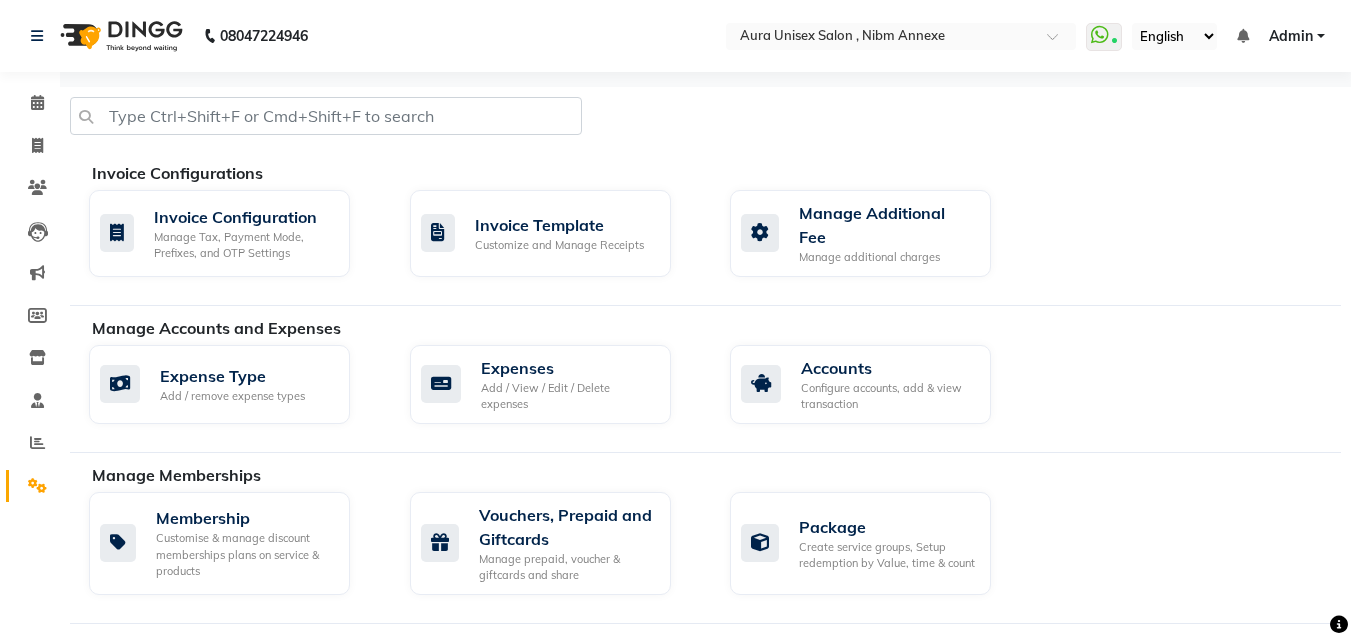 scroll, scrollTop: 560, scrollLeft: 0, axis: vertical 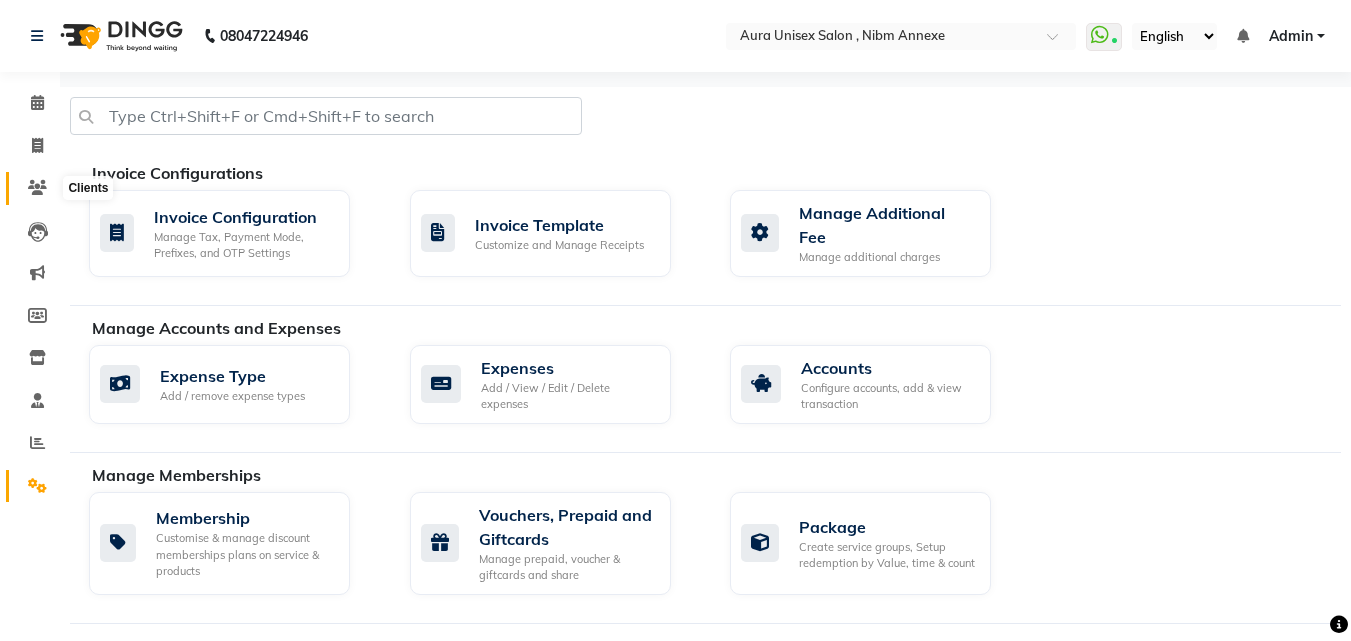 click 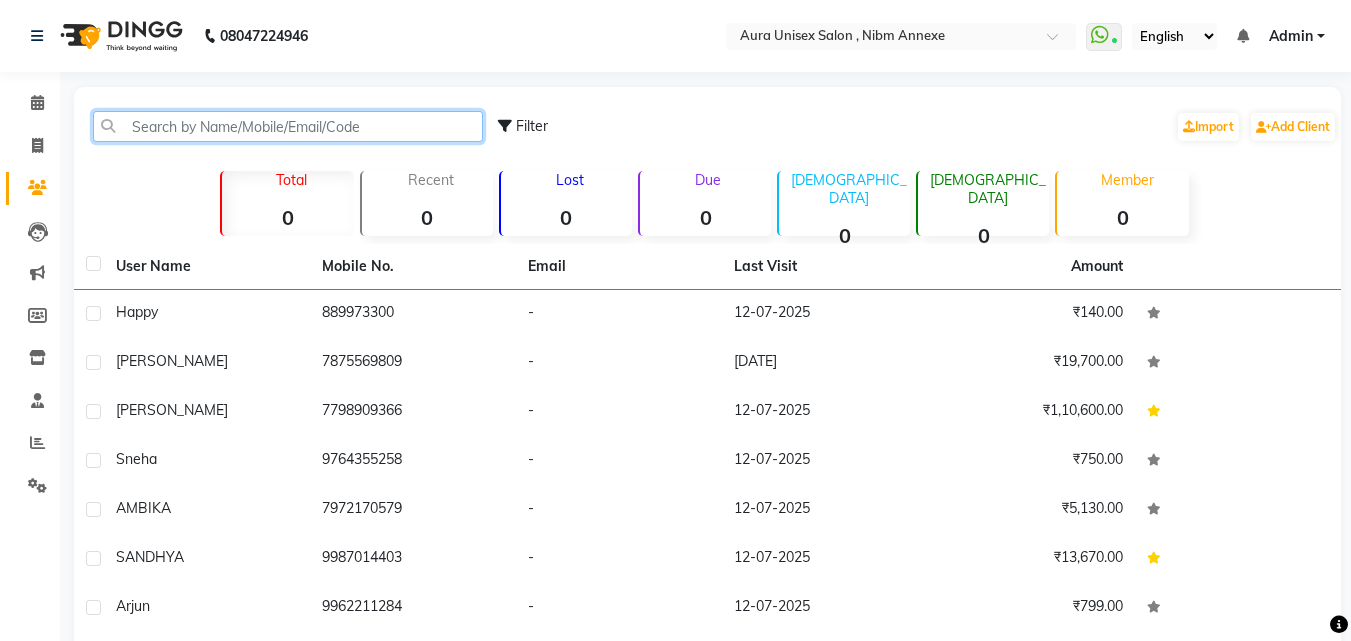 click 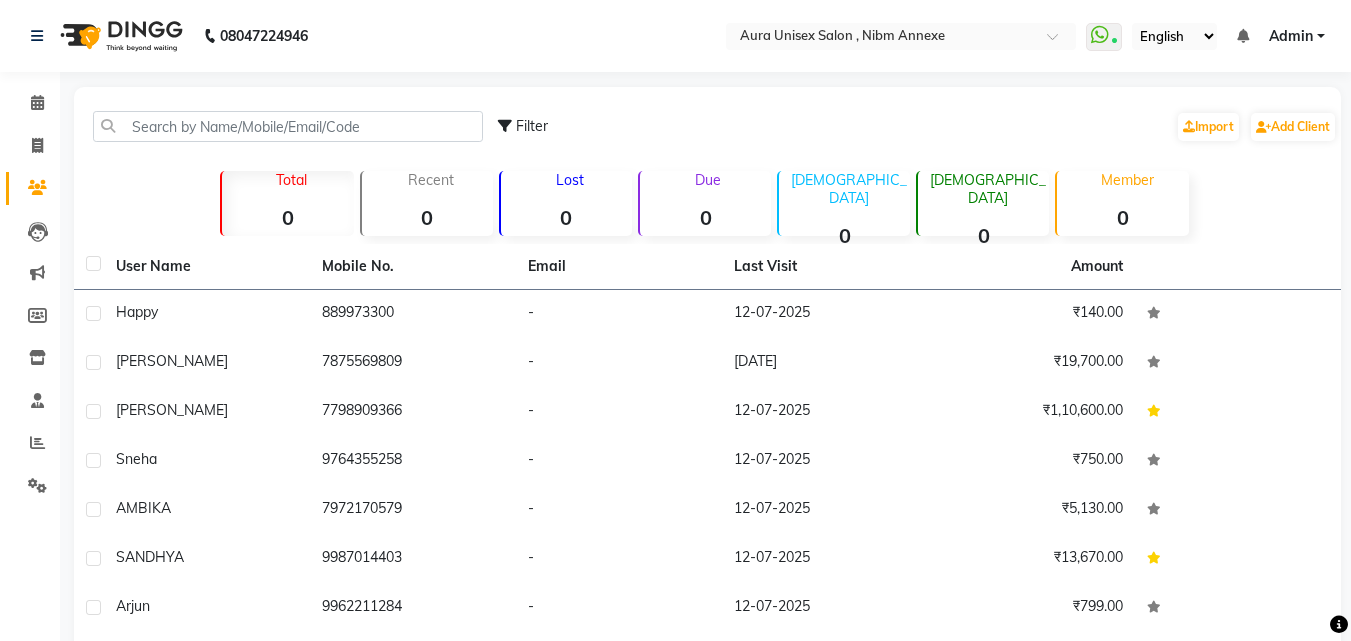 drag, startPoint x: 1249, startPoint y: 219, endPoint x: 1249, endPoint y: 146, distance: 73 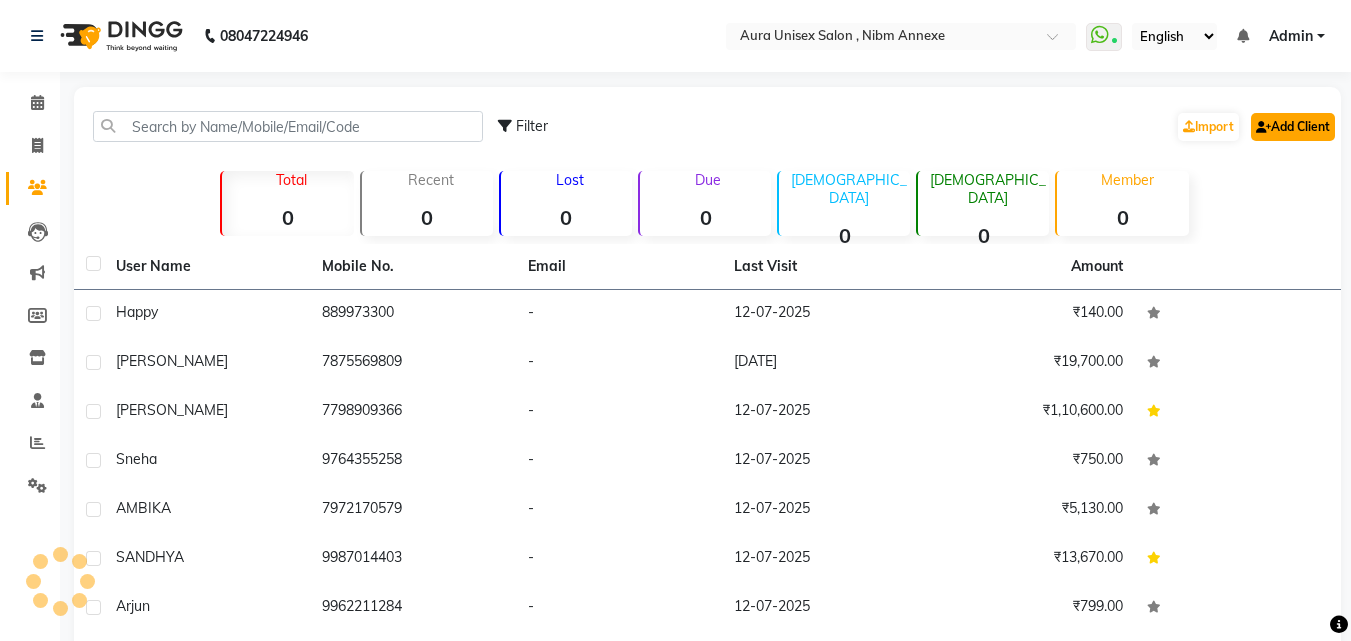 click on "Add Client" 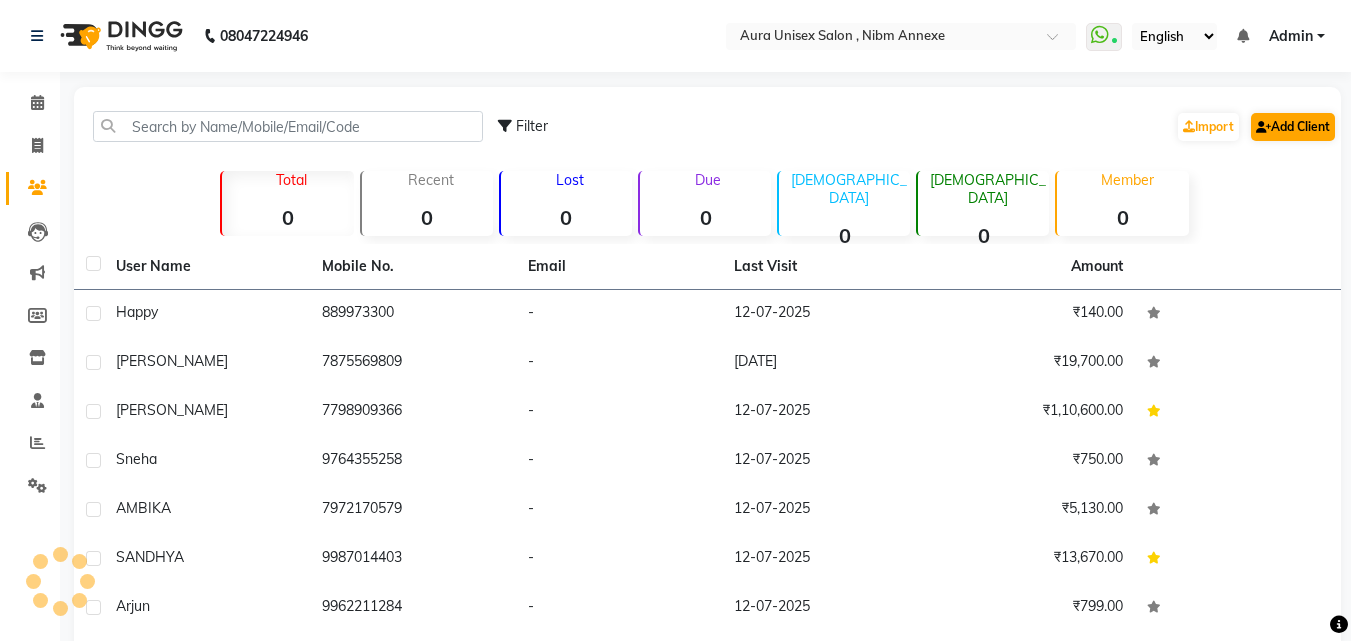 select on "22" 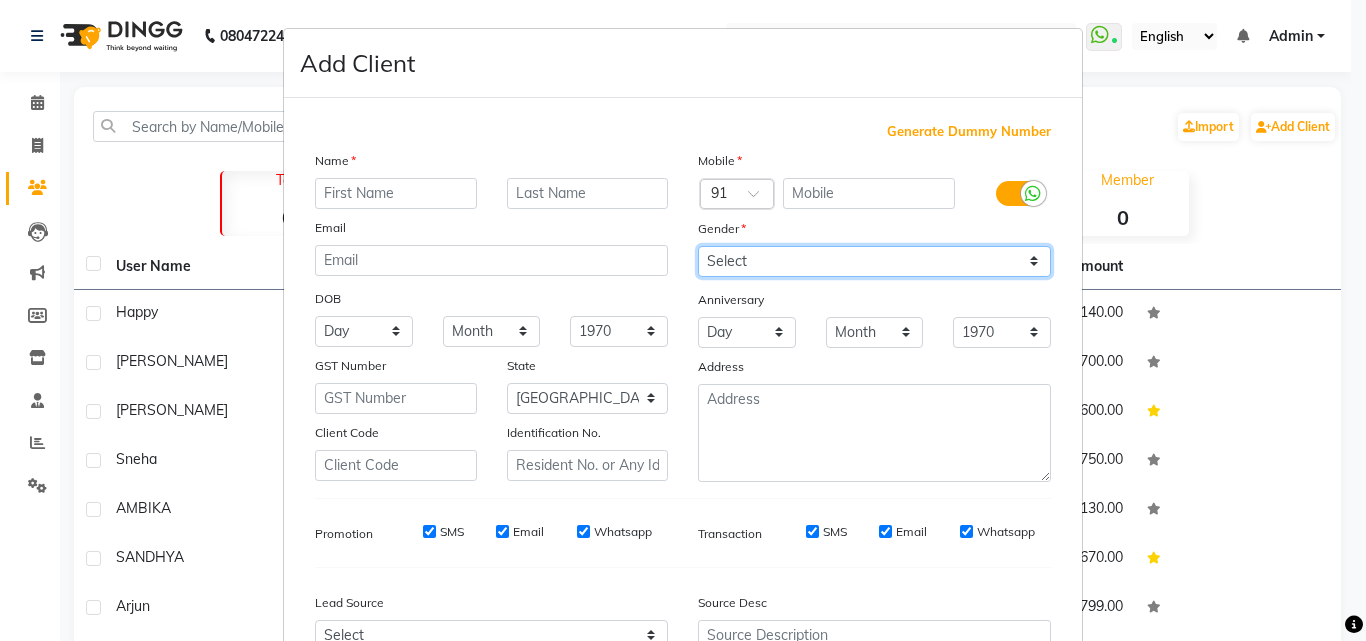 click on "Select Male Female Other Prefer Not To Say" at bounding box center [874, 261] 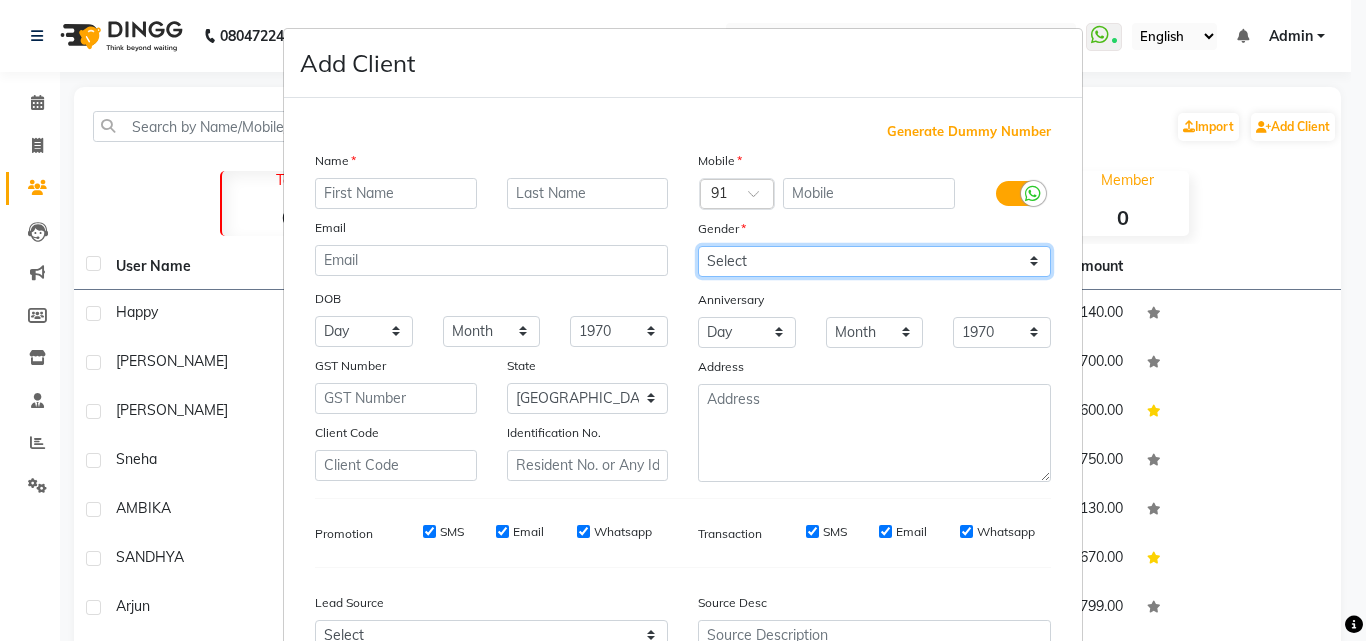 click on "Select Male Female Other Prefer Not To Say" at bounding box center [874, 261] 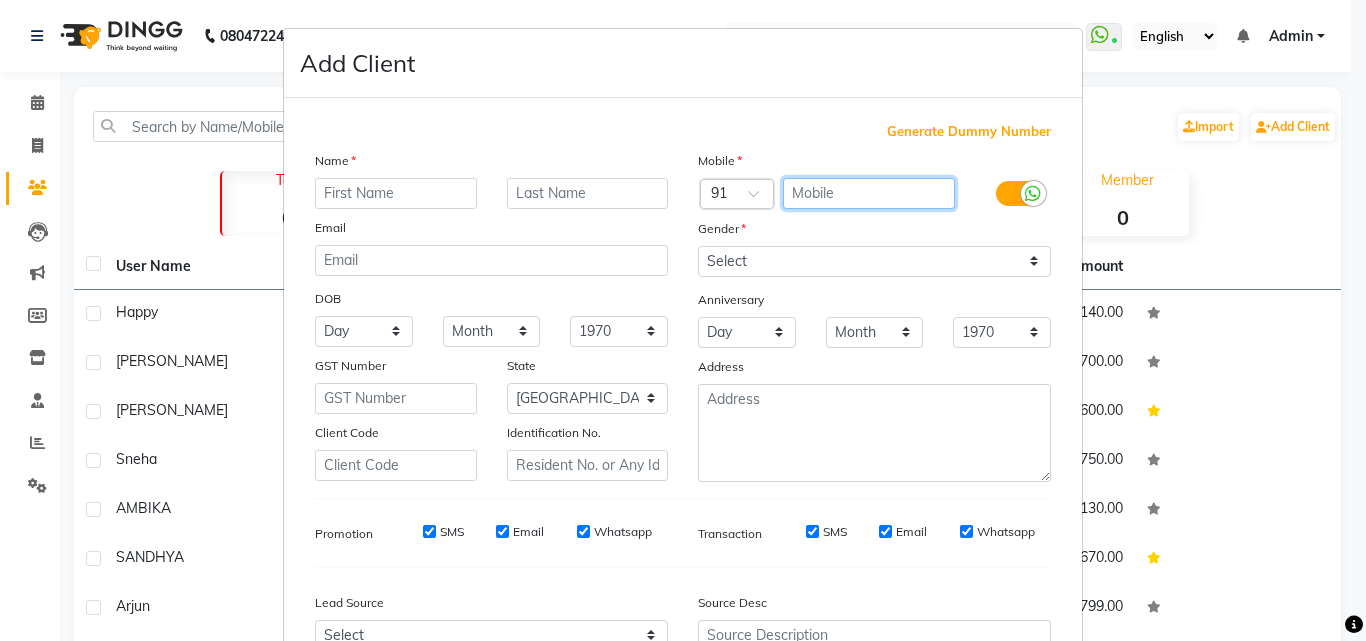 click at bounding box center (869, 193) 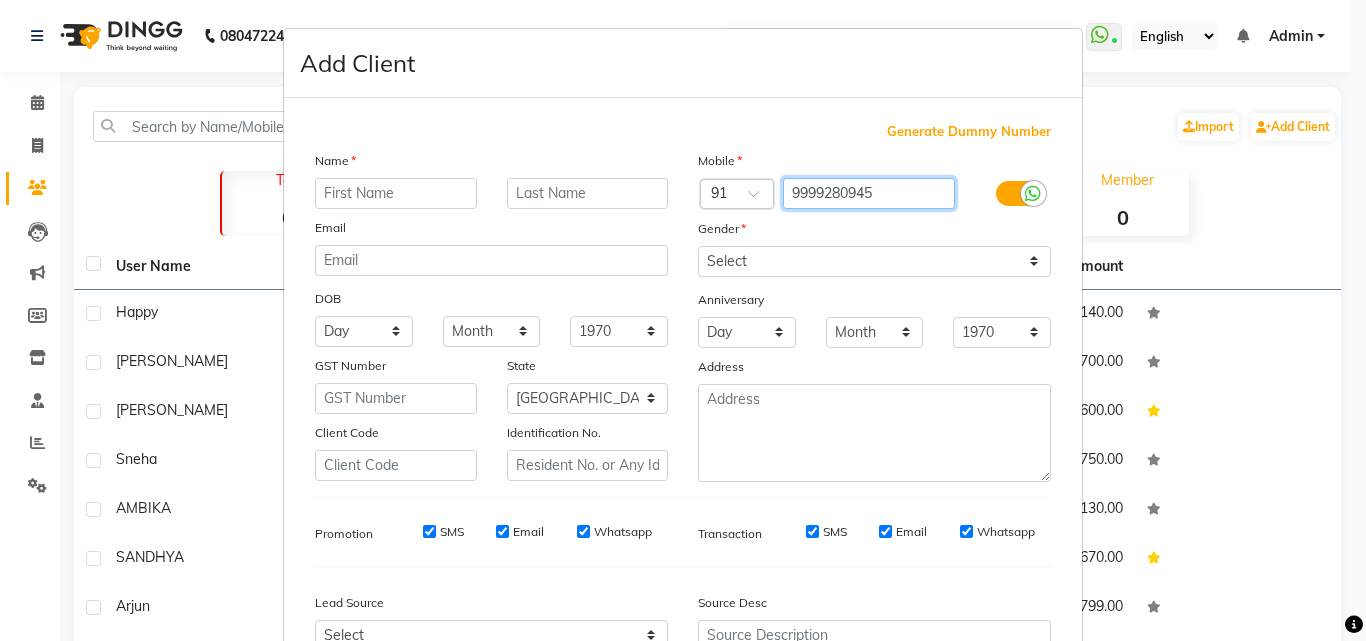type on "9999280945" 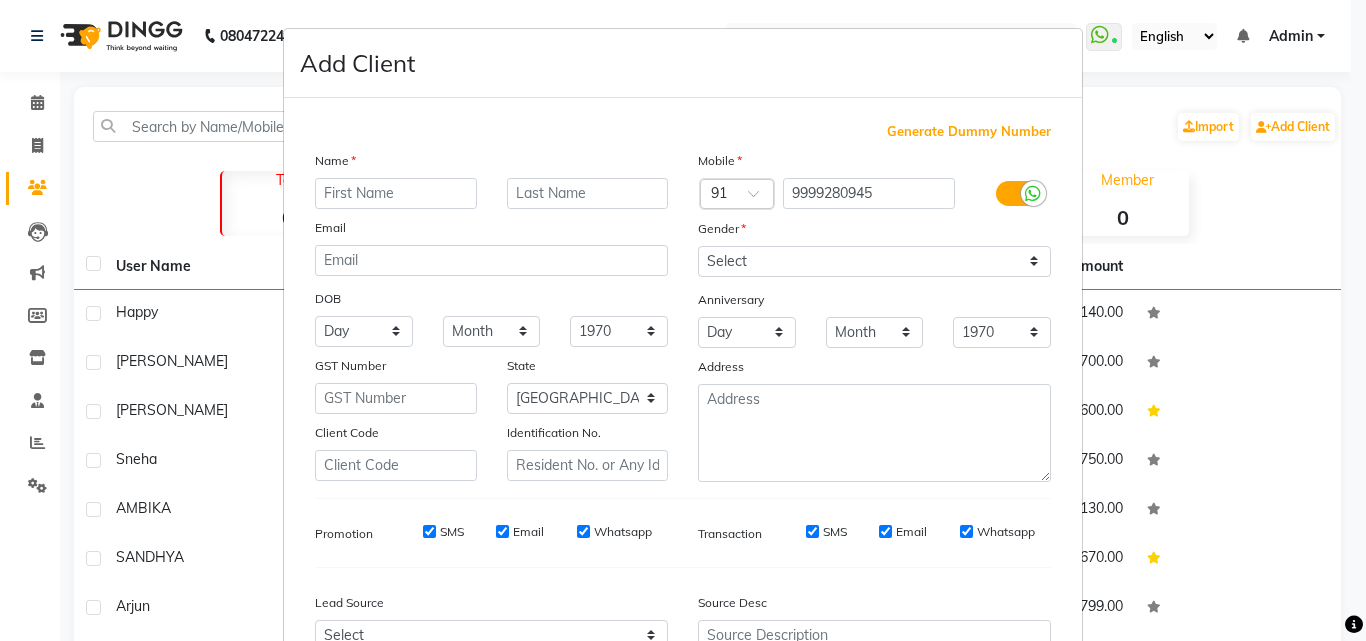 click on "Name" at bounding box center (332, 164) 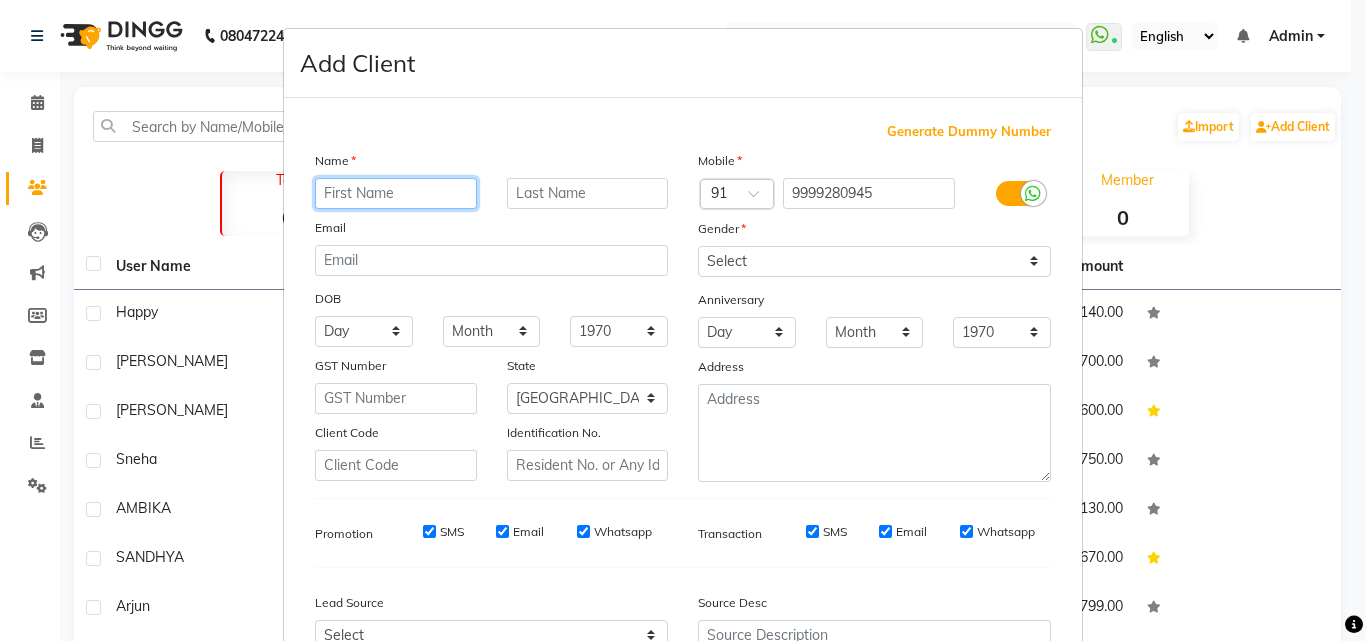 click at bounding box center [396, 193] 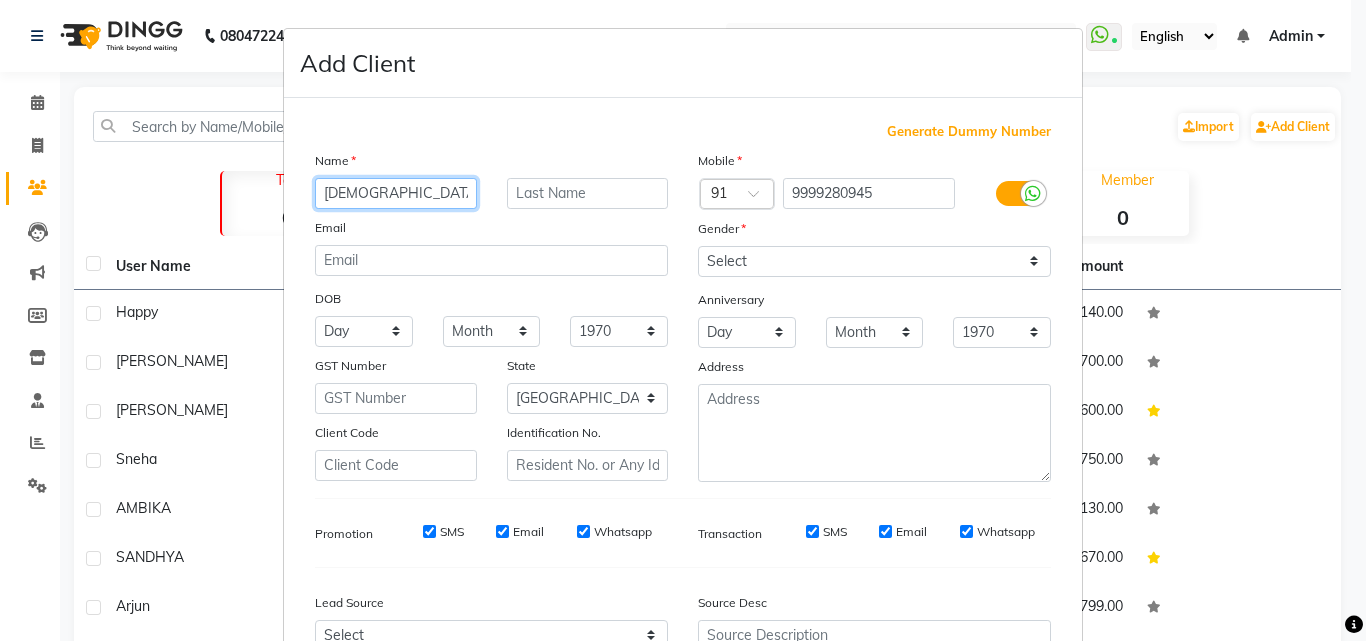 click on "shishta" at bounding box center [396, 193] 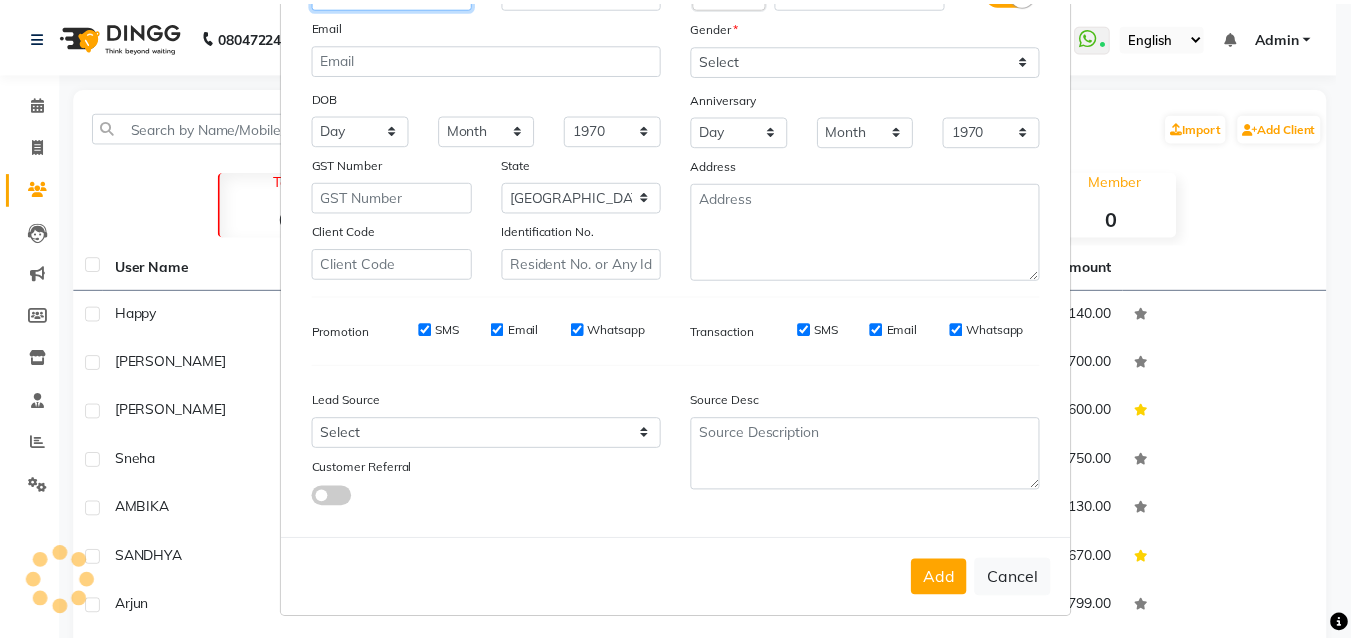 scroll, scrollTop: 208, scrollLeft: 0, axis: vertical 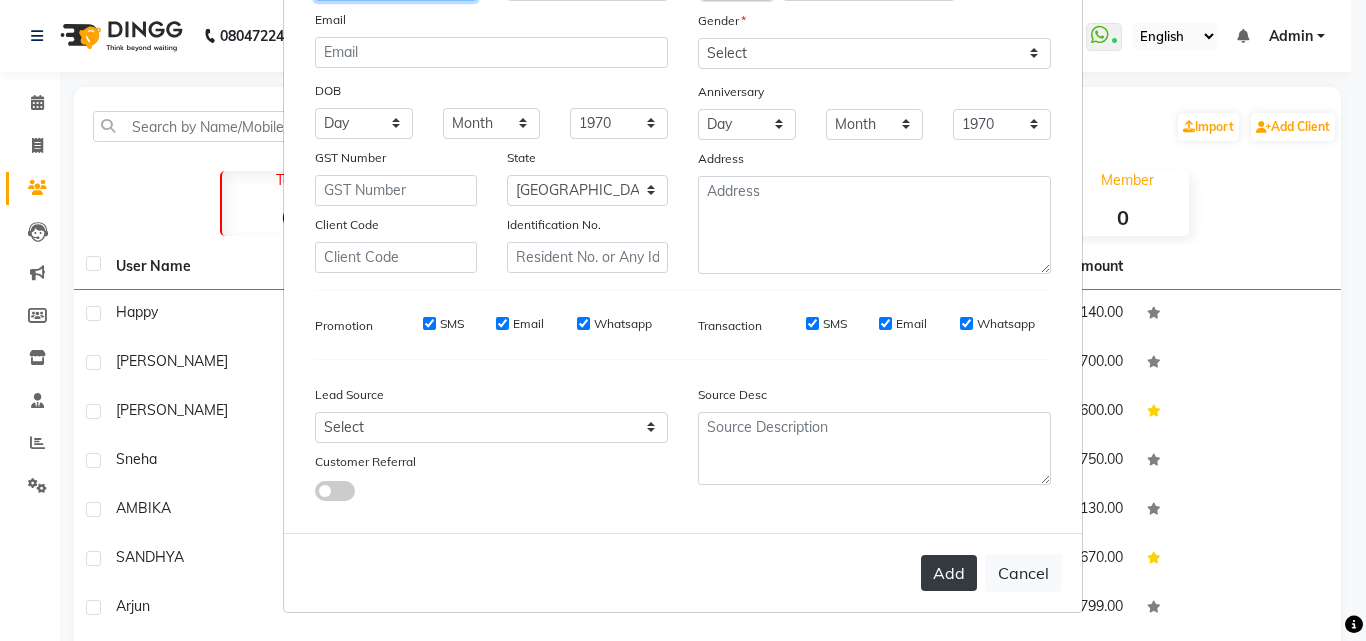 type on "[DEMOGRAPHIC_DATA]" 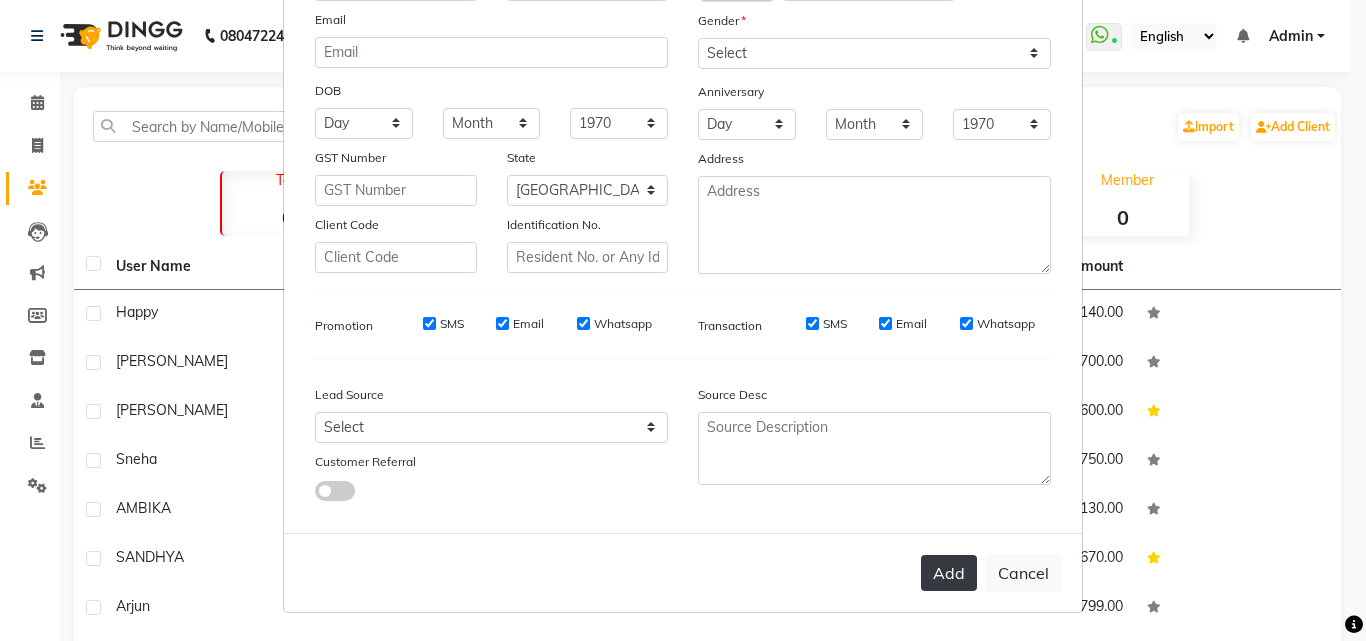 click on "Add" at bounding box center [949, 573] 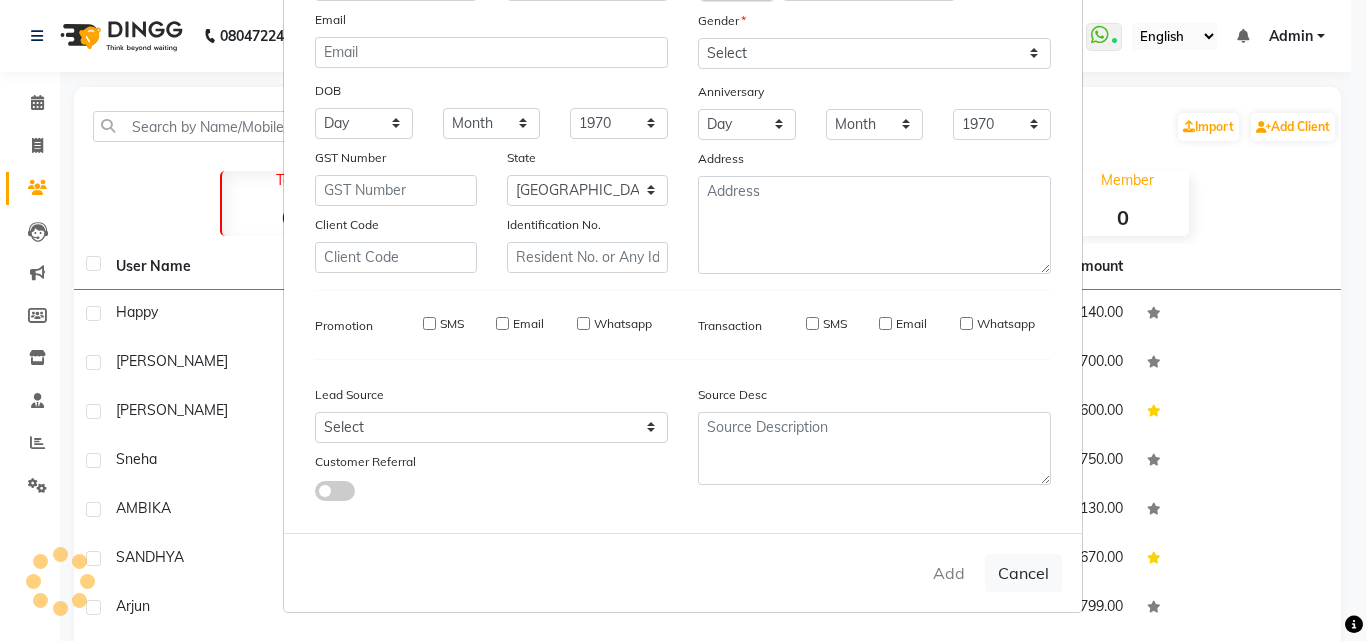type 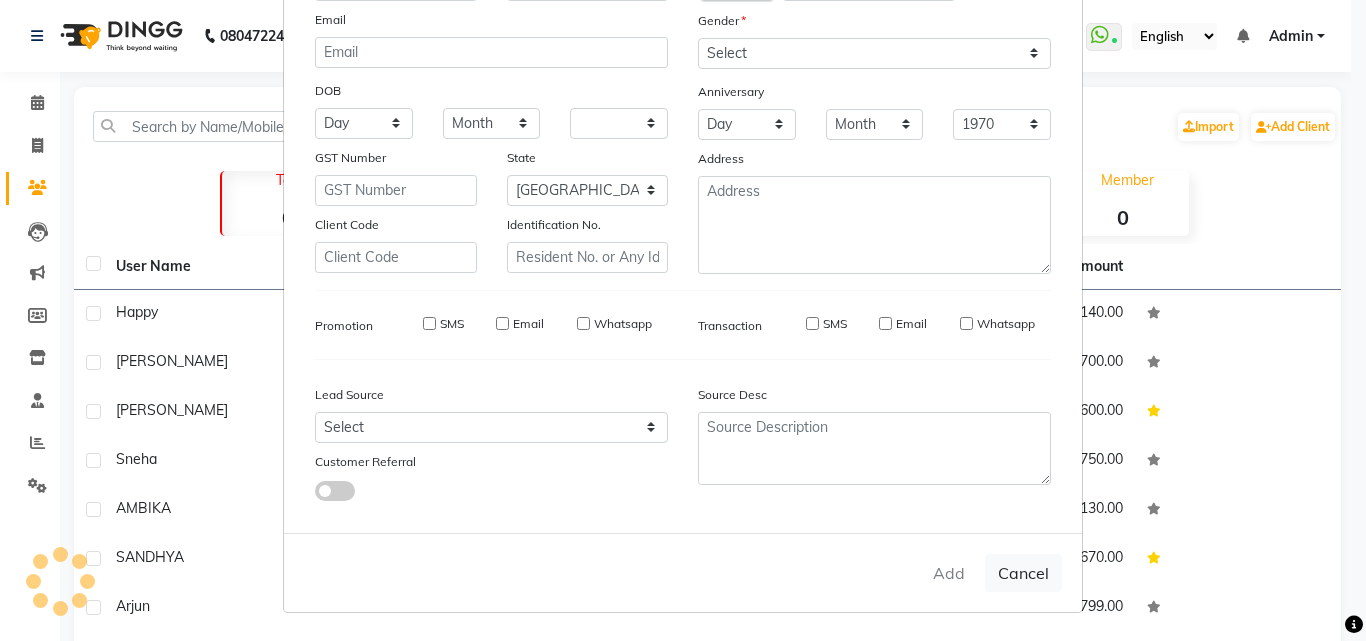 select on "null" 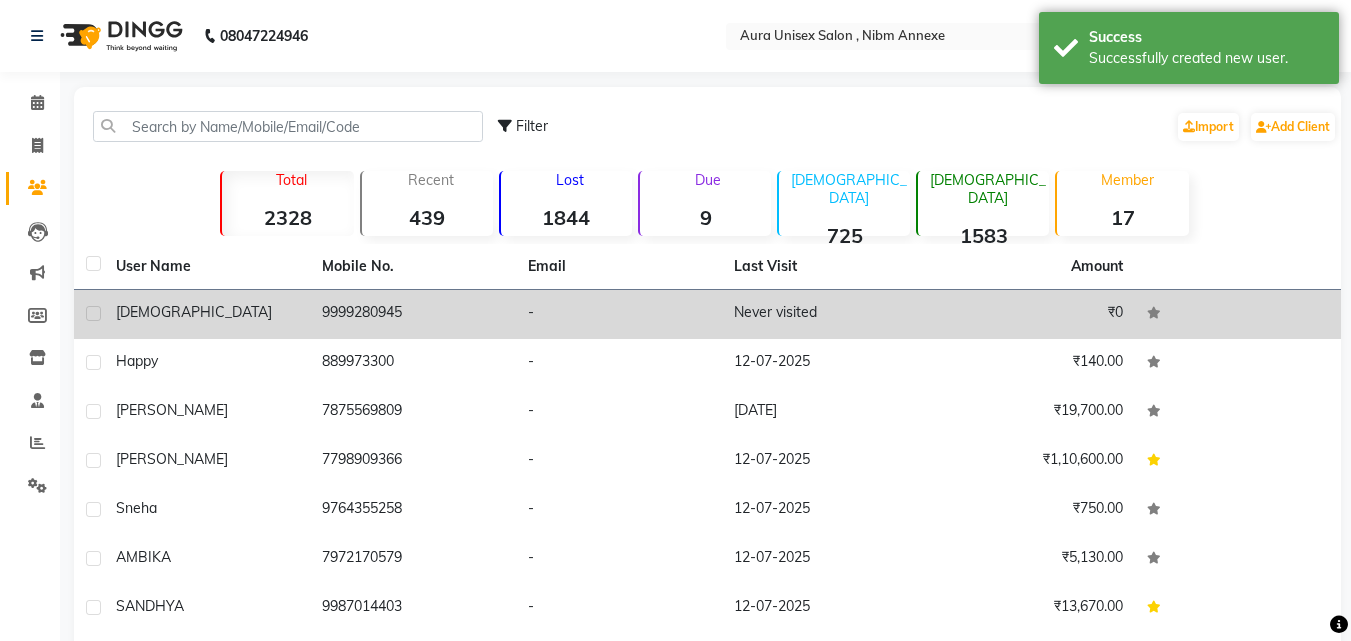 click on "-" 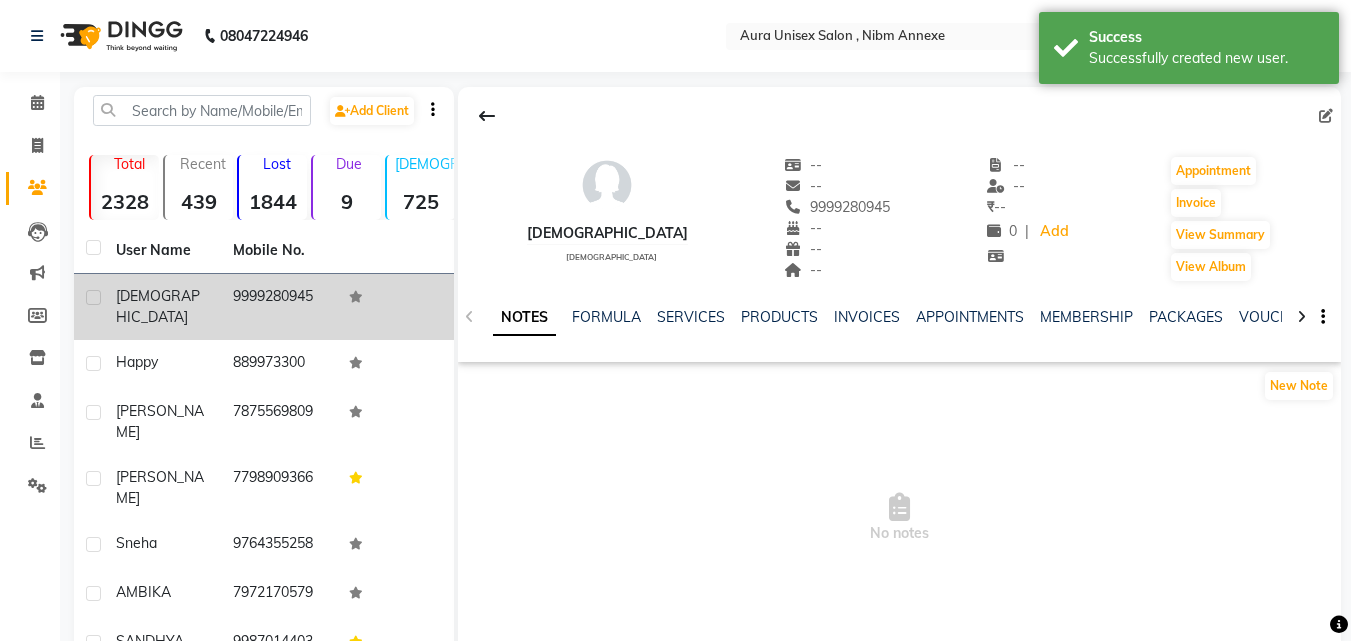 click on "9999280945" 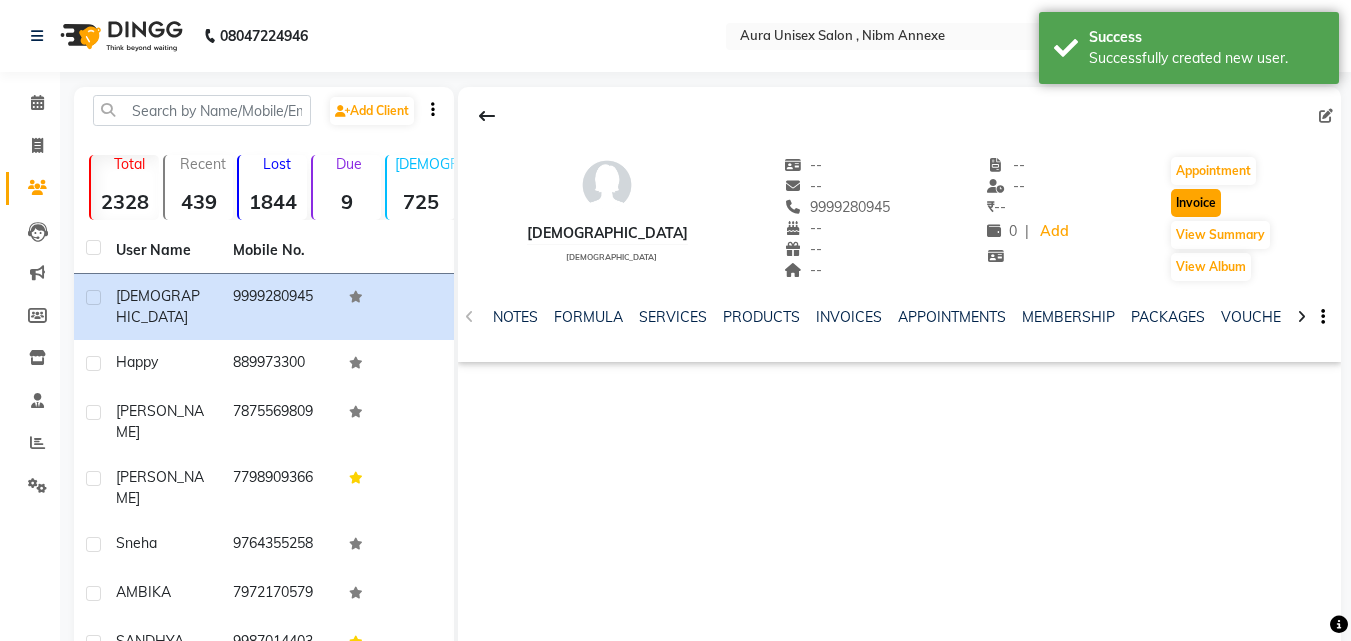 click on "Invoice" 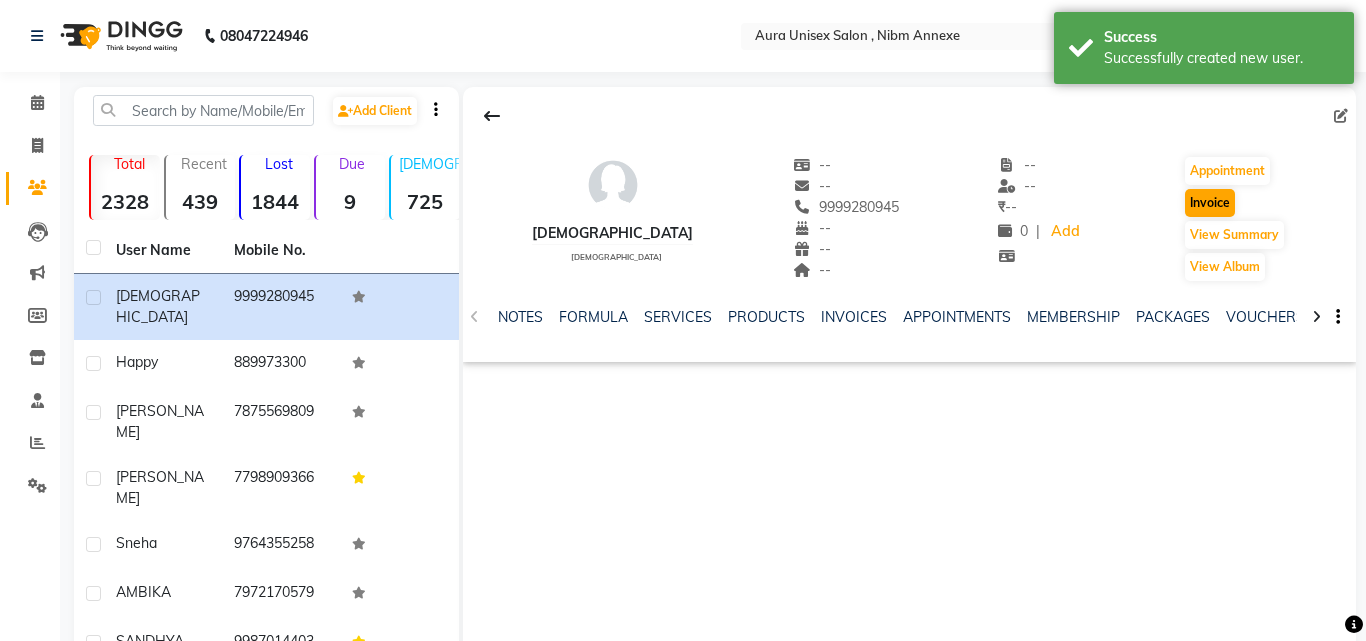 select on "service" 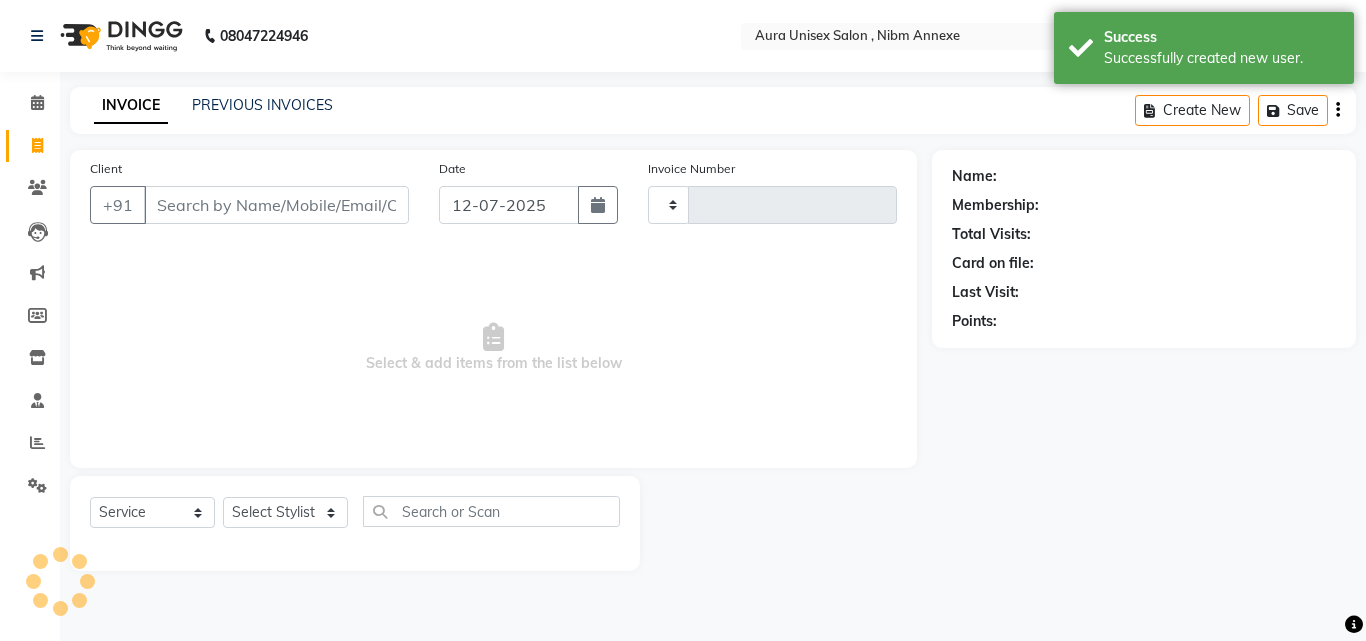 type on "0869" 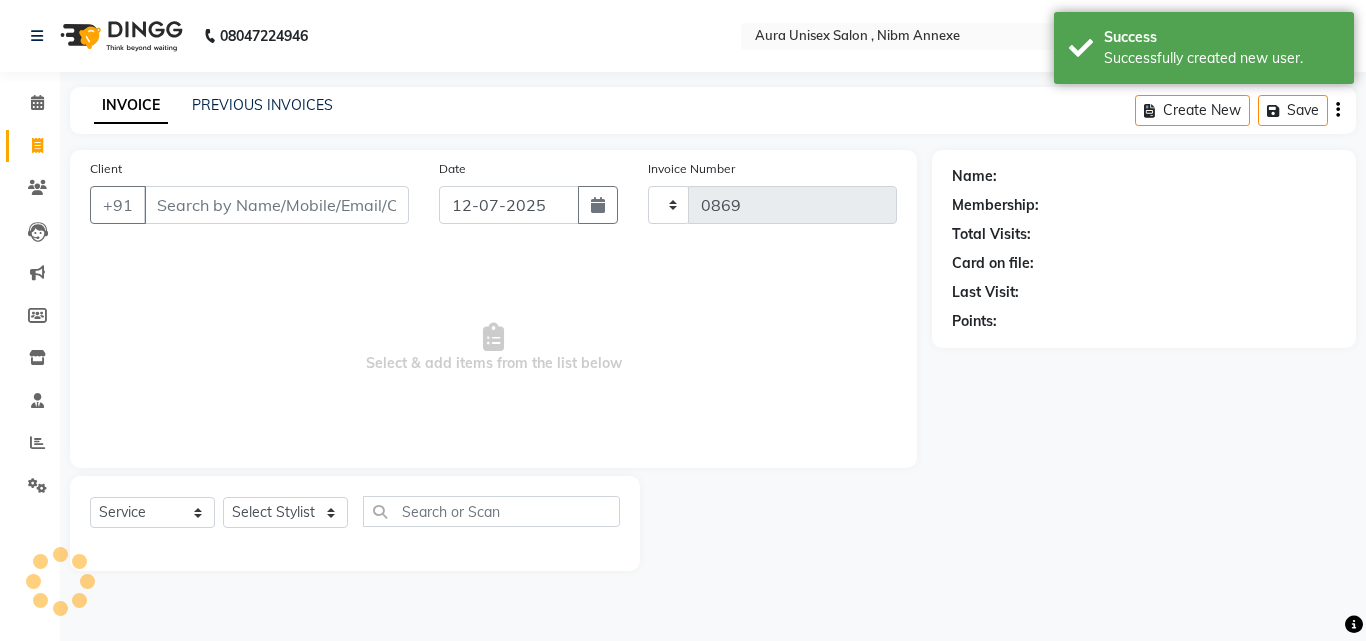 select on "823" 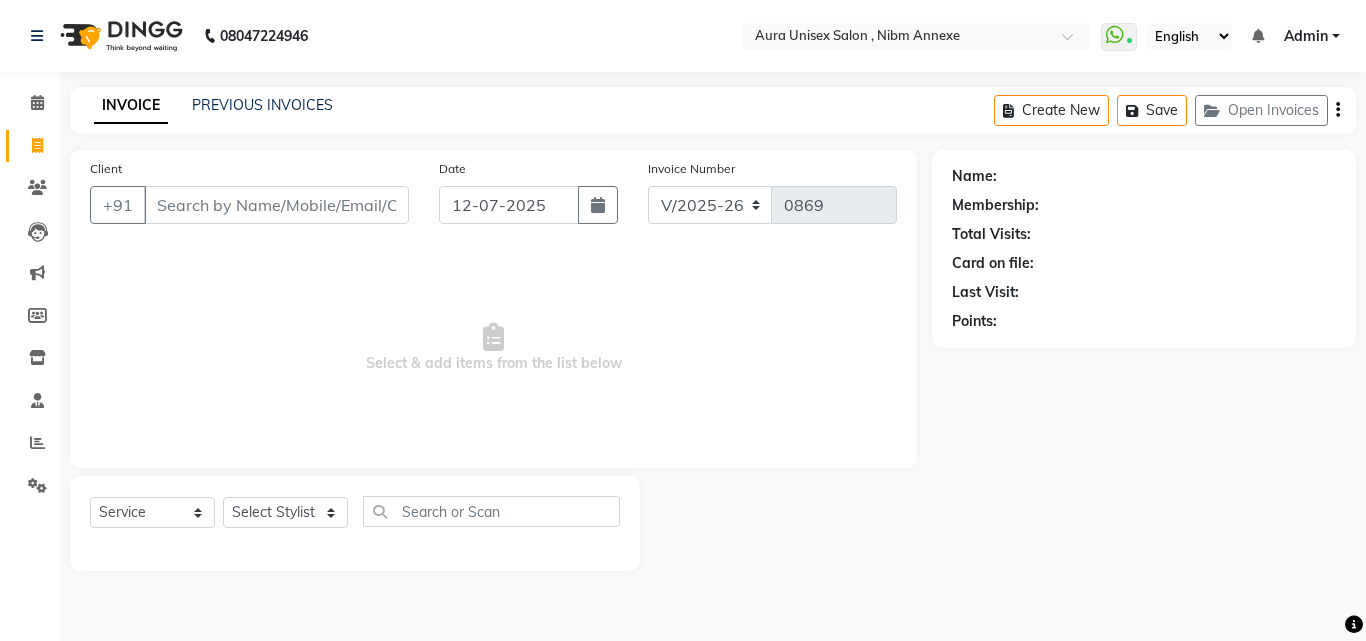 type on "9999280945" 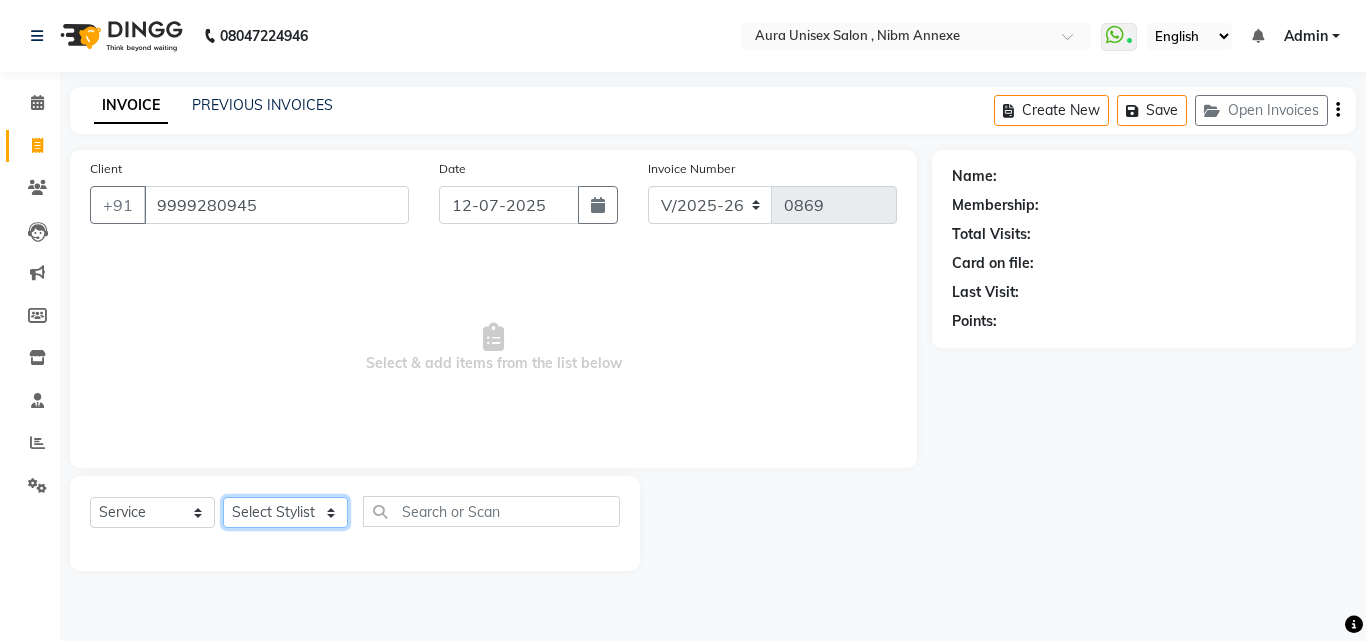 click on "Select Stylist [PERSON_NAME] Jyoti [PERSON_NAME] [PERSON_NAME]" 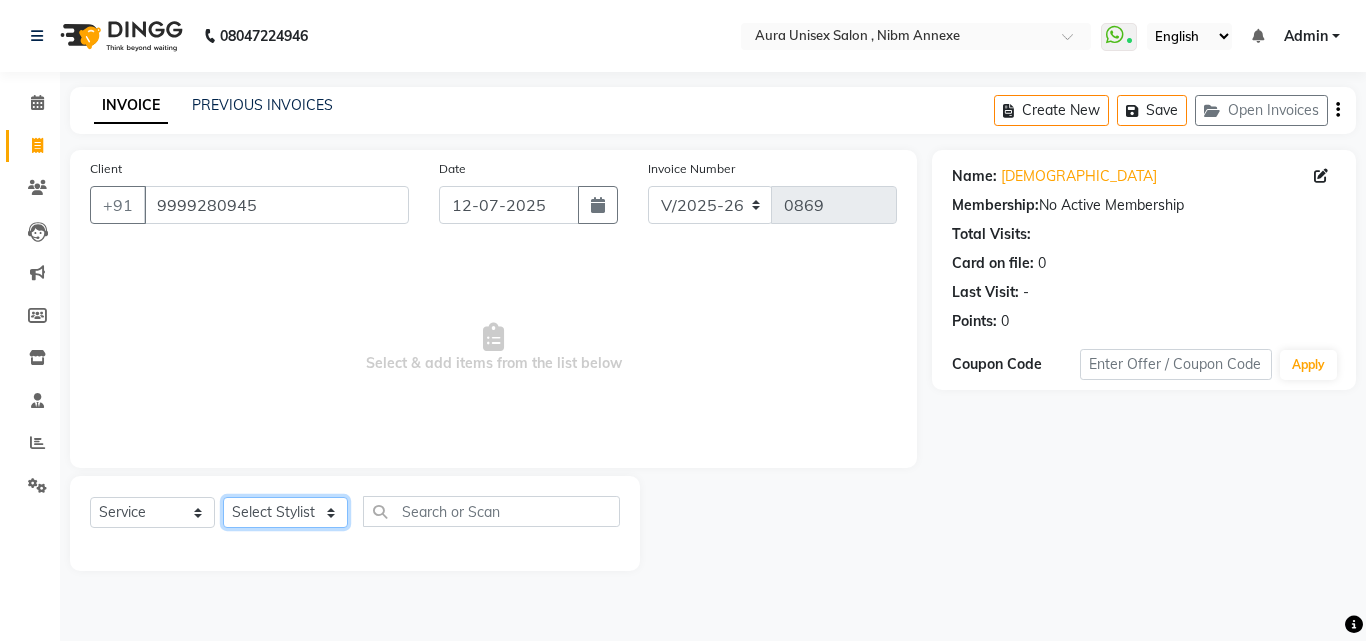 select on "69638" 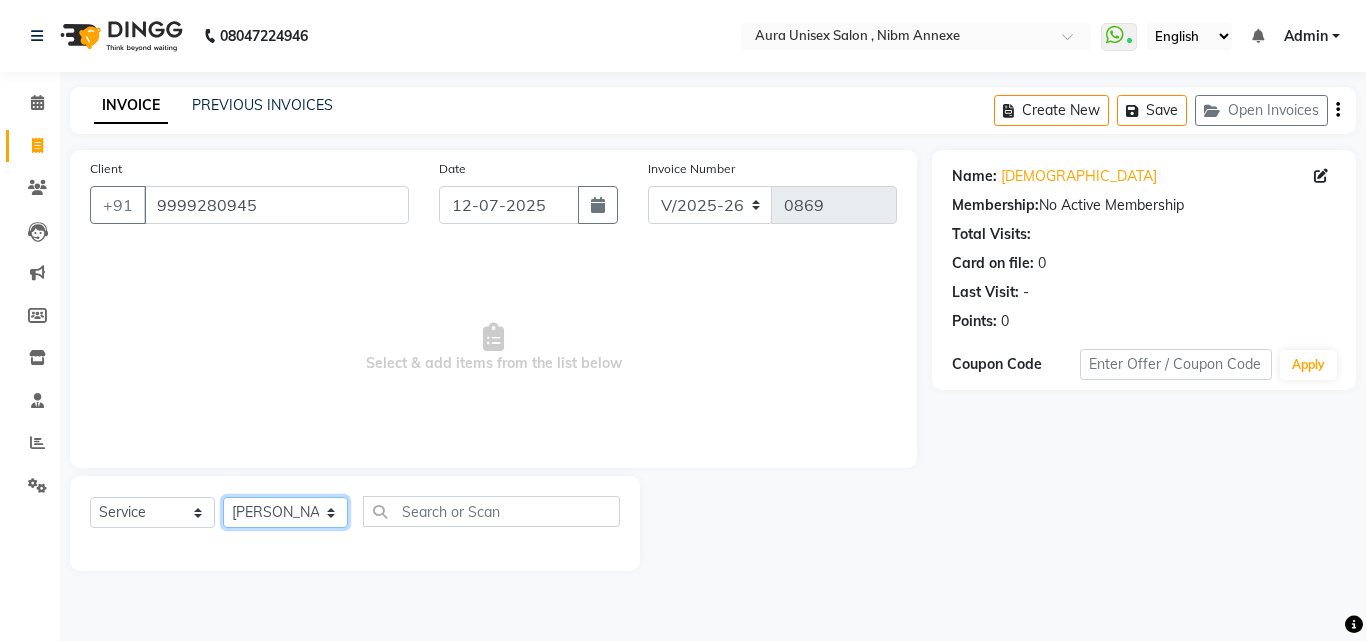 click on "Select Stylist [PERSON_NAME] Jyoti [PERSON_NAME] [PERSON_NAME]" 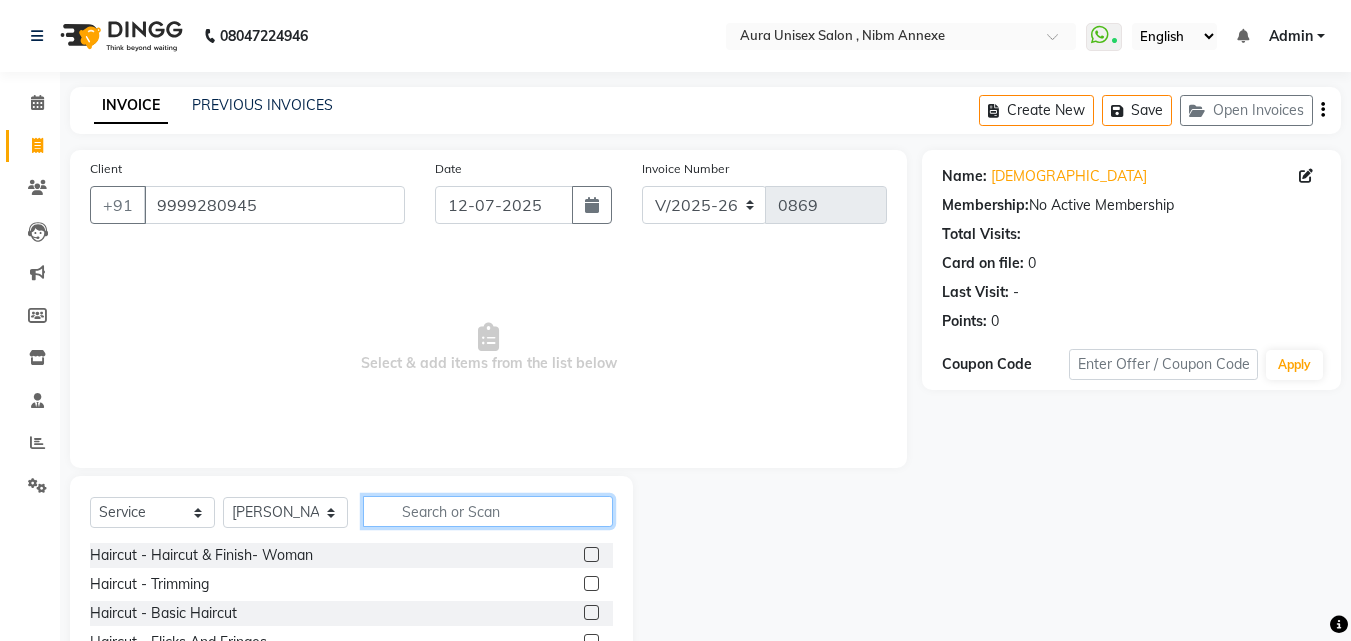 click 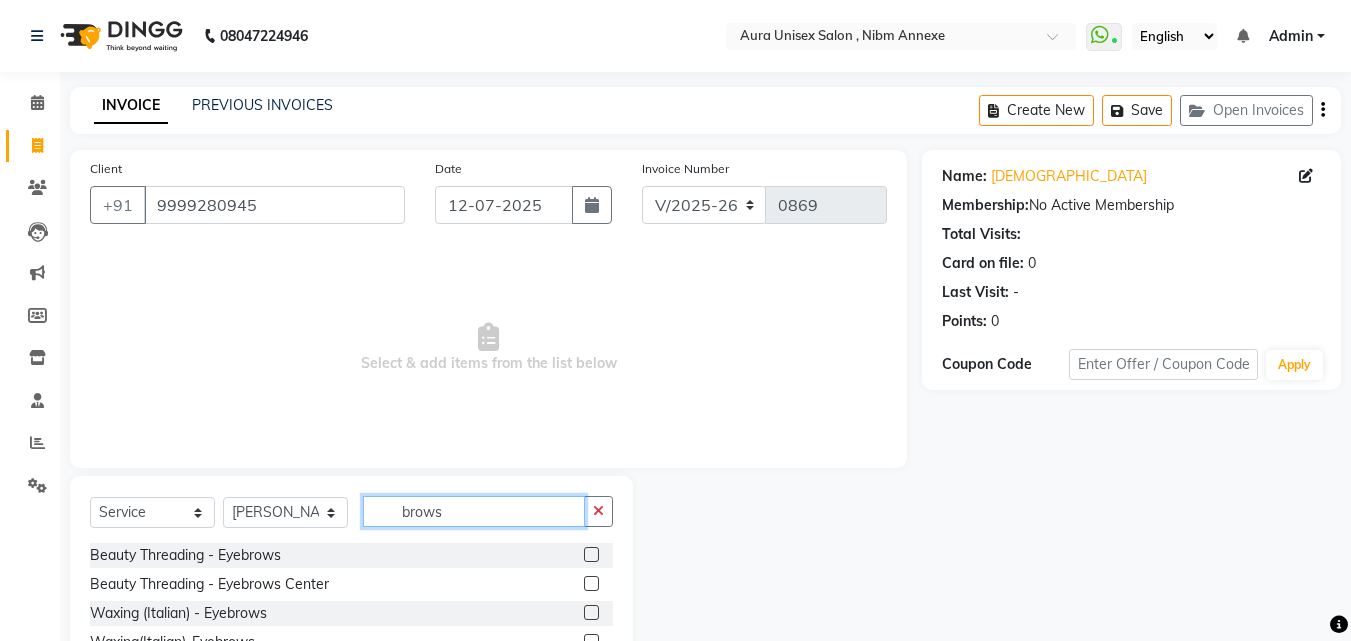 type on "brows" 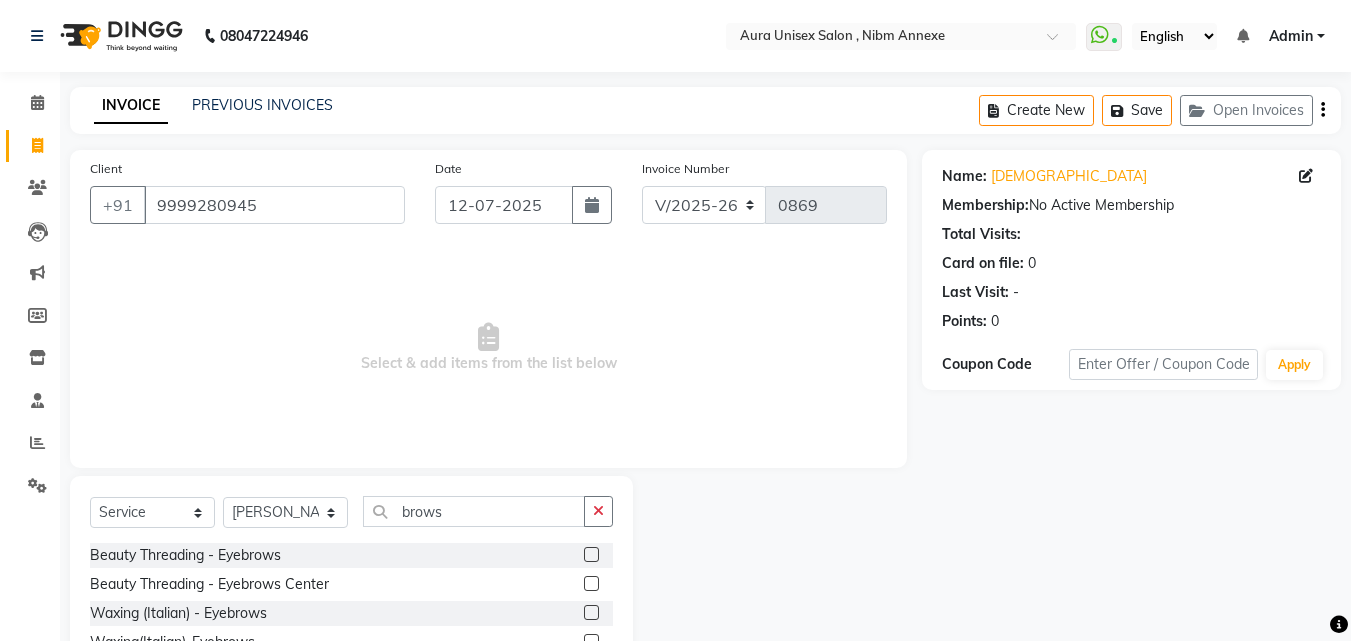 click 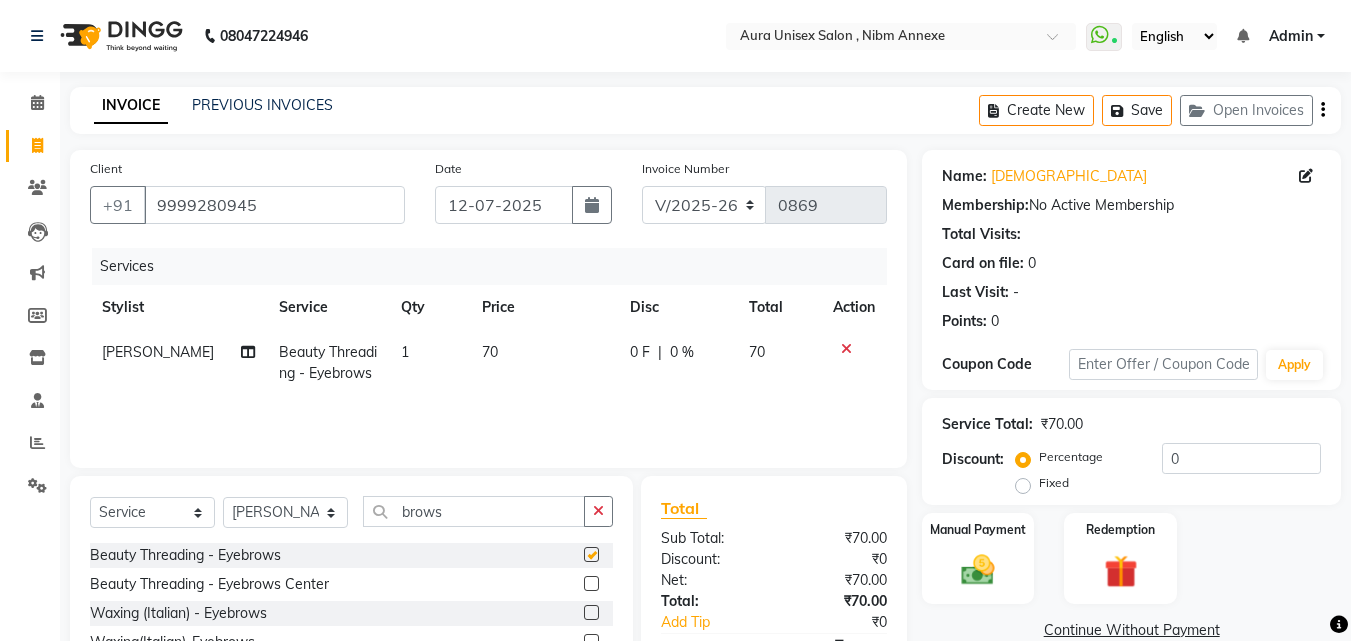 checkbox on "false" 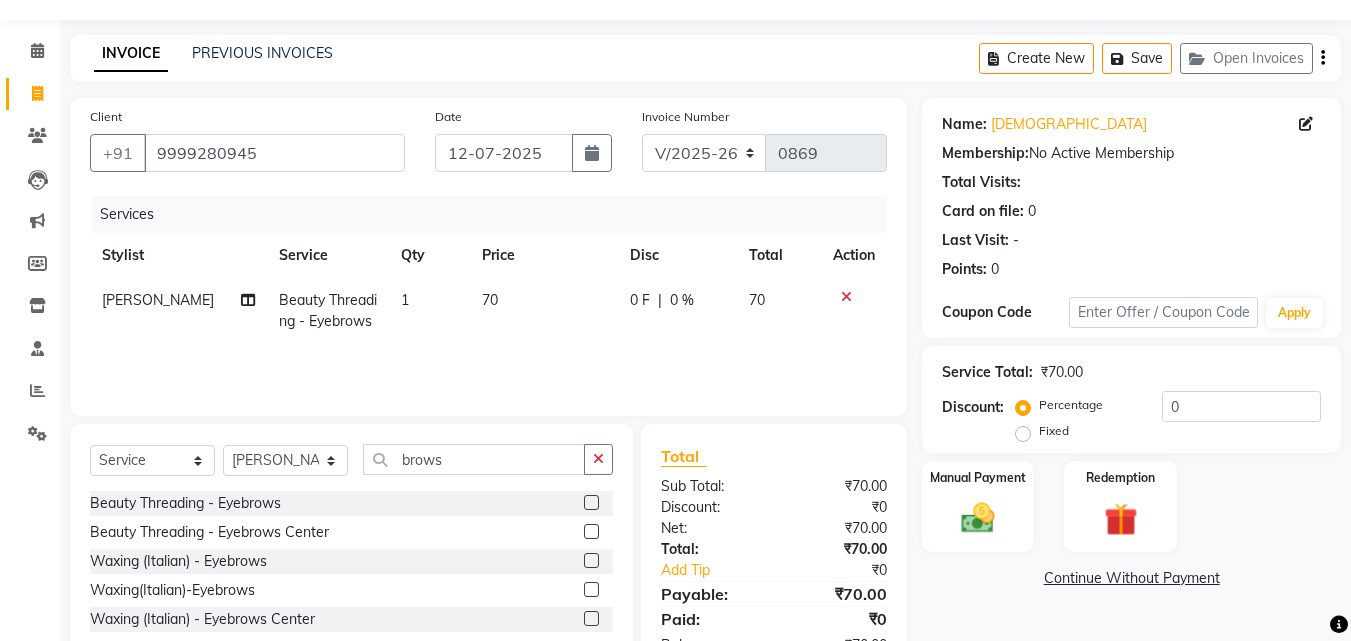 scroll, scrollTop: 100, scrollLeft: 0, axis: vertical 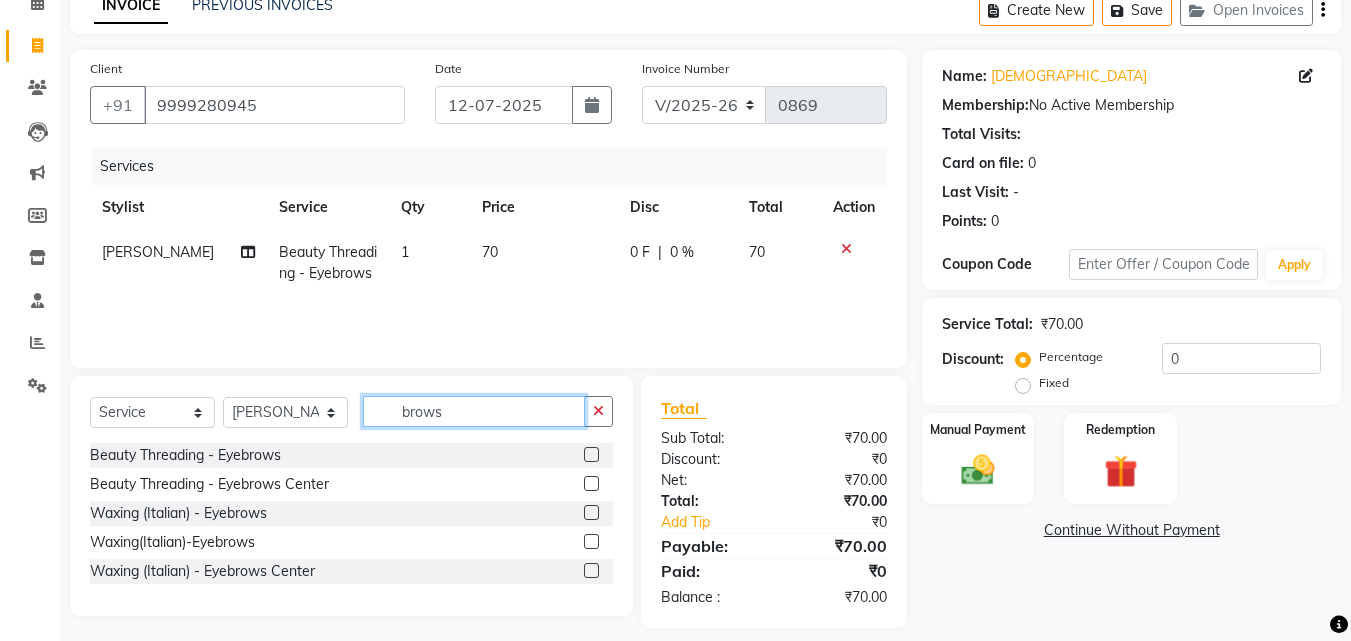 click on "brows" 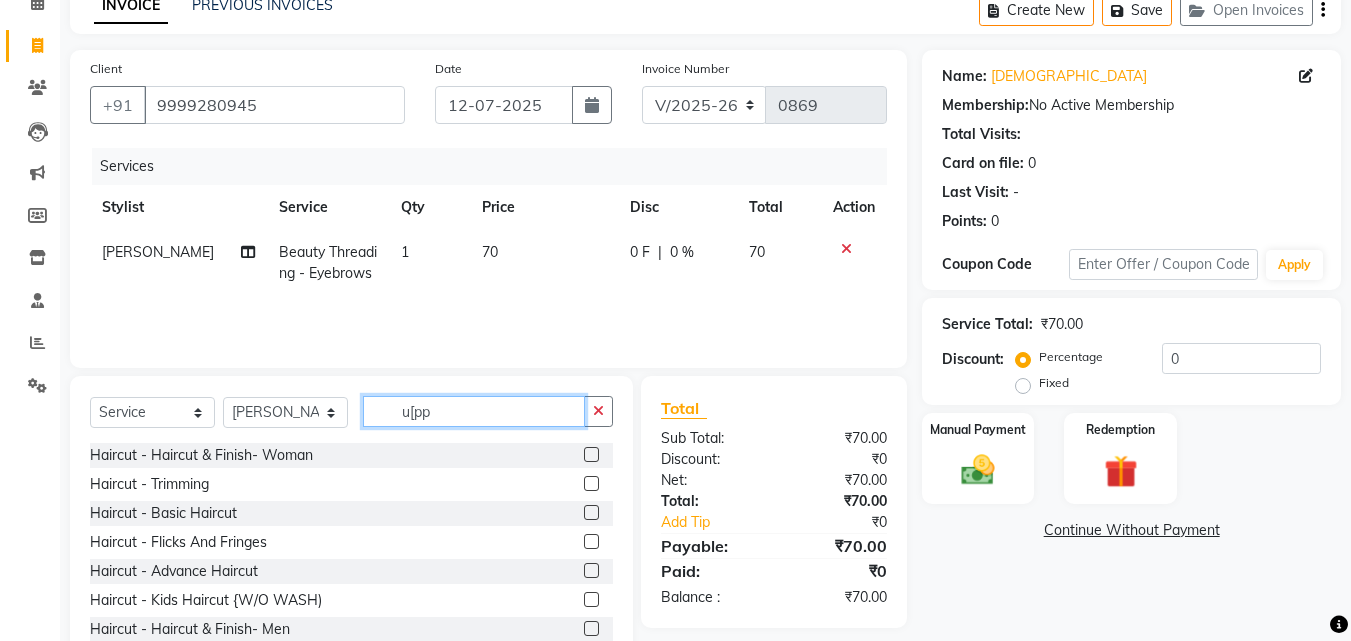 click on "u[pp" 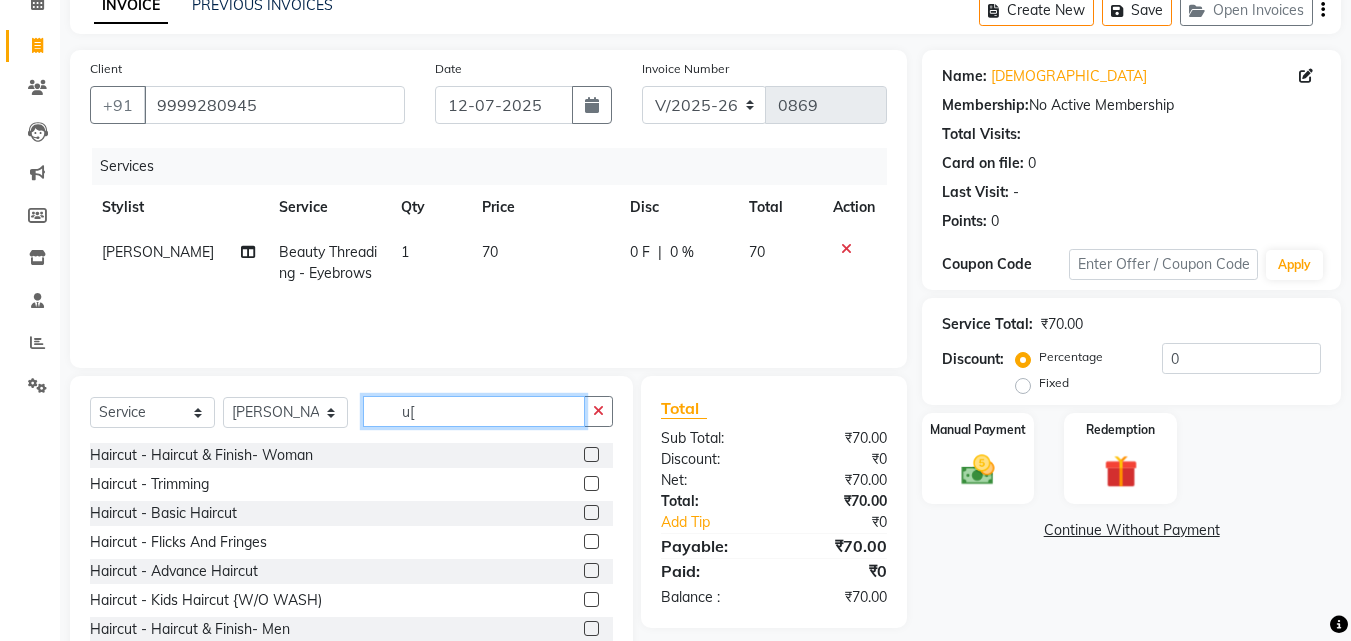 type on "u" 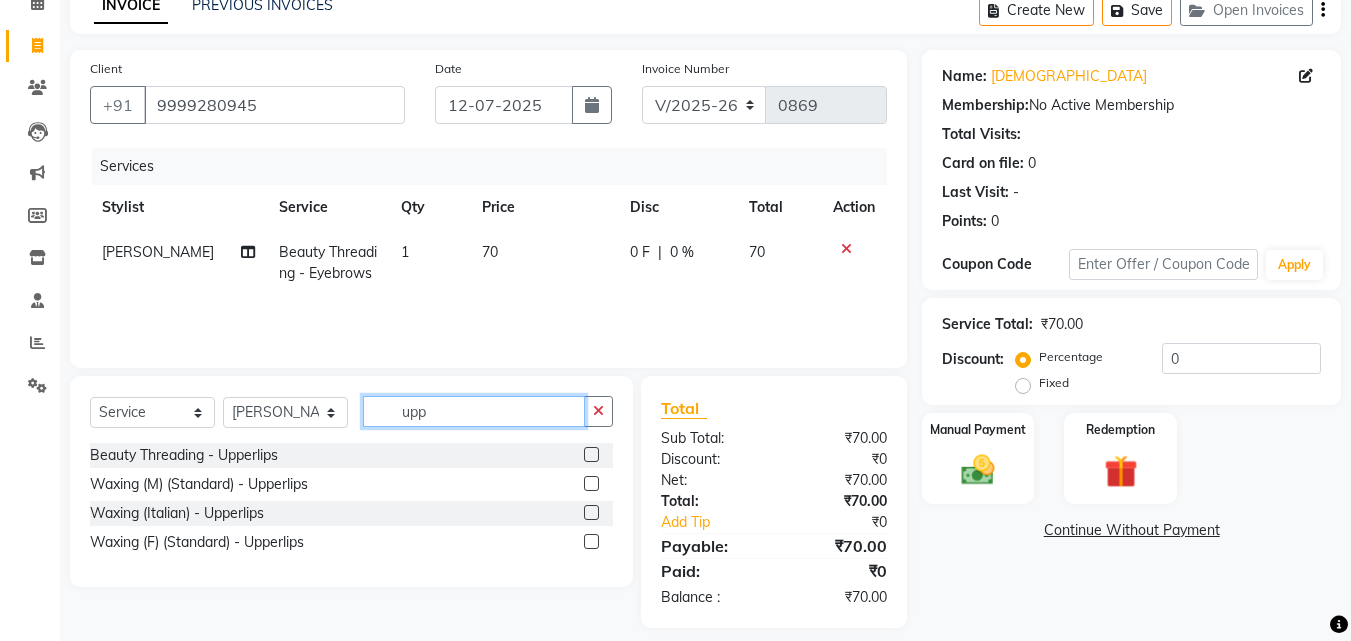 type on "upp" 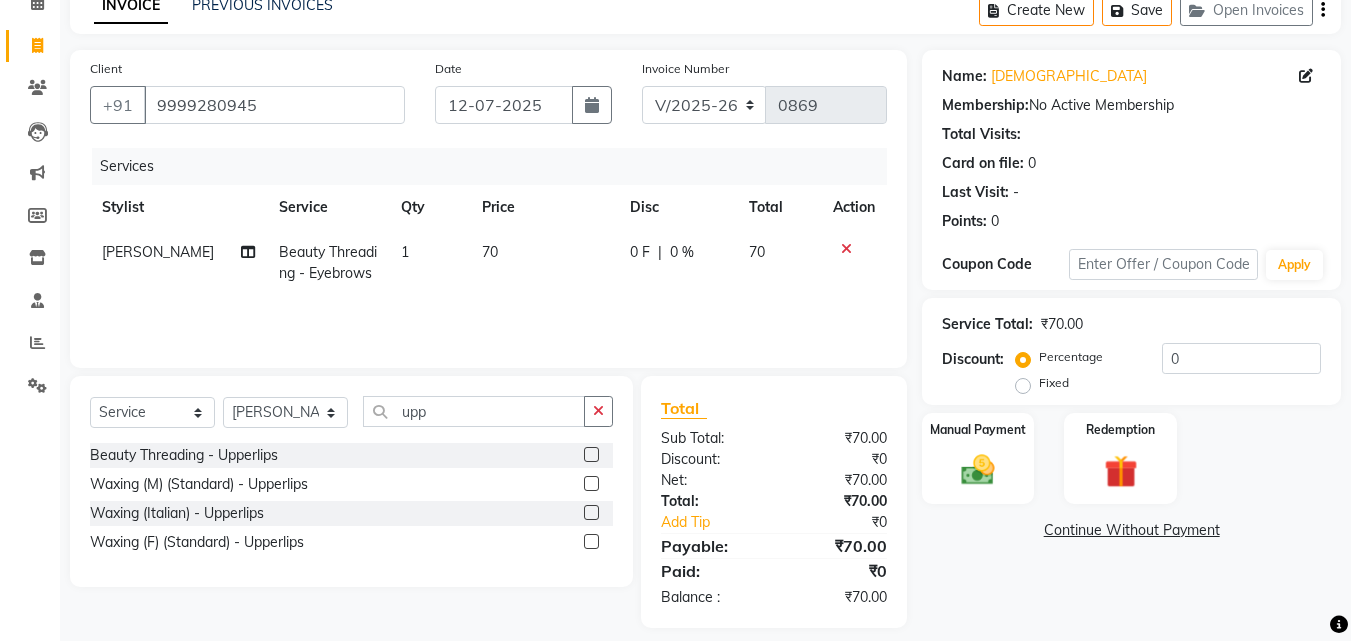 click 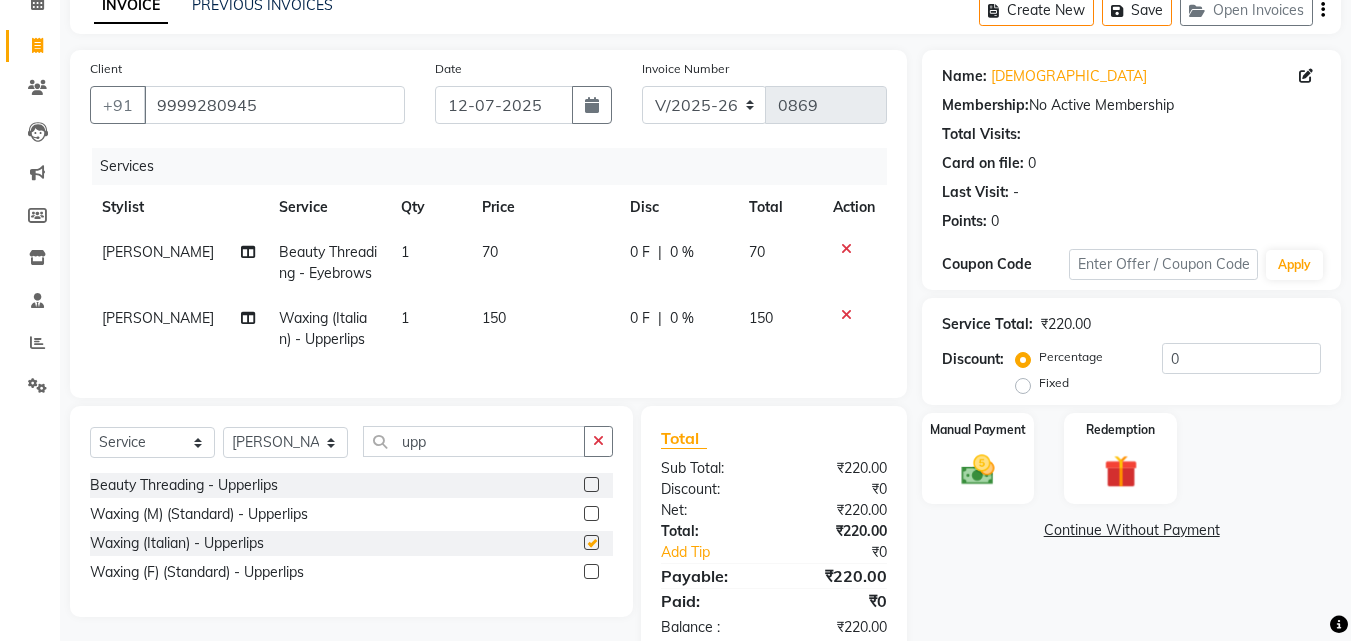 checkbox on "false" 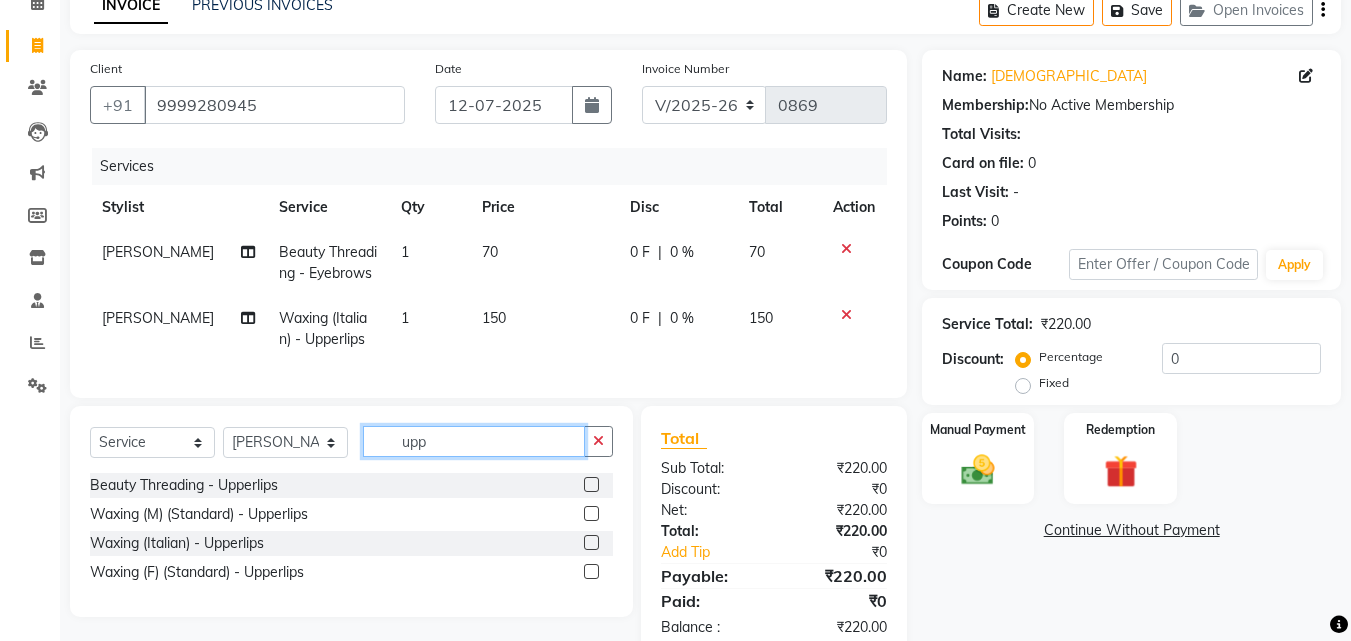 click on "upp" 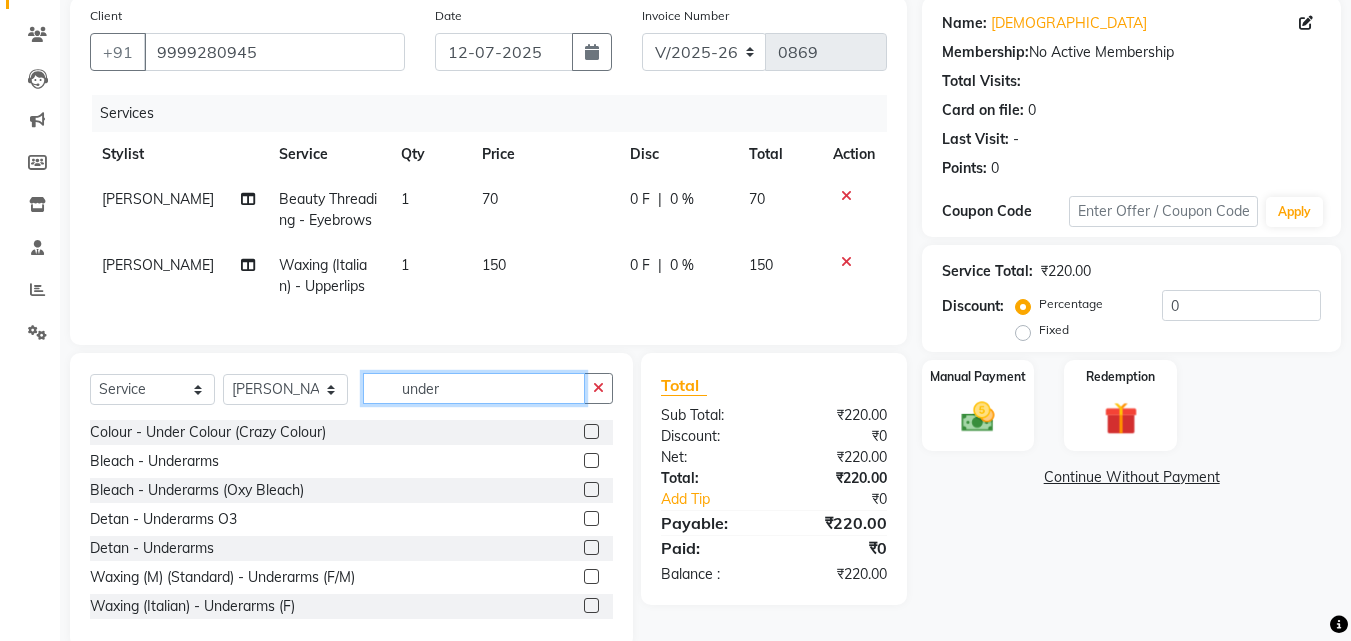 scroll, scrollTop: 205, scrollLeft: 0, axis: vertical 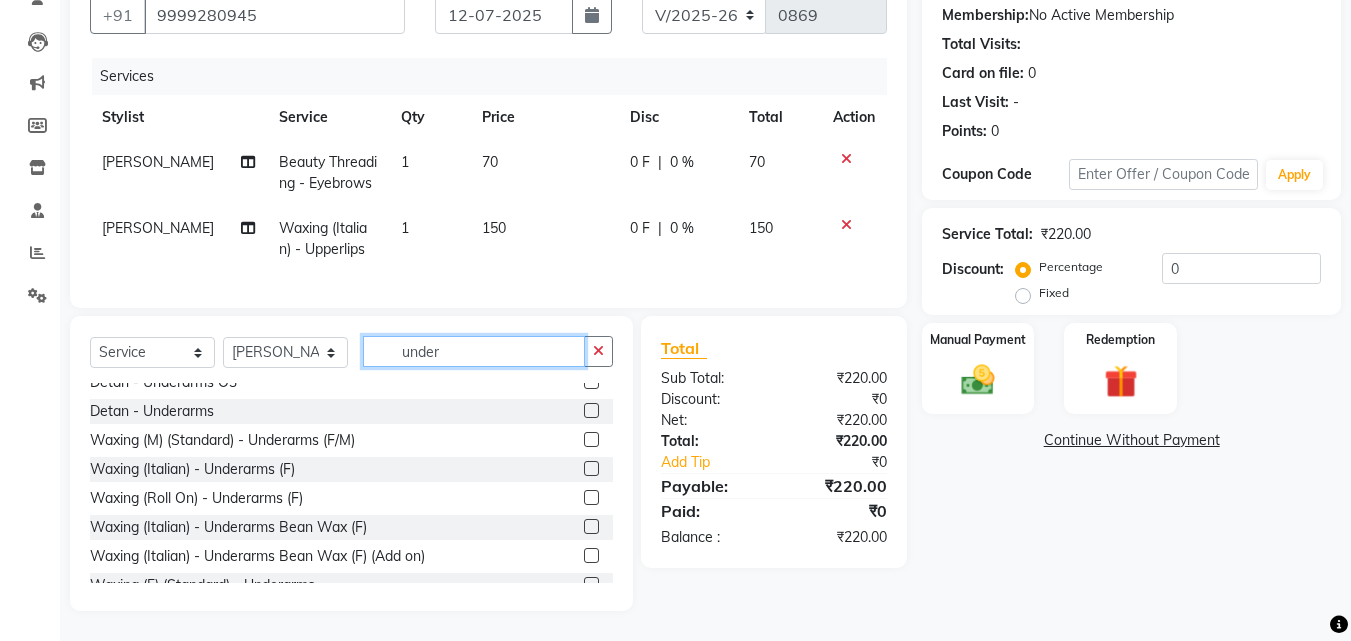 type on "under" 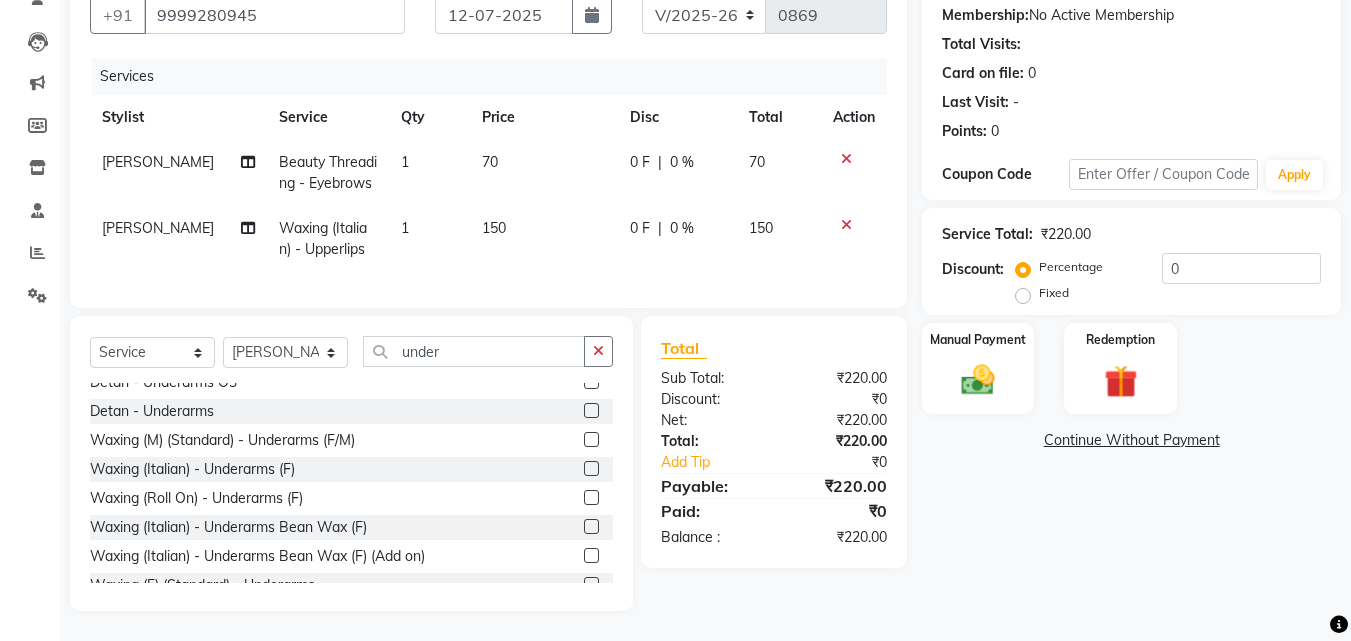 click 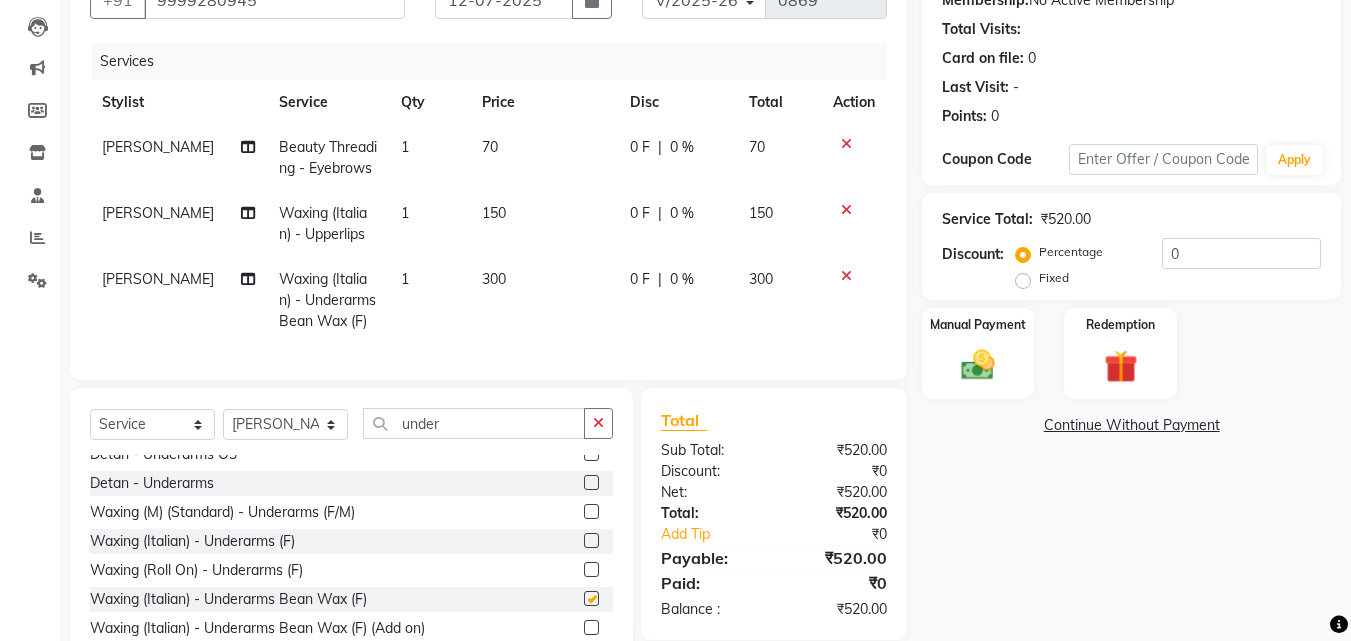 checkbox on "false" 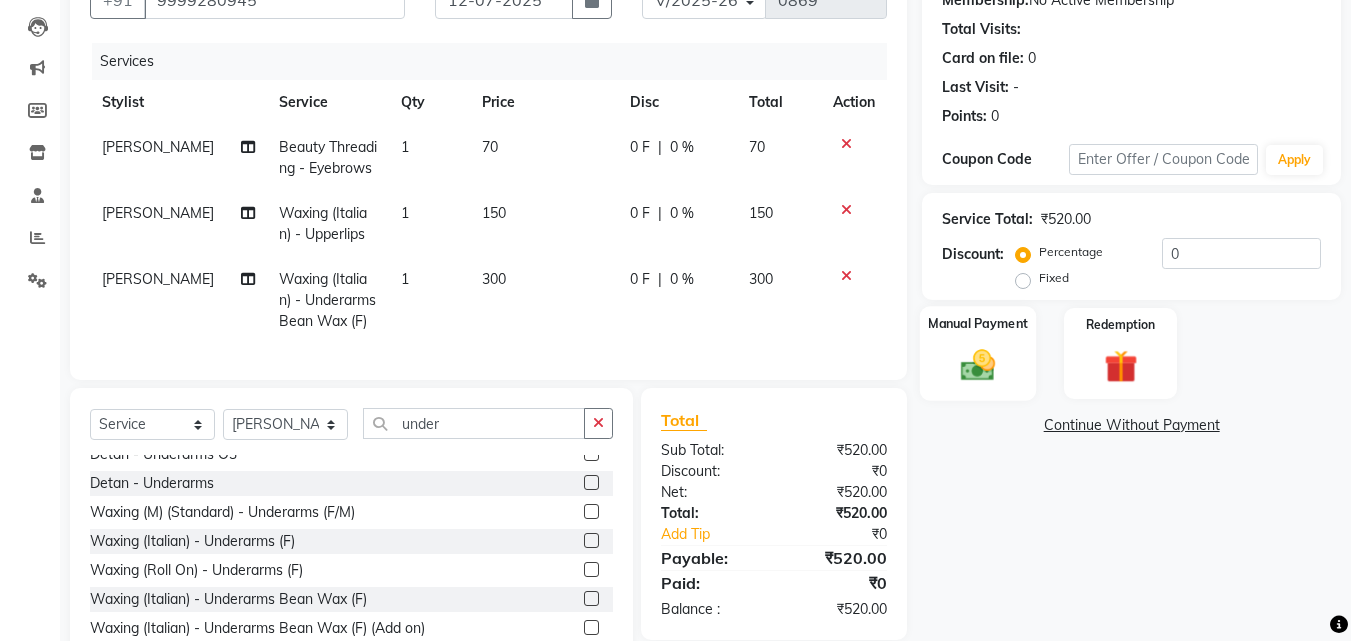 click 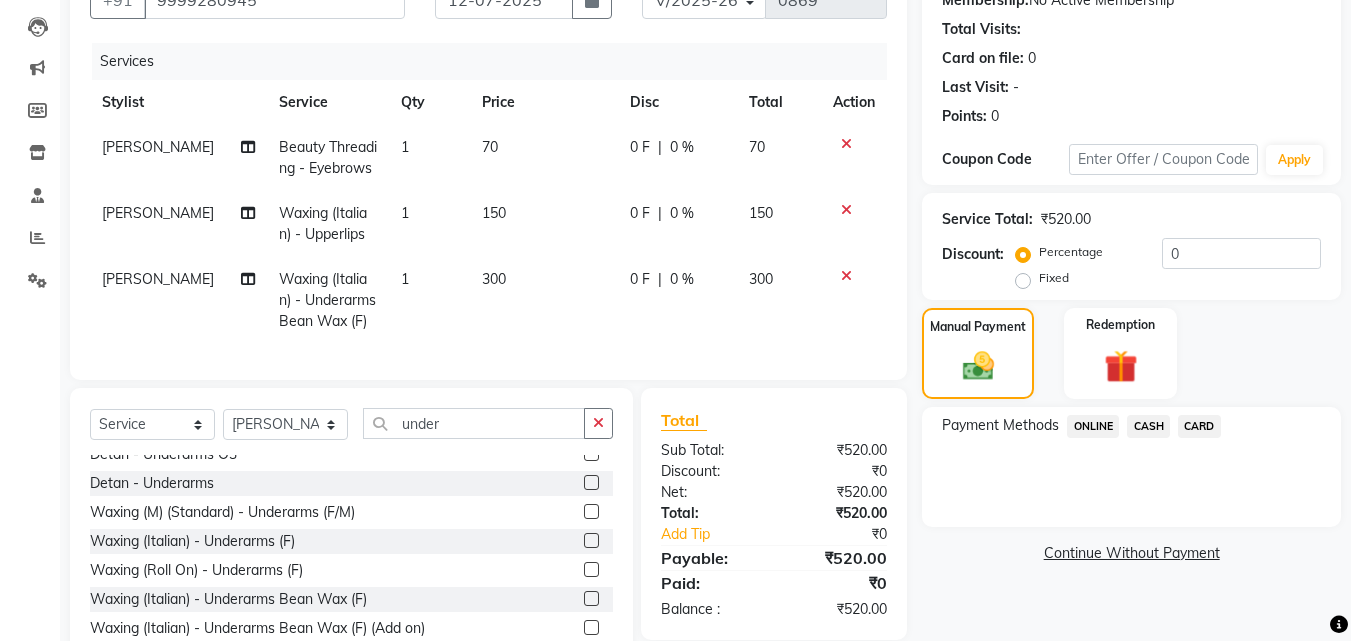 click on "ONLINE" 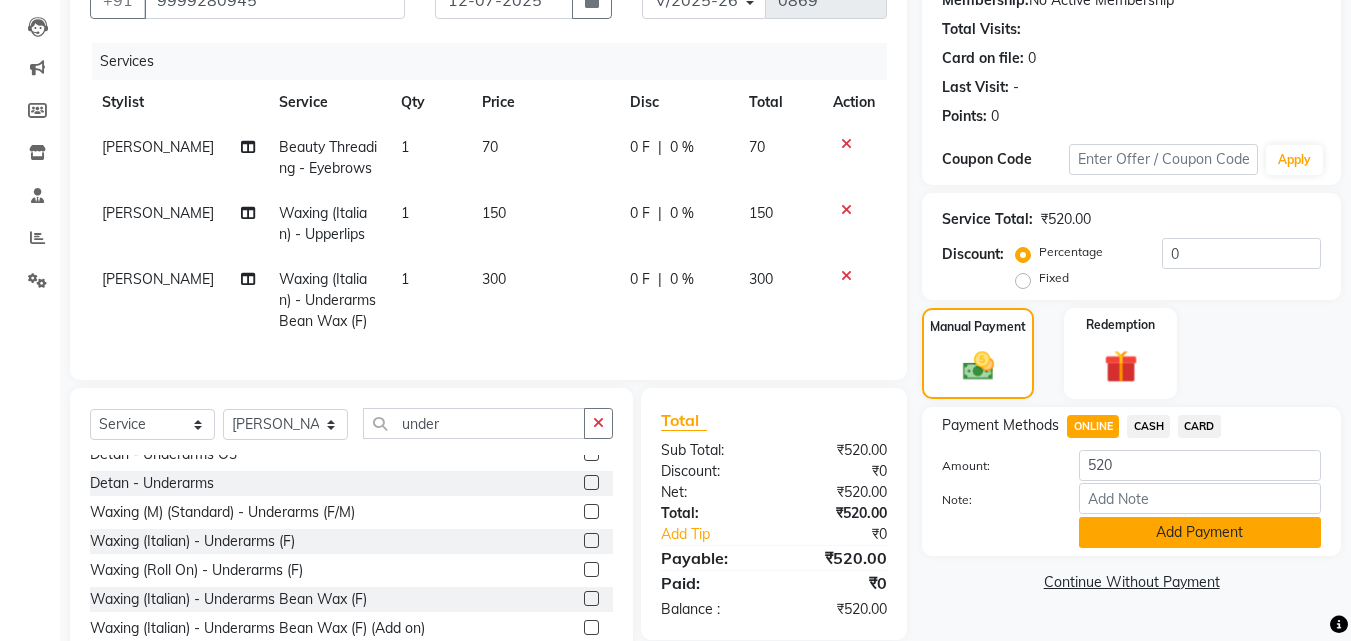 click on "Add Payment" 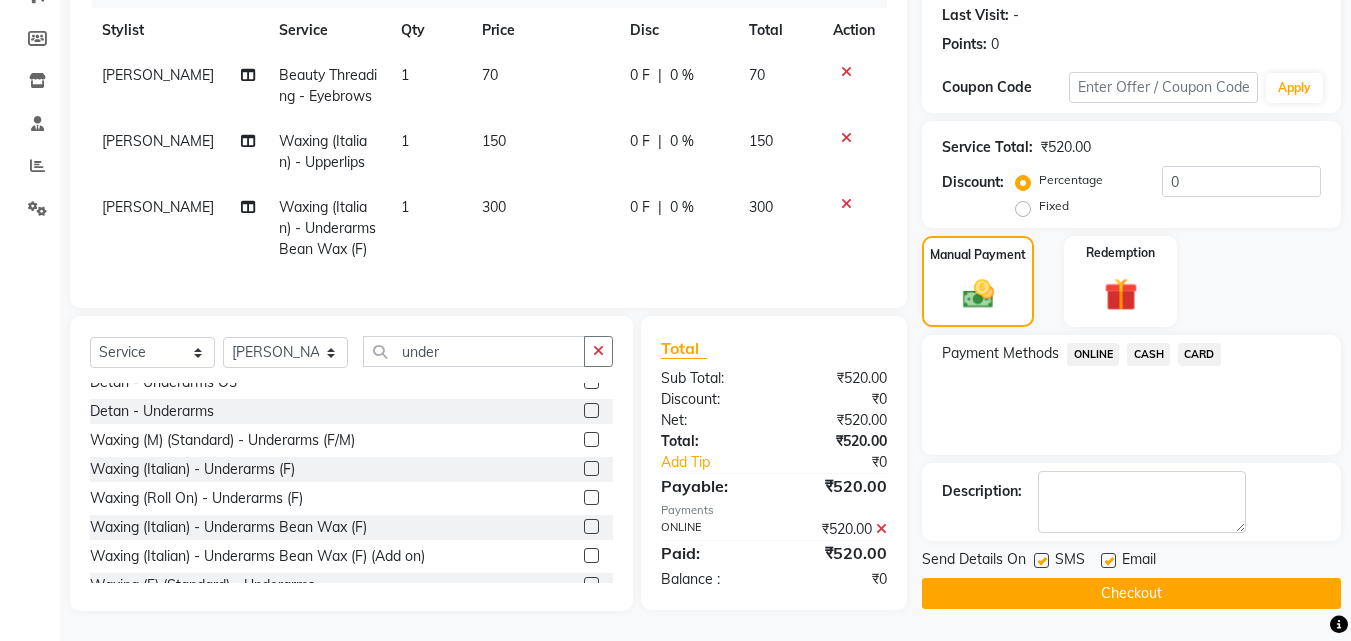scroll, scrollTop: 292, scrollLeft: 0, axis: vertical 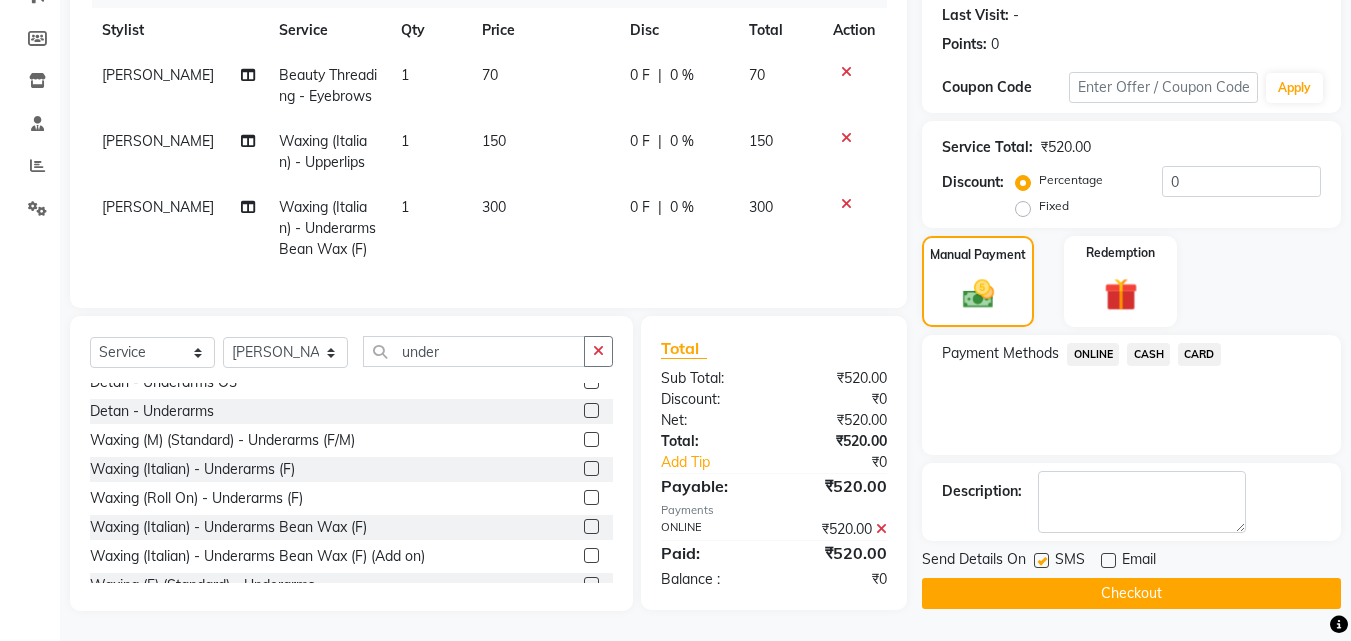 click 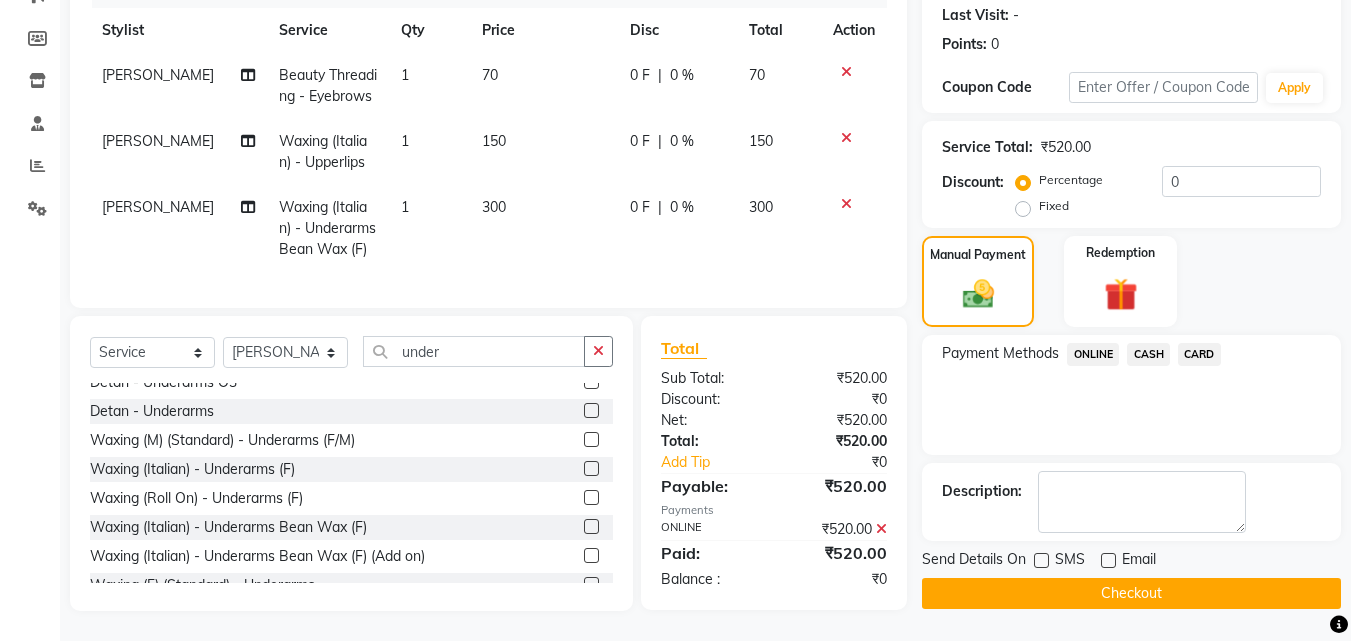 click on "Checkout" 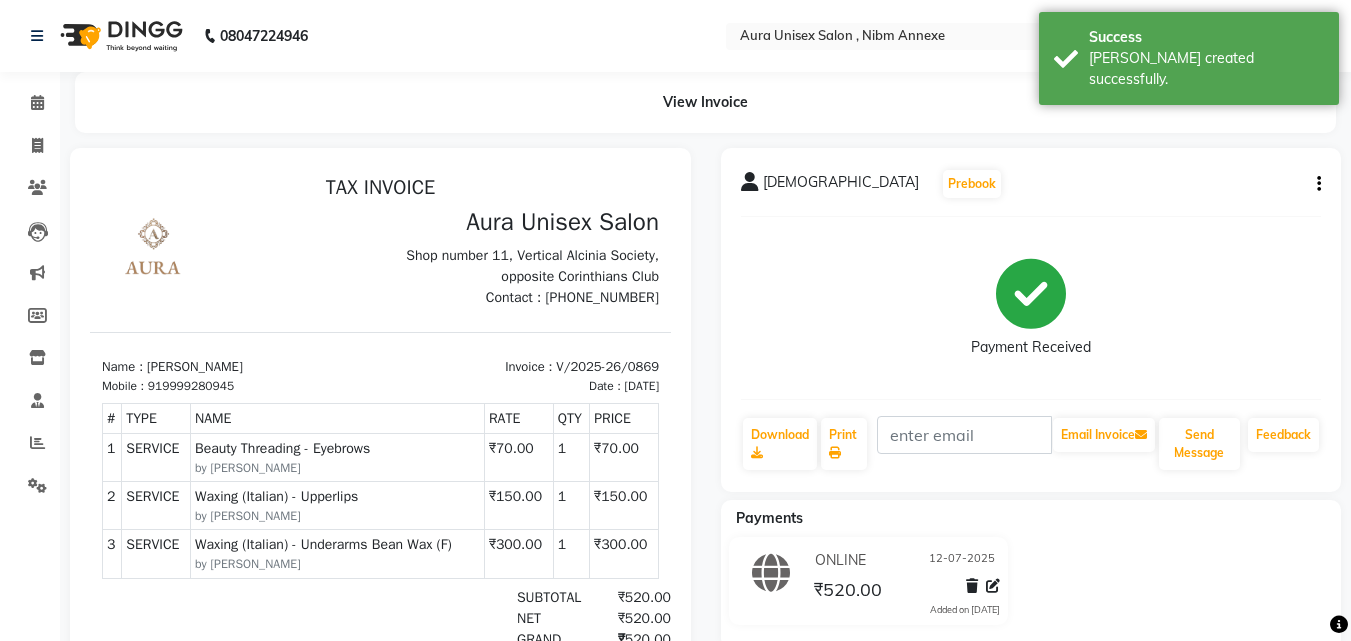 scroll, scrollTop: 0, scrollLeft: 0, axis: both 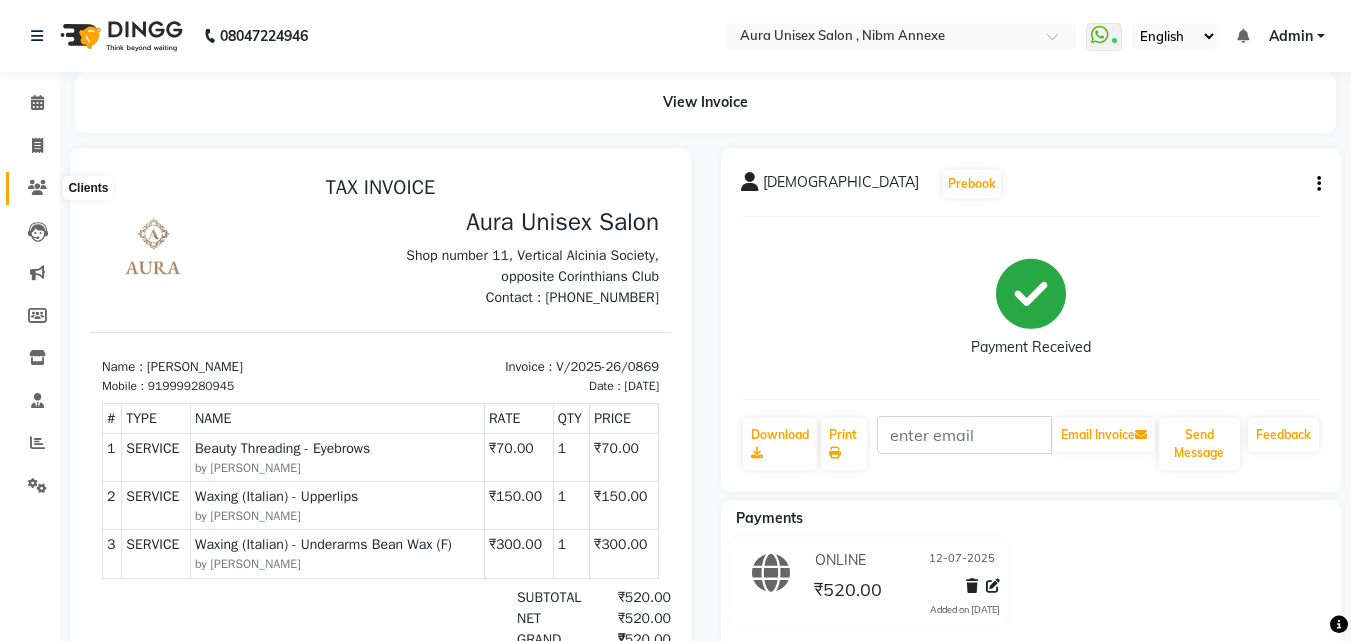 click 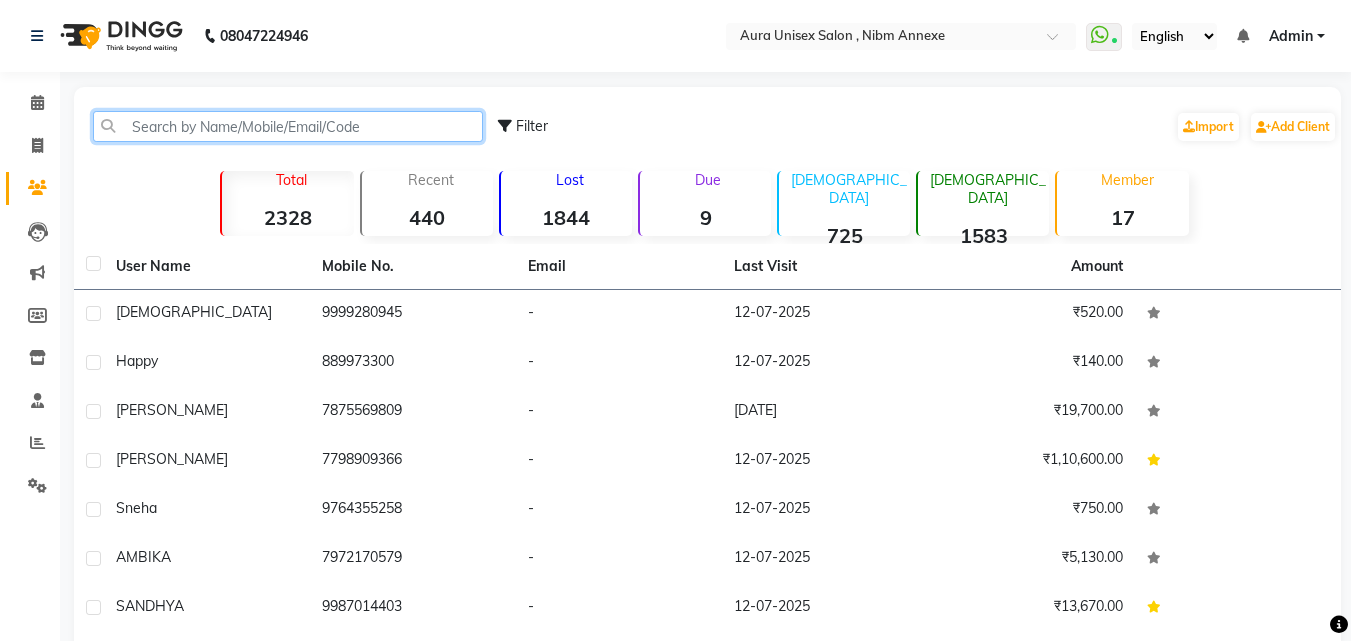 click 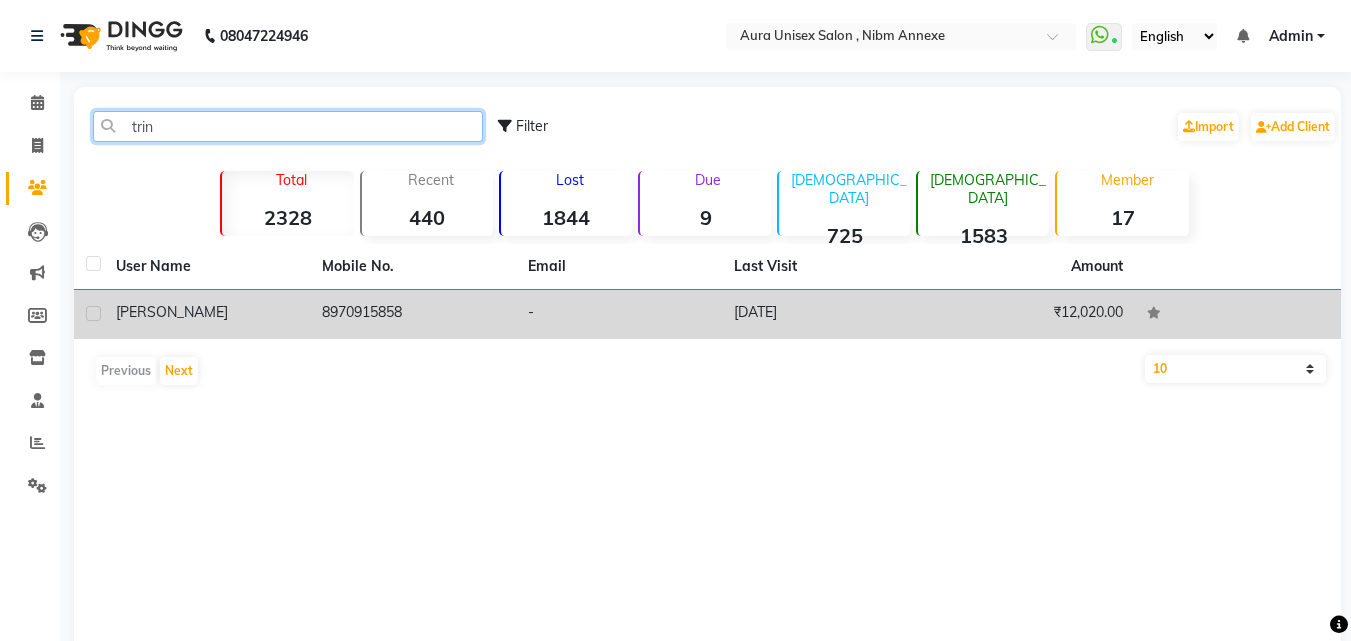 type on "trin" 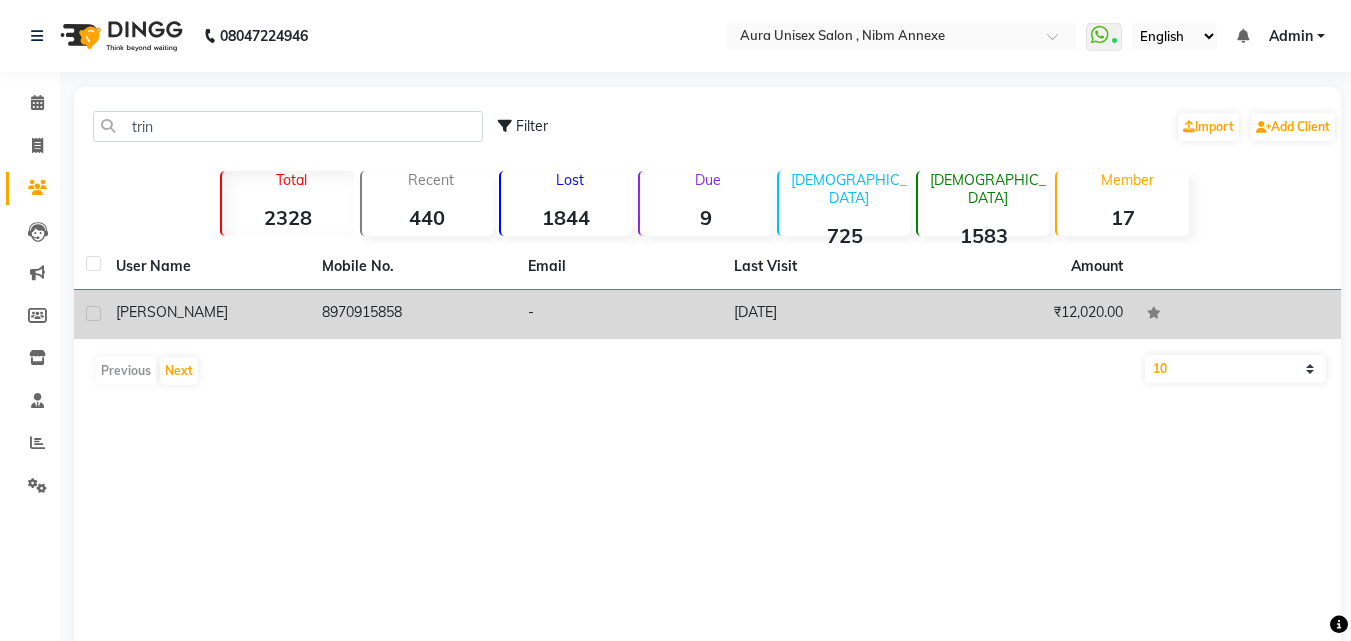 click on "-" 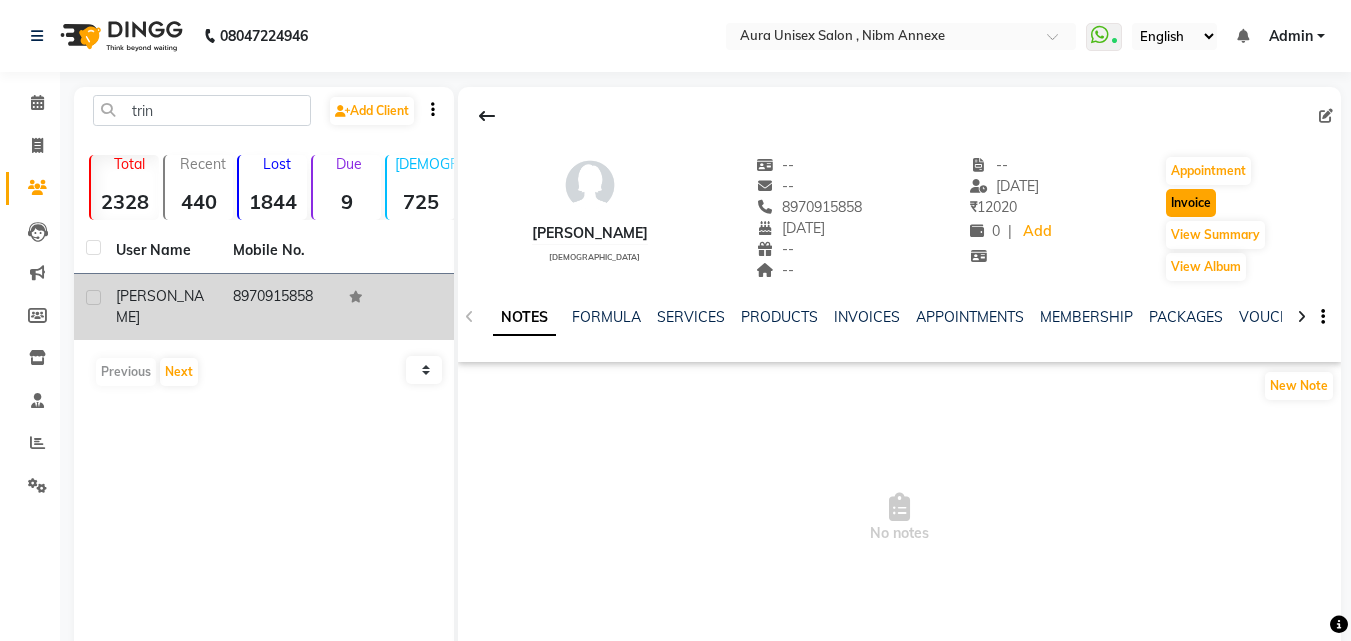 click on "Invoice" 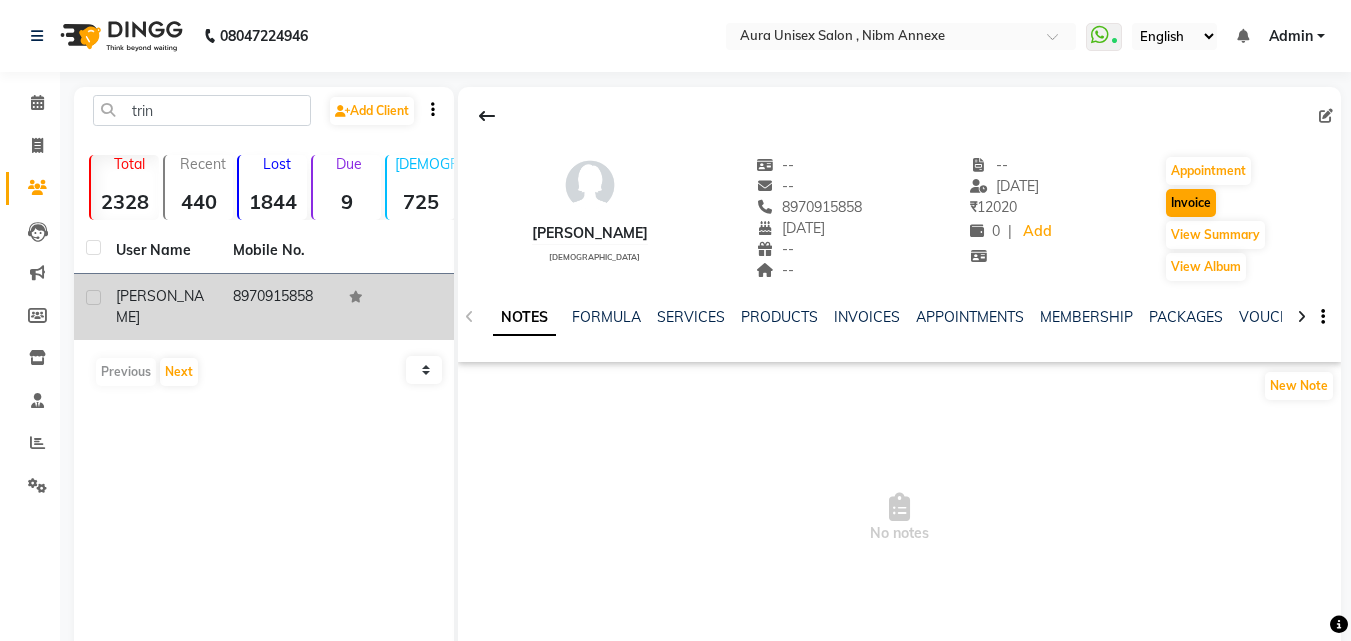 select on "service" 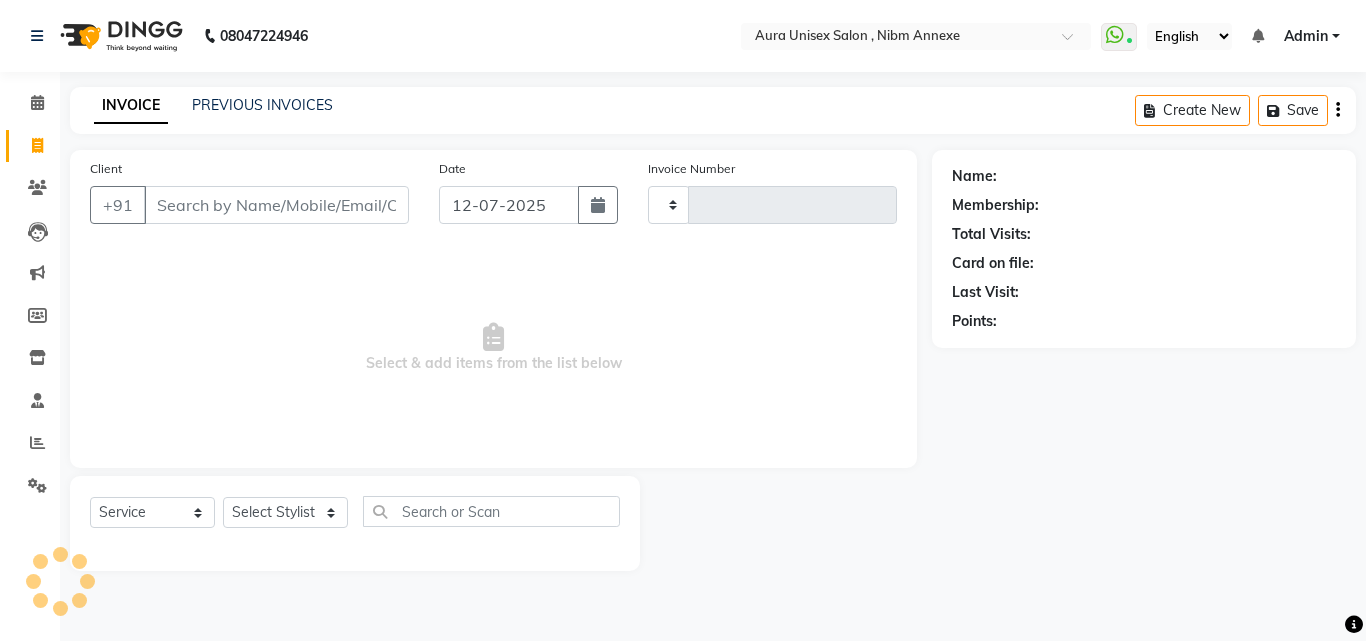 type on "0870" 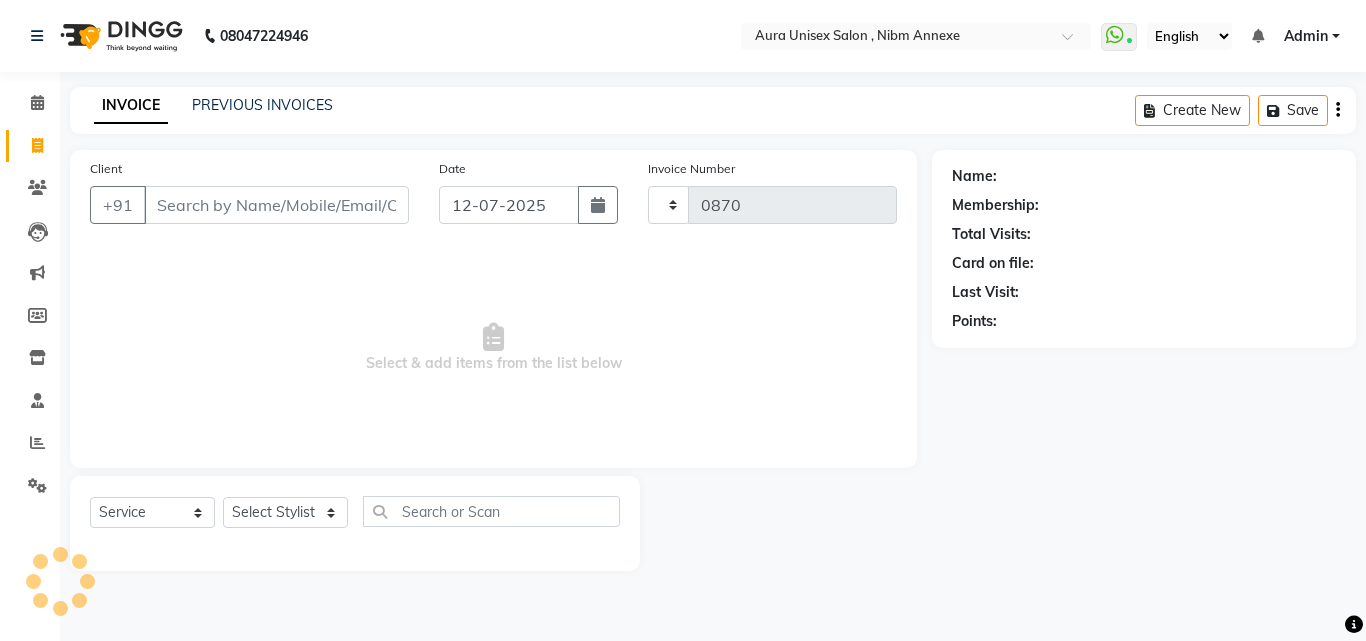 select on "823" 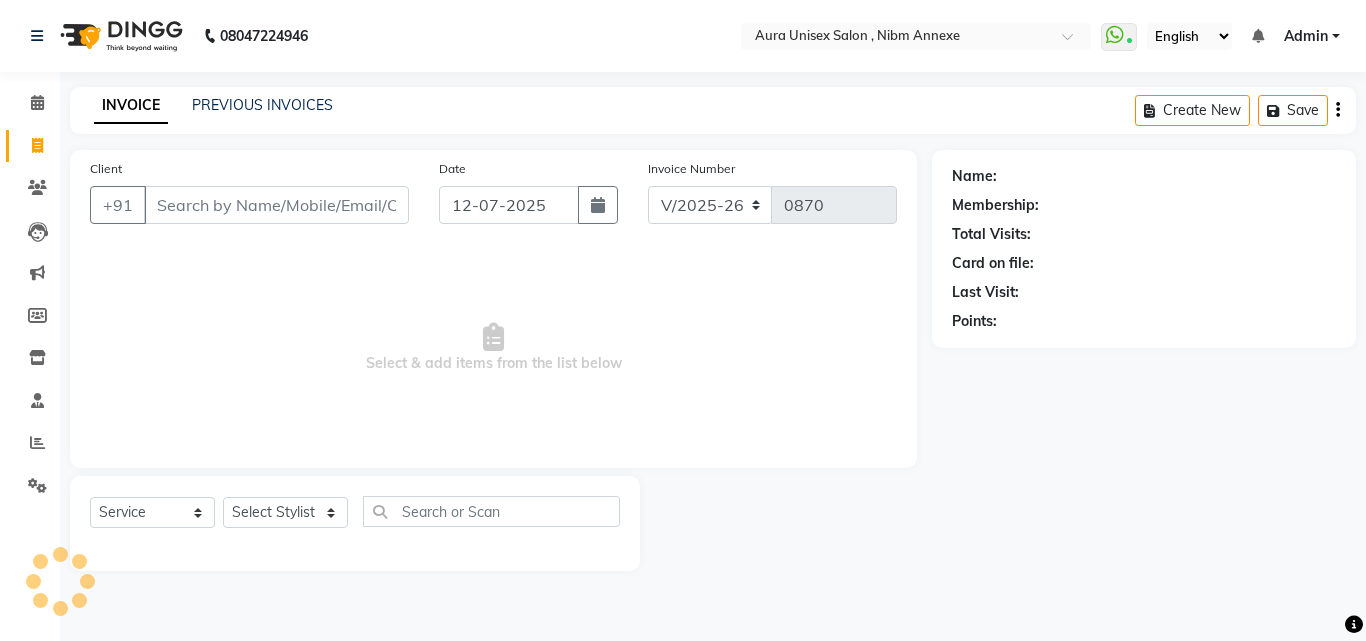 type on "8970915858" 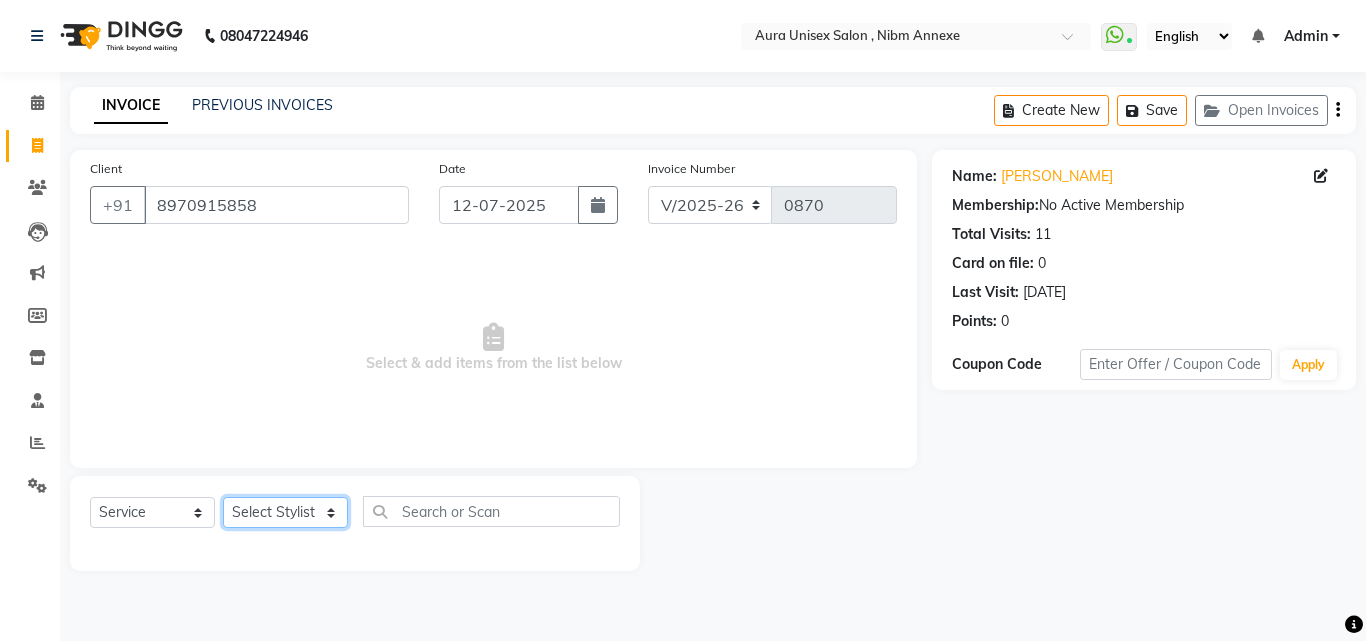 click on "Select Stylist [PERSON_NAME] Jyoti [PERSON_NAME] [PERSON_NAME]" 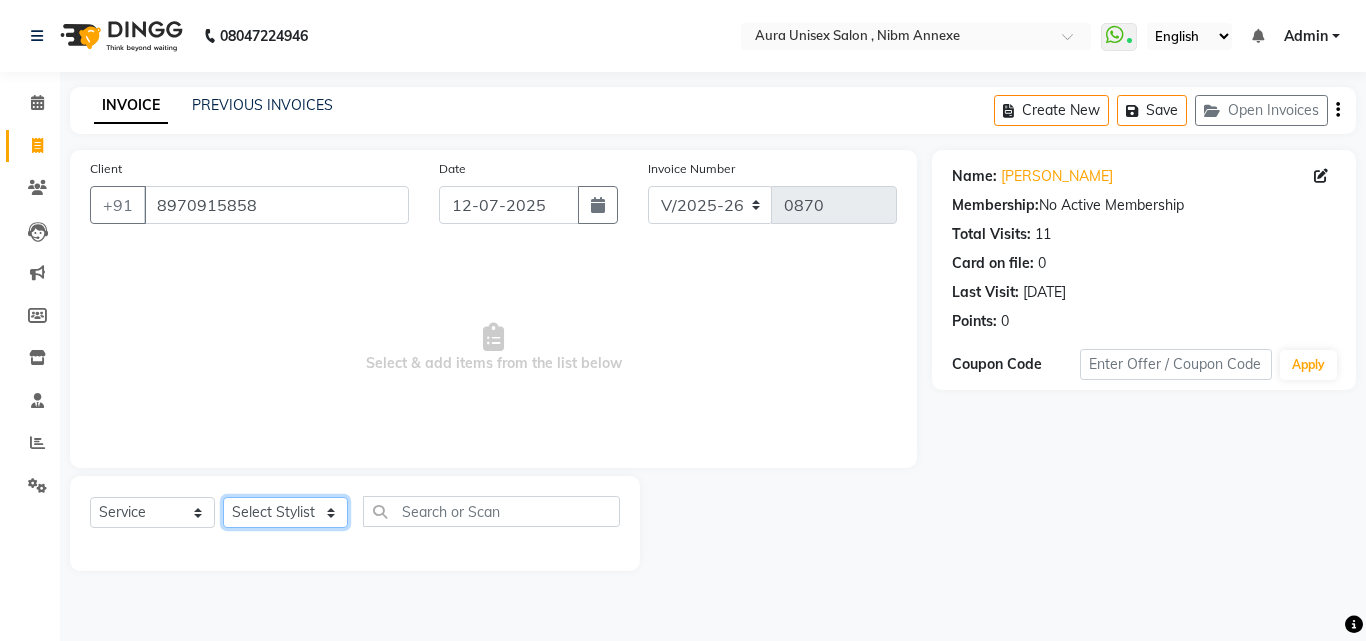 select on "69183" 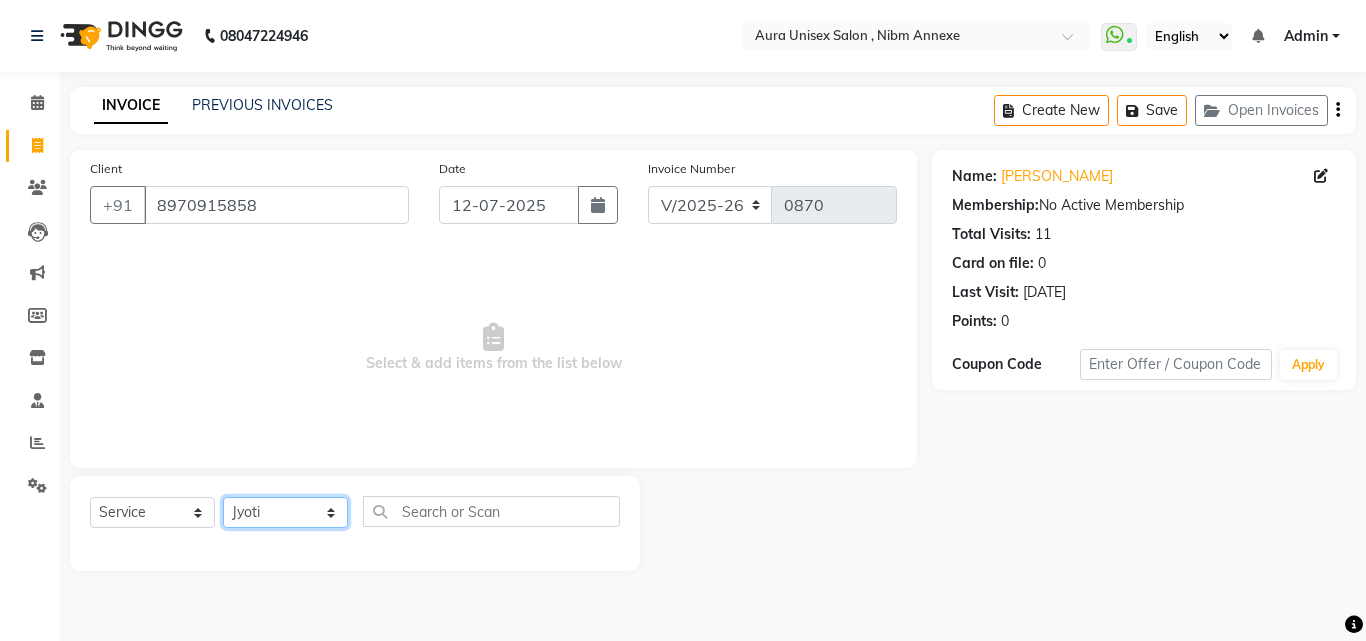 click on "Select Stylist [PERSON_NAME] Jyoti [PERSON_NAME] [PERSON_NAME]" 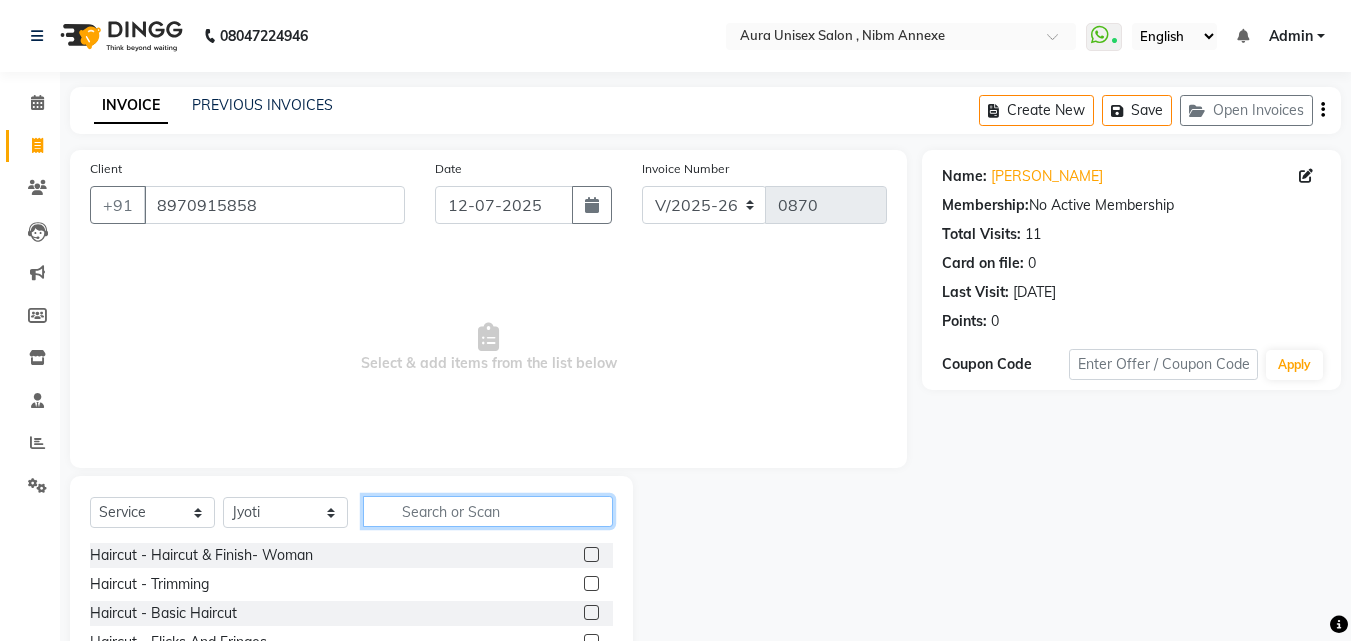 click 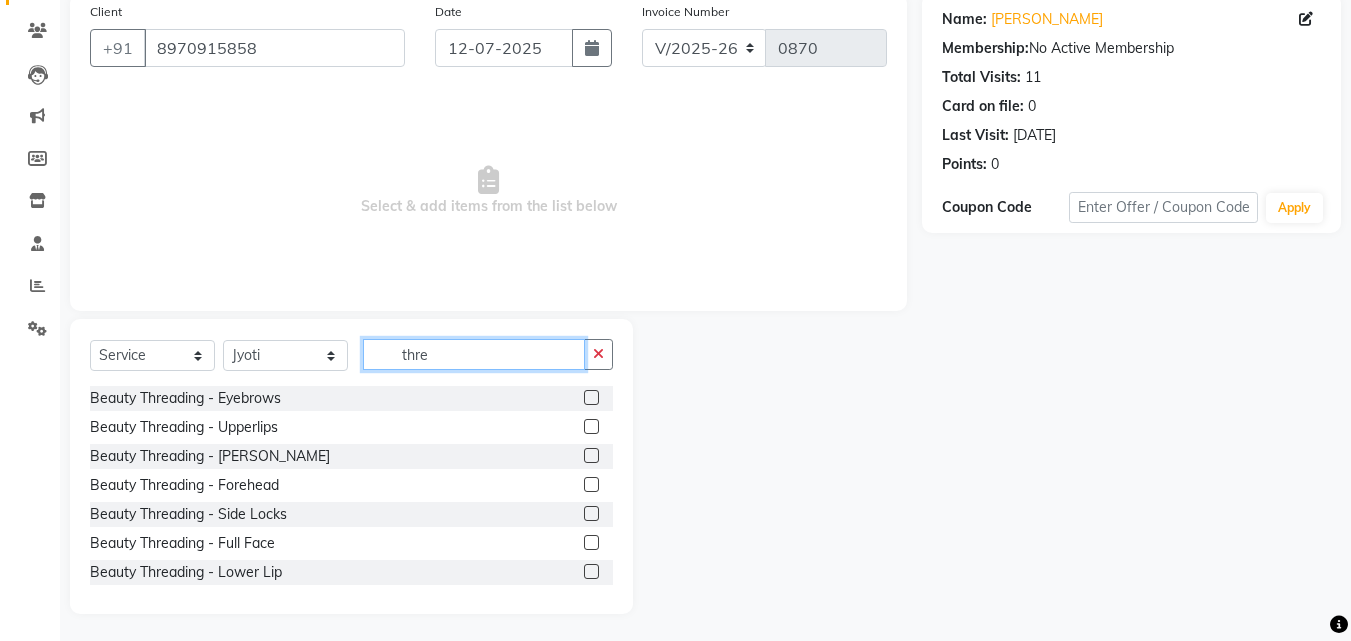 scroll, scrollTop: 160, scrollLeft: 0, axis: vertical 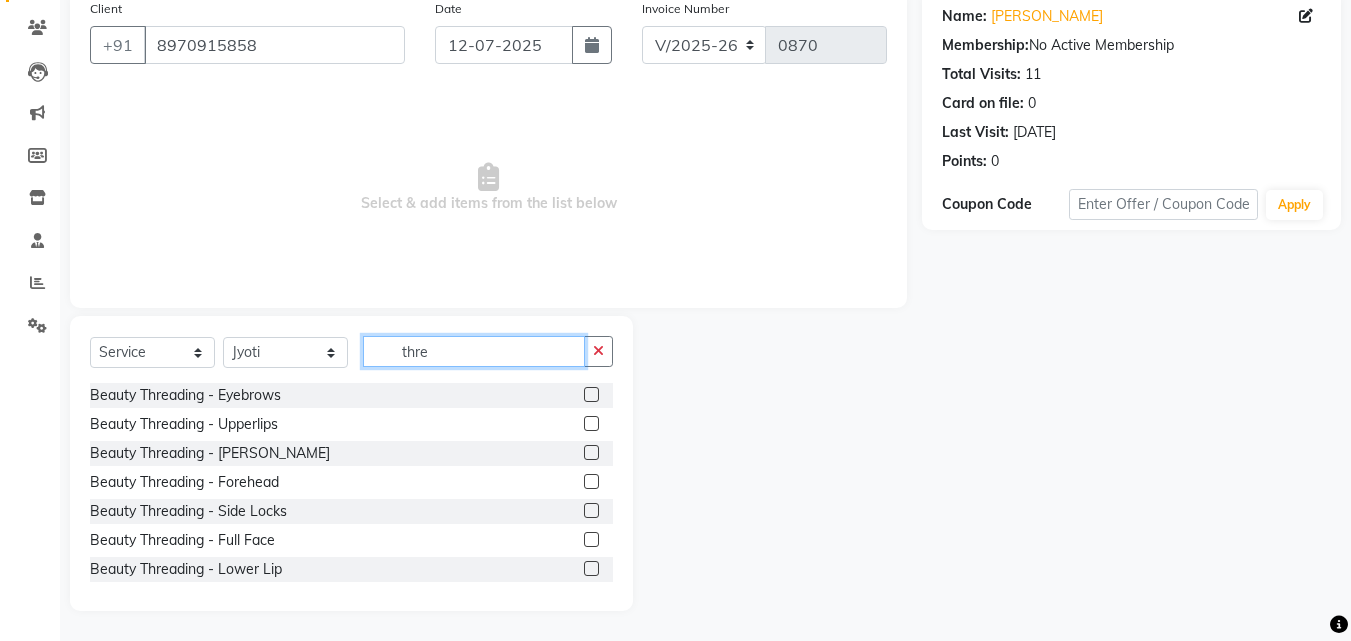 type on "thre" 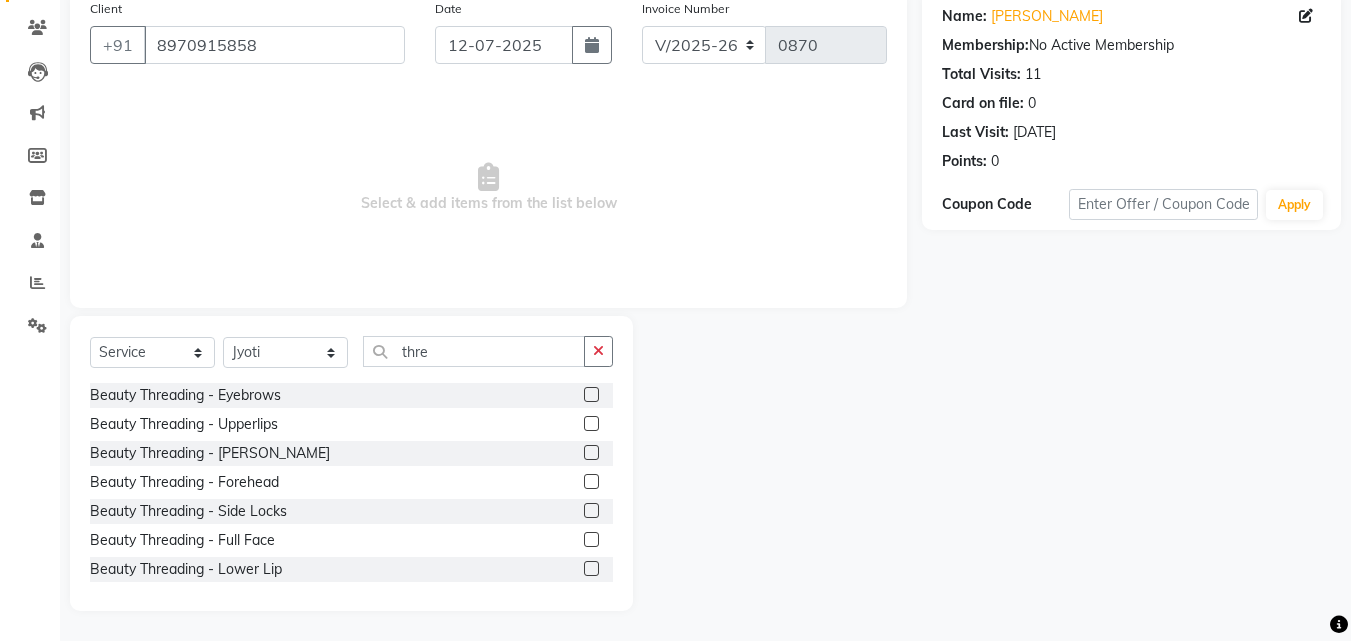 click 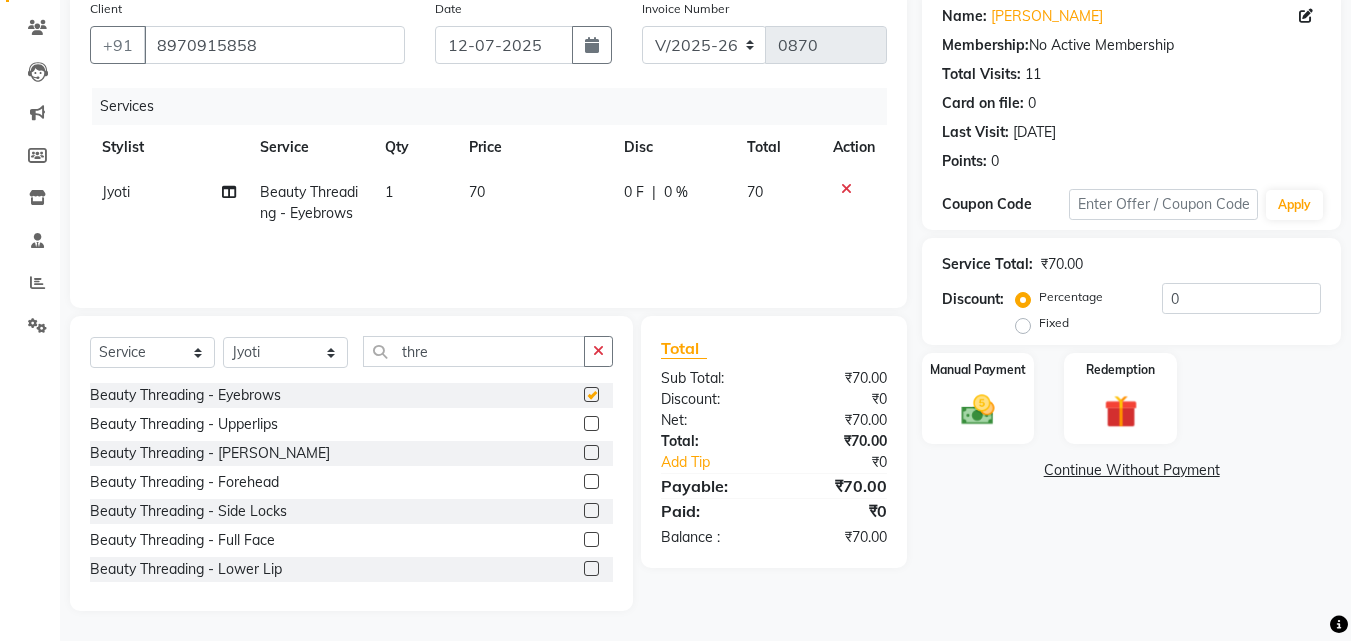 checkbox on "false" 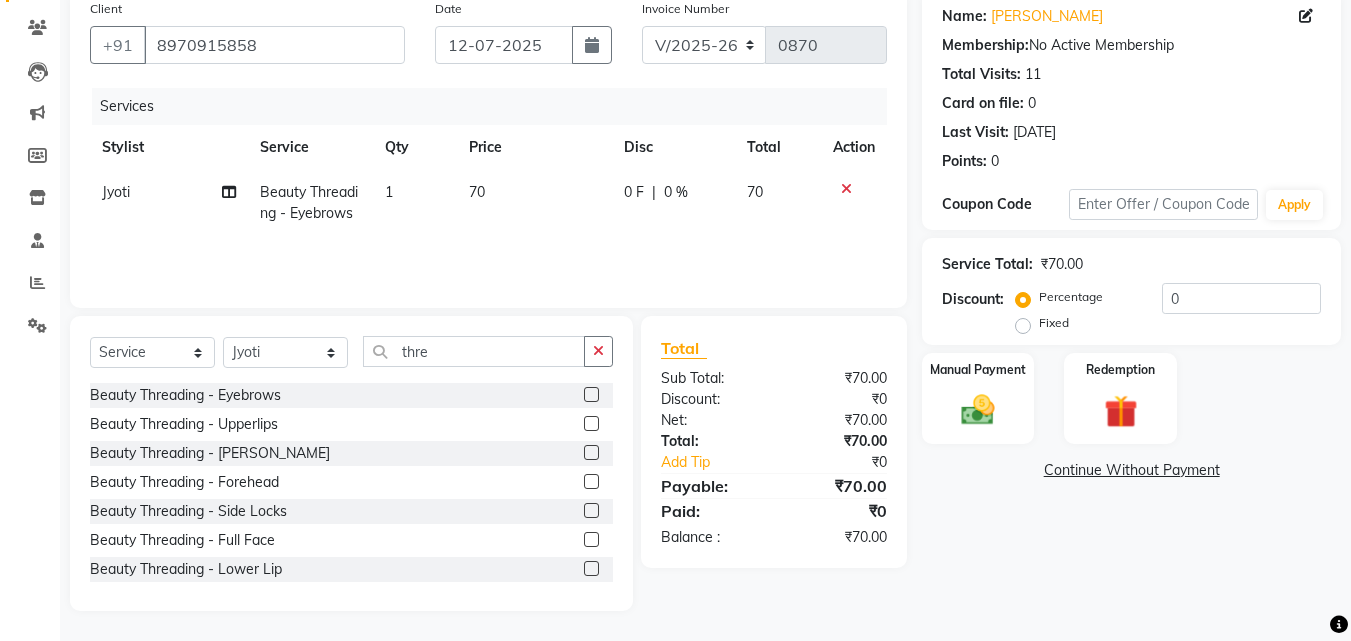 click 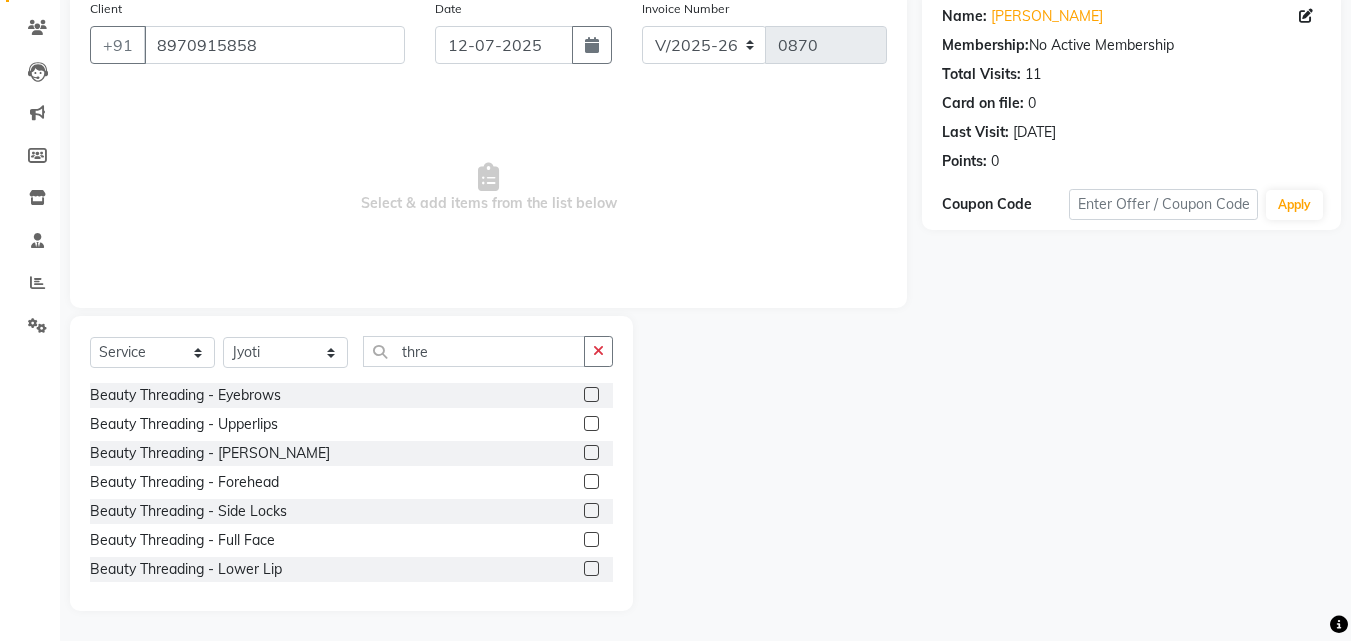 click 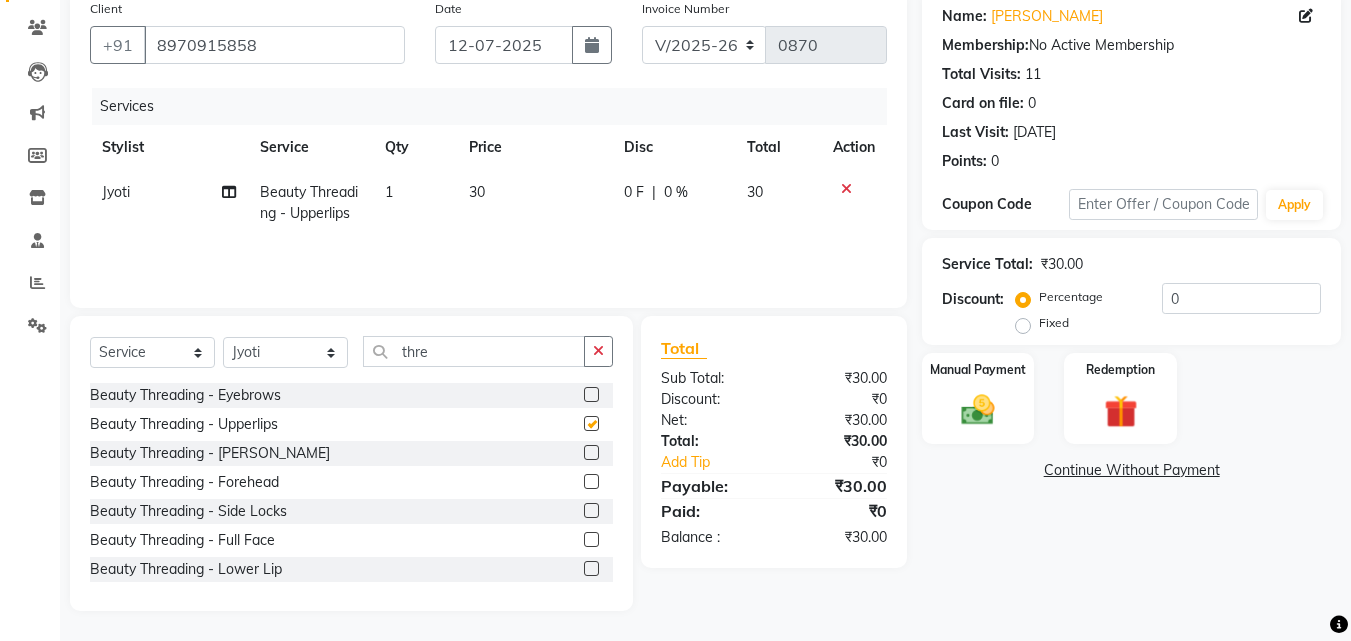 checkbox on "false" 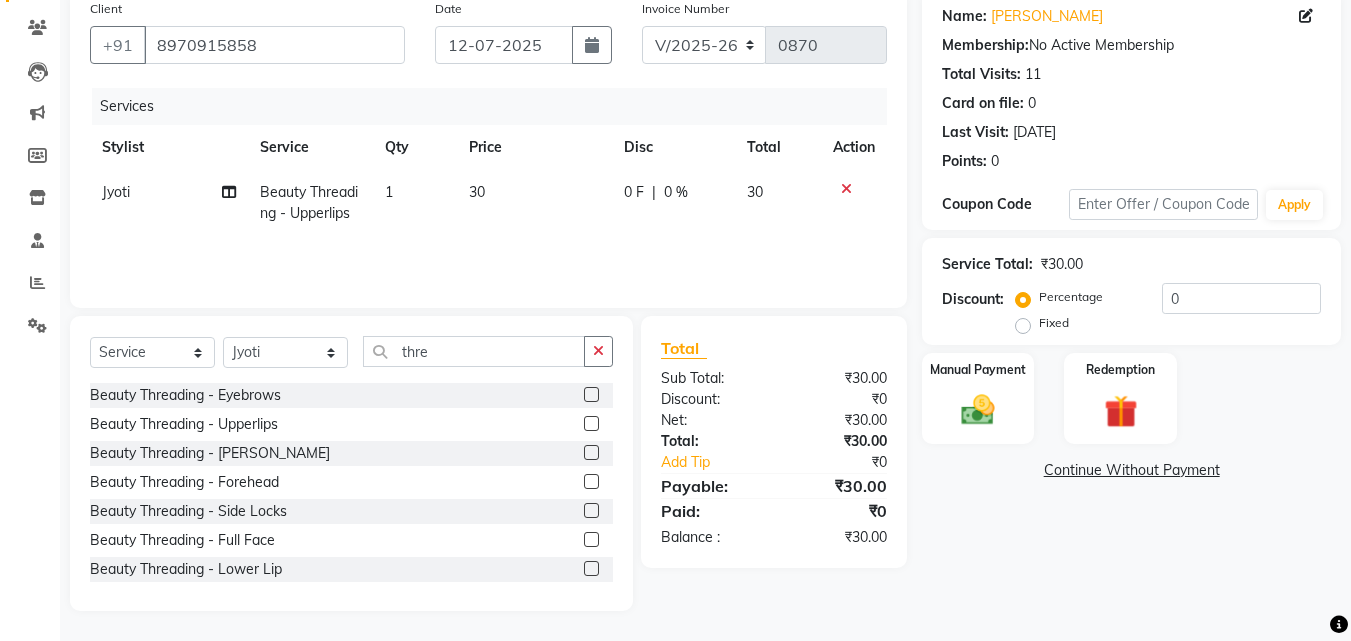 click 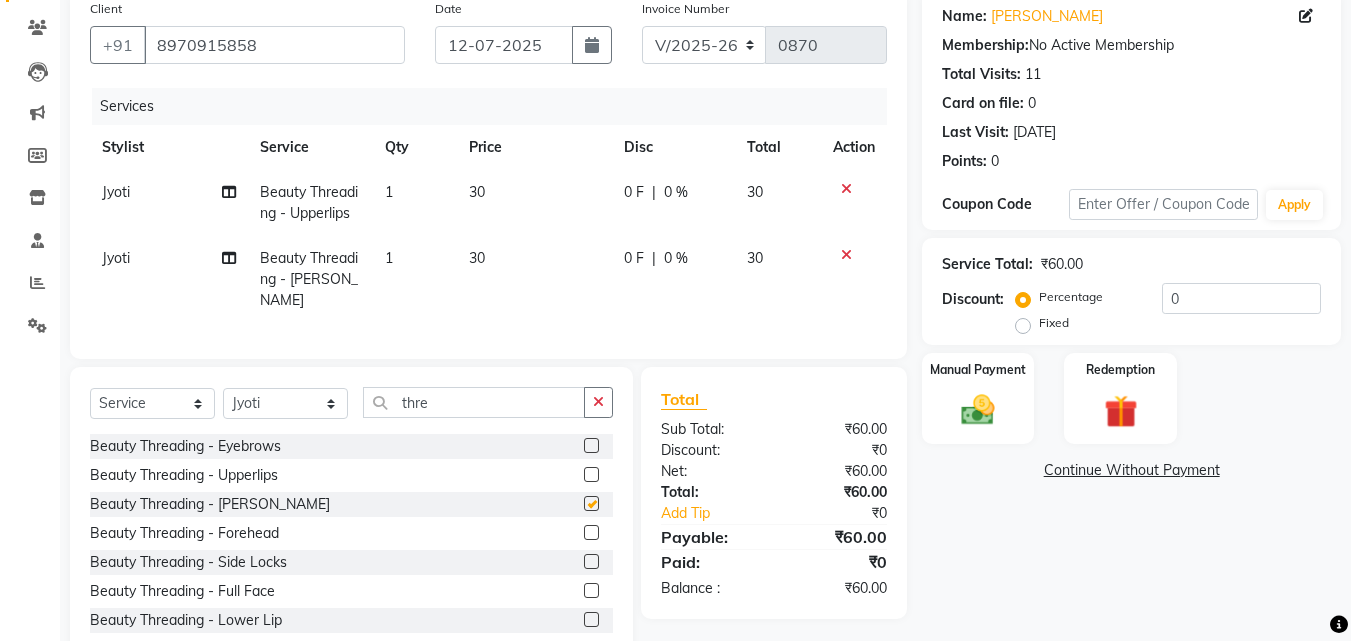 checkbox on "false" 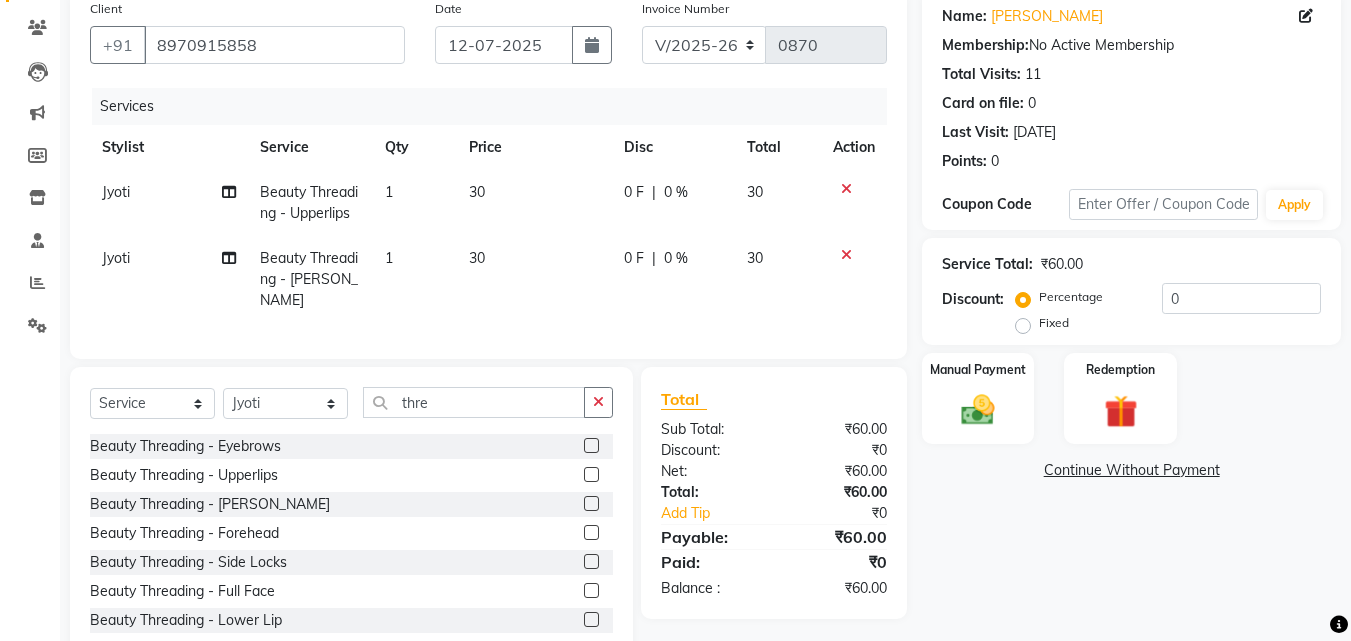 click 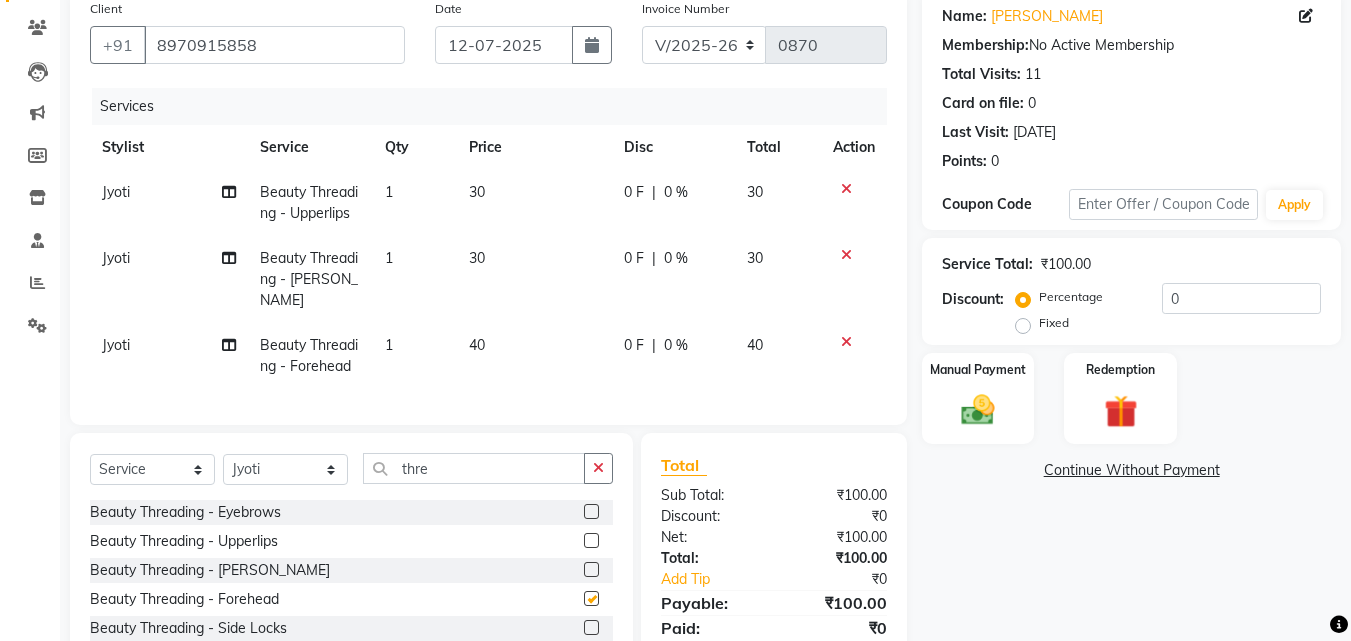 checkbox on "false" 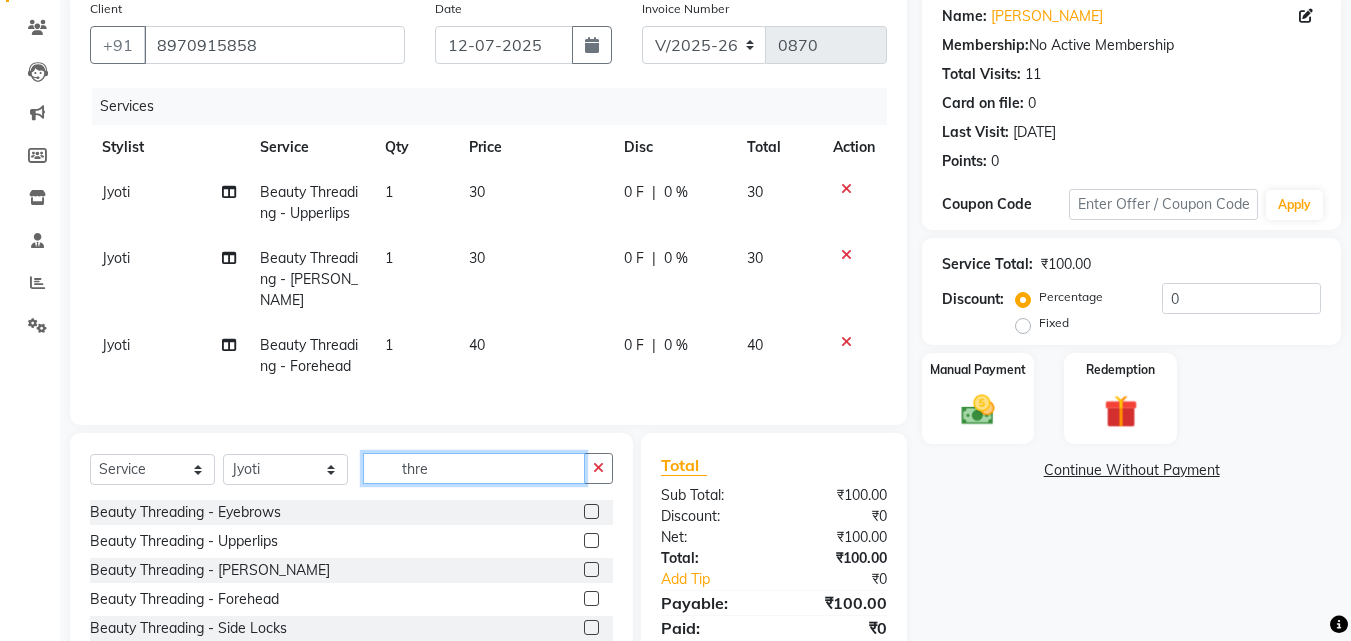 click on "thre" 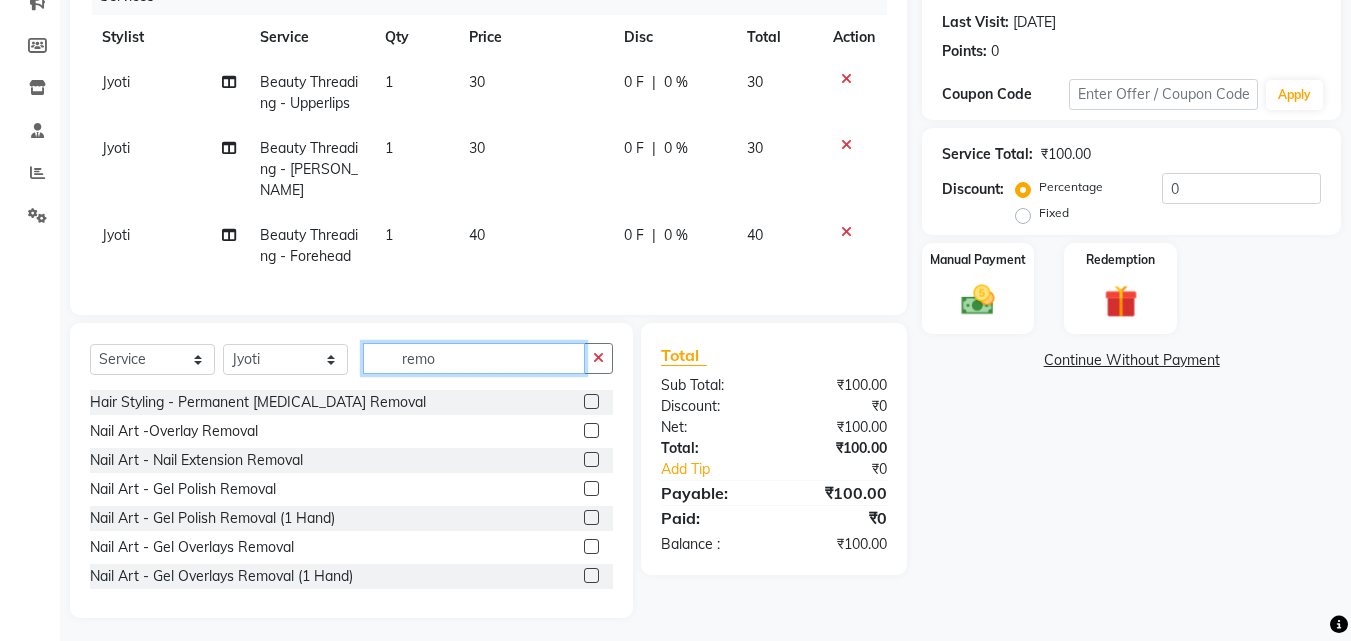 scroll, scrollTop: 271, scrollLeft: 0, axis: vertical 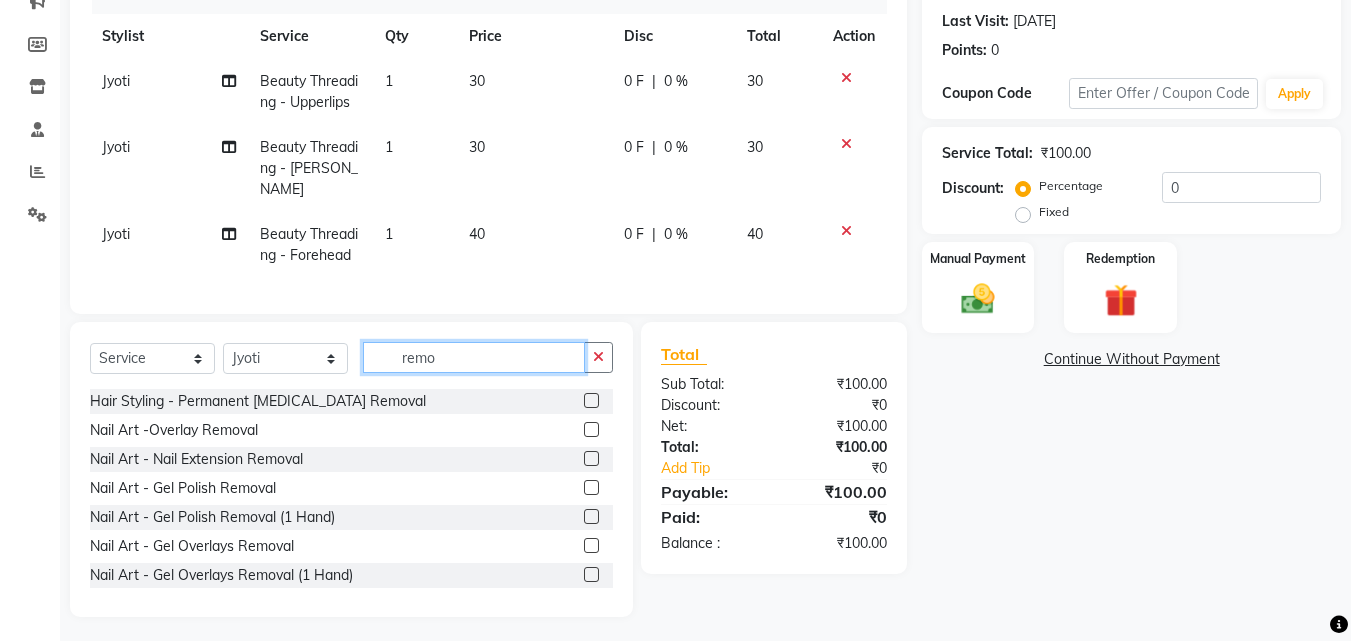 type on "remo" 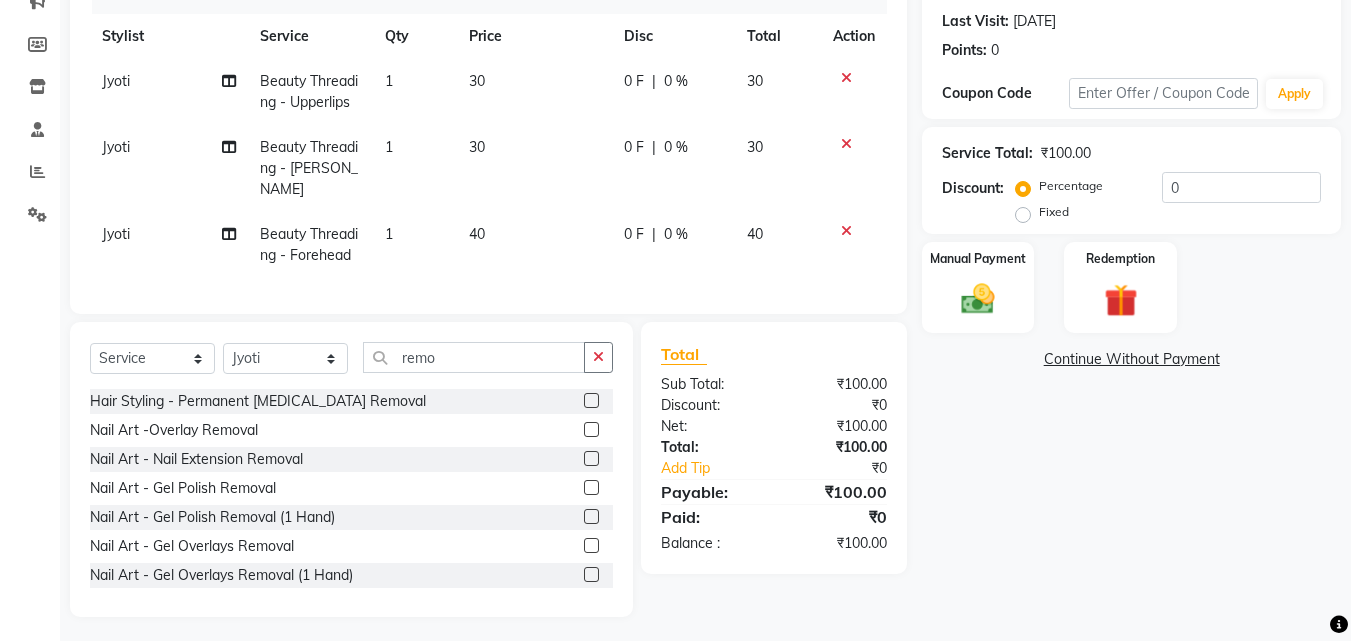 click on "Nail Art  - Nail Extension Removal" 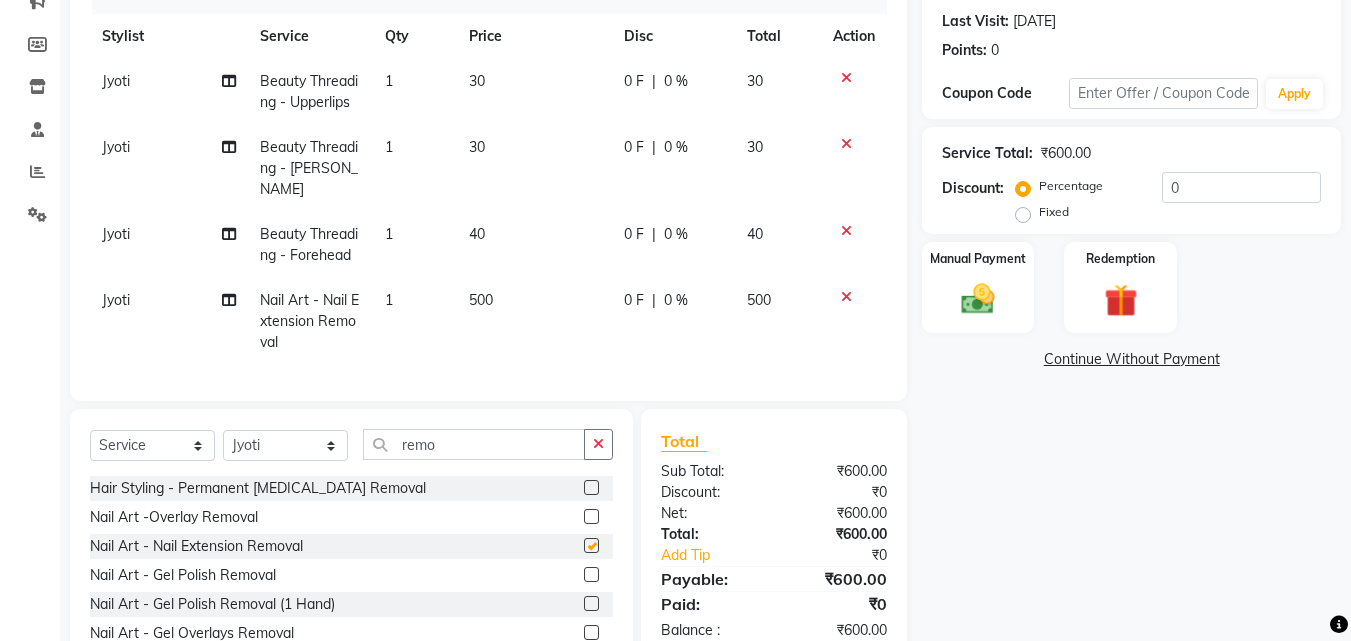 checkbox on "false" 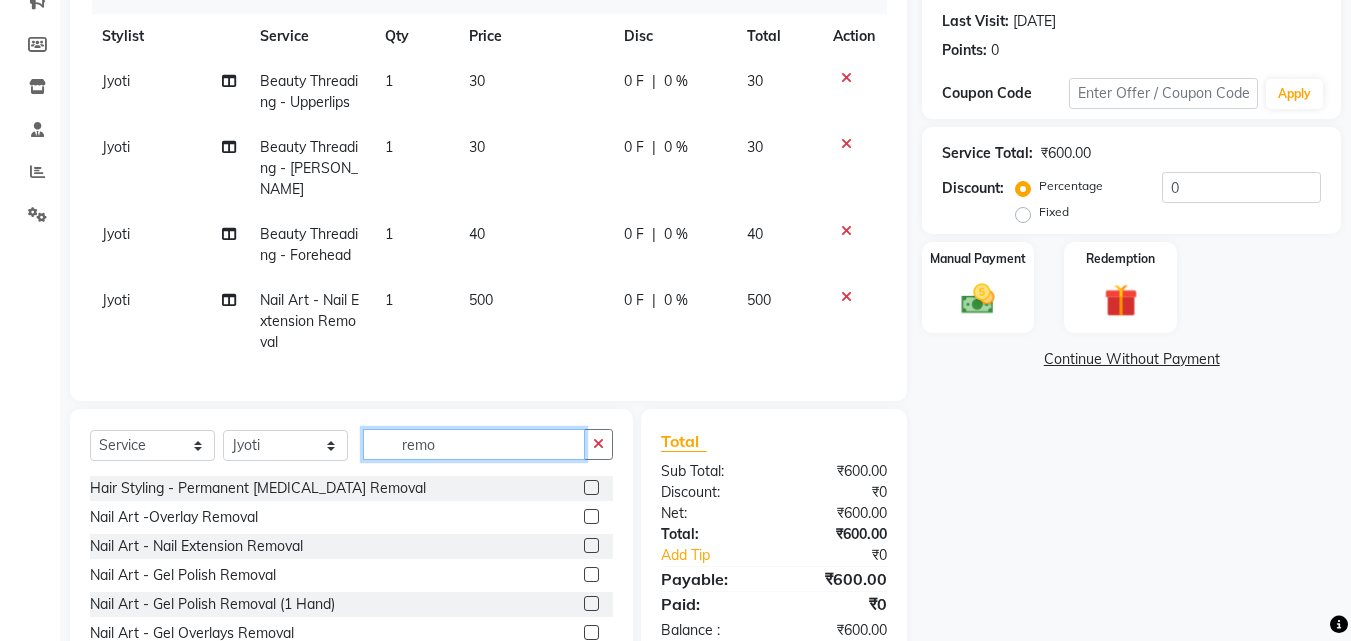 click on "remo" 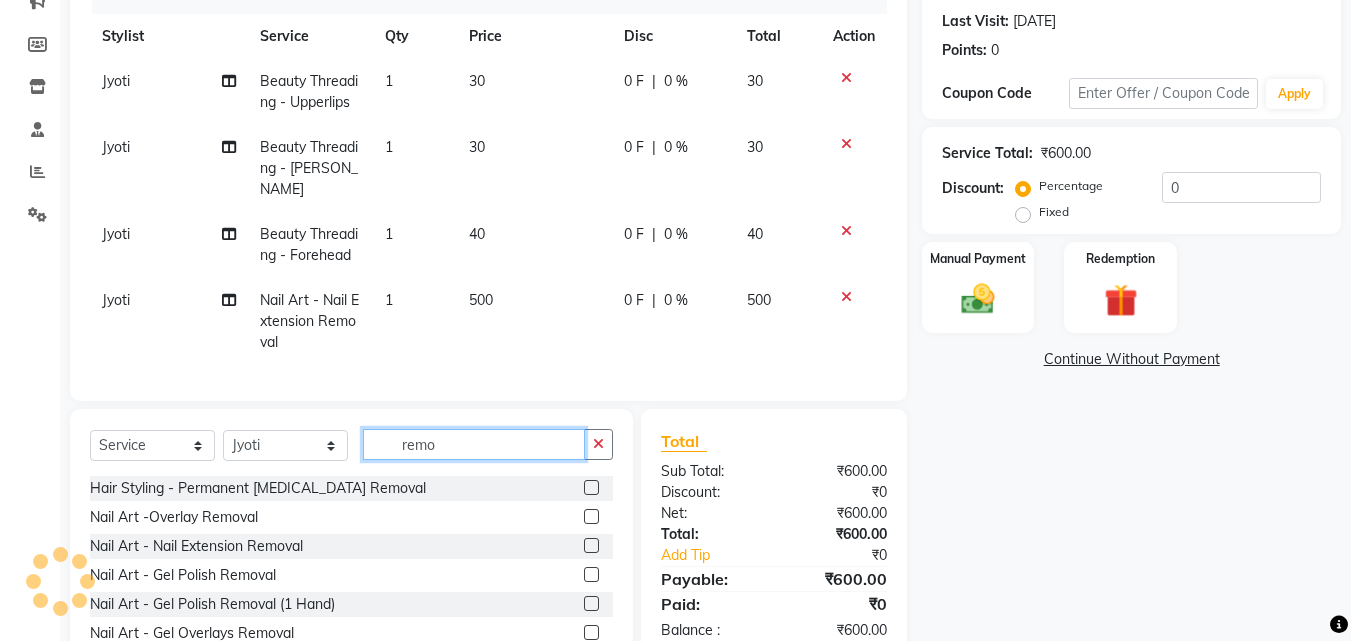click on "remo" 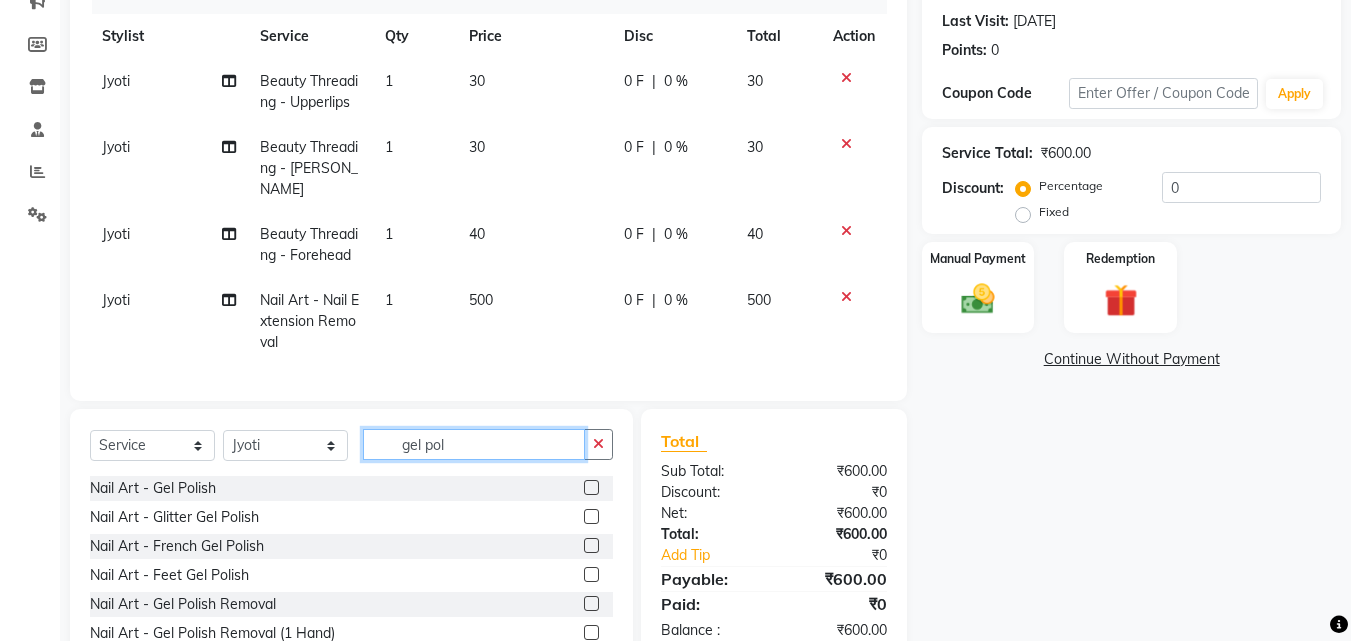 type on "gel pol" 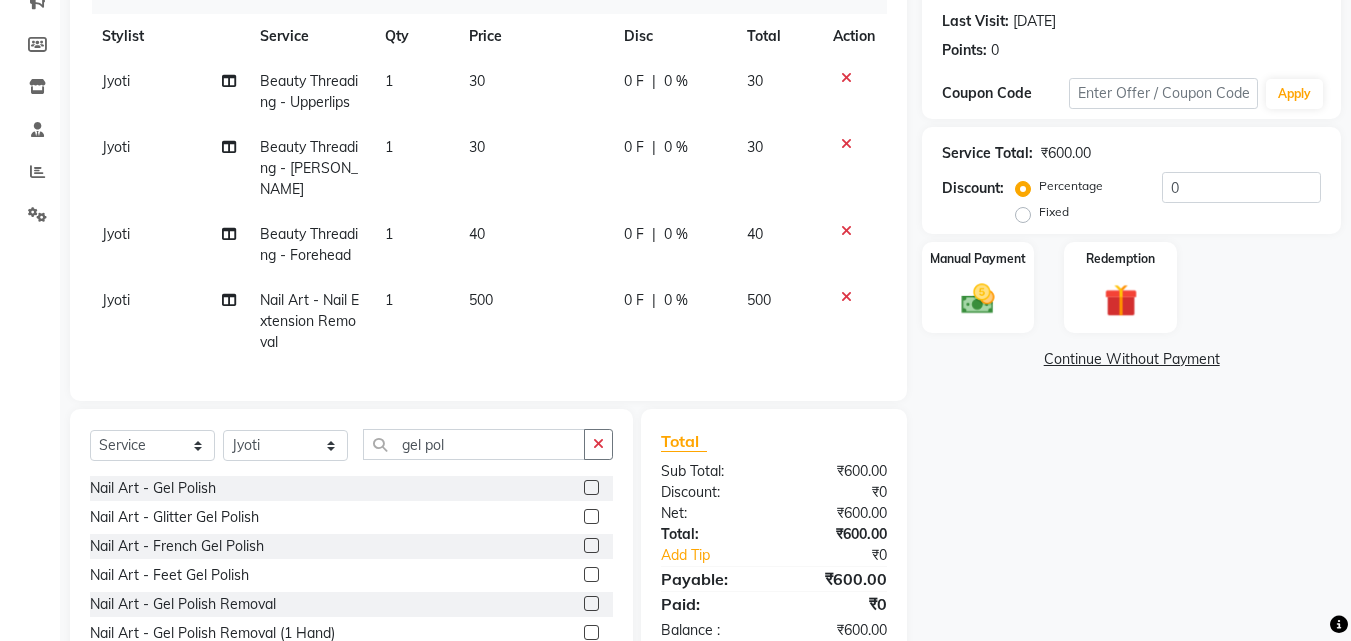 click 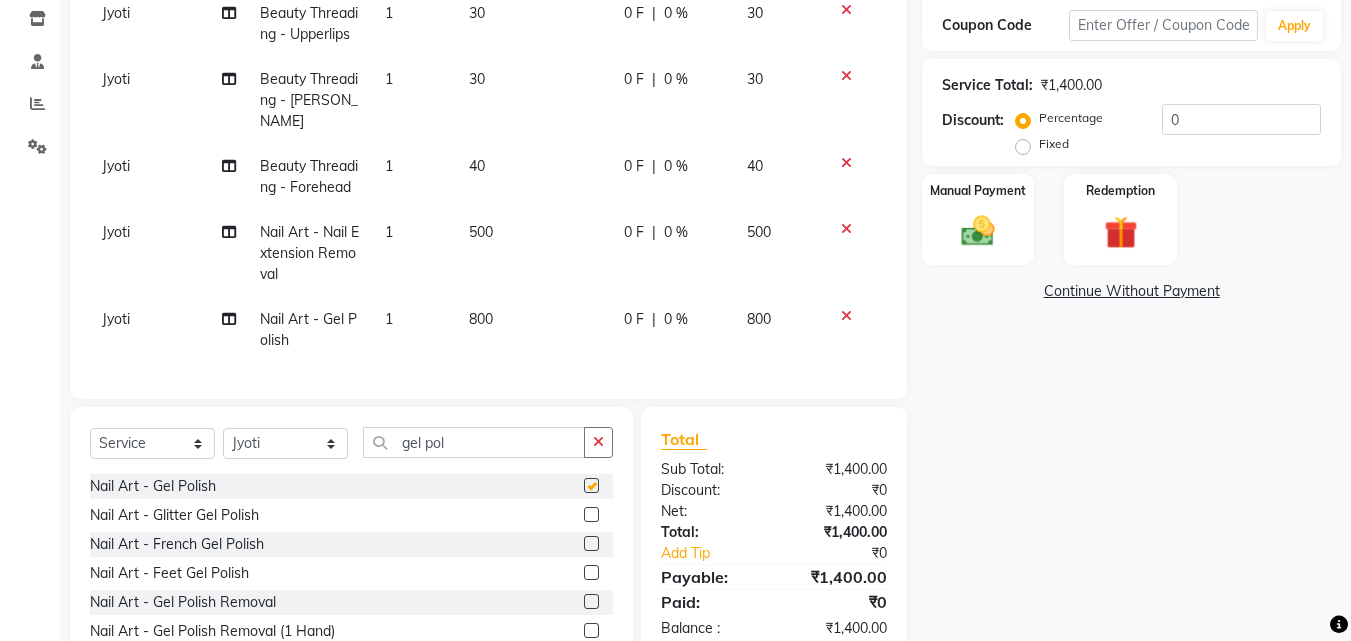 checkbox on "false" 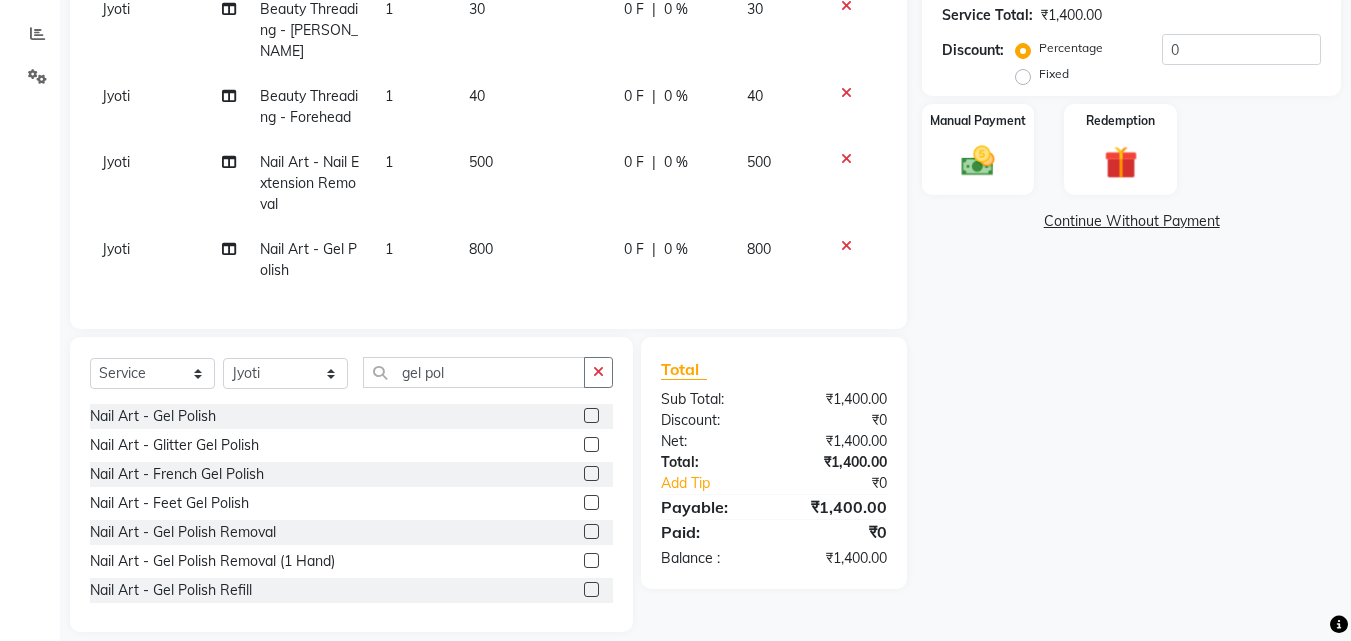 scroll, scrollTop: 424, scrollLeft: 0, axis: vertical 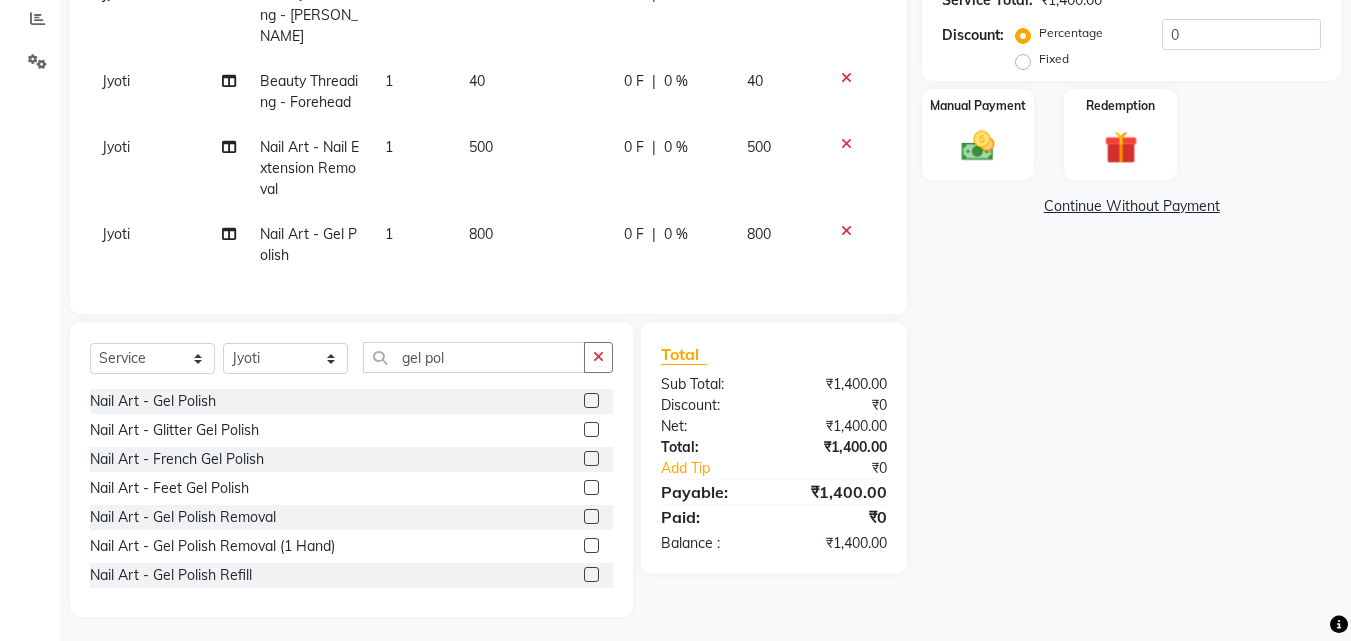 click 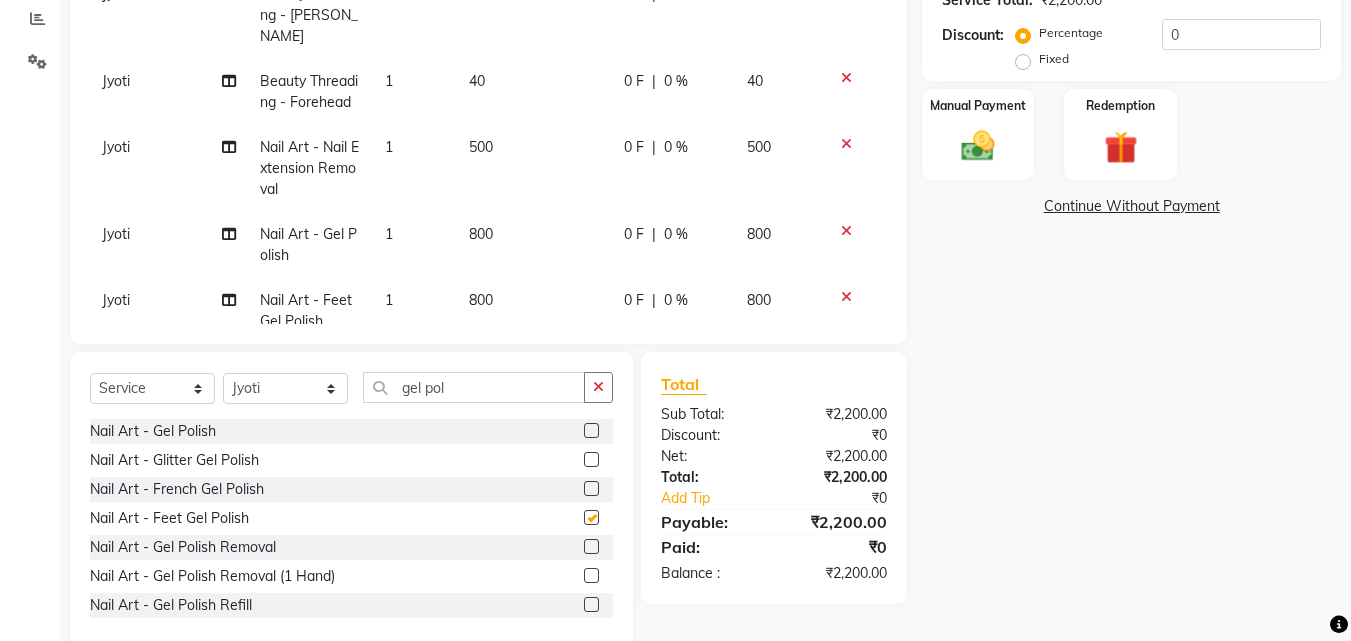 checkbox on "false" 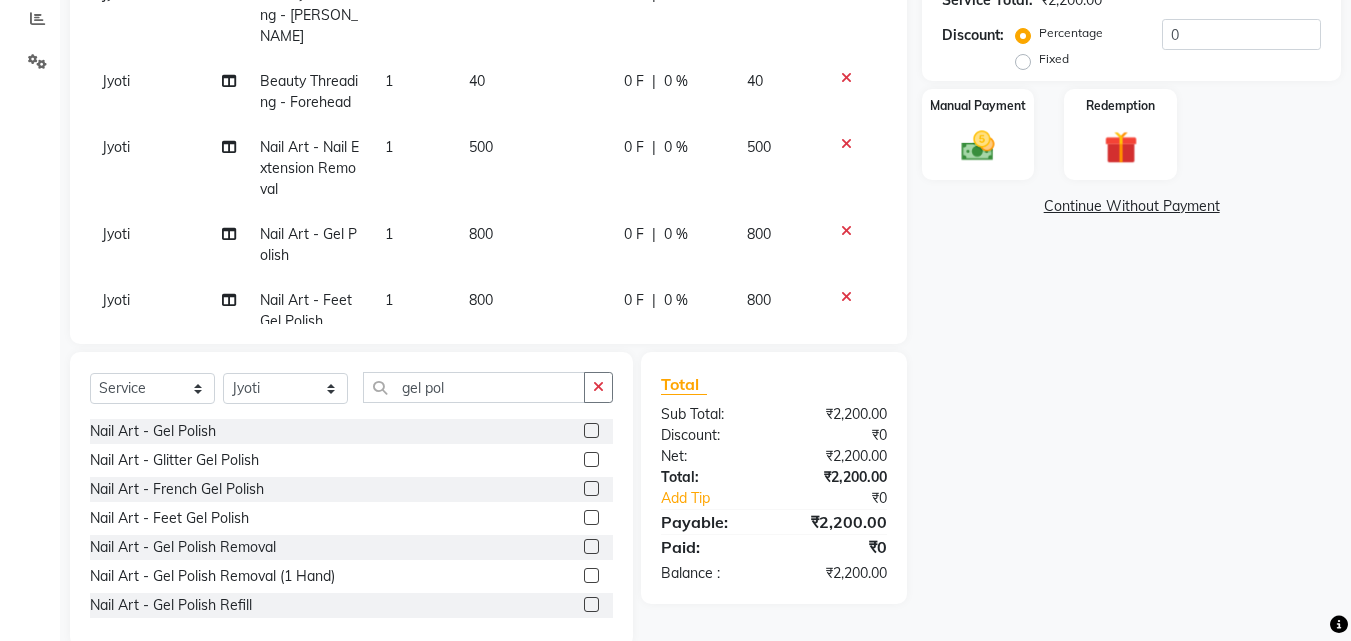 click on "800" 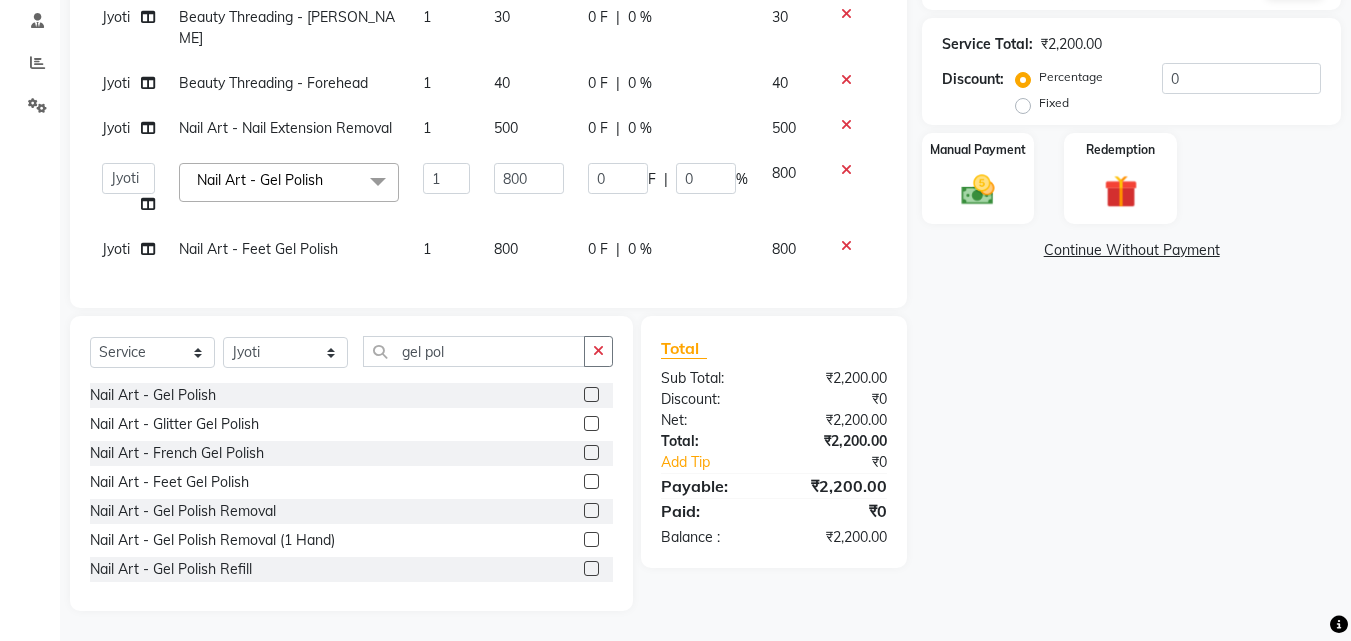 scroll, scrollTop: 359, scrollLeft: 0, axis: vertical 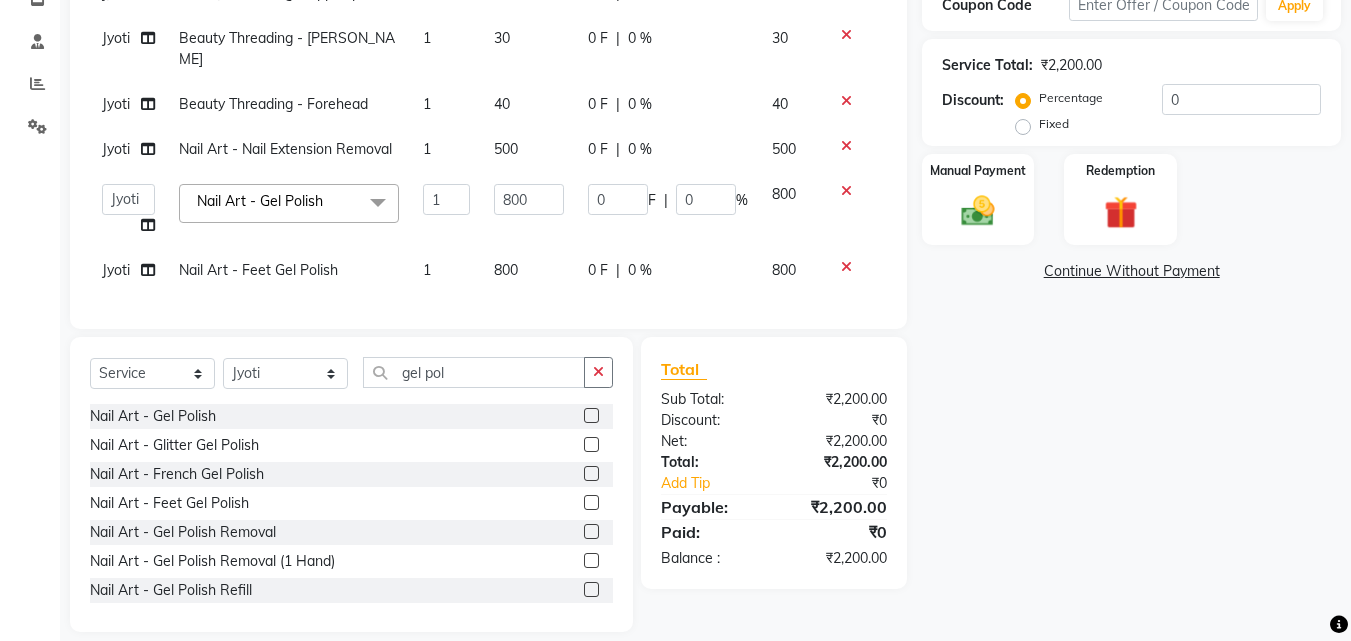 click on "0 F | 0 %" 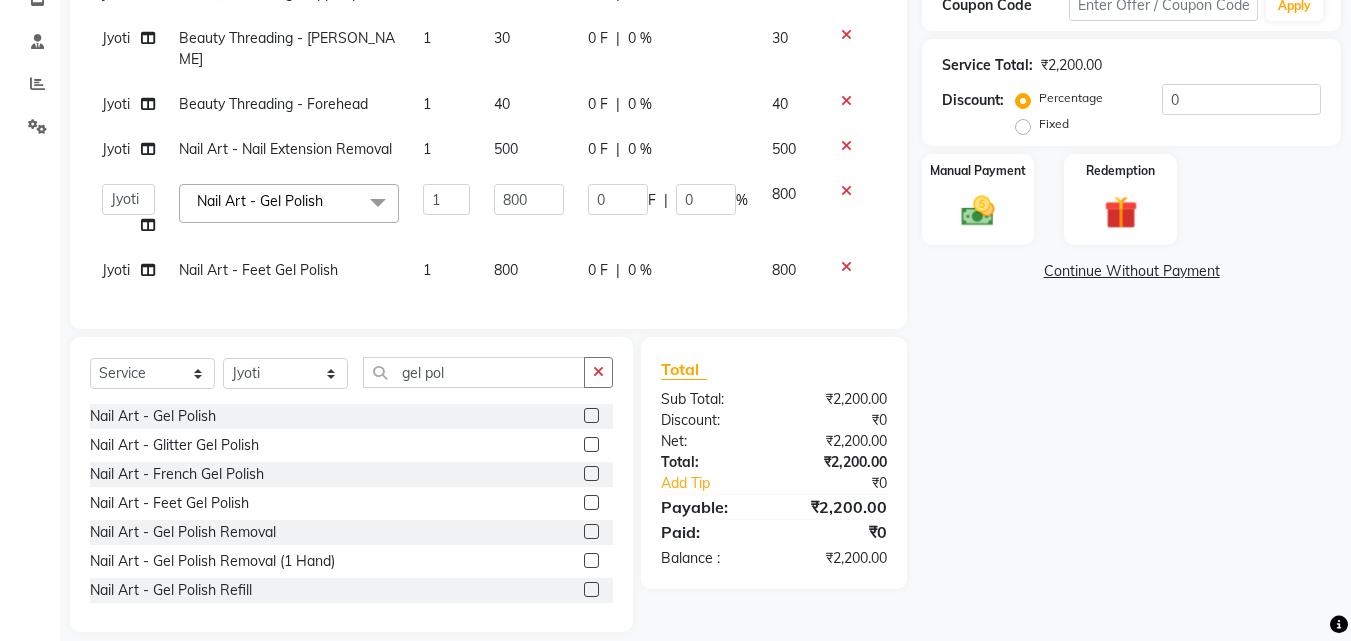 scroll, scrollTop: 374, scrollLeft: 0, axis: vertical 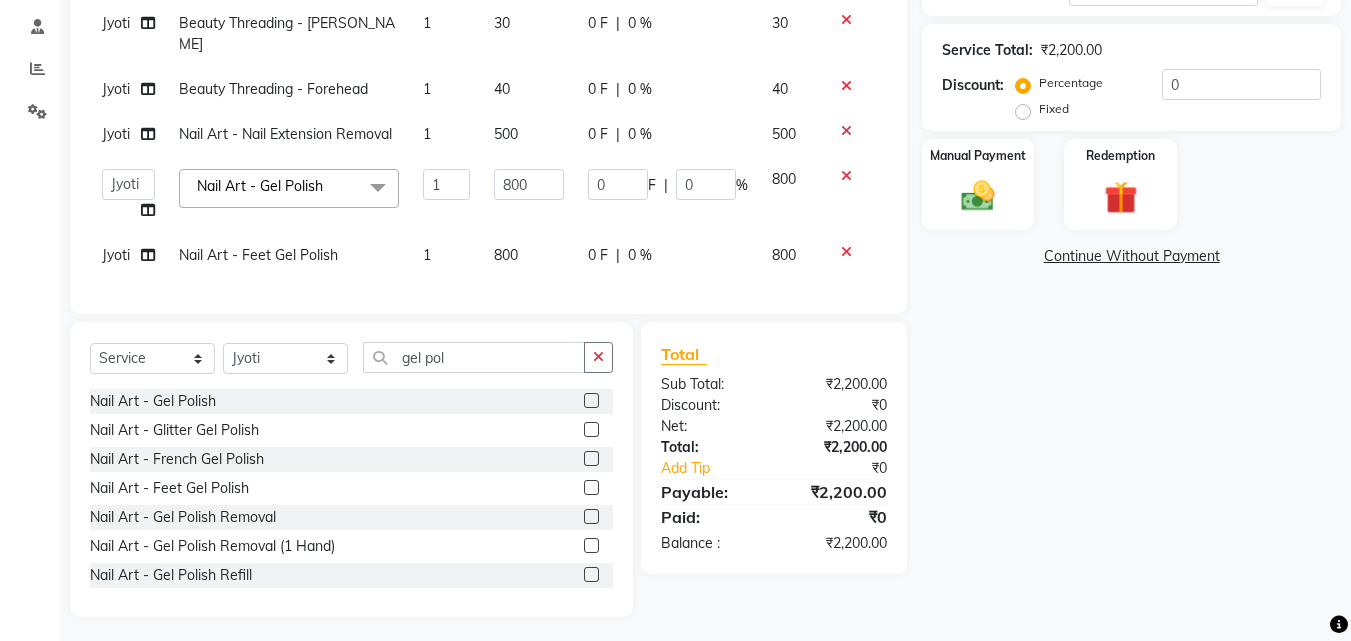 click on "0 F | 0 %" 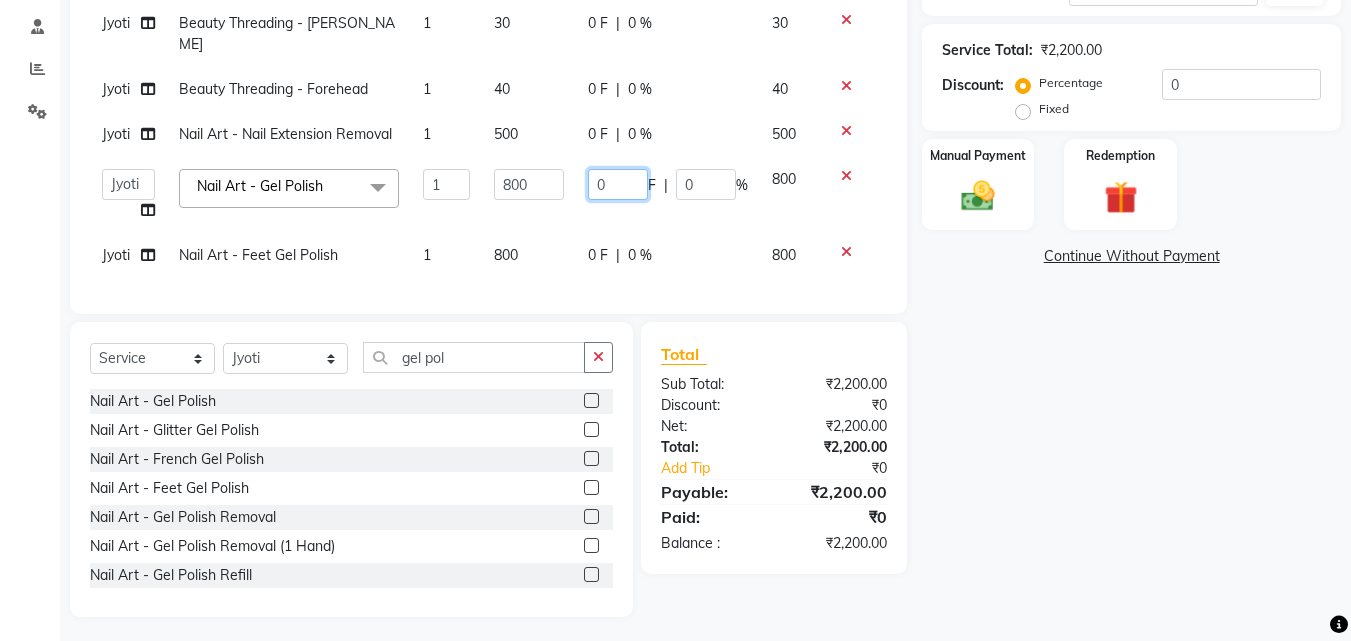 click on "0" 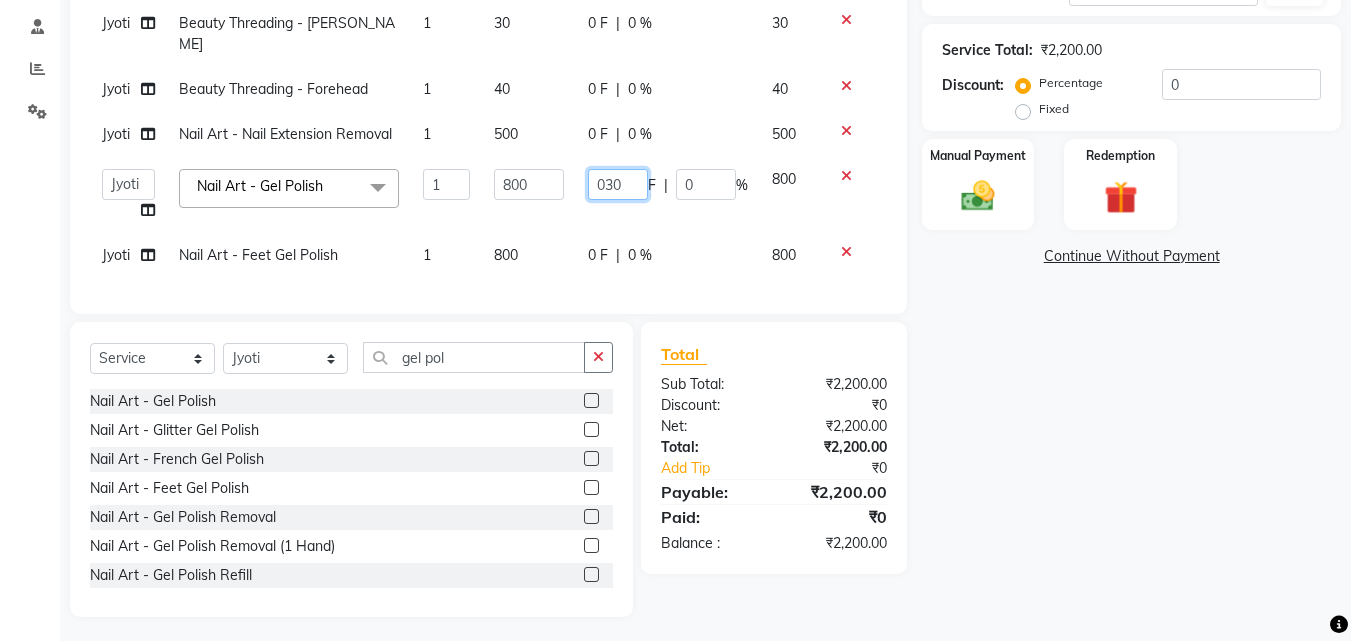 type on "0300" 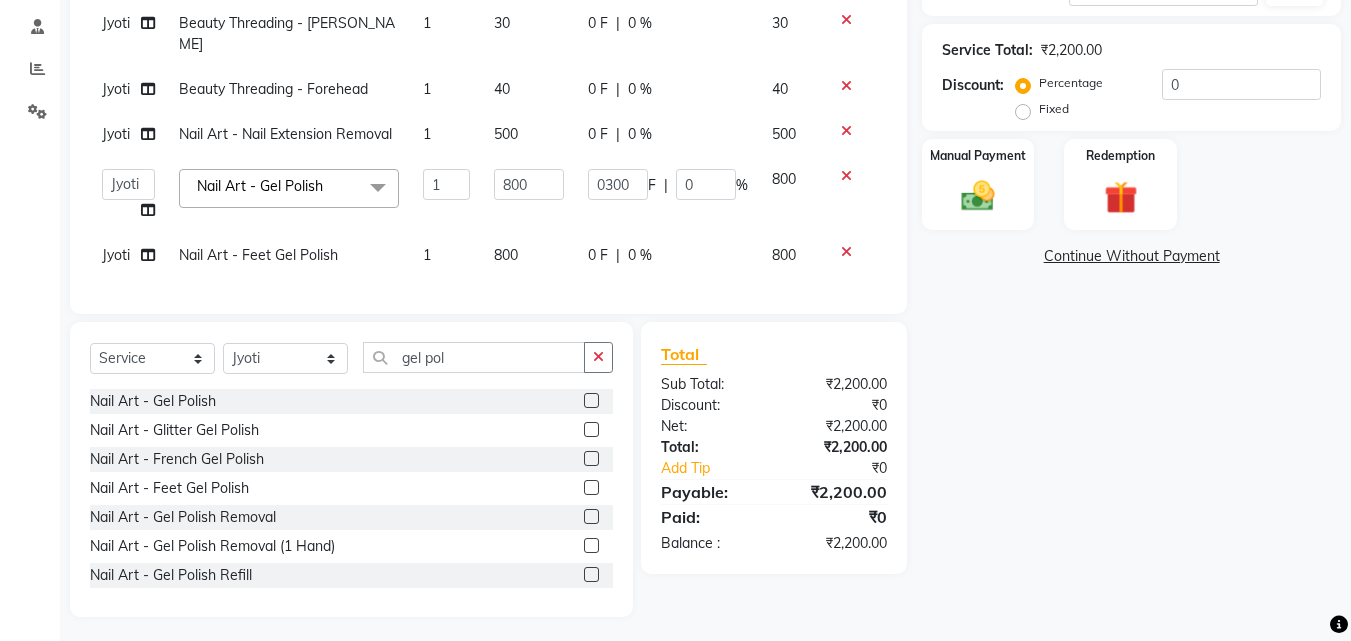 click on "Jyoti Beauty Threading  - Upperlips 1 30 0 F | 0 % 30 Jyoti Beauty Threading  - Chin 1 30 0 F | 0 % 30 Jyoti Beauty Threading  - Forehead 1 40 0 F | 0 % 40 Jyoti Nail Art  - Nail Extension Removal 1 500 0 F | 0 % 500  Jasleen   Jyoti   SAYALI   Surya   Tejaswini  Nail Art  - Gel Polish  x Haircut  - Haircut & Finish- Woman Haircut  - Trimming Haircut  - Basic Haircut Haircut  - Flicks And Fringes Haircut  - Advance Haircut Haircut  - Kids Haircut {W/O WASH) Haircut  - Haircut & Finish- Men Haircut  - Haircut & Finish- Men (W/O Wash) Haircut-Shaving Hair Styling Haircut  - Advance Haircut (W/O Wash & Blowdry) Haircut - Outline Haircut  - Advance Haircut (W/0 Wash) Haircut  - KIds Advance Haircut (W/O WASH) Haircut  - KIds Advance Haircut  Haircut  - KIds Basic Haircut  Haircut  - Kids Haircut {W/O WASH) Semi Hair Styling Haircut  - Basic Haircut (W/O Wash) Haircut  - Kids Haircut + Wash Hair Styling : Curl Defining  Hair : Nanoplastia Hair : Nanoplastia - Fringe Hair : Nanoplastia (Crown) Deep conditioning 1" 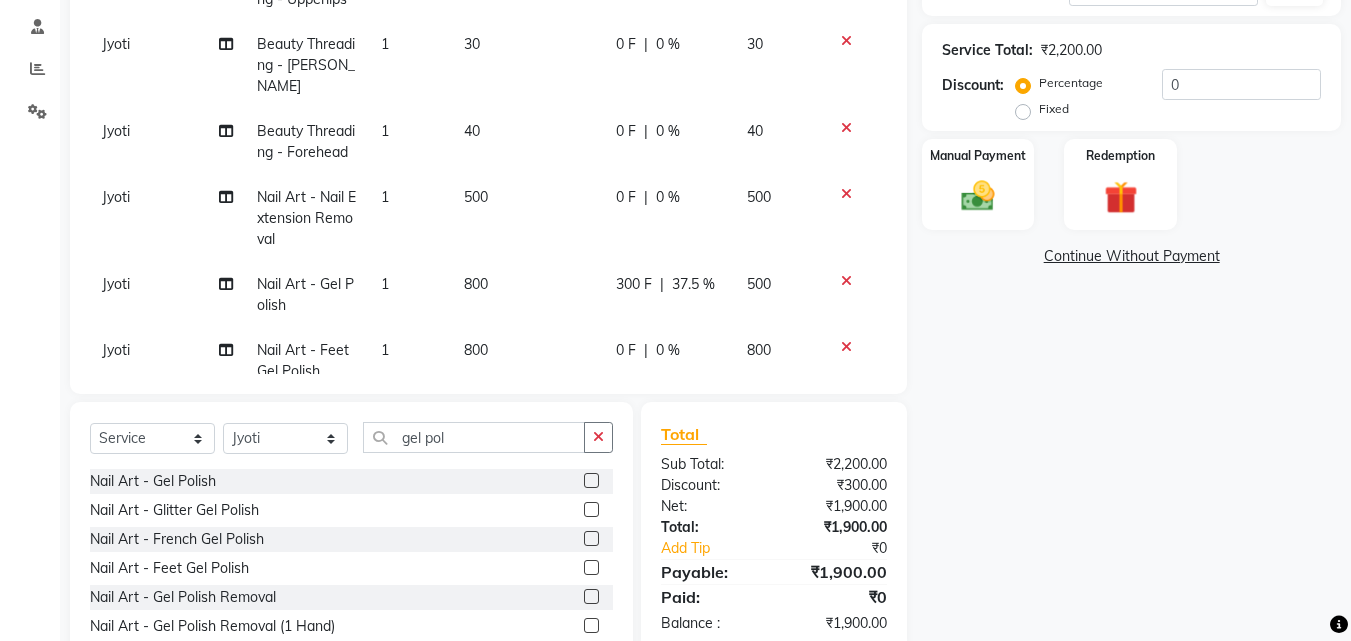 click on "0 F" 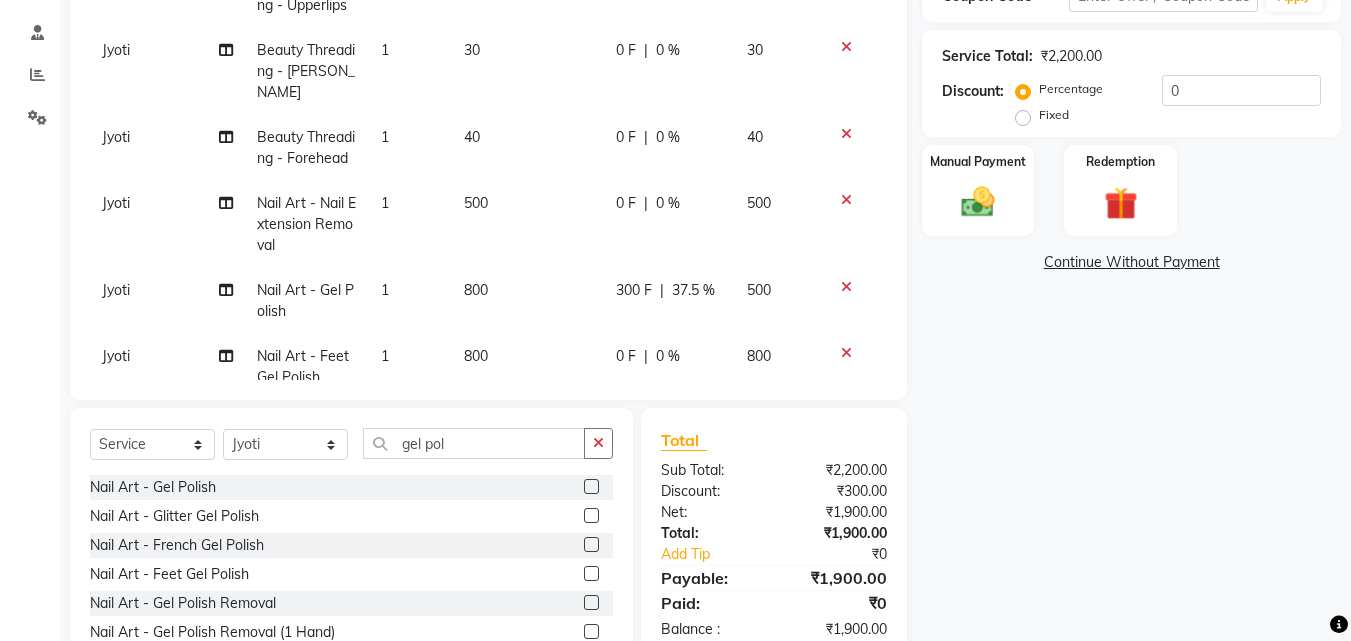 select on "69183" 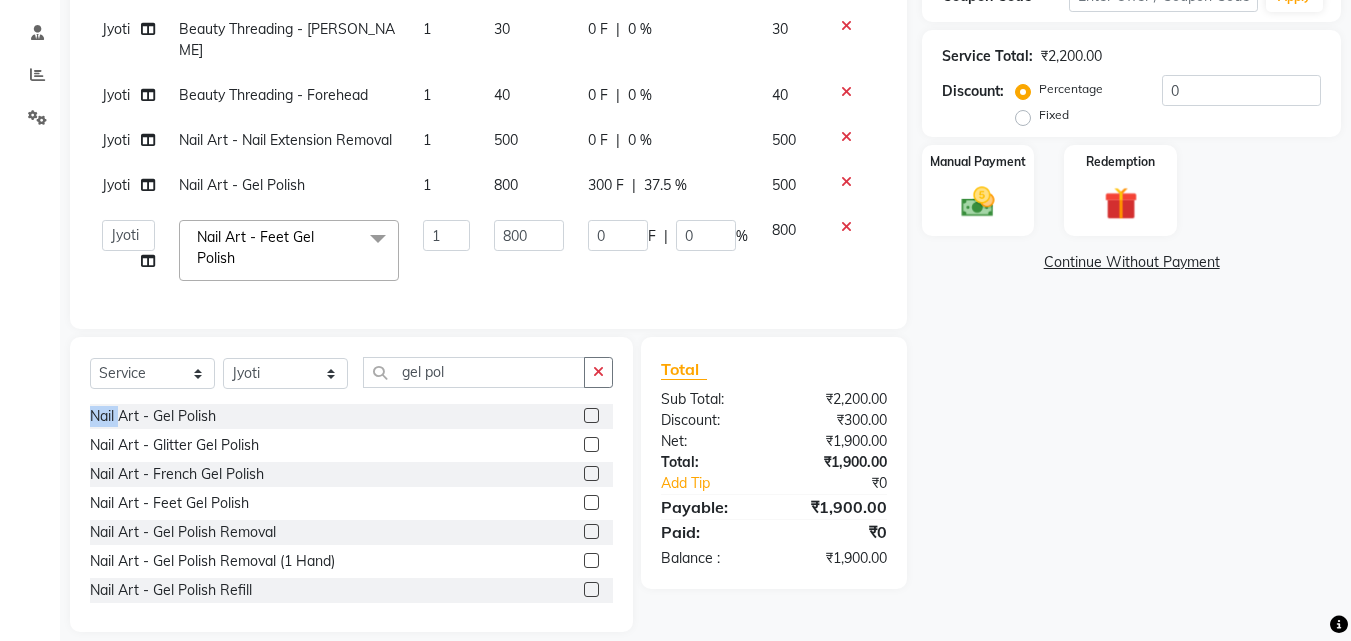 click on "Select  Service  Product  Membership  Package Voucher Prepaid Gift Card  Select Stylist Jasleen Jyoti SAYALI Surya Tejaswini gel pol Nail Art  - Gel Polish  Nail Art  - Glitter Gel Polish  Nail Art  - French Gel Polish  Nail Art  - Feet Gel Polish  Nail Art  - Gel Polish Removal  Nail Art  - Gel Polish Removal (1 Hand)  Nail Art  - Gel Polish Refill  Nail Art  - Gel Nail Extensions (Polish Refill)  Nail Art  - Gel Polish Correction  Nail Art  - Gel Polish (One Hand)  Nail Art  - Canni Gel Polish" 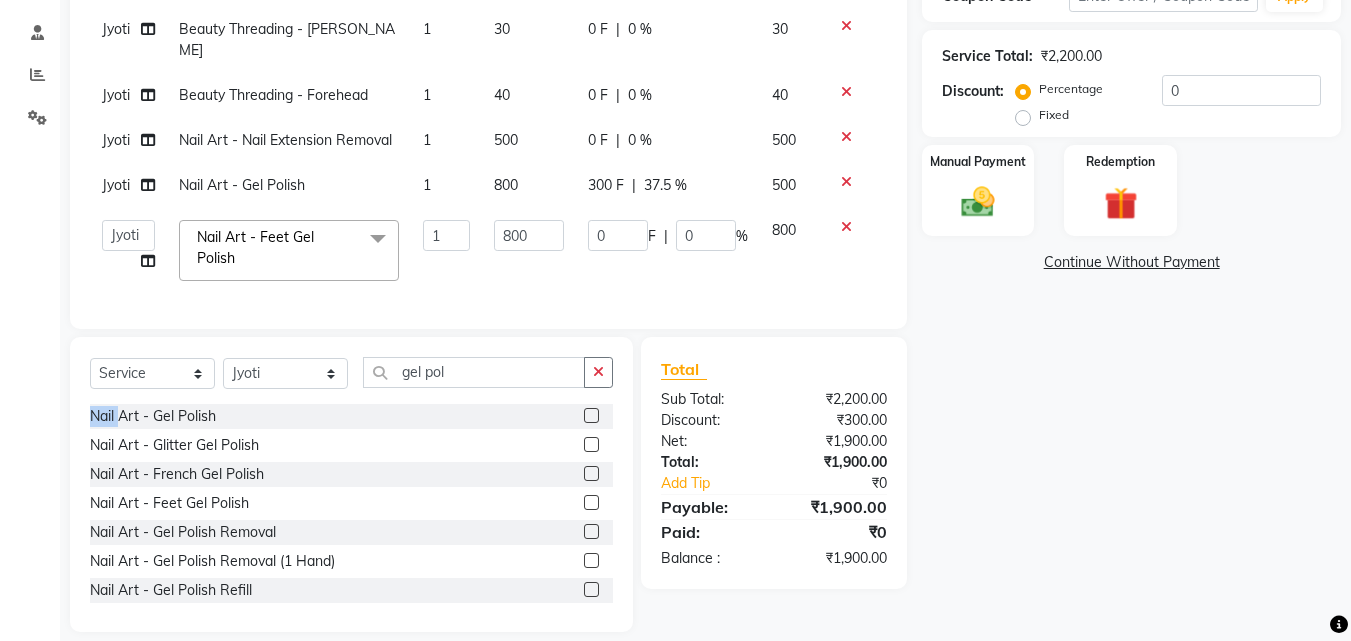 scroll, scrollTop: 374, scrollLeft: 0, axis: vertical 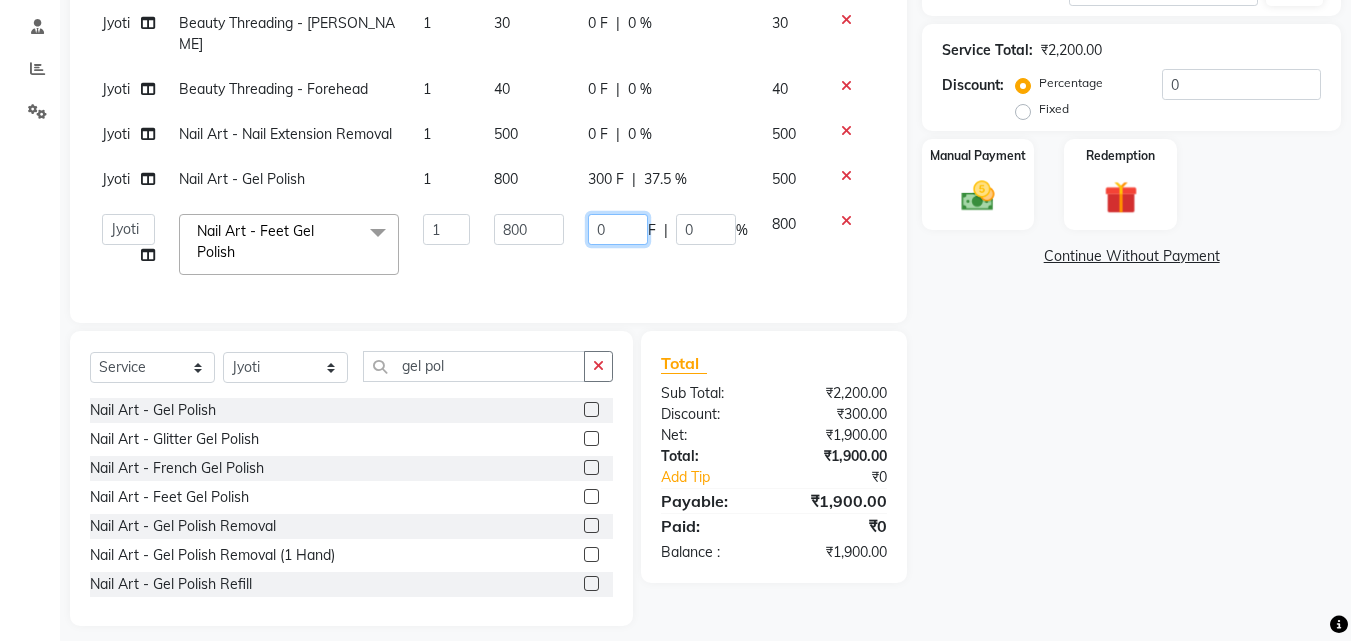 click on "0" 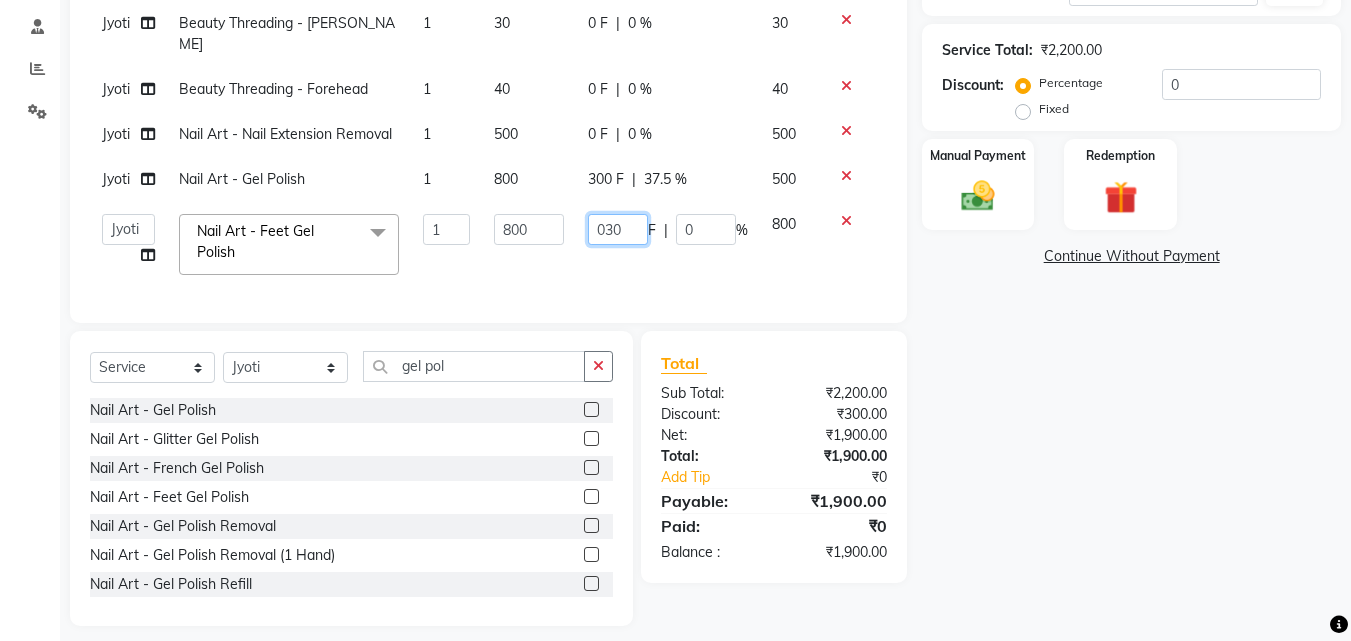 type on "0300" 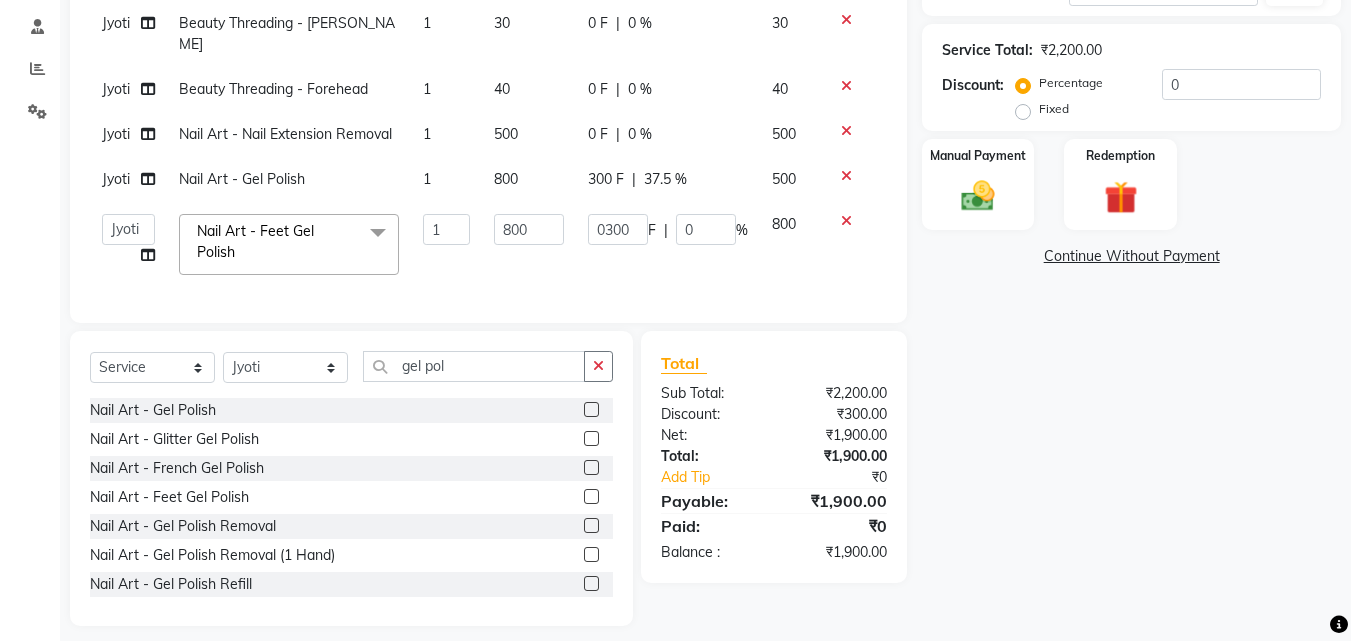 click on "Name: Trinette  Membership:  No Active Membership  Total Visits:  11 Card on file:  0 Last Visit:   26-05-2025 Points:   0  Coupon Code Apply Service Total:  ₹2,200.00  Discount:  Percentage   Fixed  0 Manual Payment Redemption  Continue Without Payment" 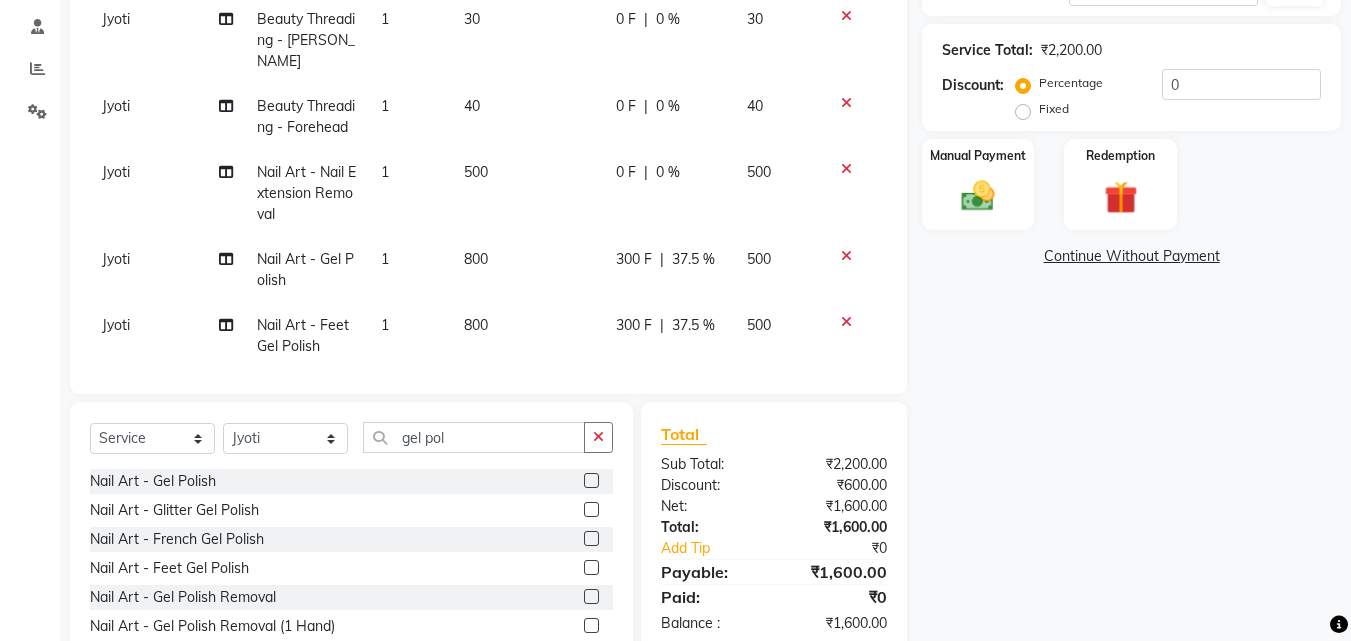 scroll, scrollTop: 30, scrollLeft: 0, axis: vertical 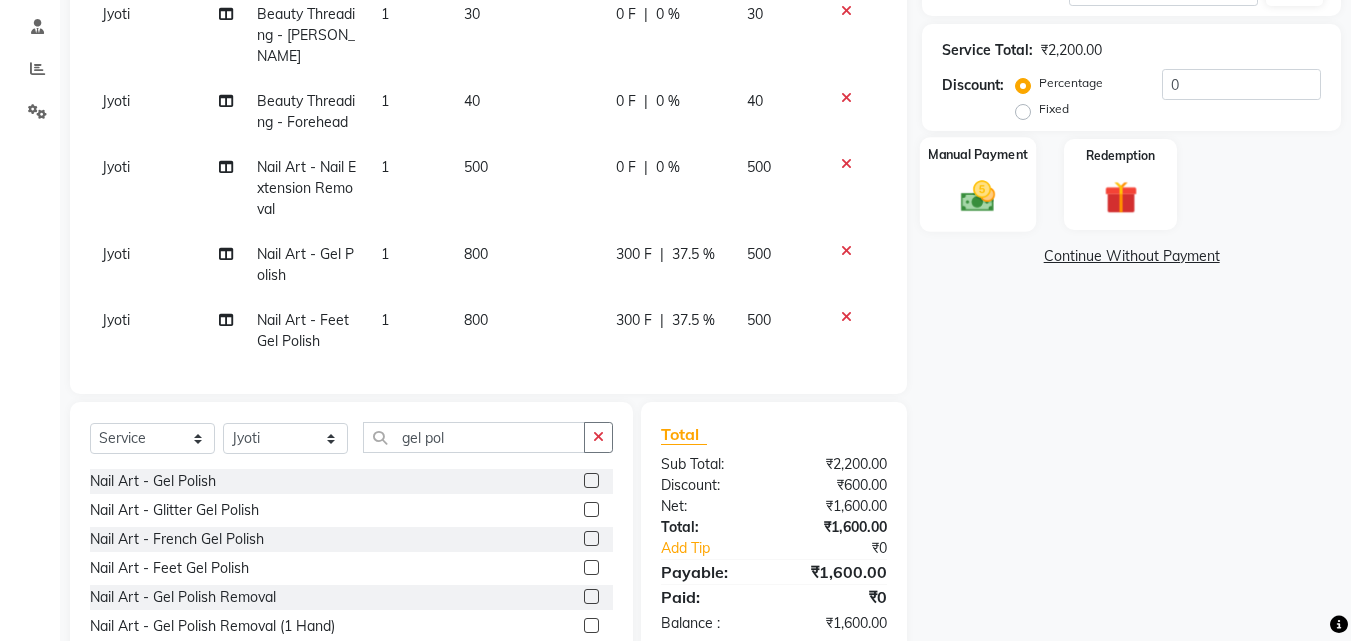 click 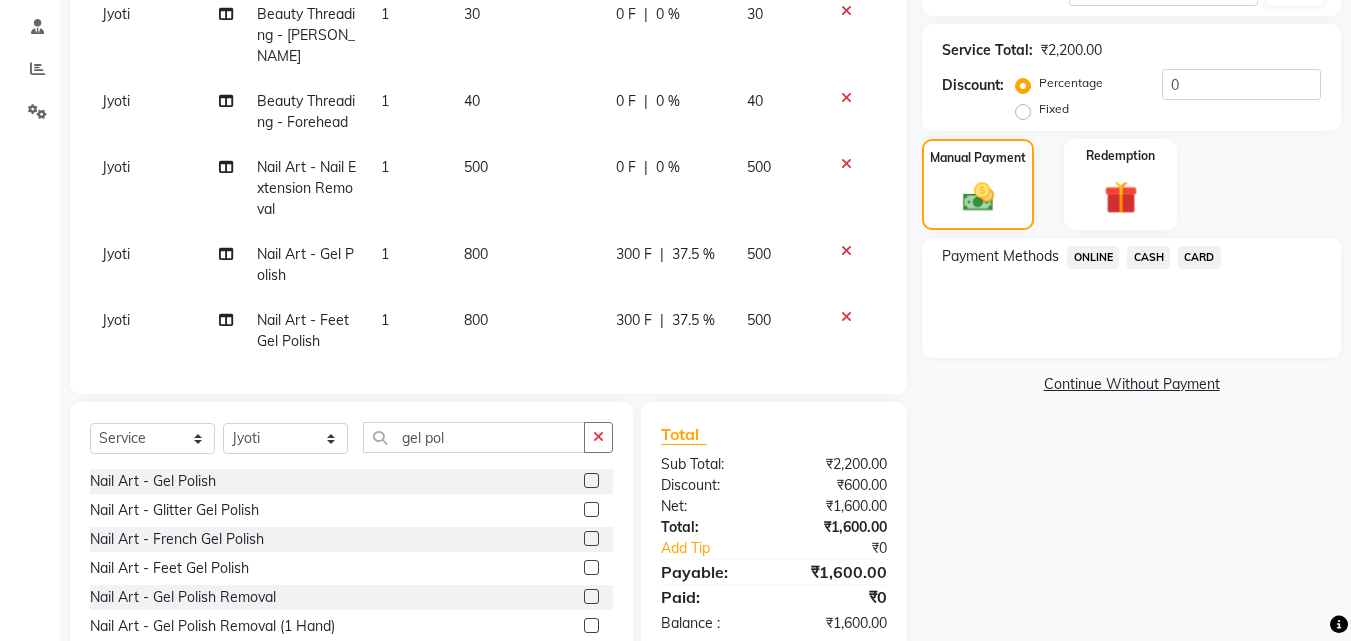 click on "ONLINE" 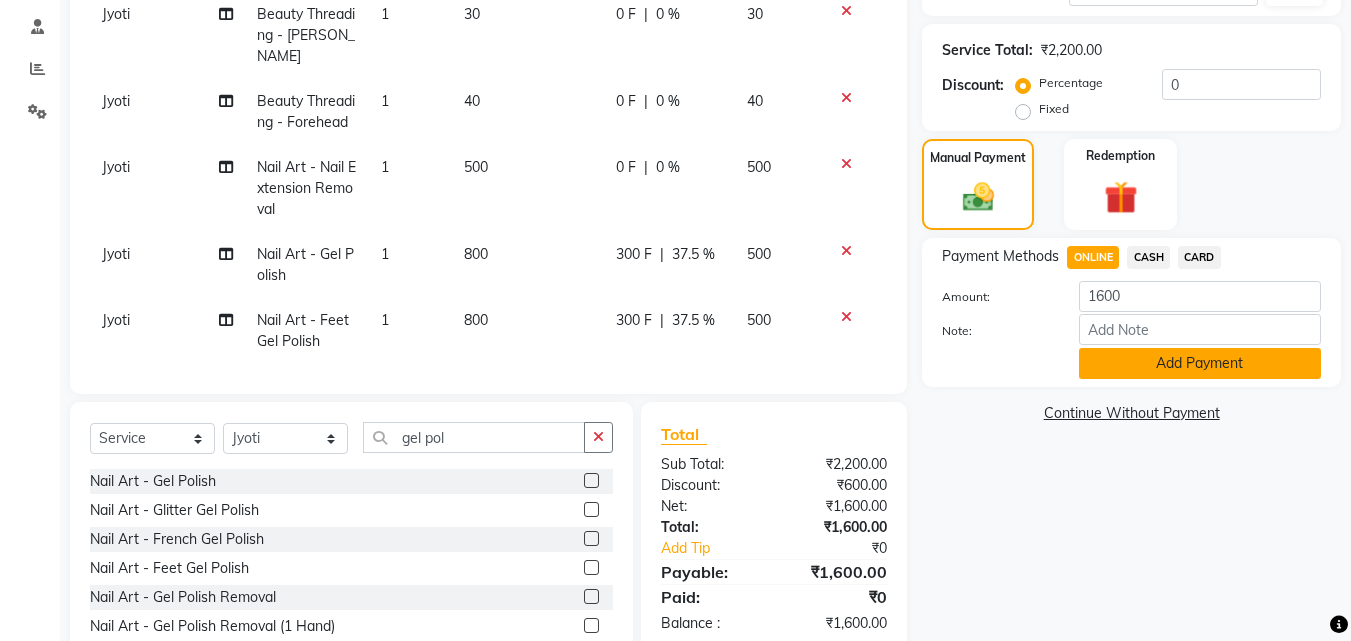 click on "Add Payment" 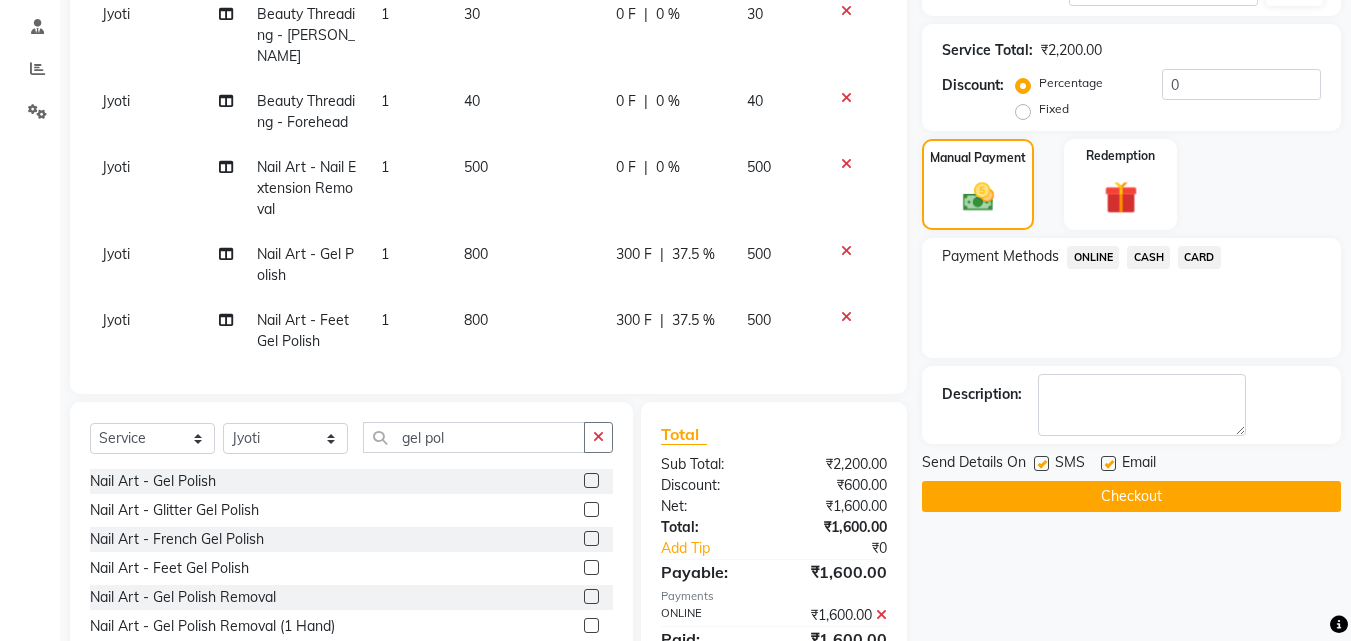 scroll, scrollTop: 460, scrollLeft: 0, axis: vertical 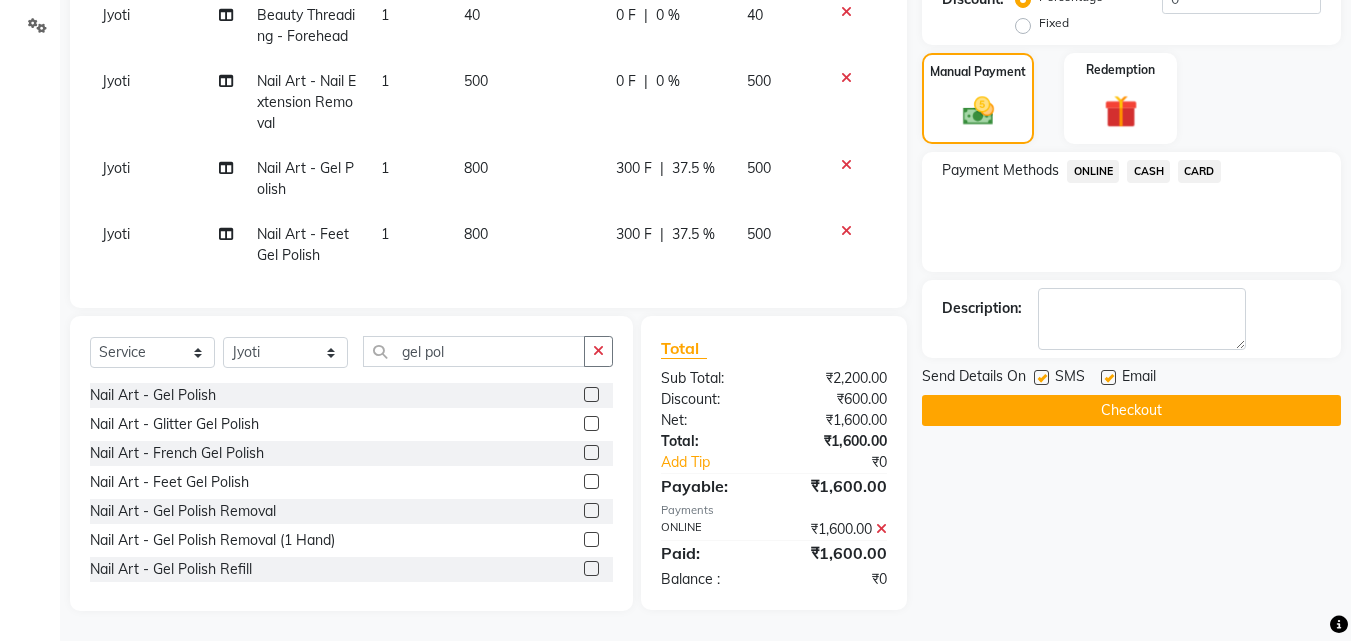 click on "Checkout" 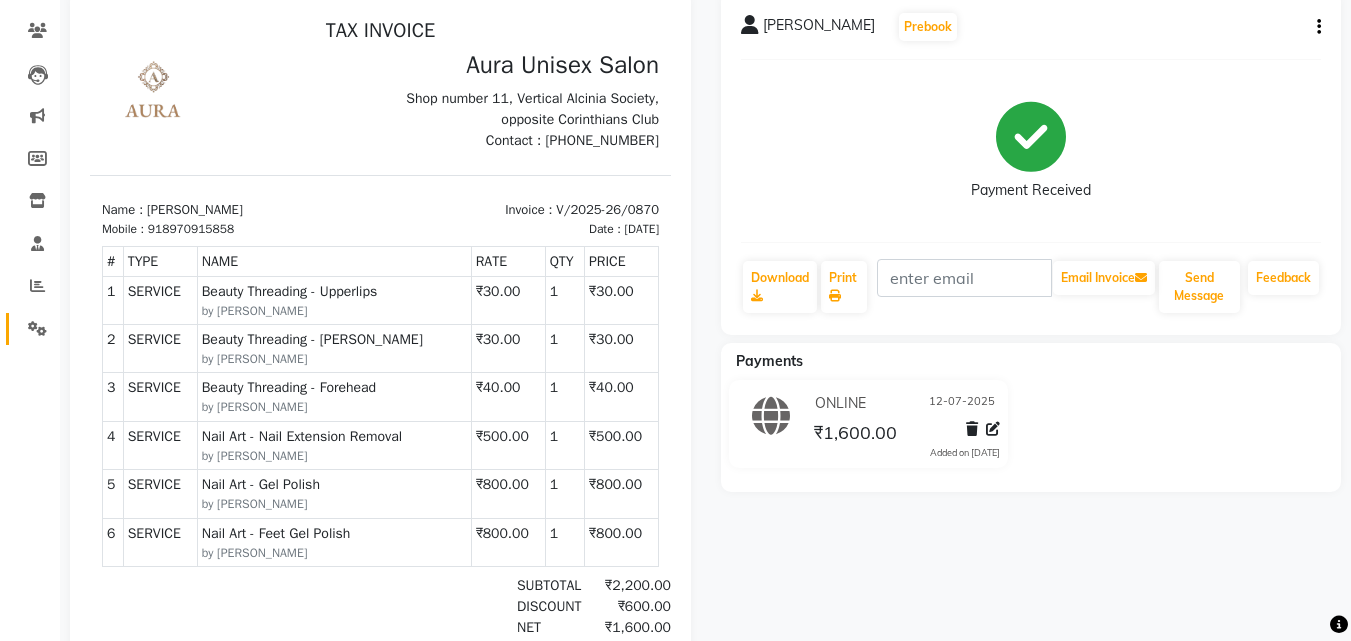 scroll, scrollTop: 0, scrollLeft: 0, axis: both 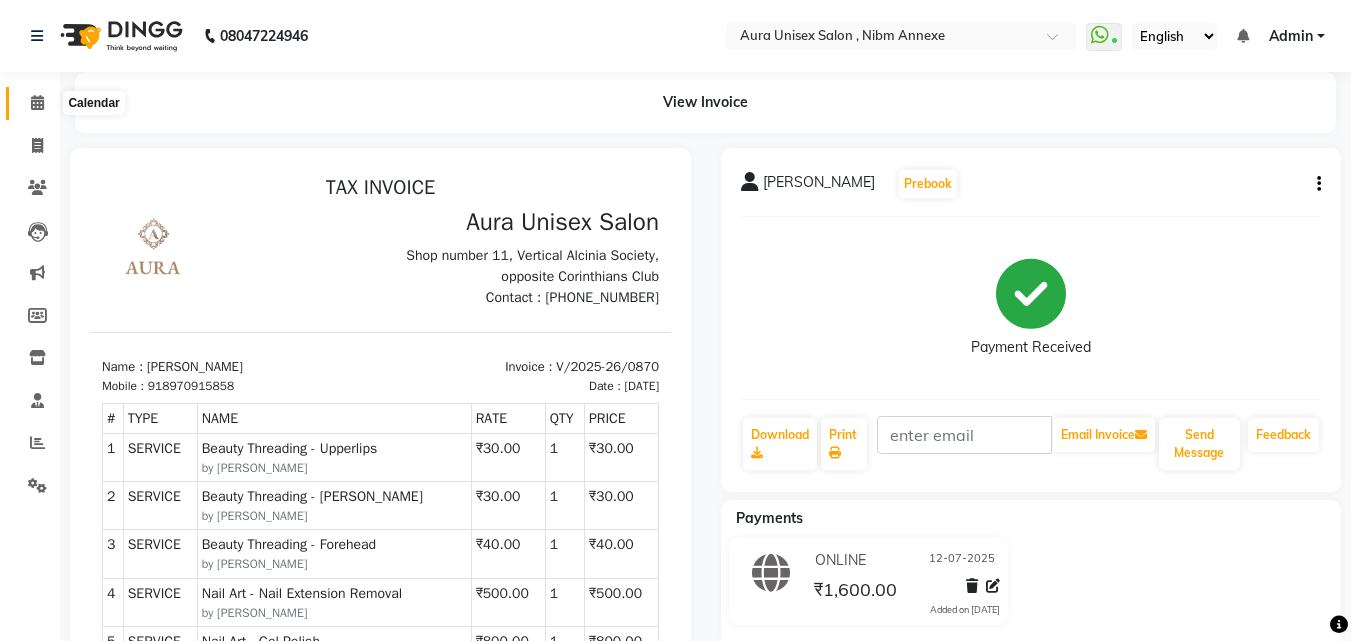 click 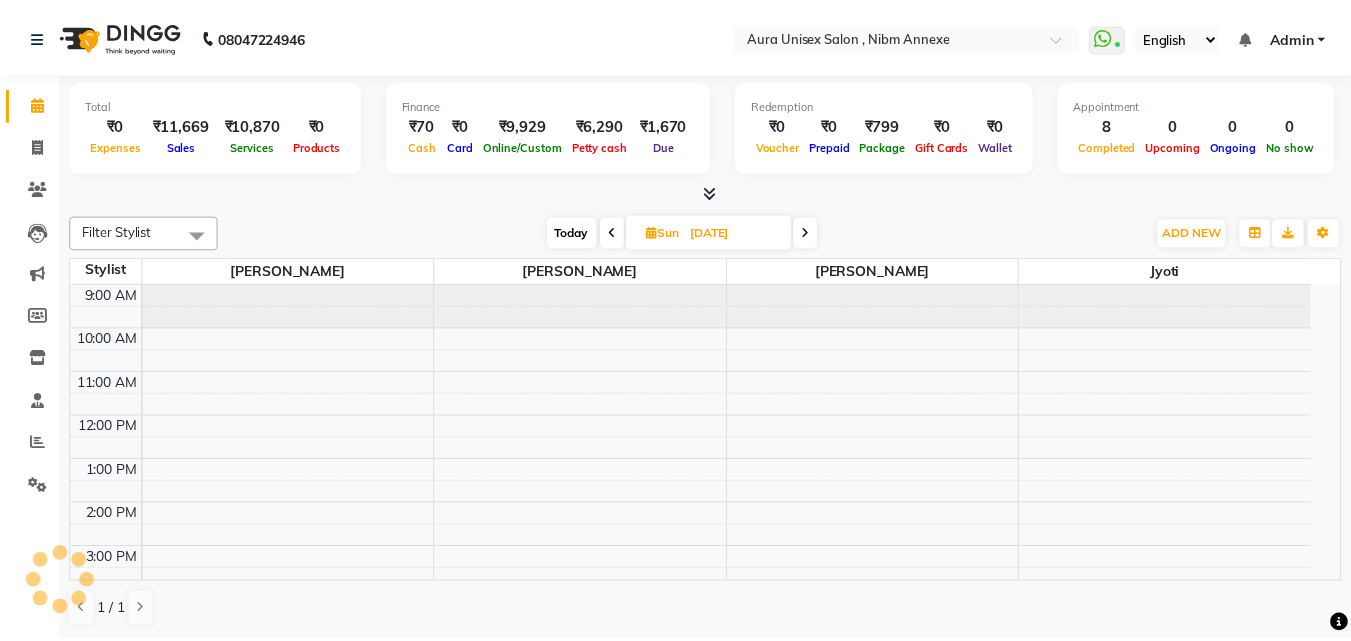 scroll, scrollTop: 235, scrollLeft: 0, axis: vertical 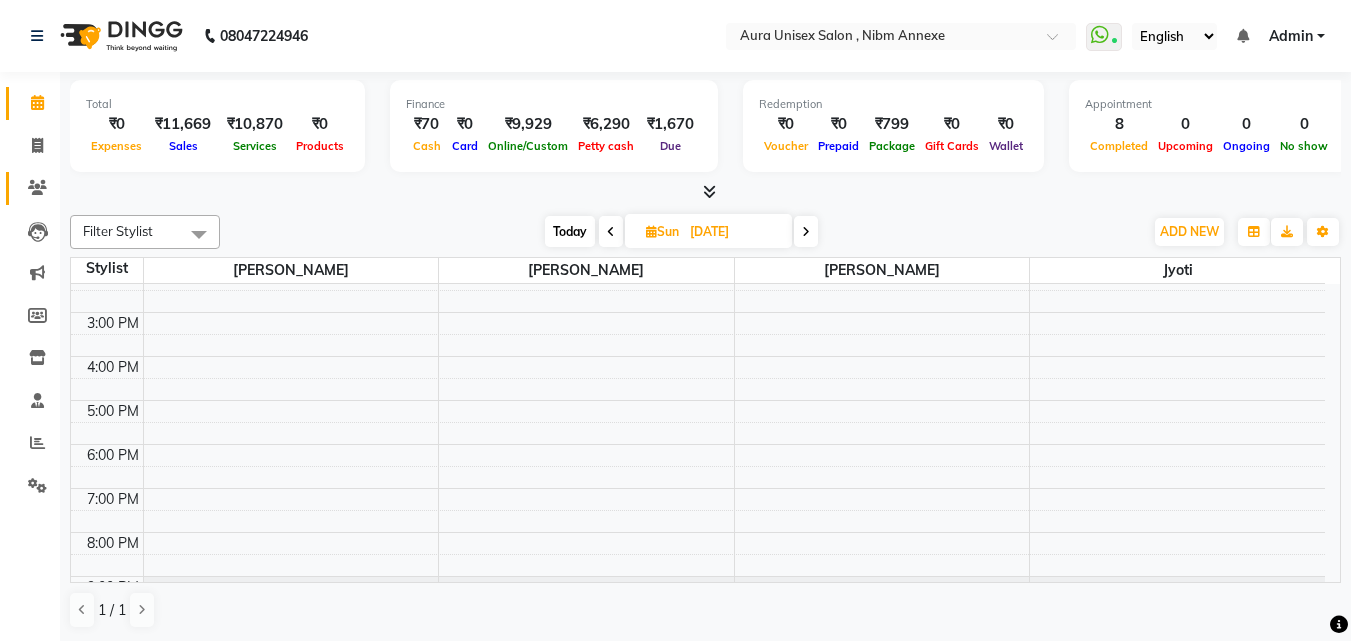 click on "Clients" 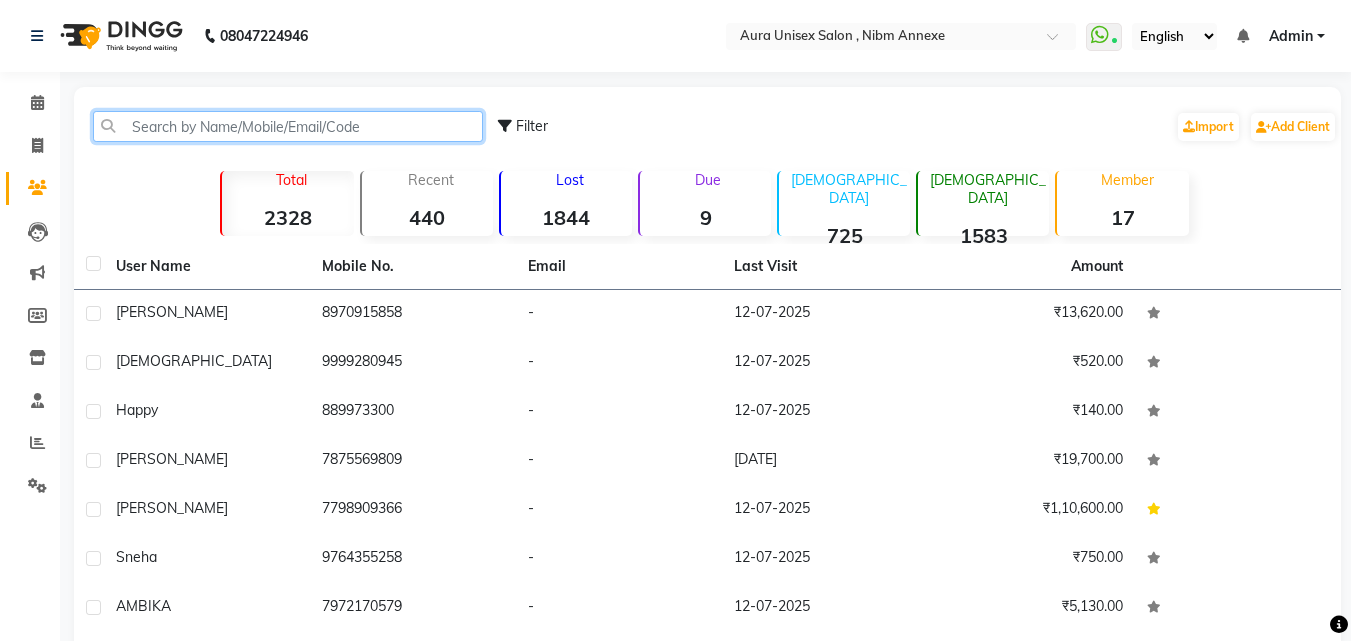click 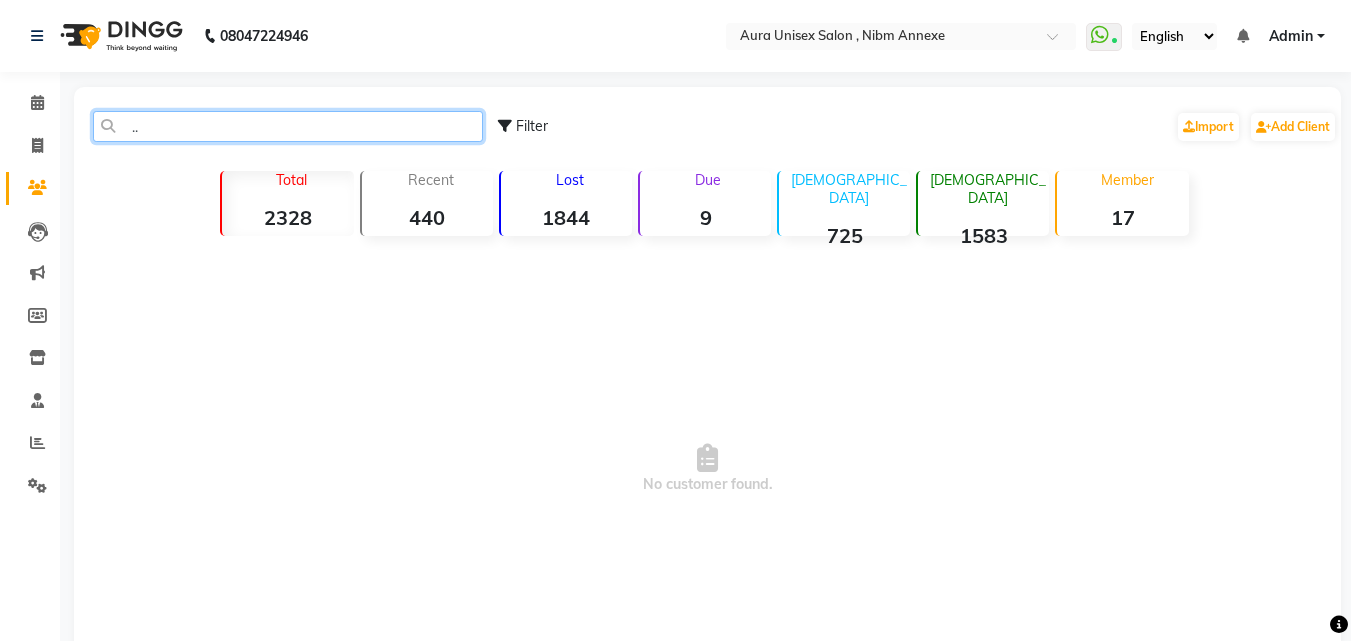 type on "." 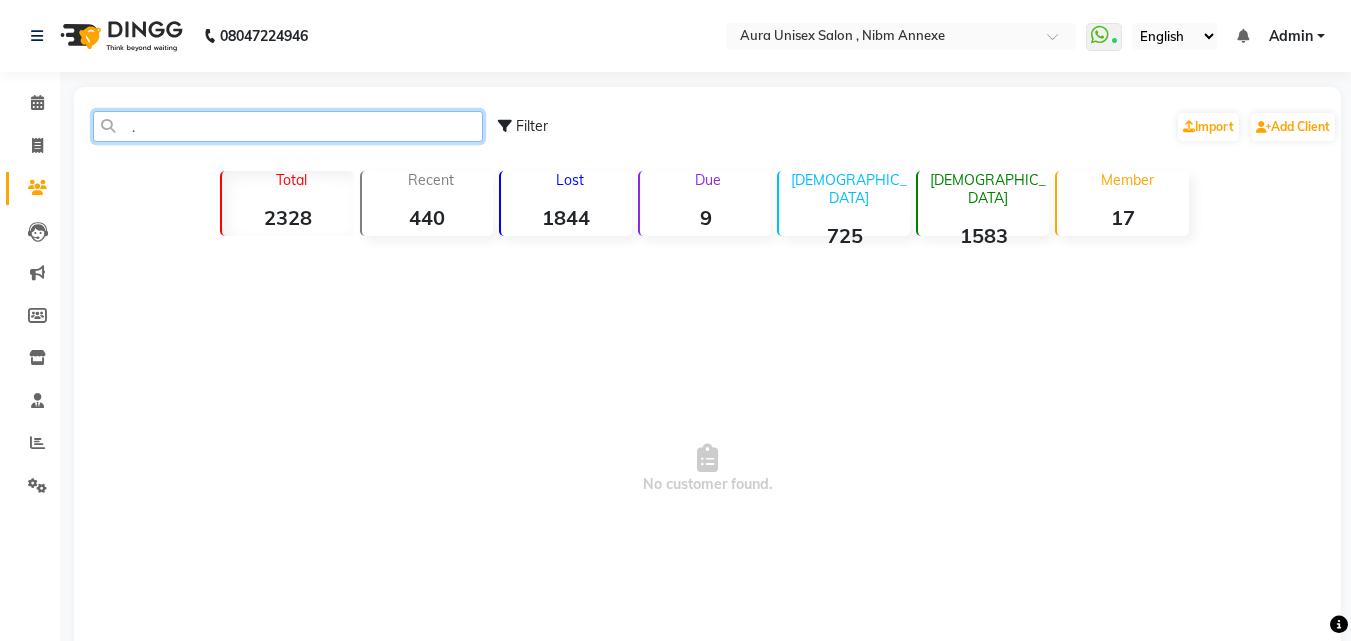 type 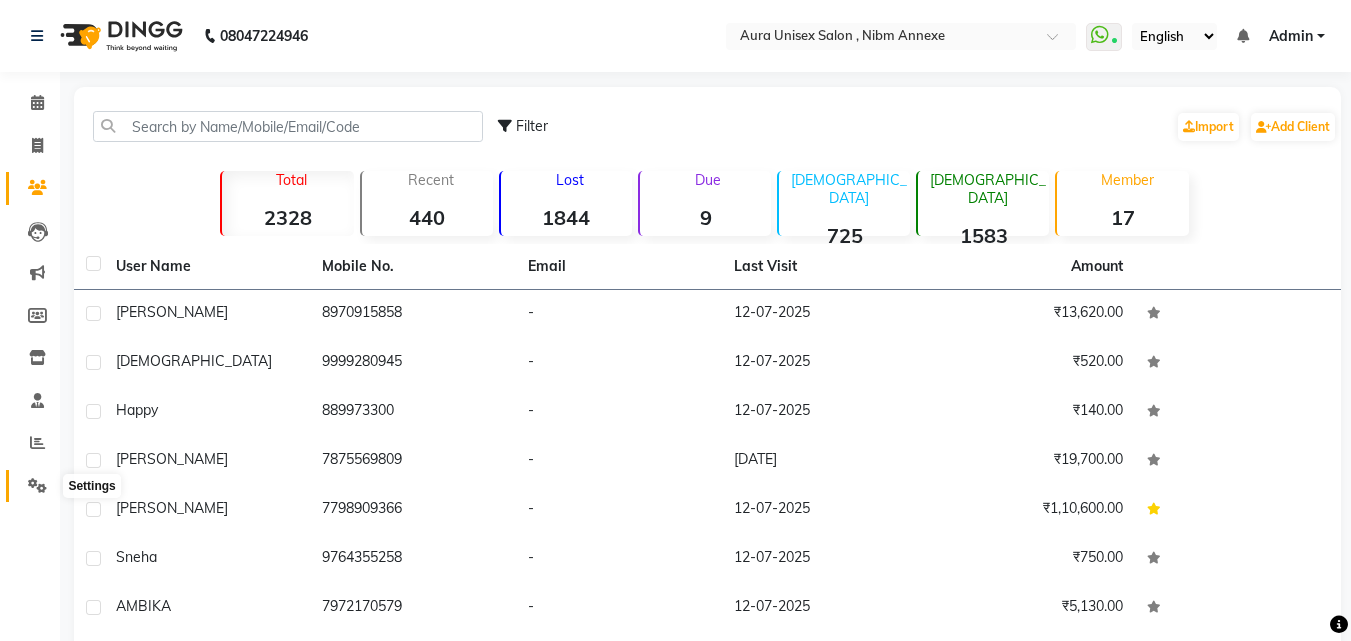 click 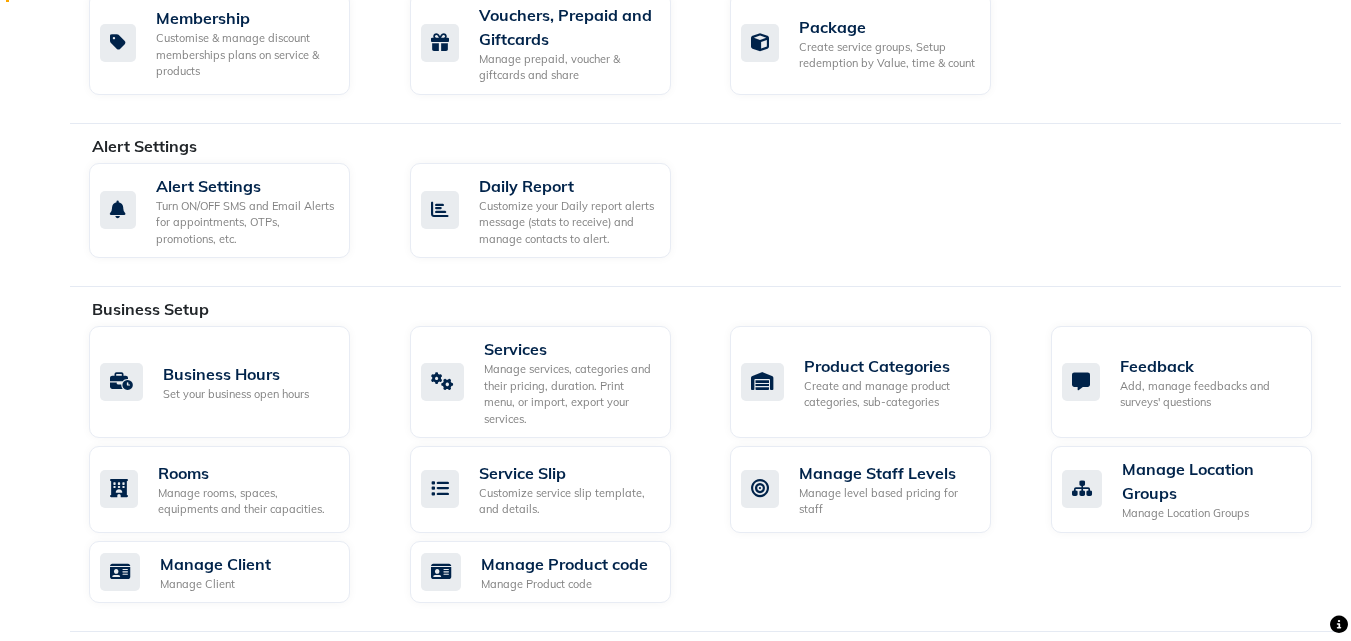scroll, scrollTop: 0, scrollLeft: 0, axis: both 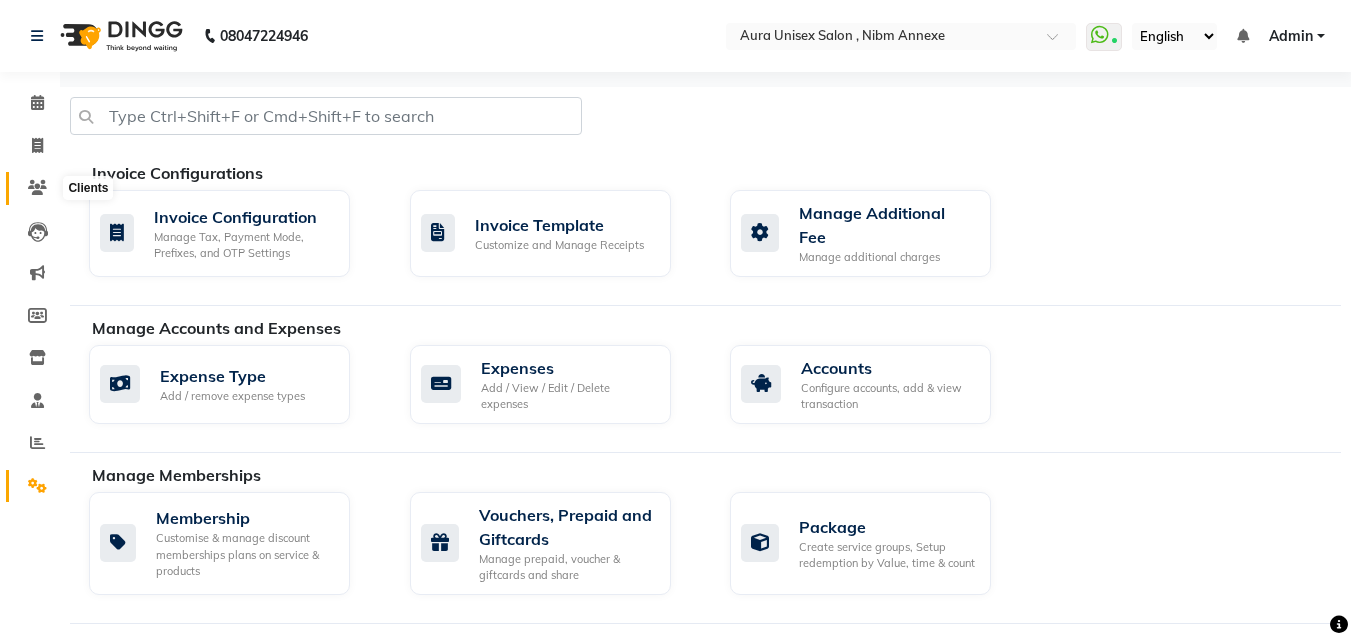 click 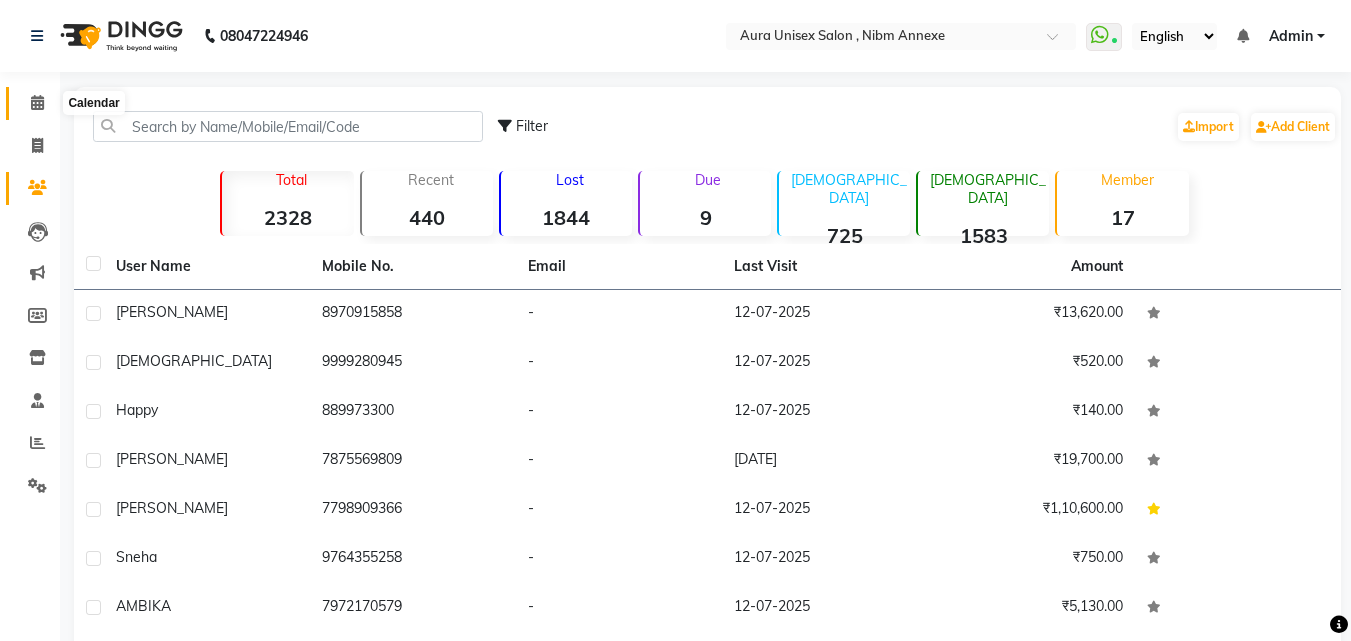 click 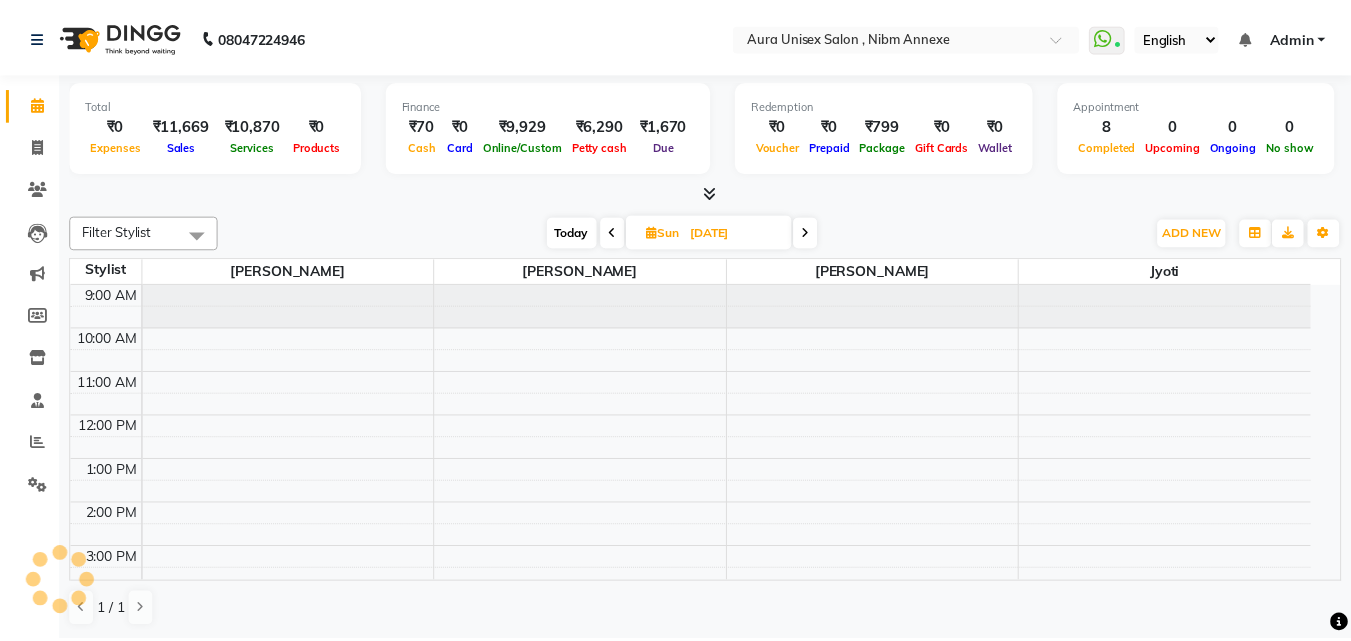 scroll, scrollTop: 235, scrollLeft: 0, axis: vertical 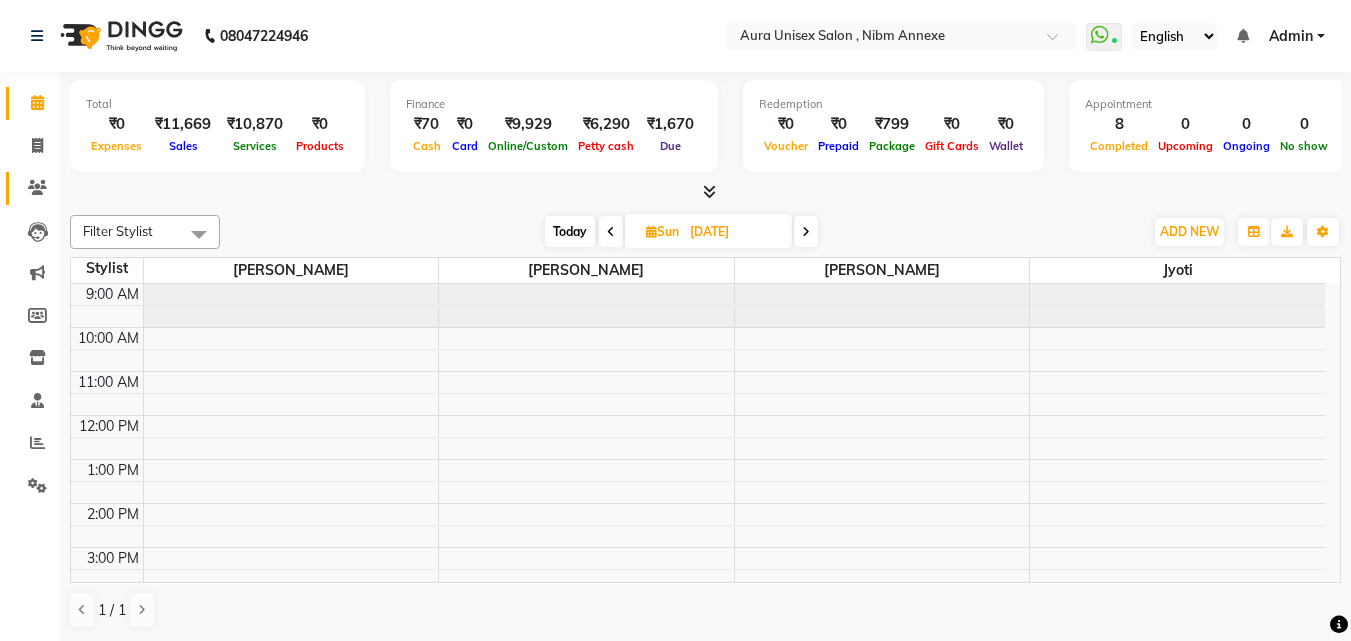 click on "Clients" 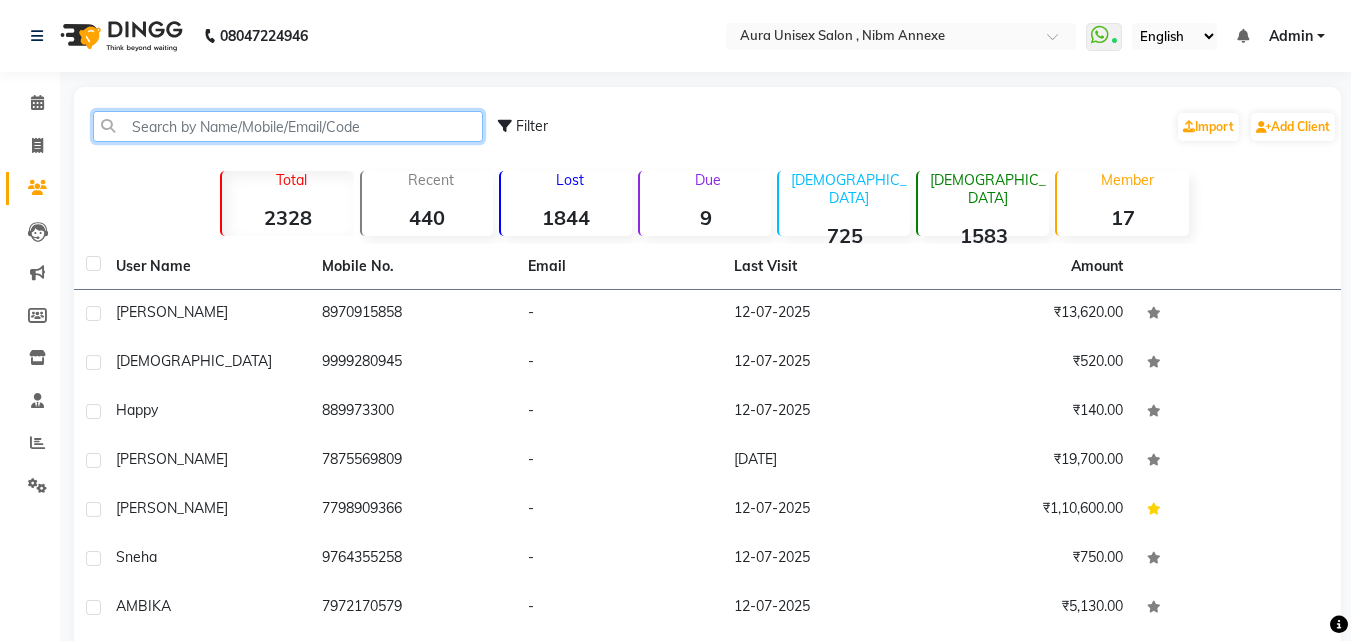 click 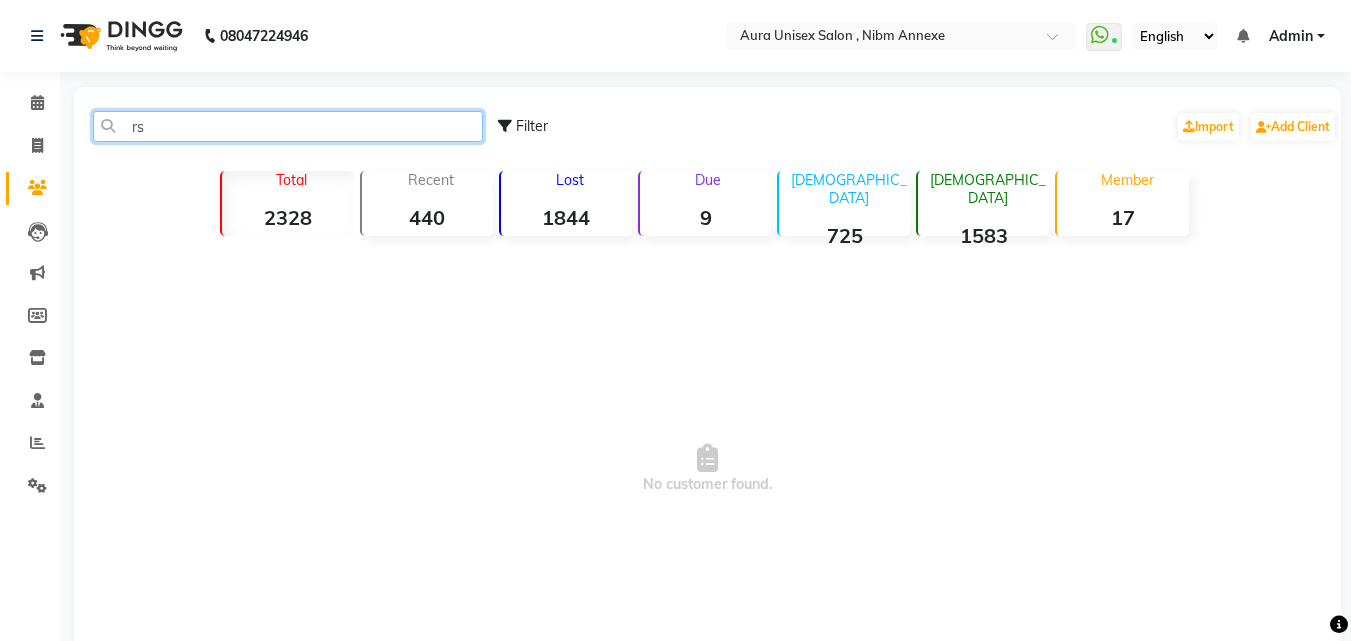 type on "r" 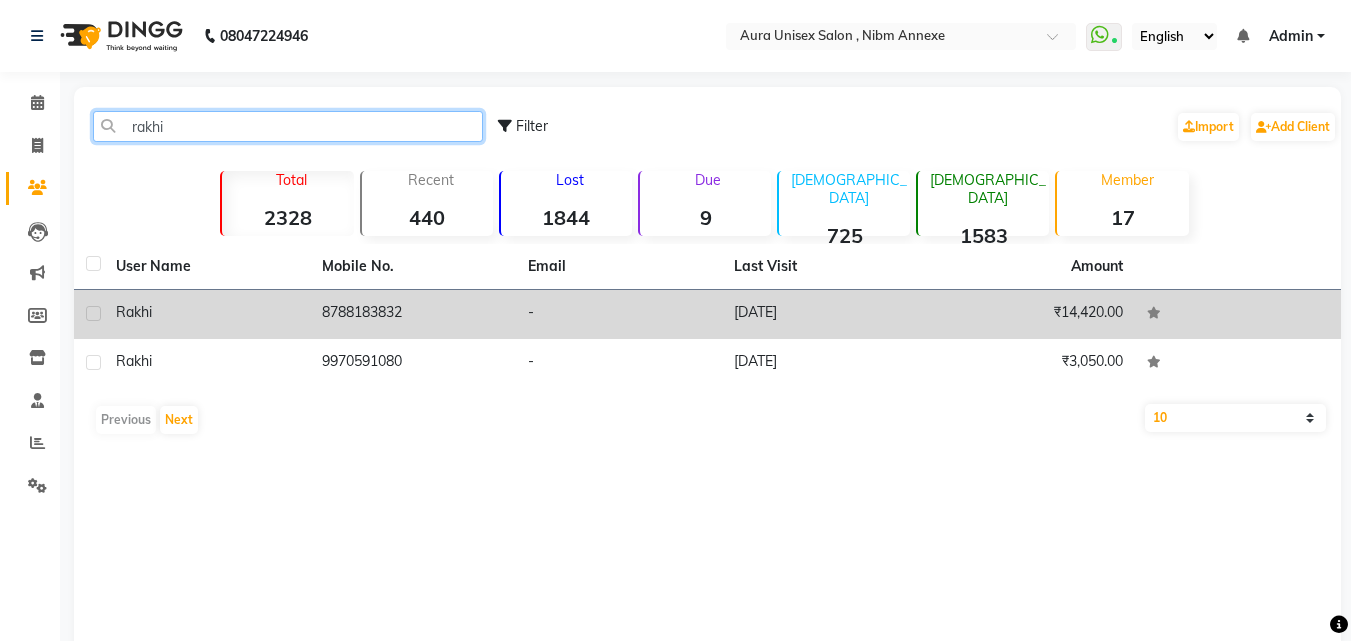 type on "rakhi" 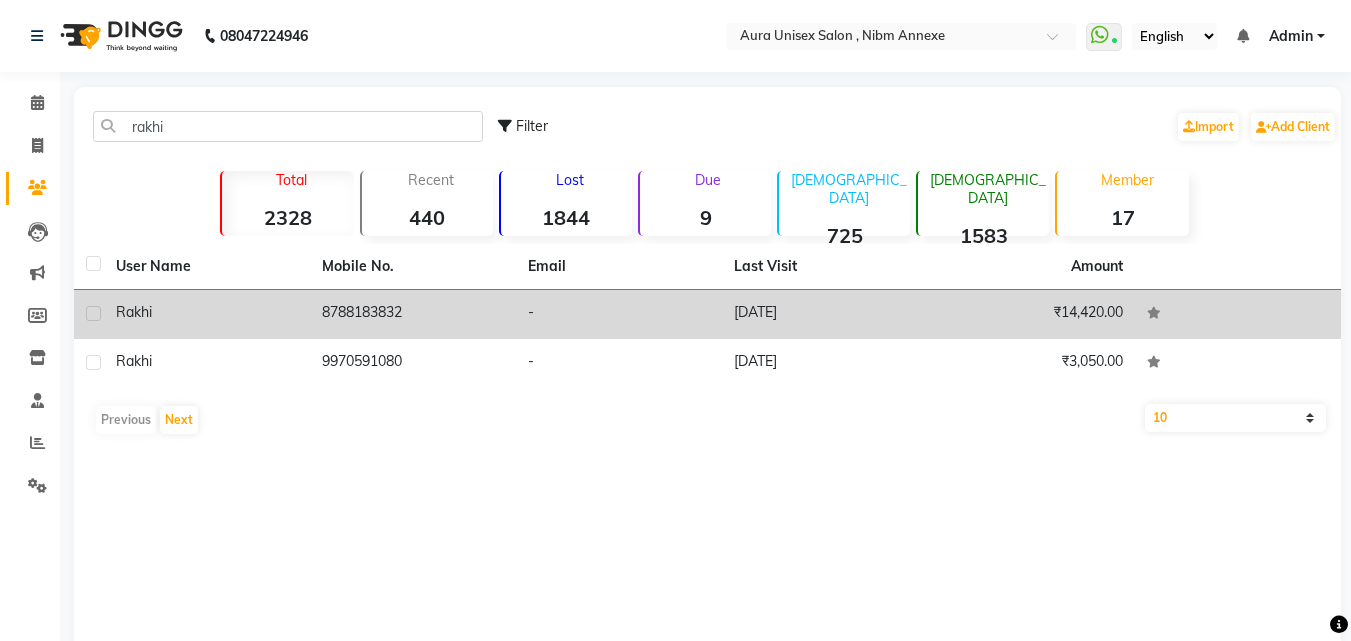 click on "-" 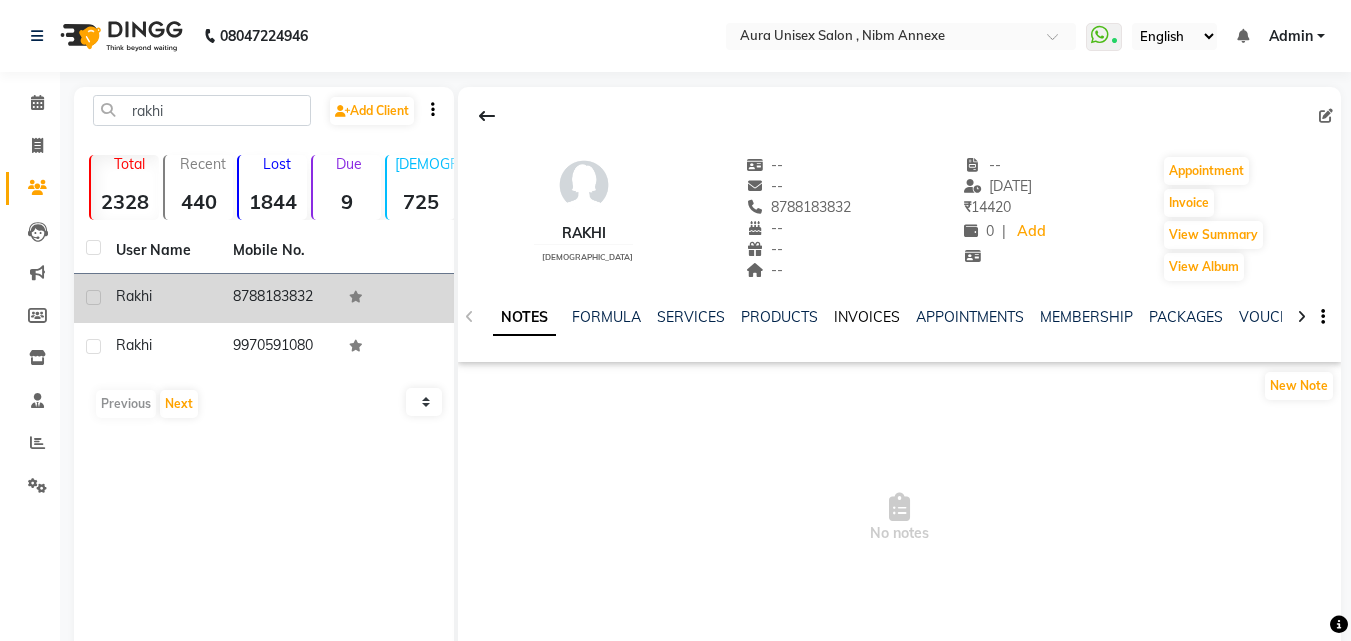 click on "INVOICES" 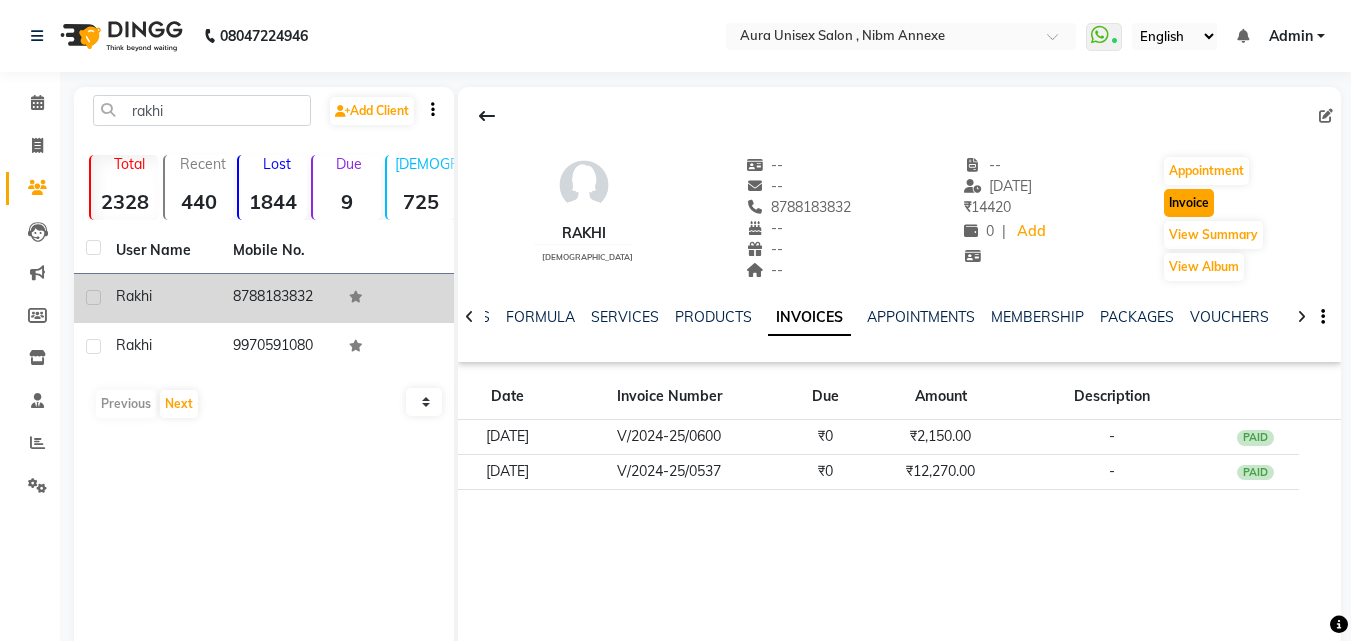 click on "Invoice" 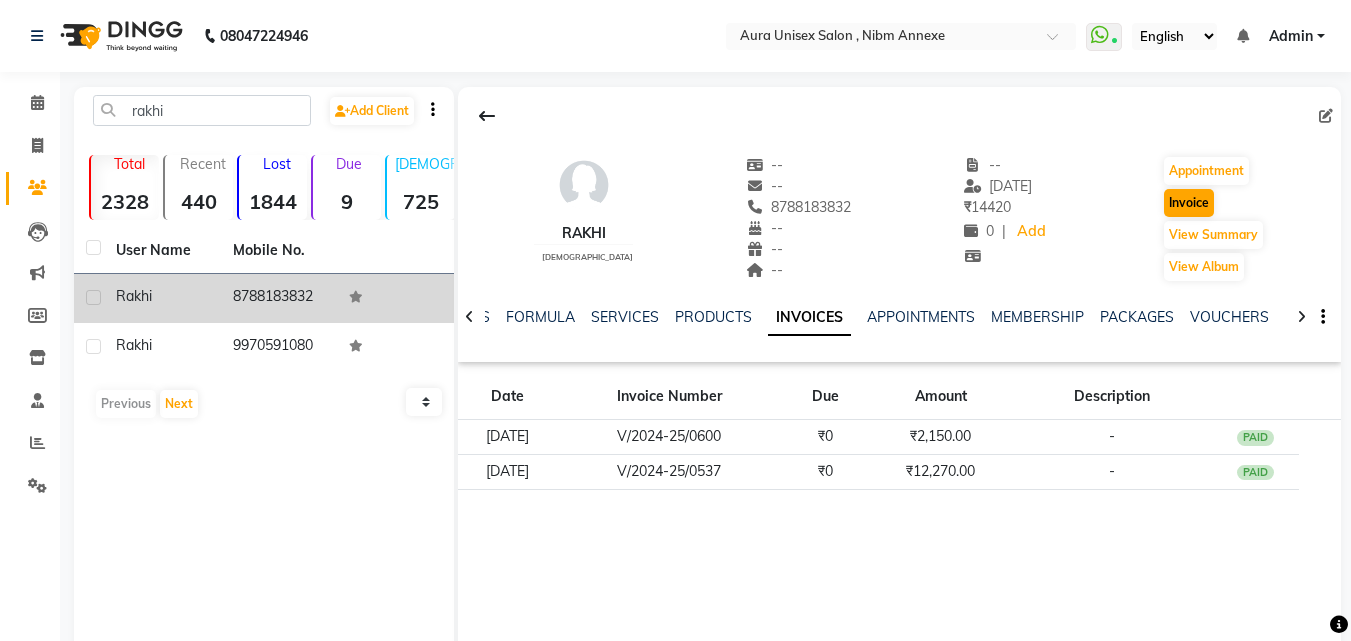 select on "service" 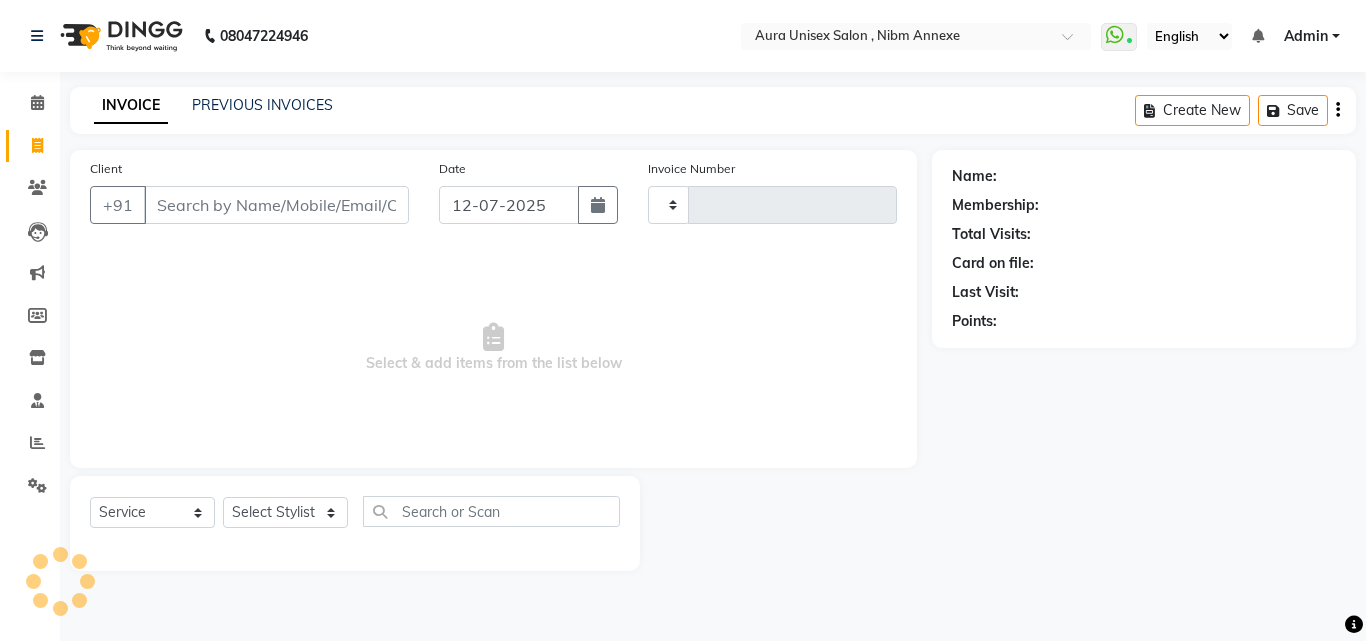 type on "0871" 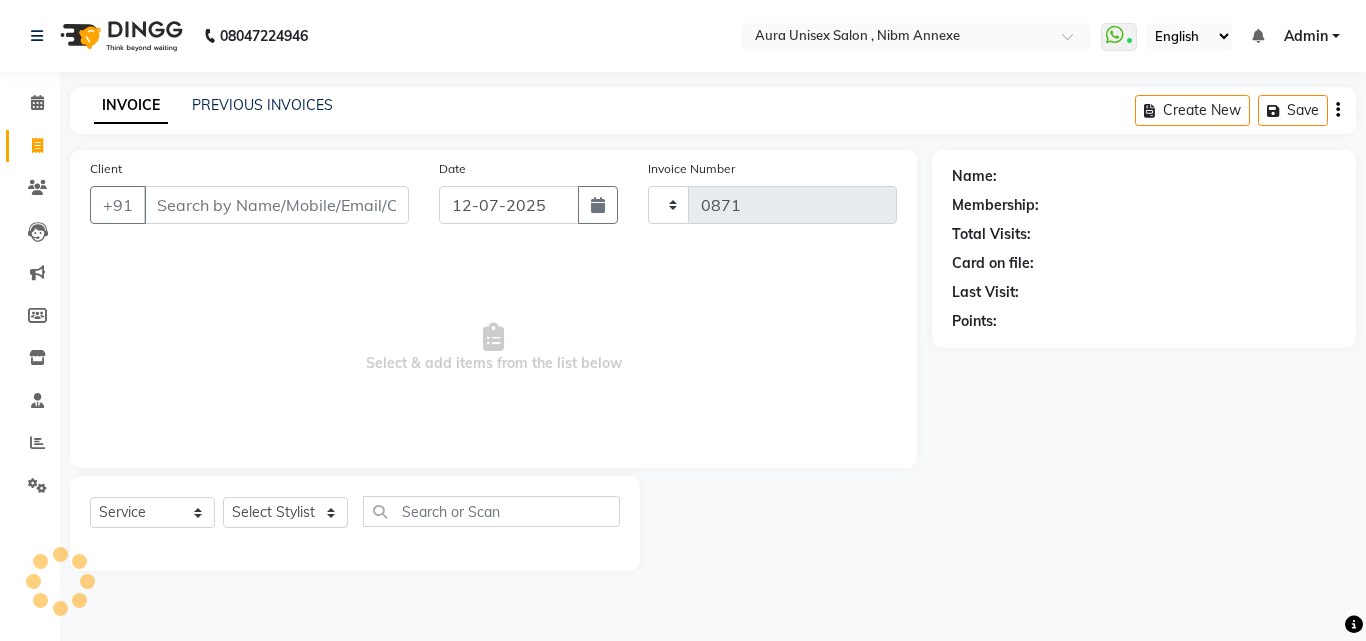 select on "823" 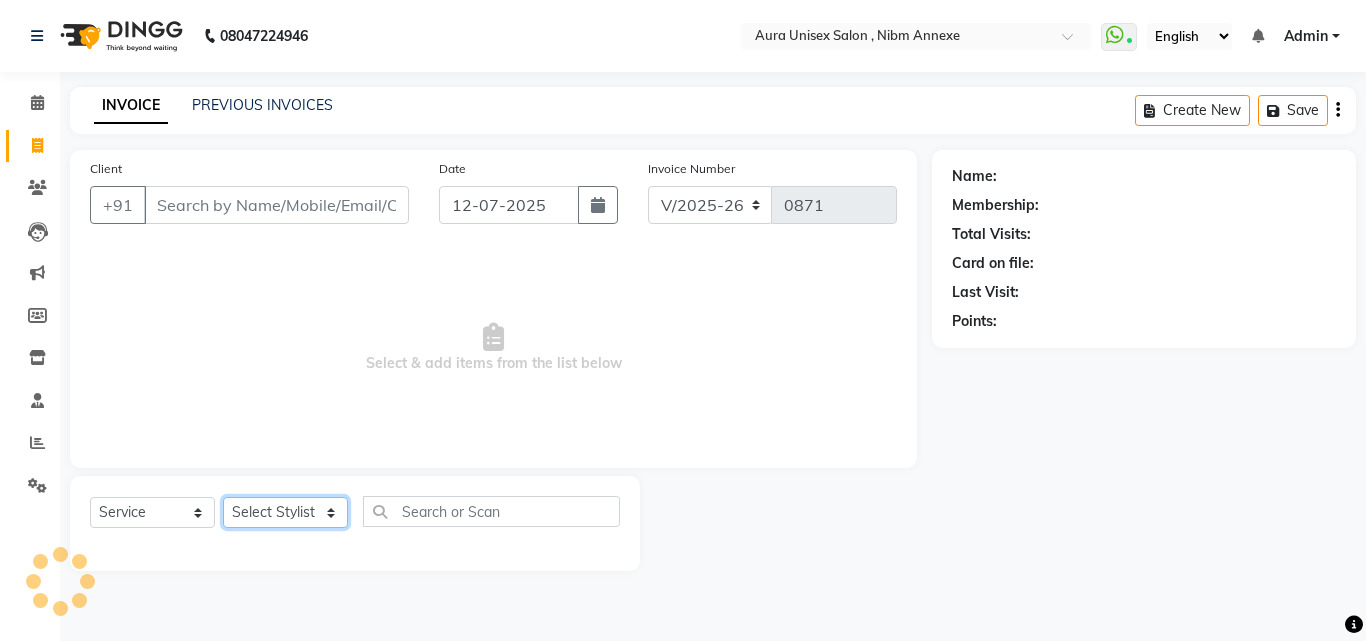 click on "Select Stylist" 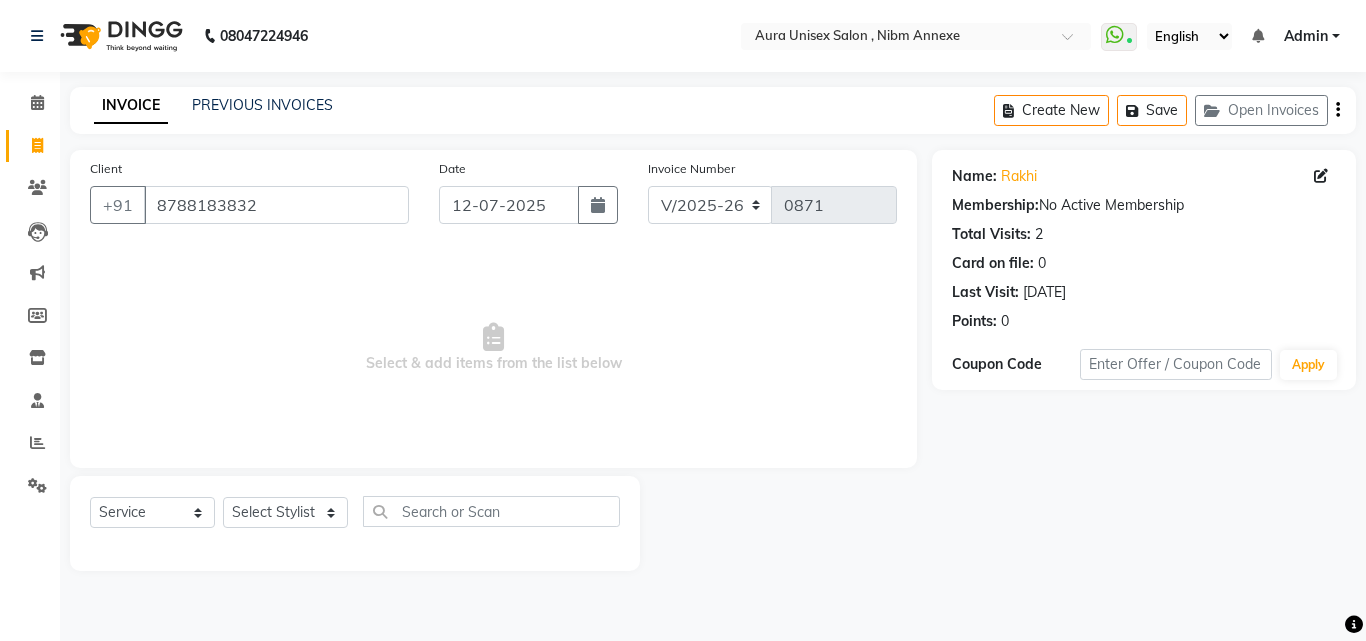 drag, startPoint x: 637, startPoint y: 369, endPoint x: 619, endPoint y: 375, distance: 18.973665 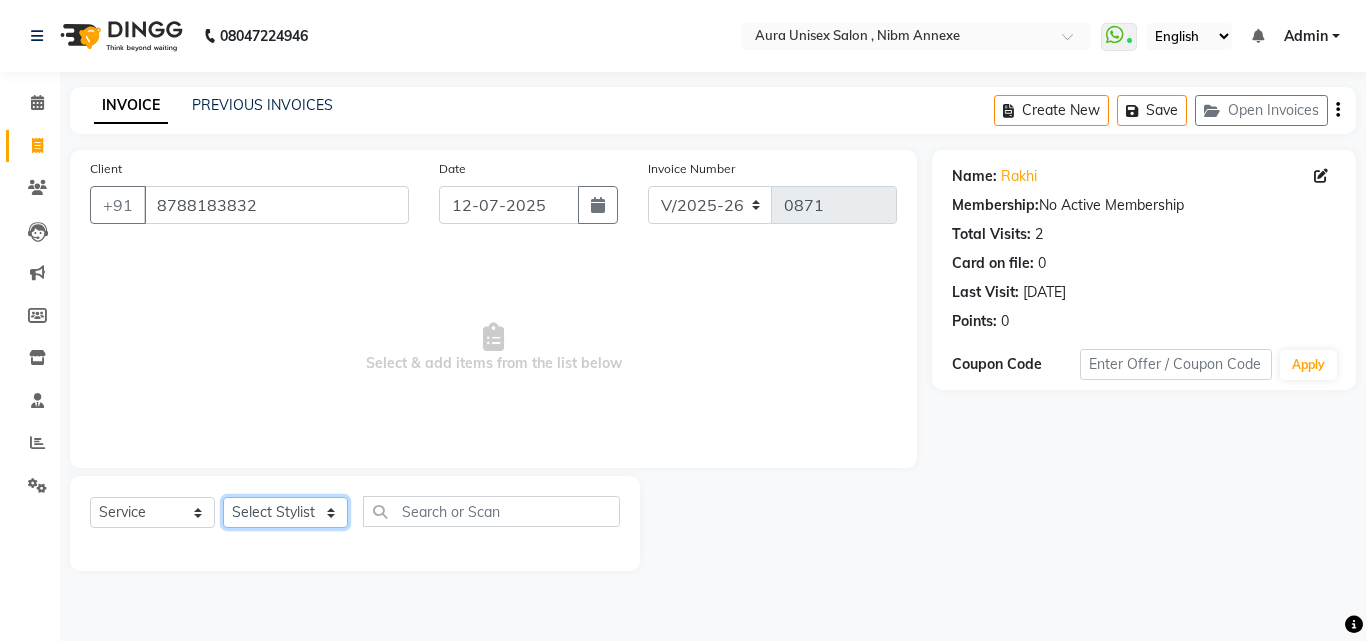 click on "Select Stylist [PERSON_NAME] Jyoti [PERSON_NAME] [PERSON_NAME]" 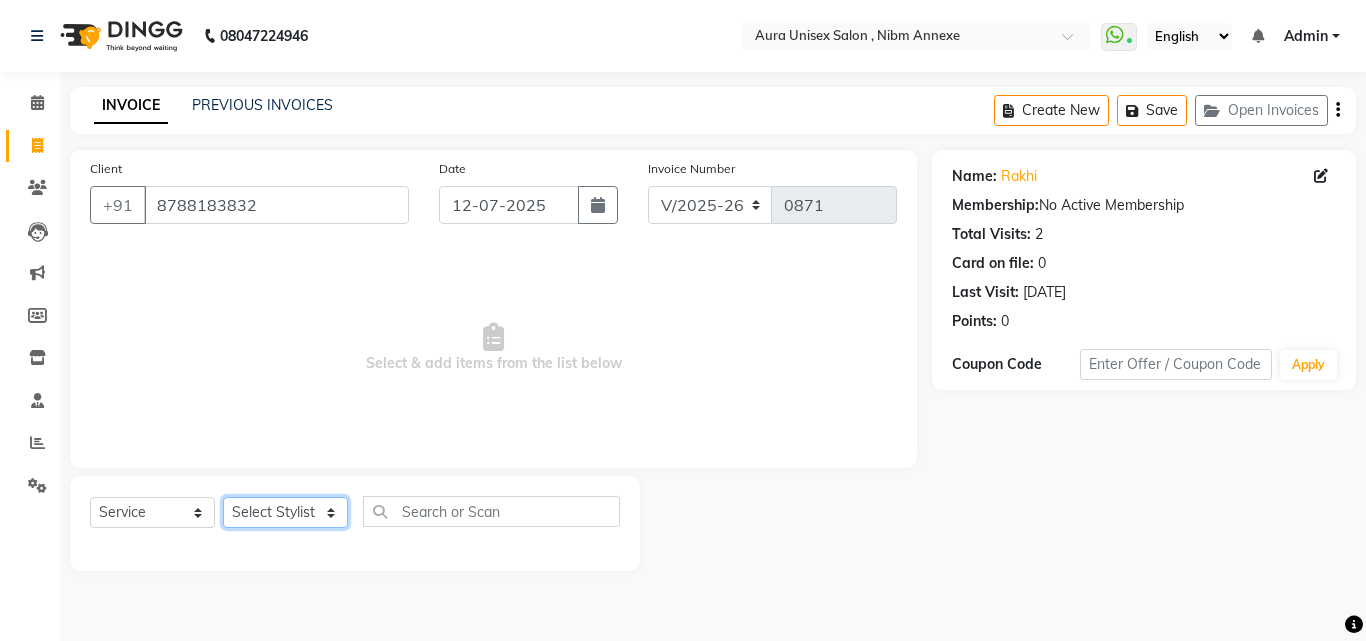 select on "83187" 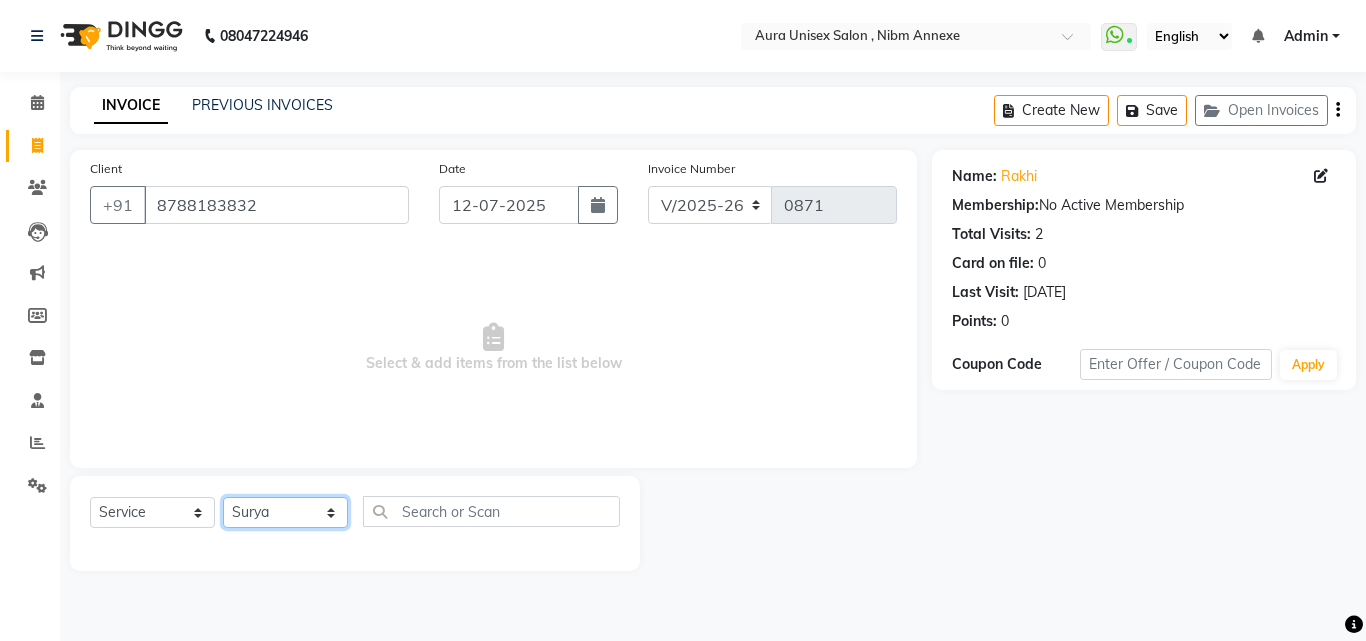 click on "Select Stylist [PERSON_NAME] Jyoti [PERSON_NAME] [PERSON_NAME]" 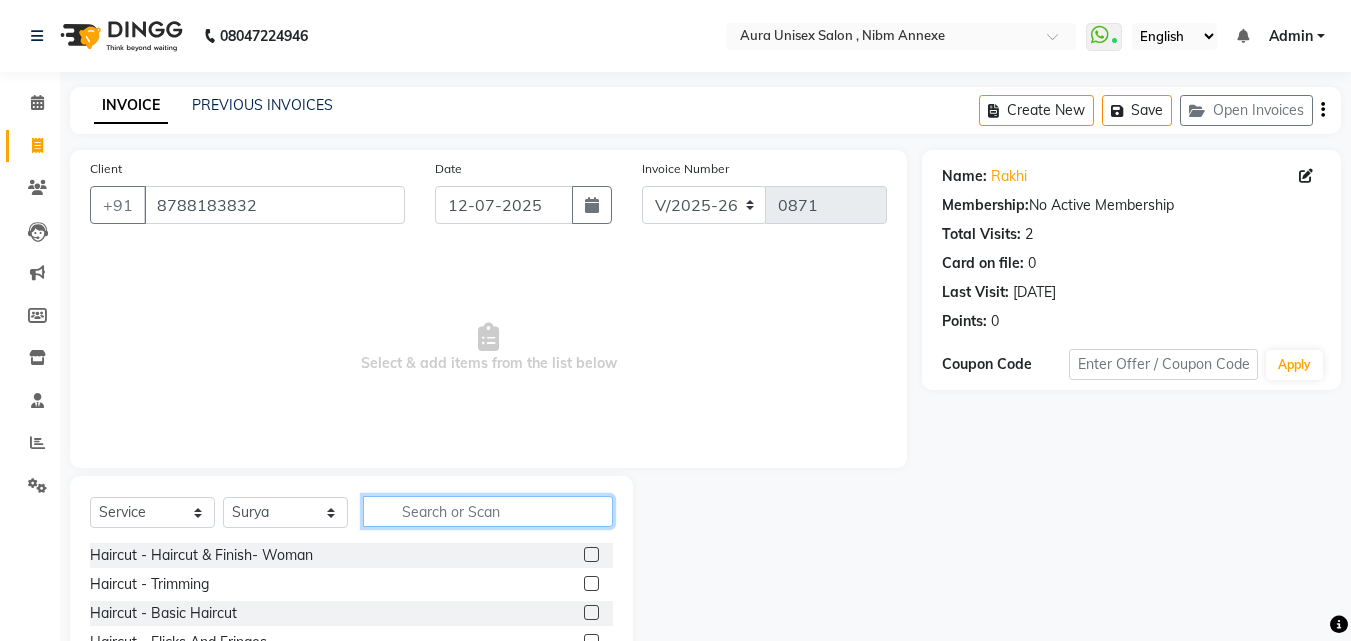 click 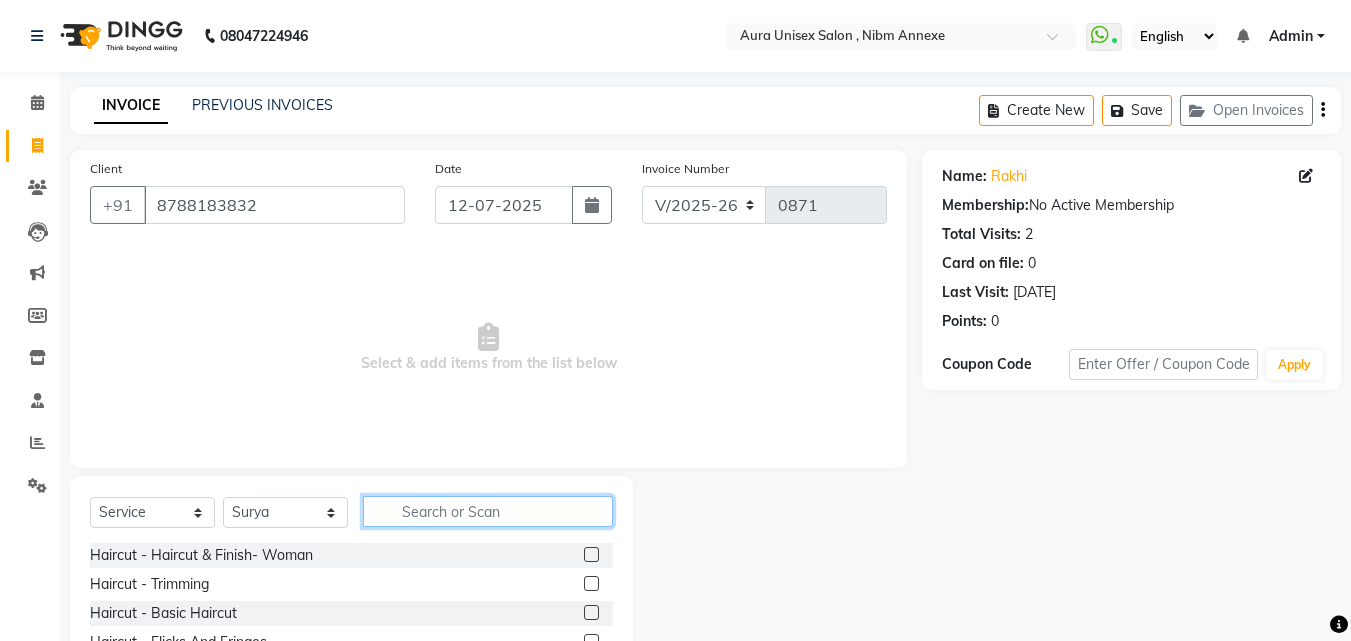 scroll, scrollTop: 160, scrollLeft: 0, axis: vertical 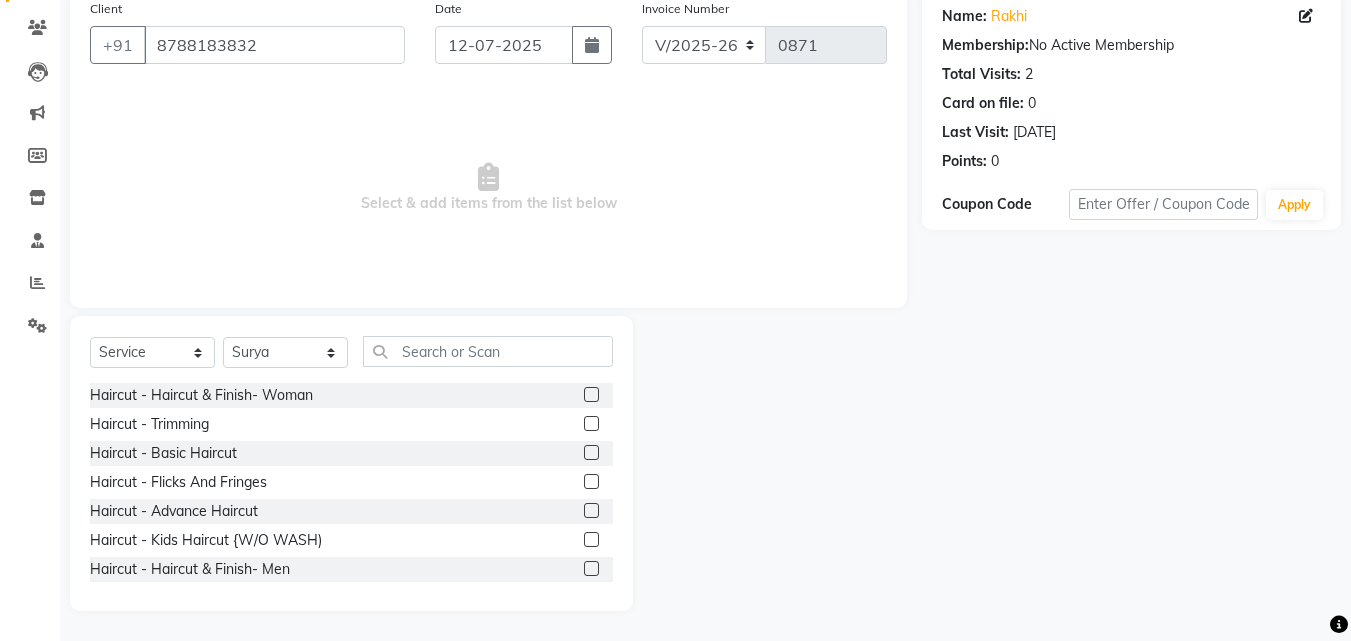 click 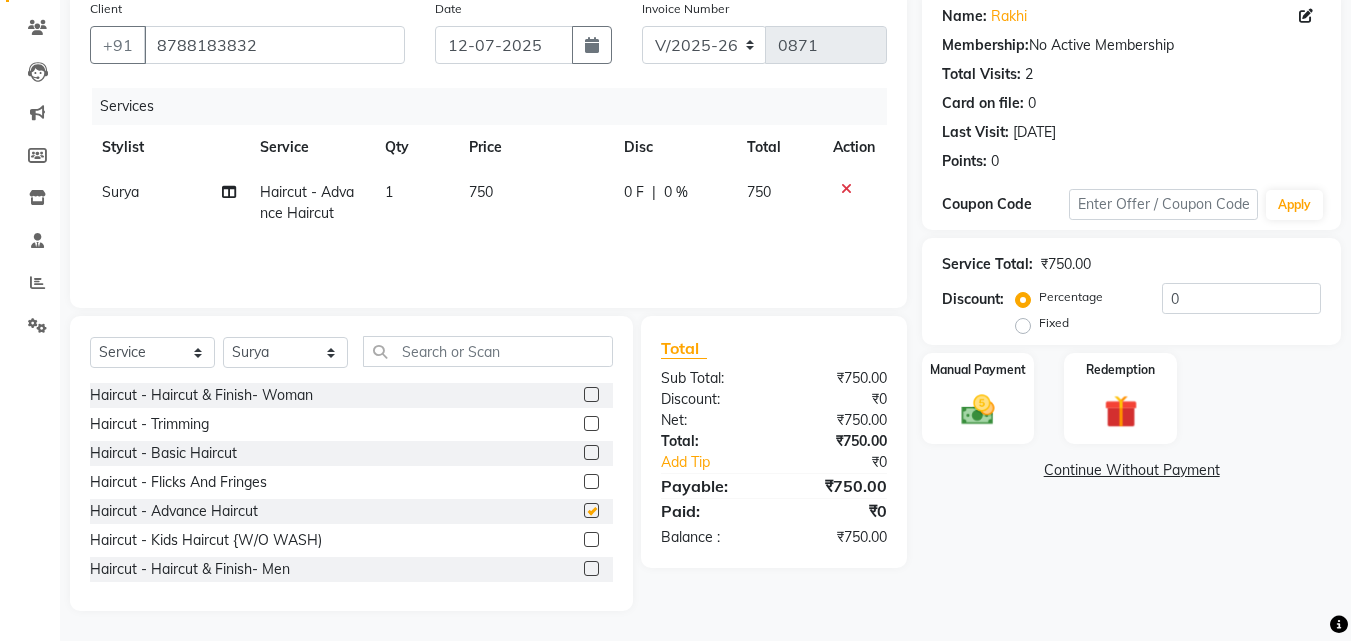 checkbox on "false" 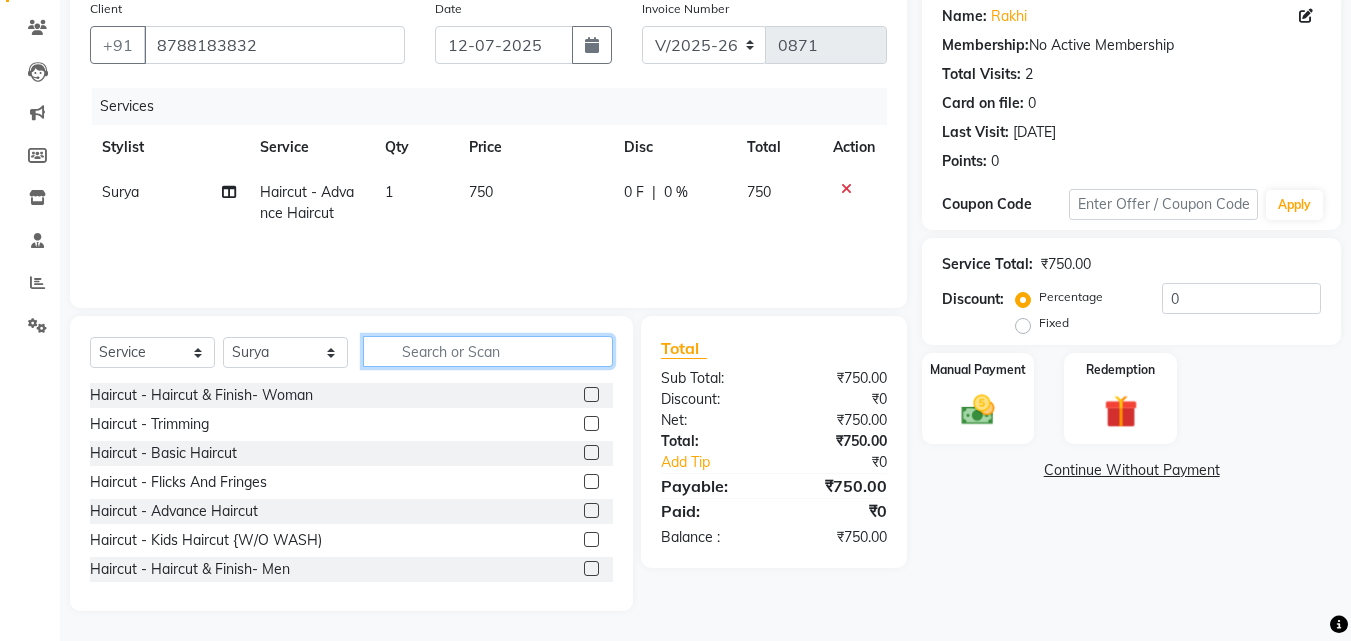 click 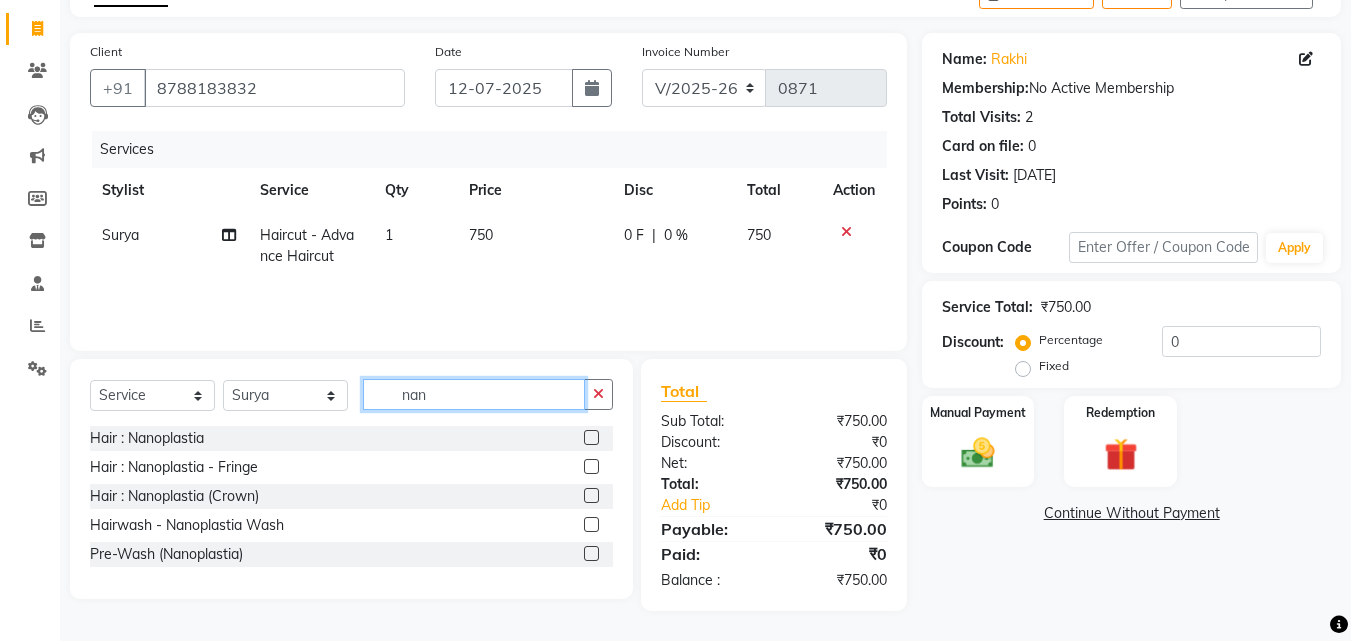 scroll, scrollTop: 117, scrollLeft: 0, axis: vertical 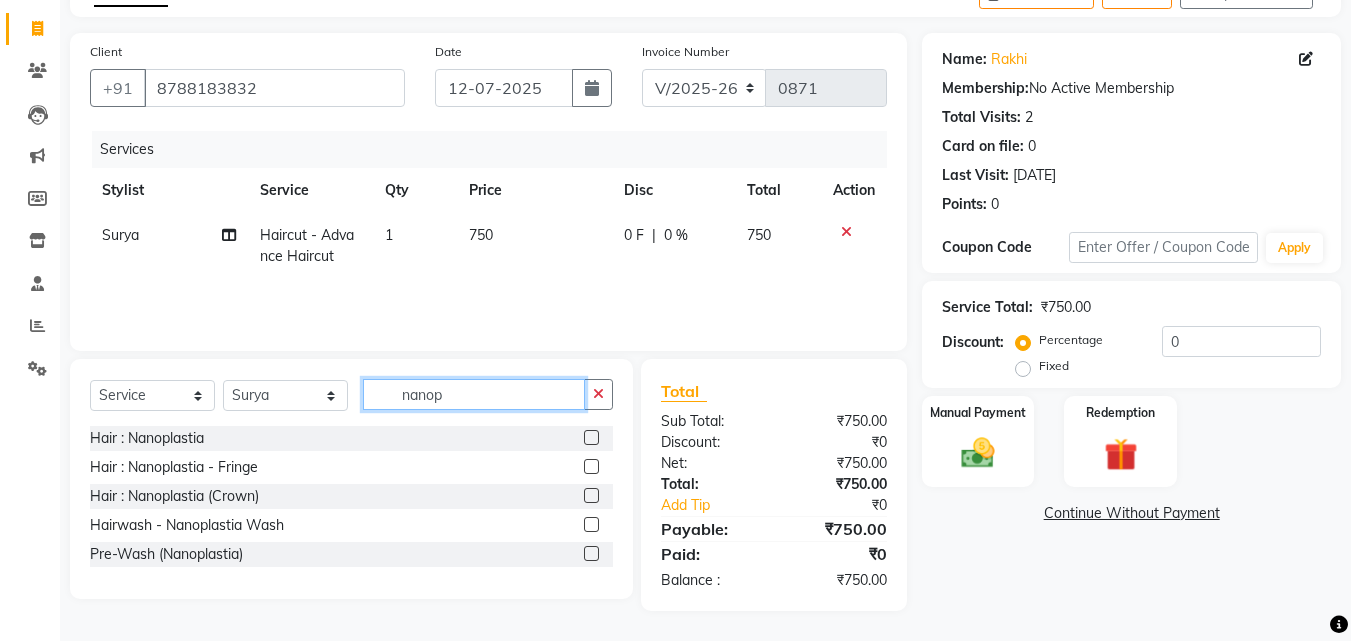 type on "nanop" 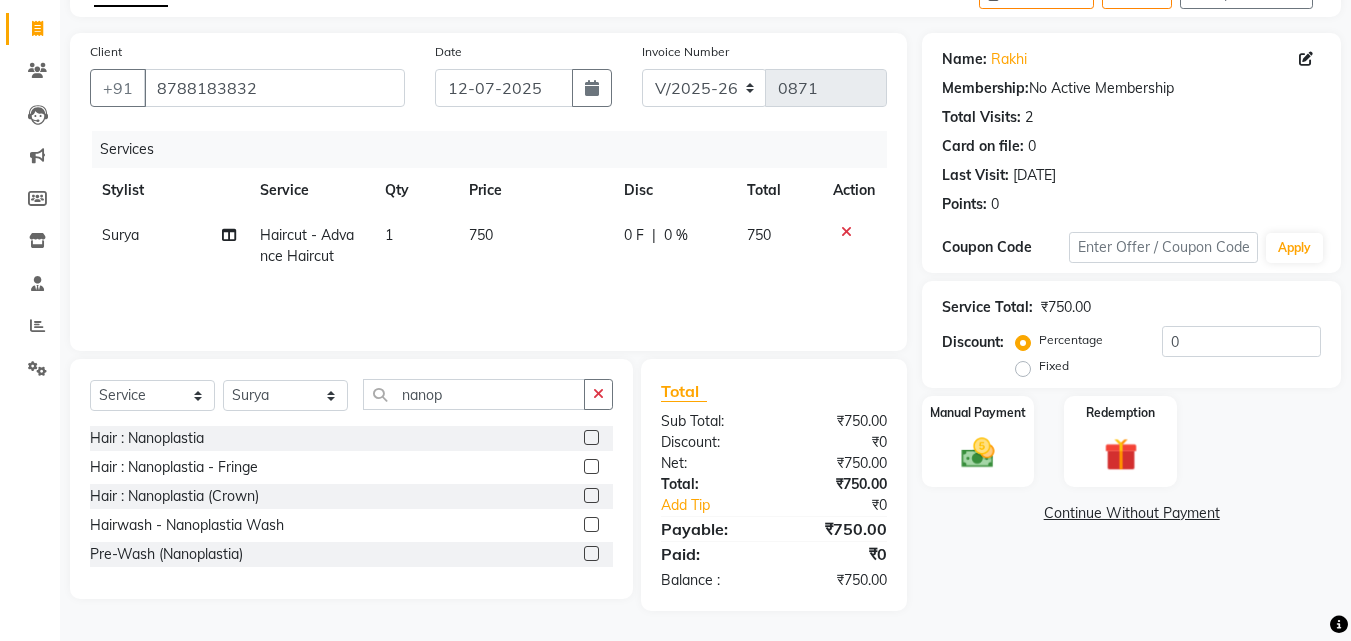 click 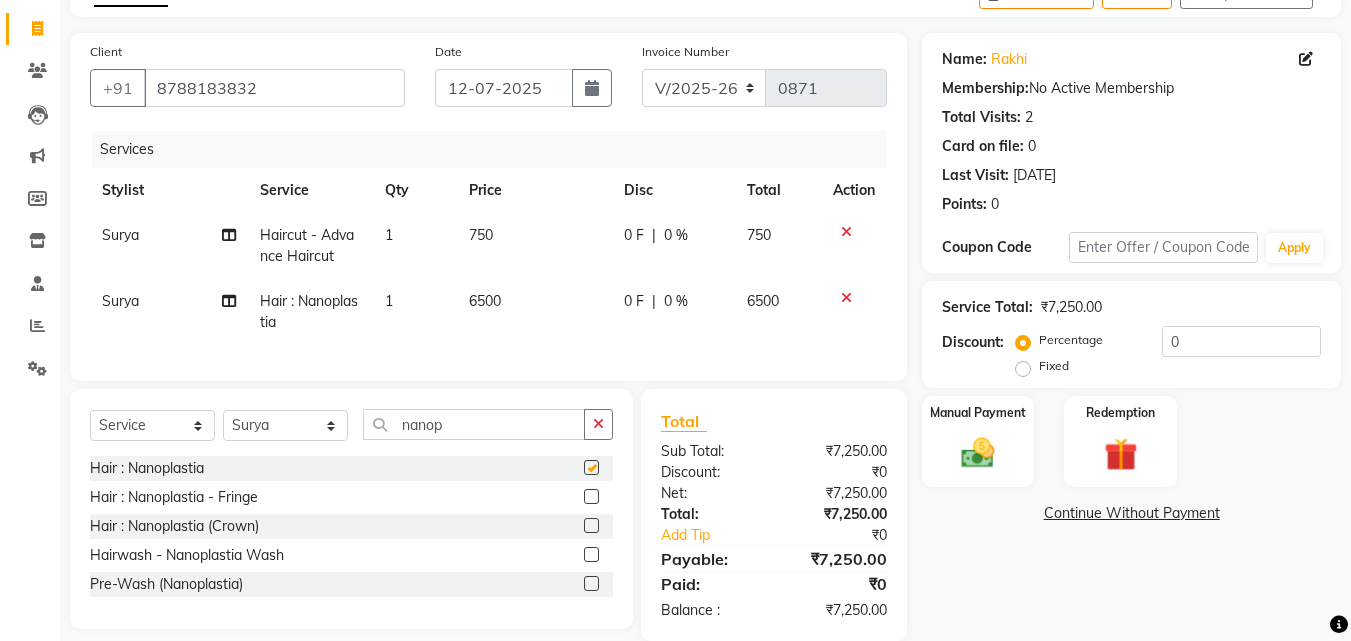 checkbox on "false" 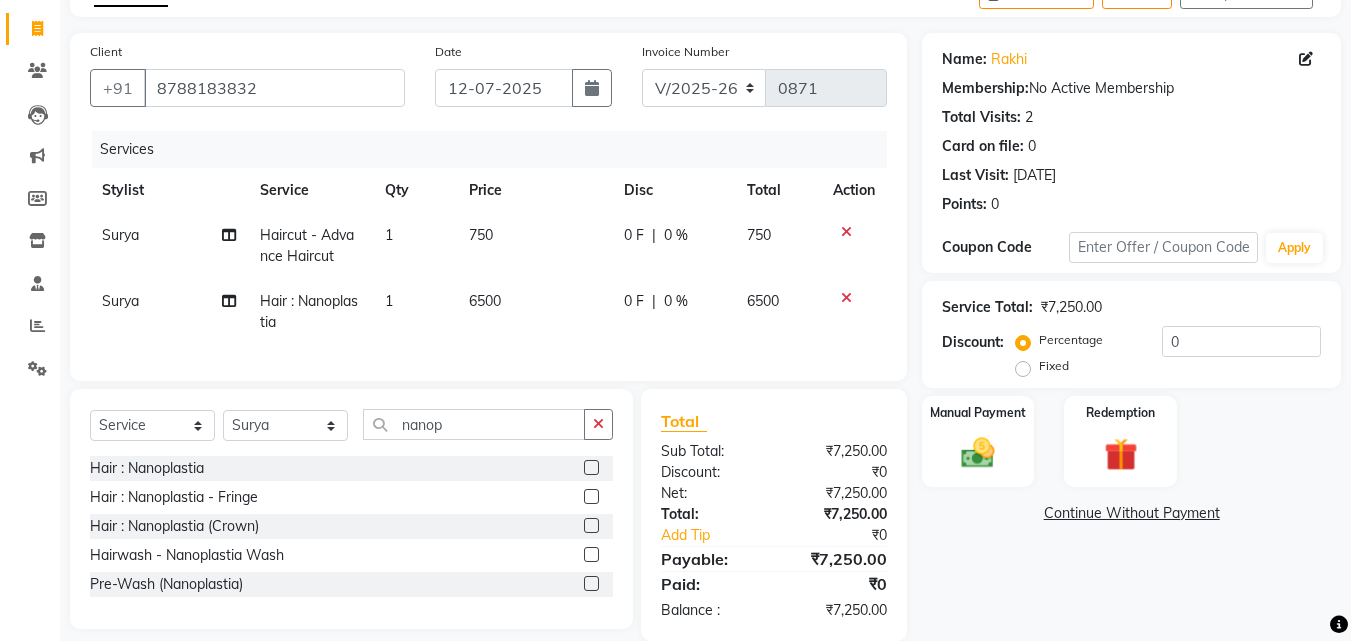 click on "6500" 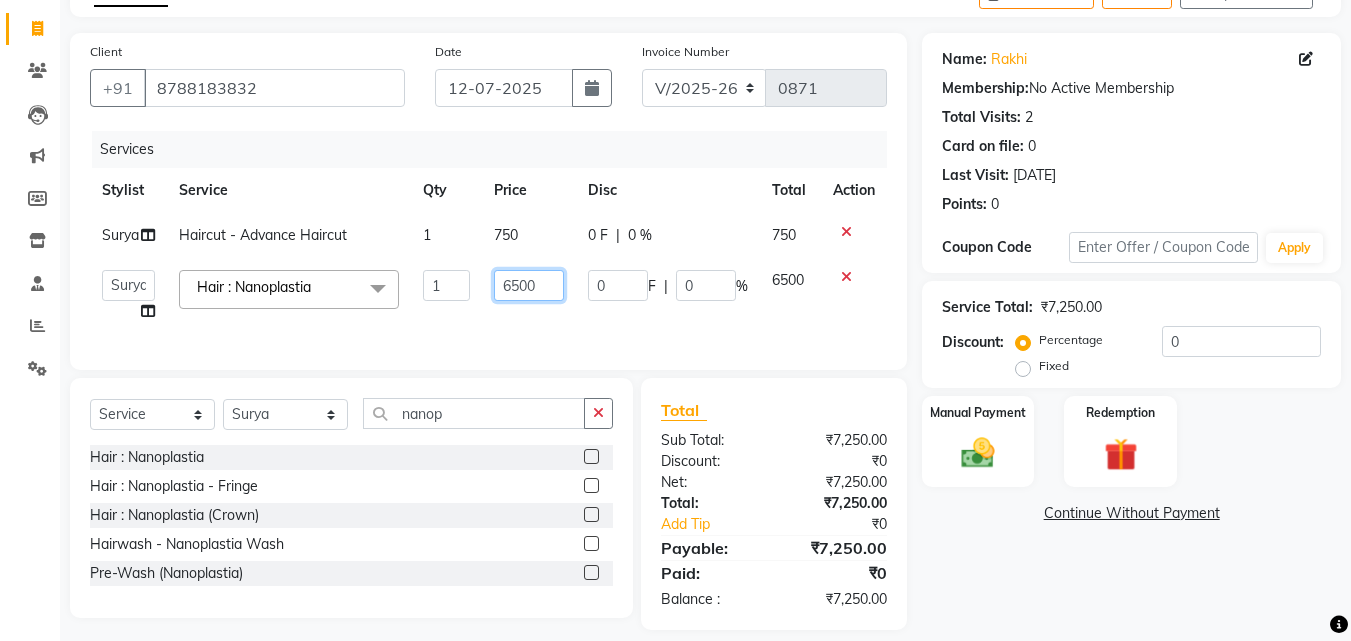 click on "6500" 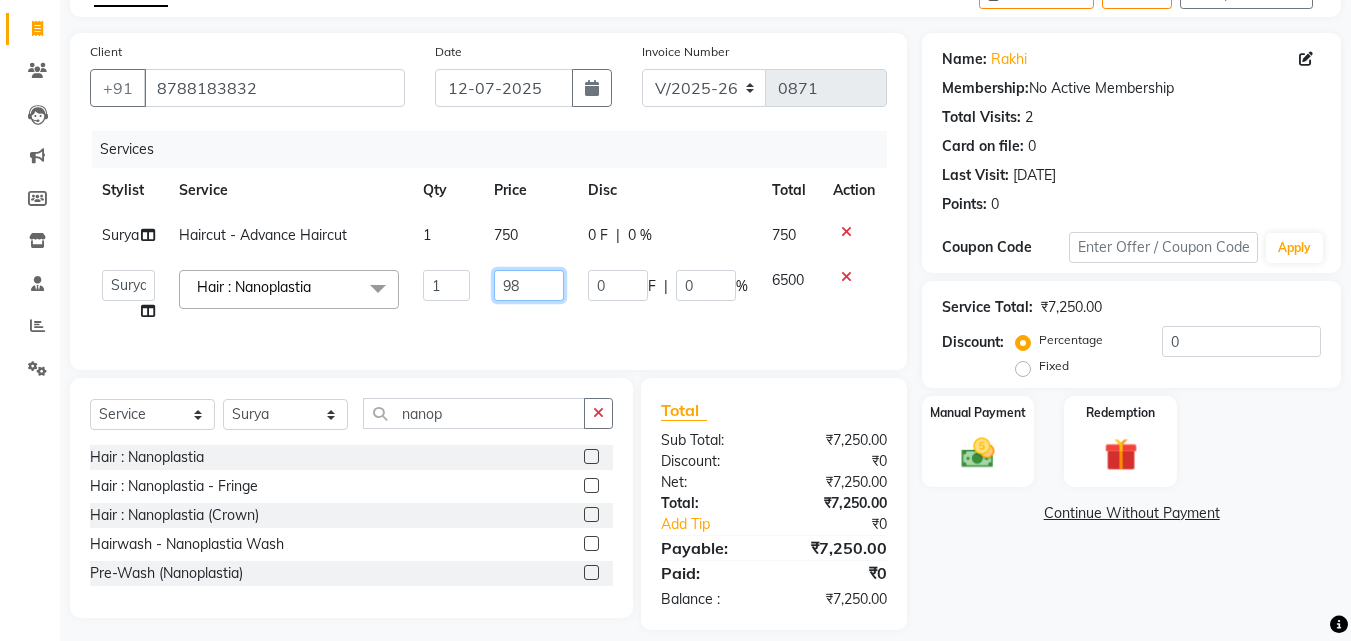 type on "9" 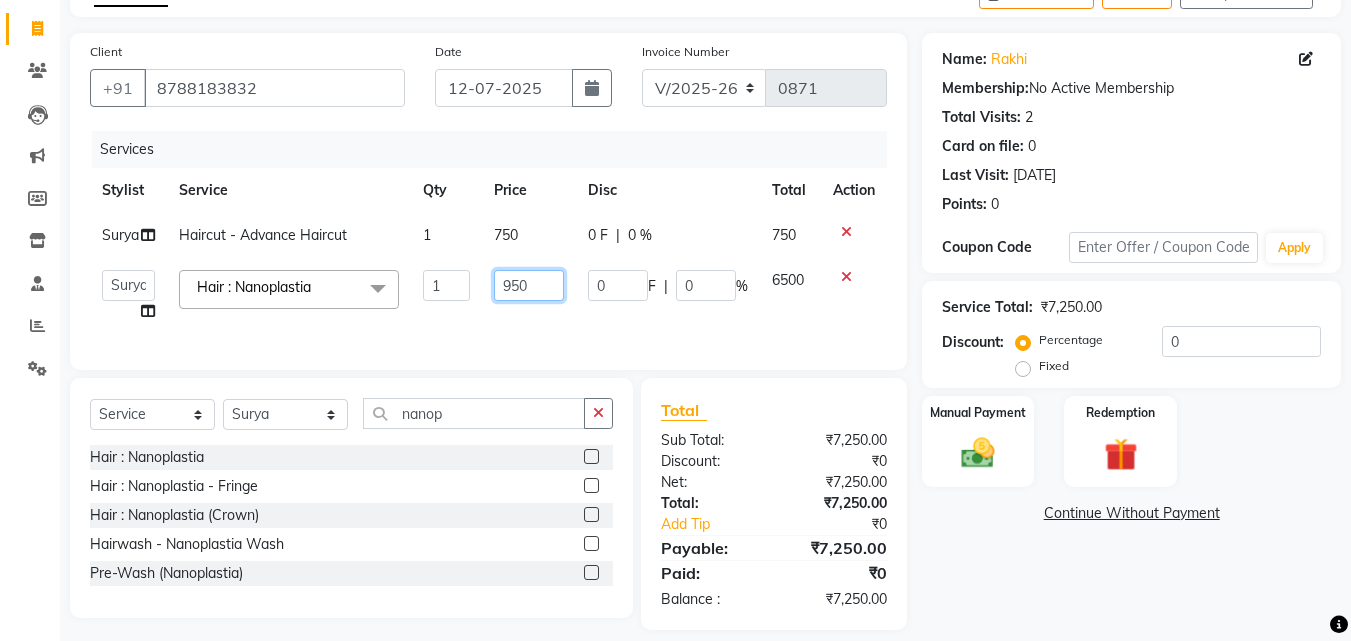 type on "9500" 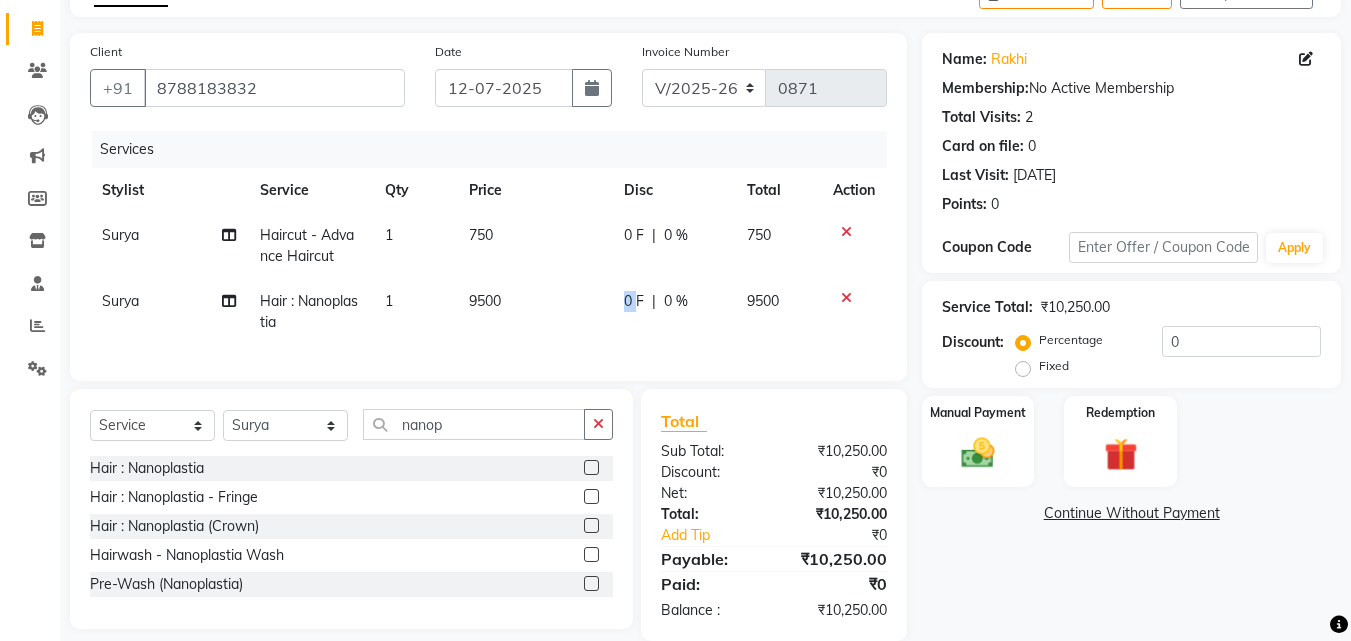 click on "0 F | 0 %" 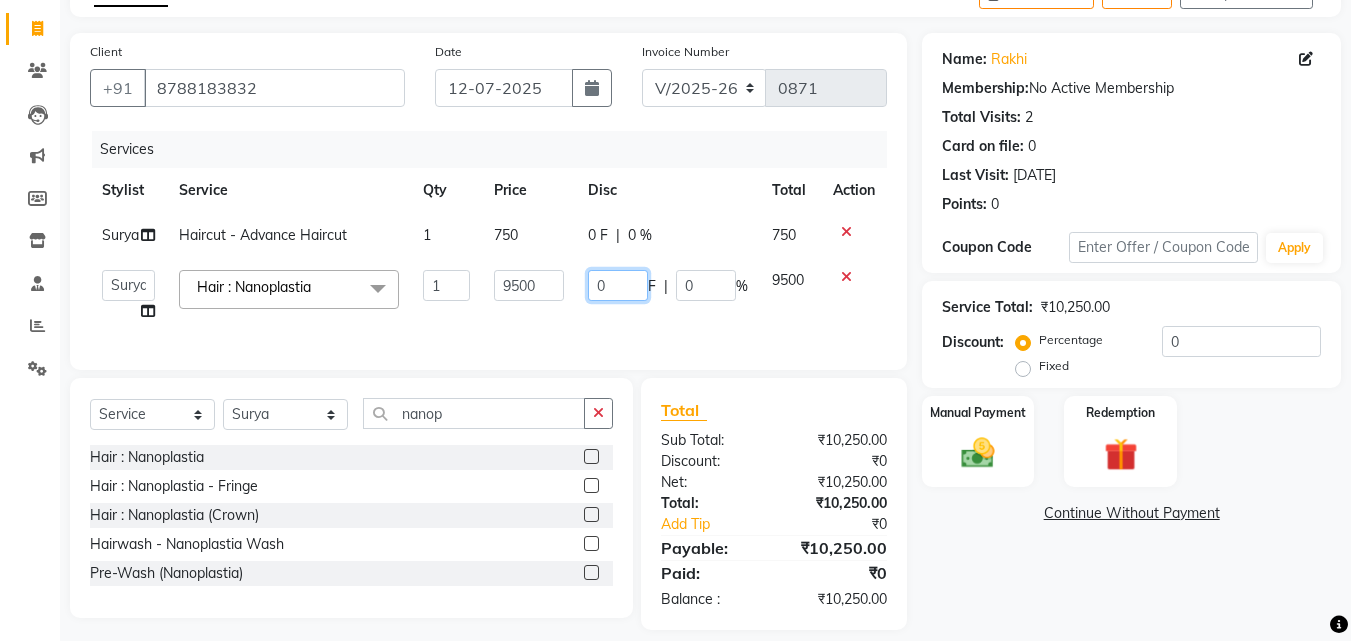 click on "0" 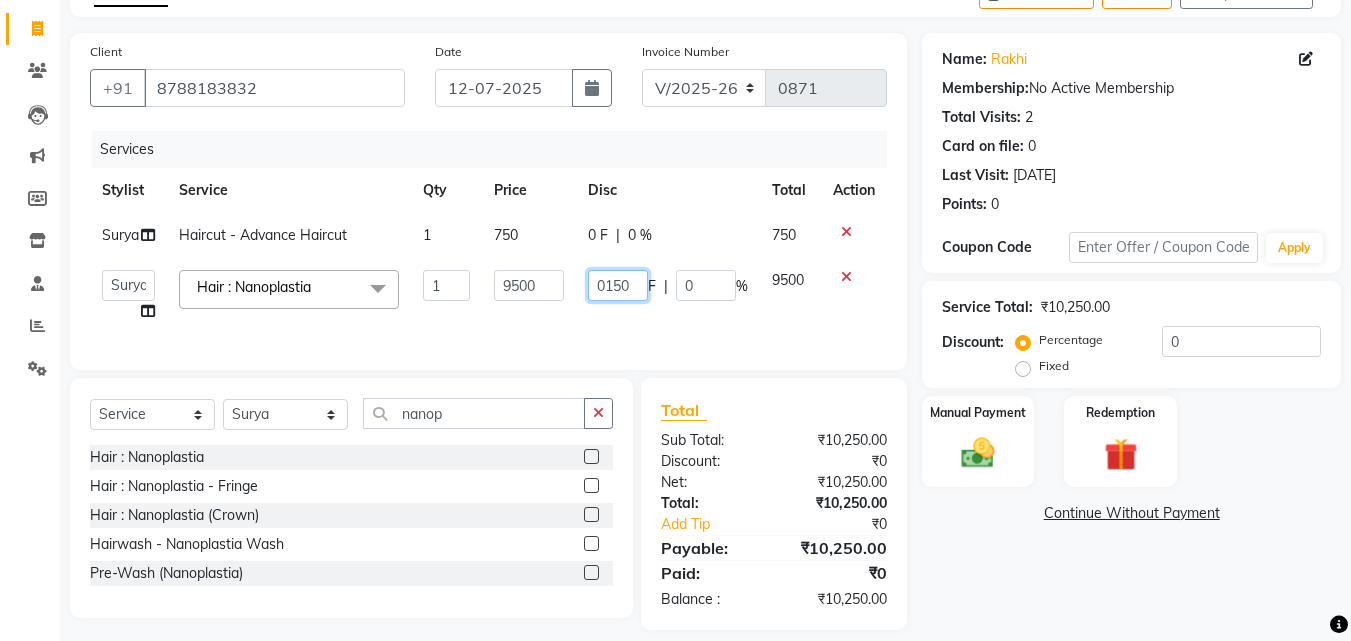 type on "01500" 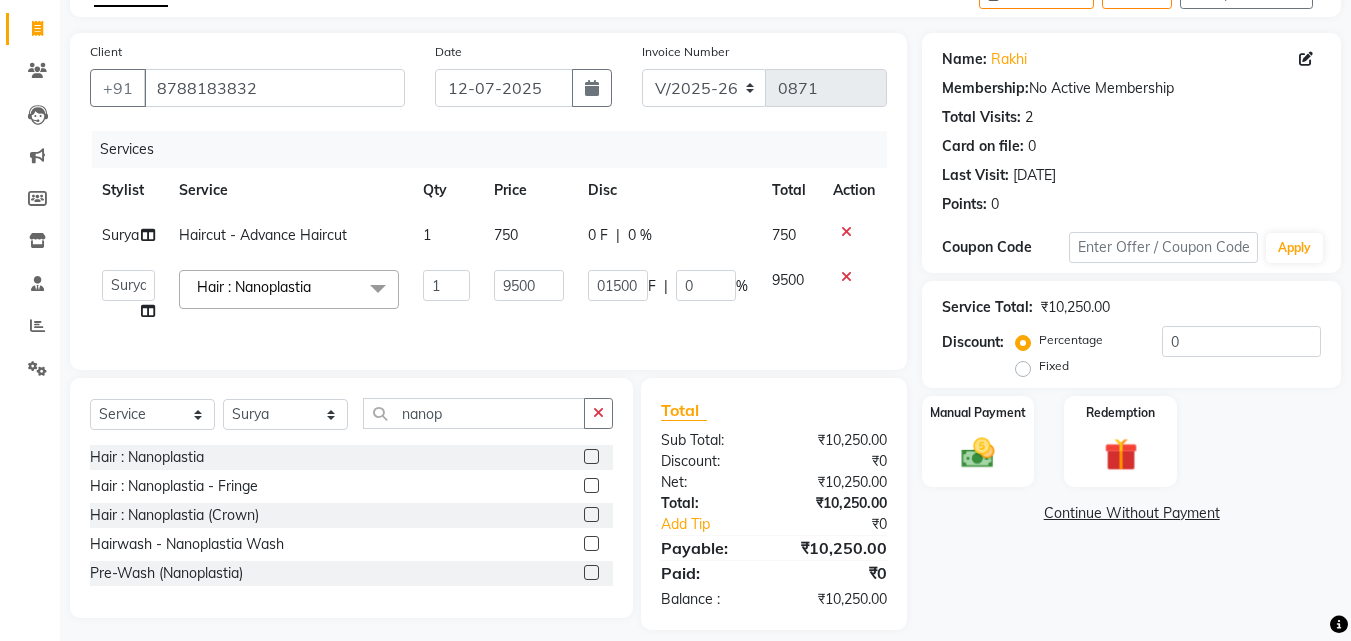 click on "0 F | 0 %" 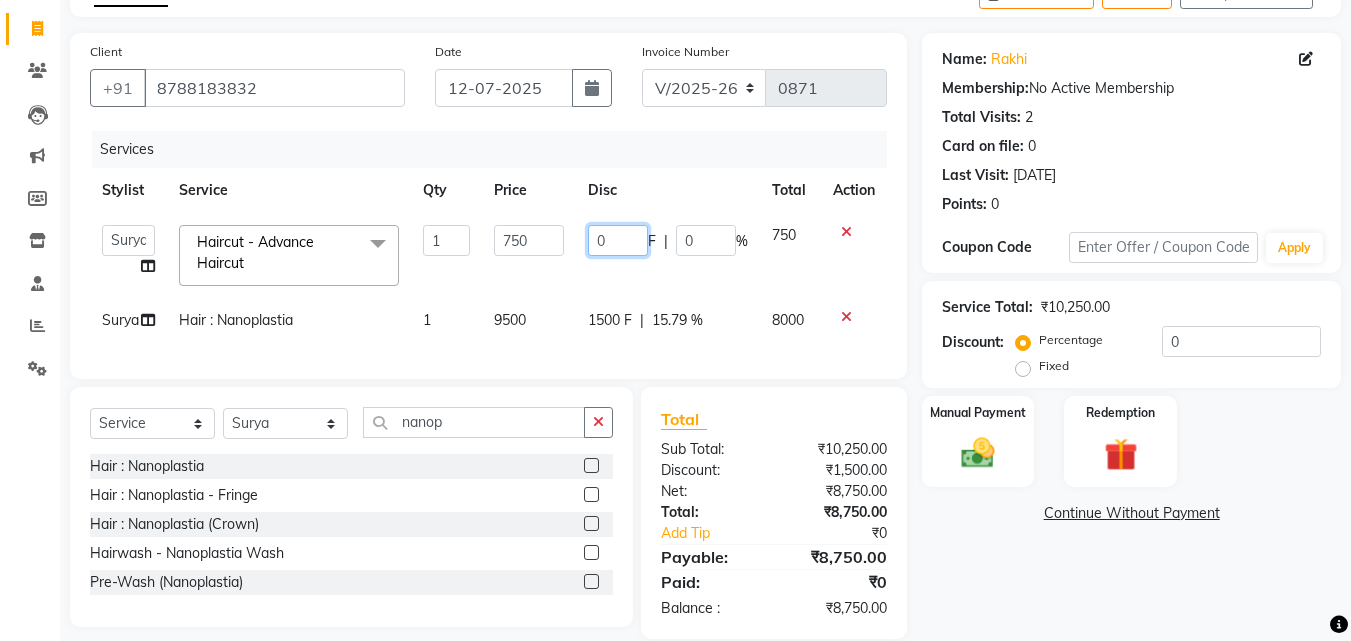 click on "0" 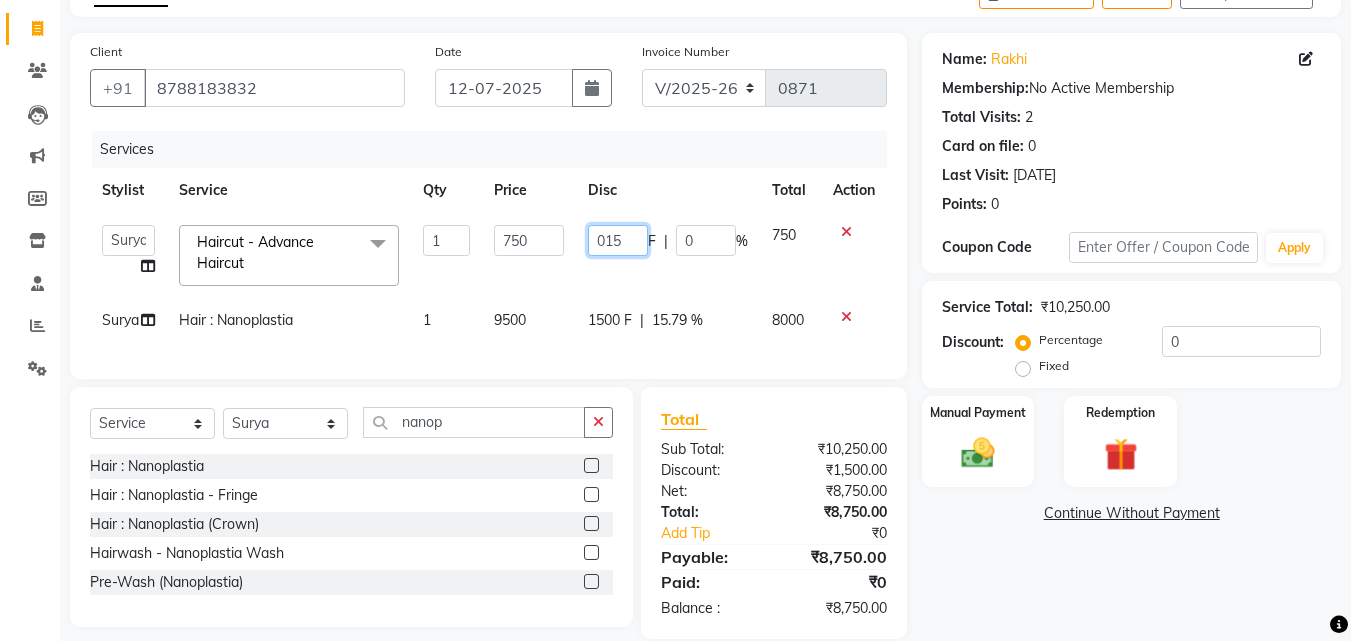 type on "0150" 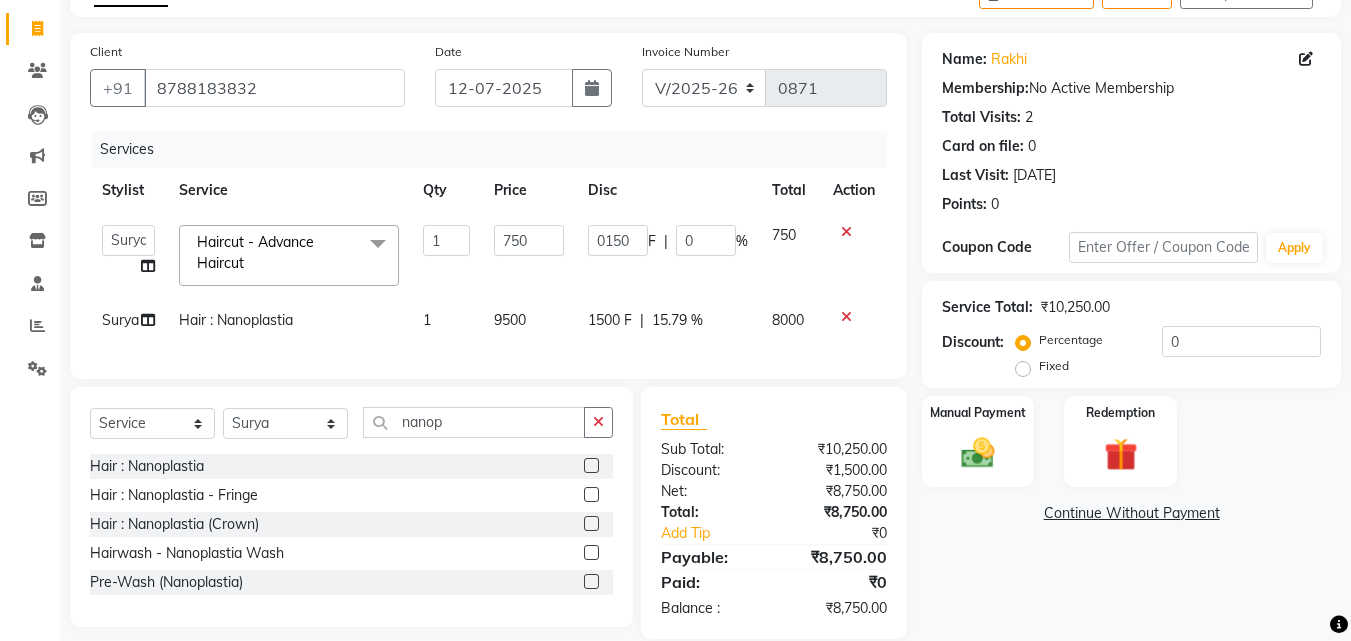click on "Name: Rakhi  Membership:  No Active Membership  Total Visits:  2 Card on file:  0 Last Visit:   01-07-2024 Points:   0  Coupon Code Apply Service Total:  ₹10,250.00  Discount:  Percentage   Fixed  0 Manual Payment Redemption  Continue Without Payment" 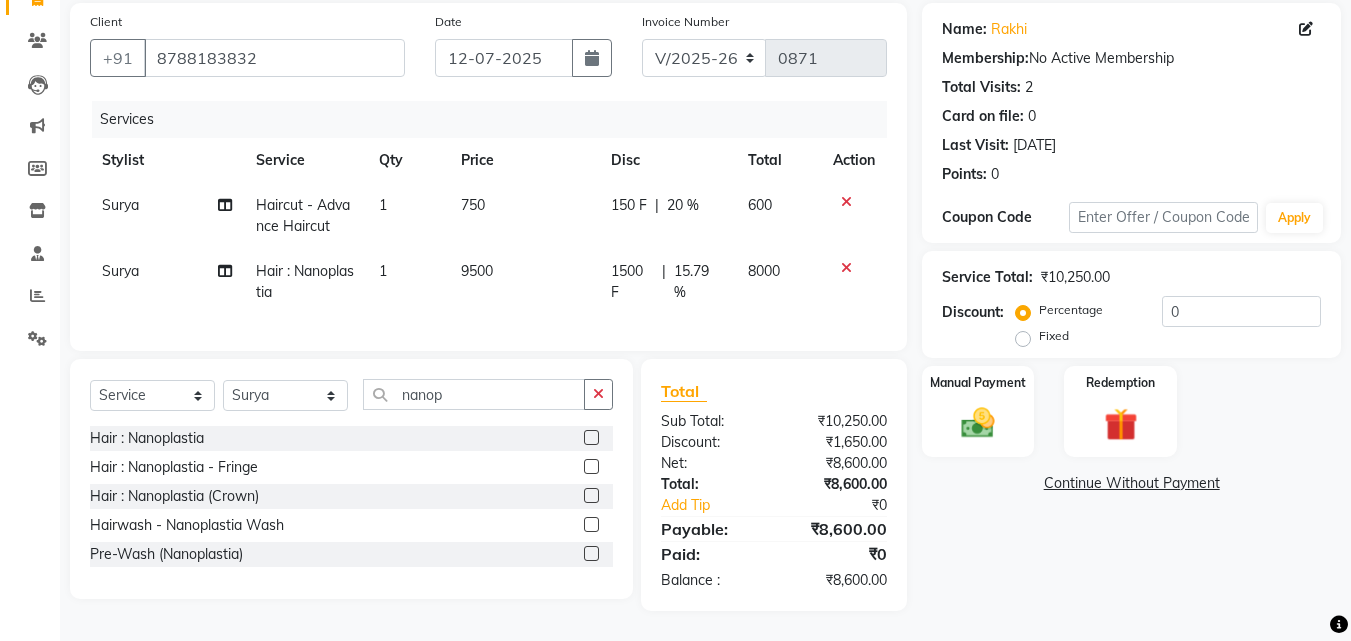 scroll, scrollTop: 0, scrollLeft: 0, axis: both 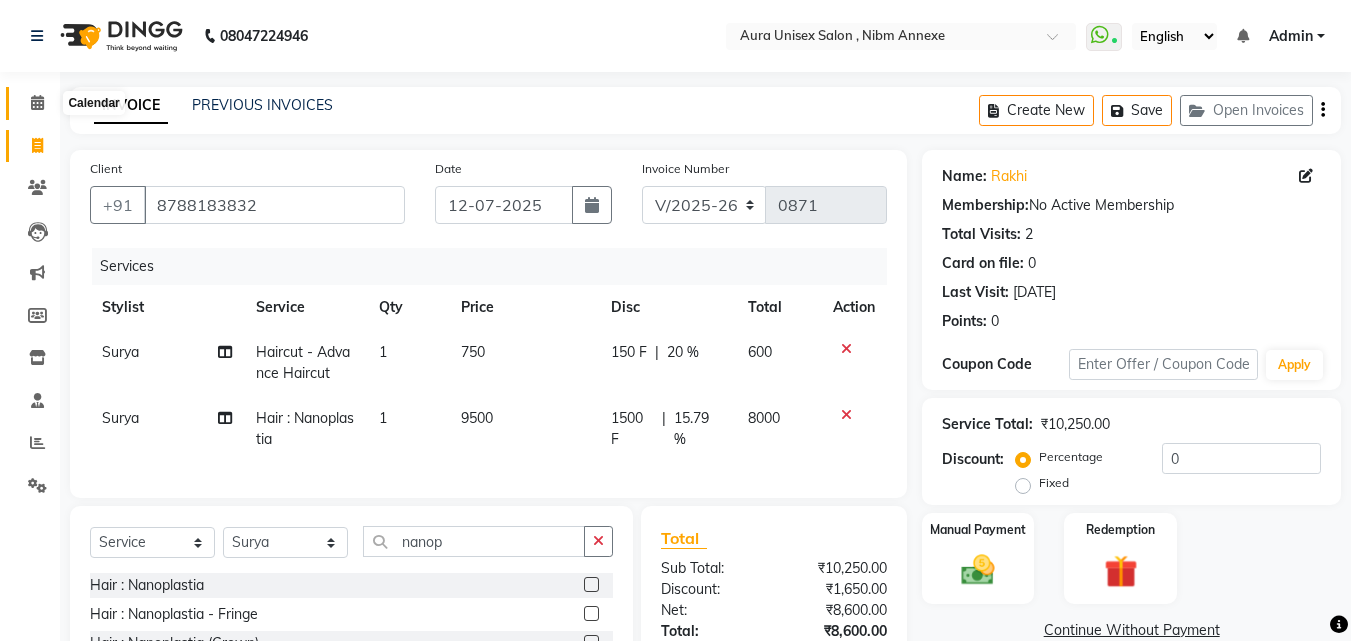 click 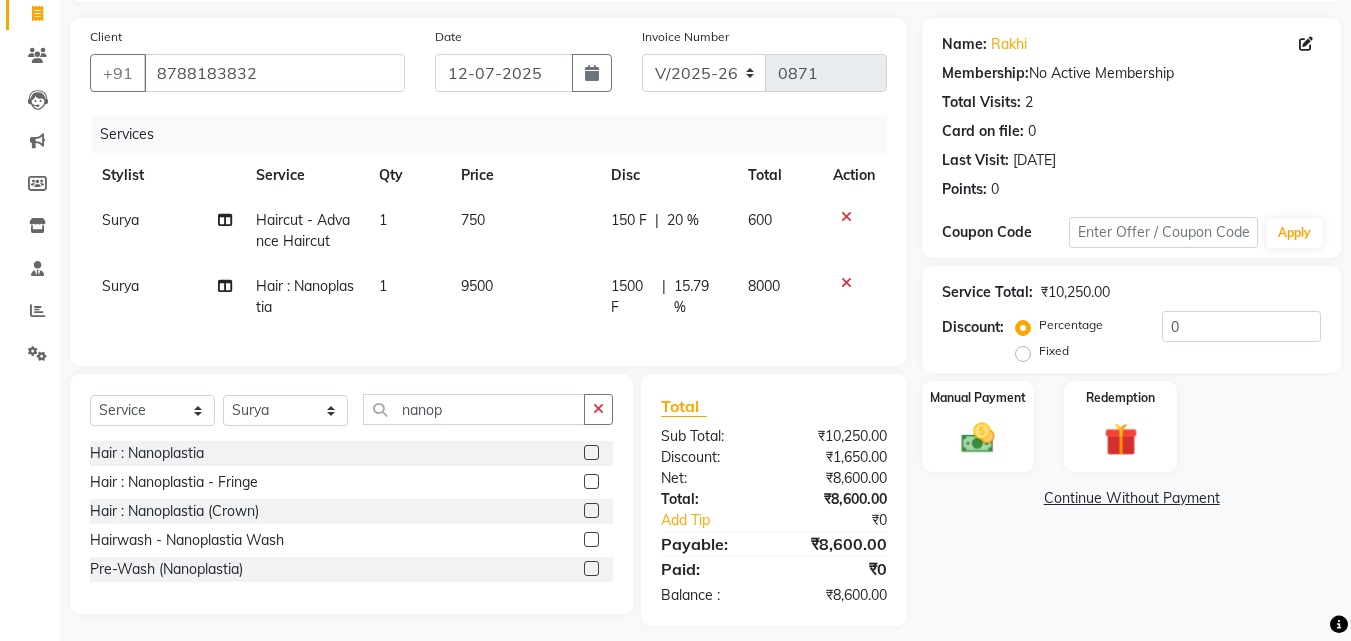 scroll, scrollTop: 162, scrollLeft: 0, axis: vertical 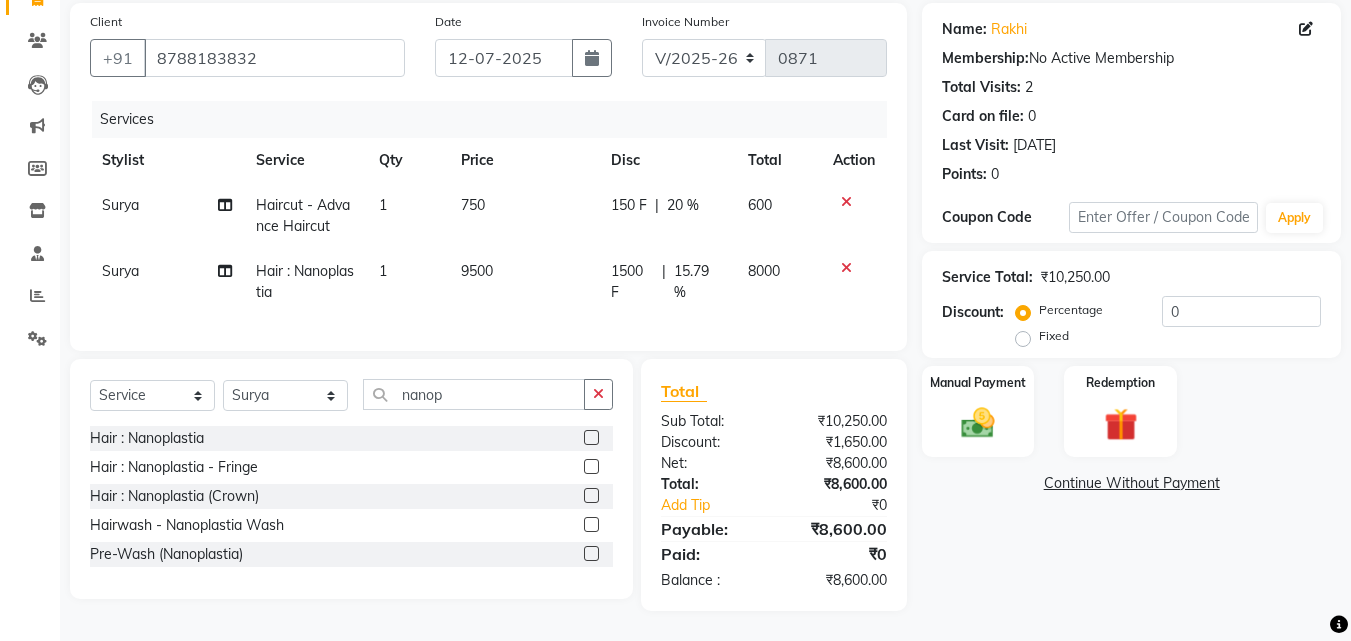 click on "150 F | 20 %" 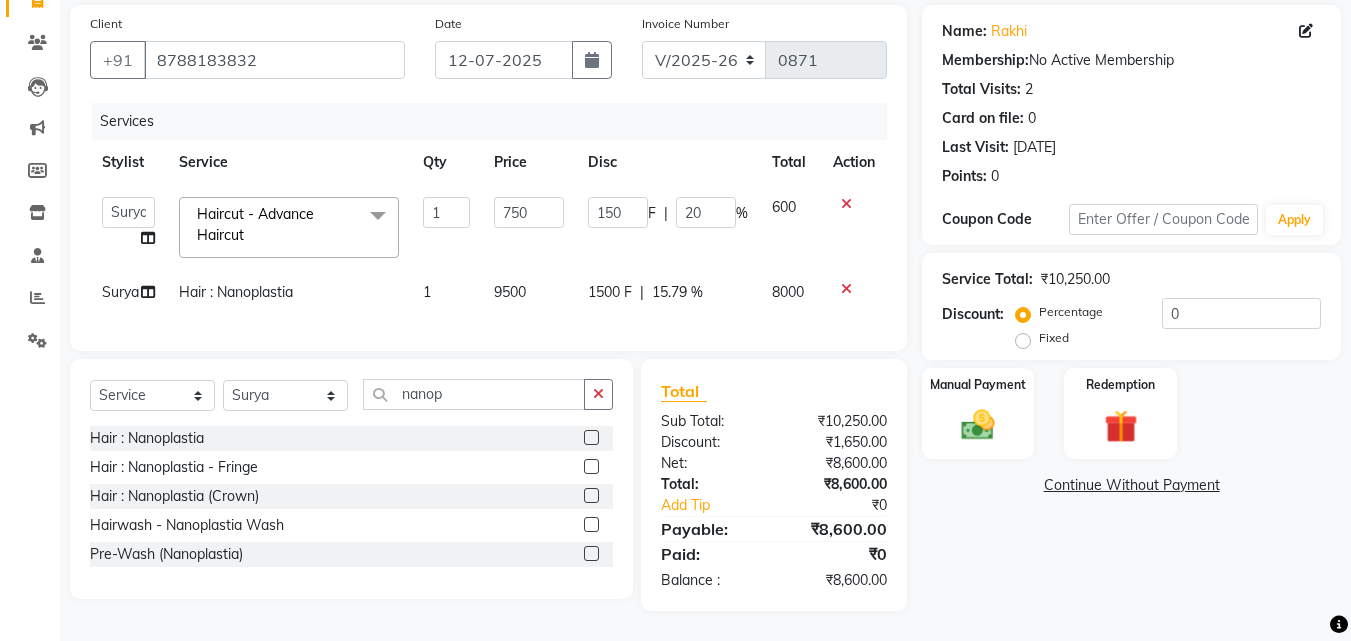 scroll, scrollTop: 160, scrollLeft: 0, axis: vertical 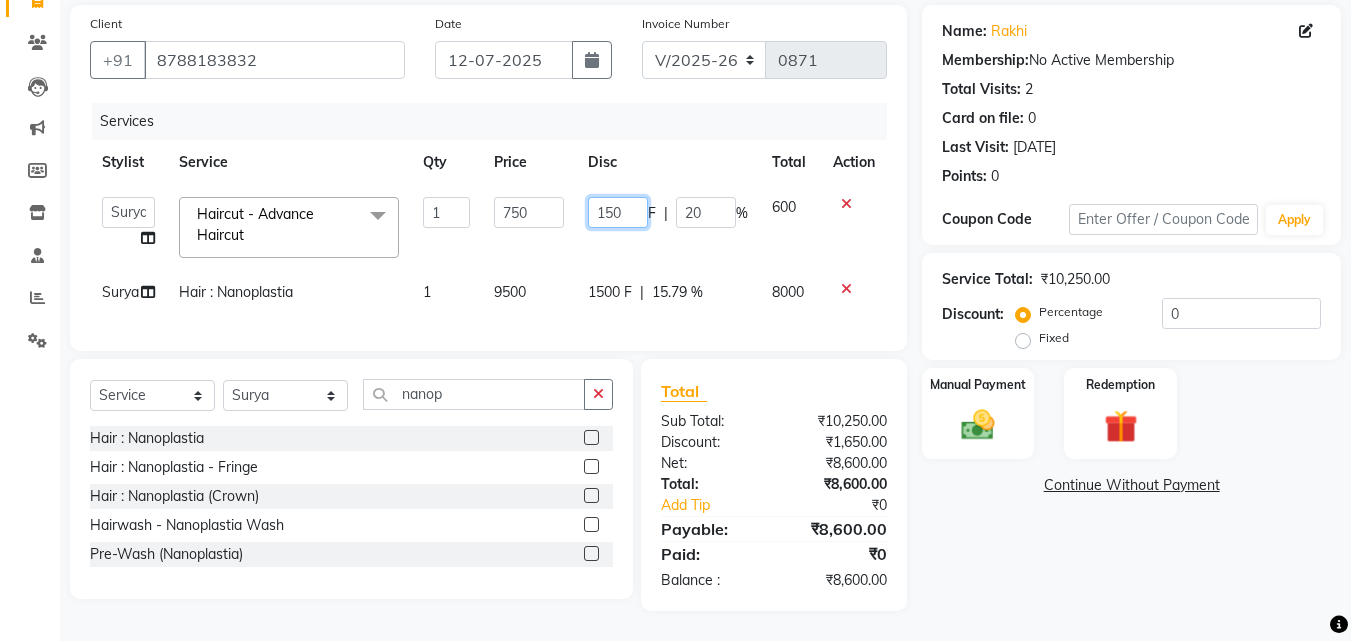 click on "150" 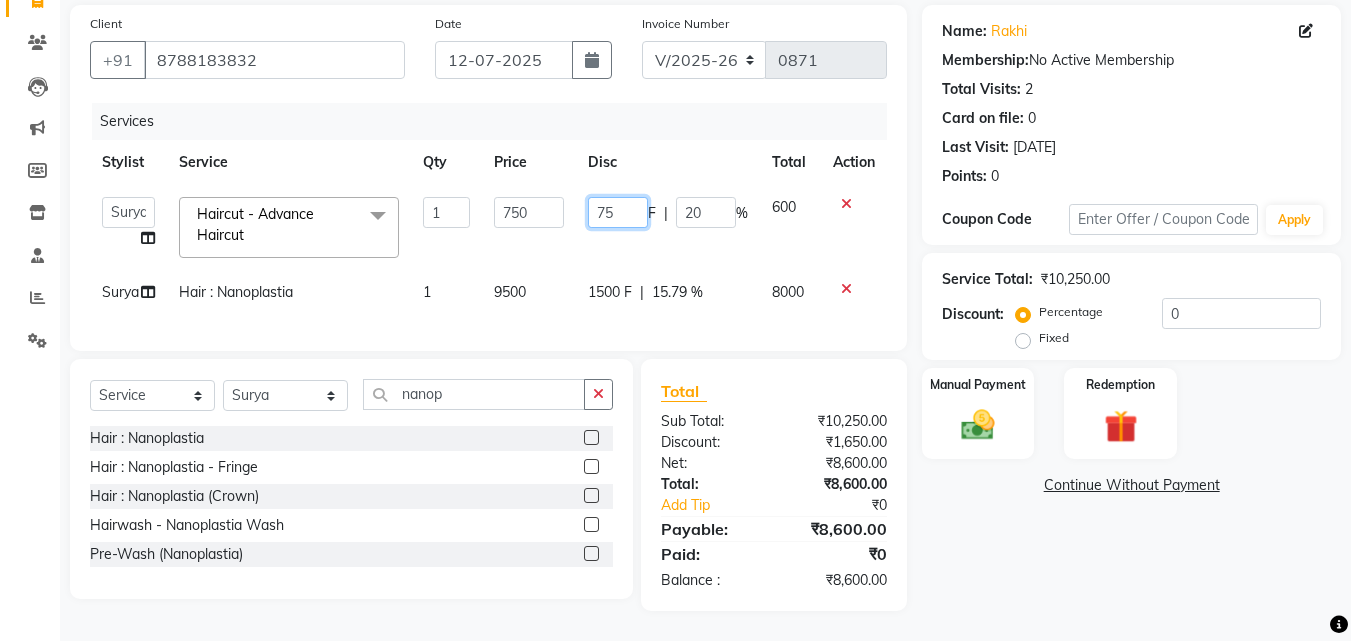 type on "750" 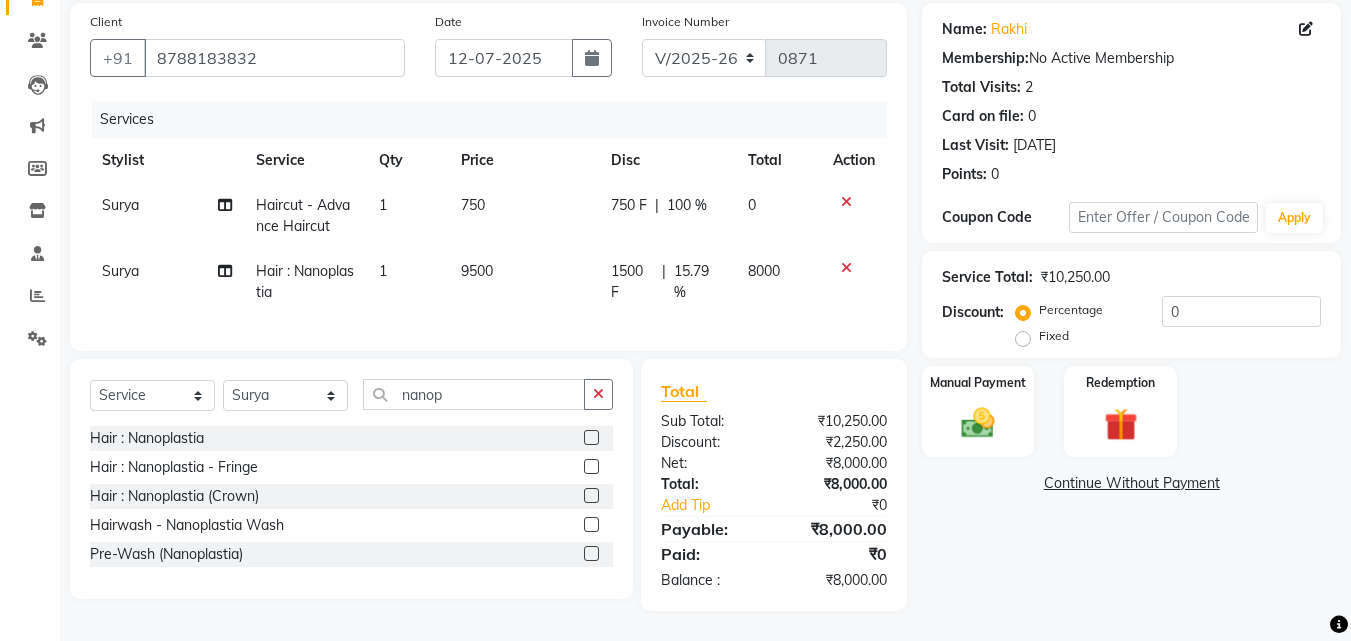 click on "Name: Rakhi  Membership:  No Active Membership  Total Visits:  2 Card on file:  0 Last Visit:   01-07-2024 Points:   0  Coupon Code Apply Service Total:  ₹10,250.00  Discount:  Percentage   Fixed  0 Manual Payment Redemption  Continue Without Payment" 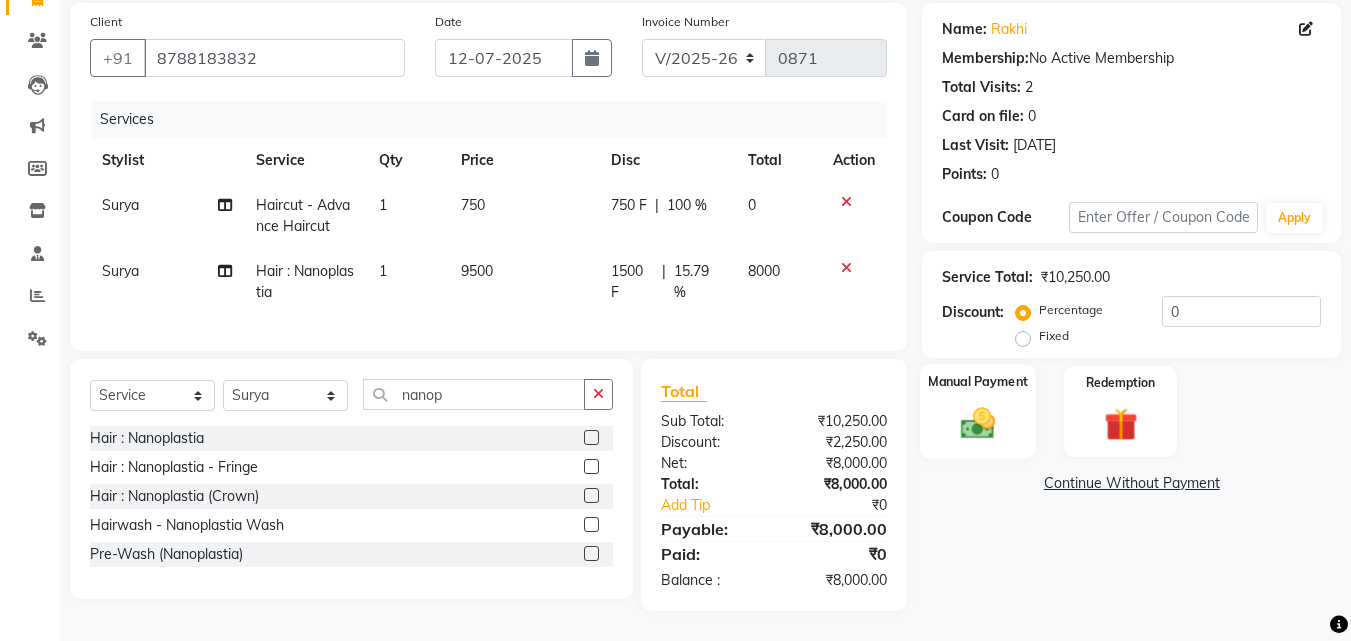 click on "Manual Payment" 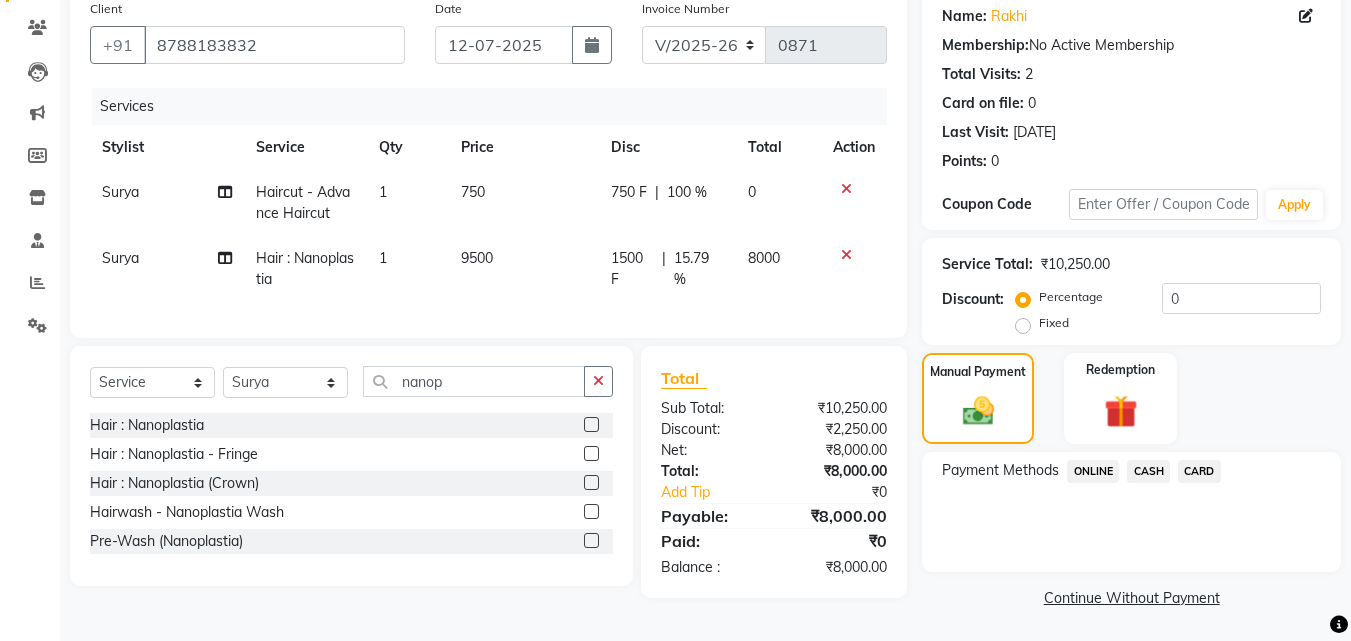 click on "CARD" 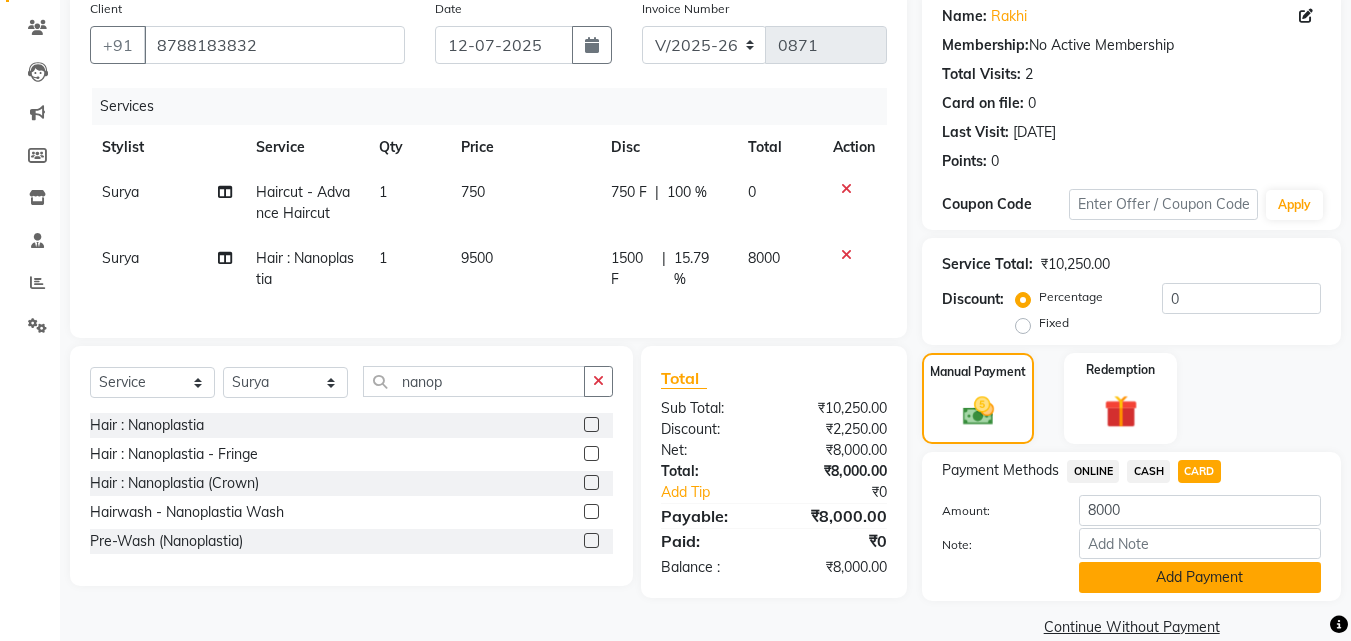 click on "Add Payment" 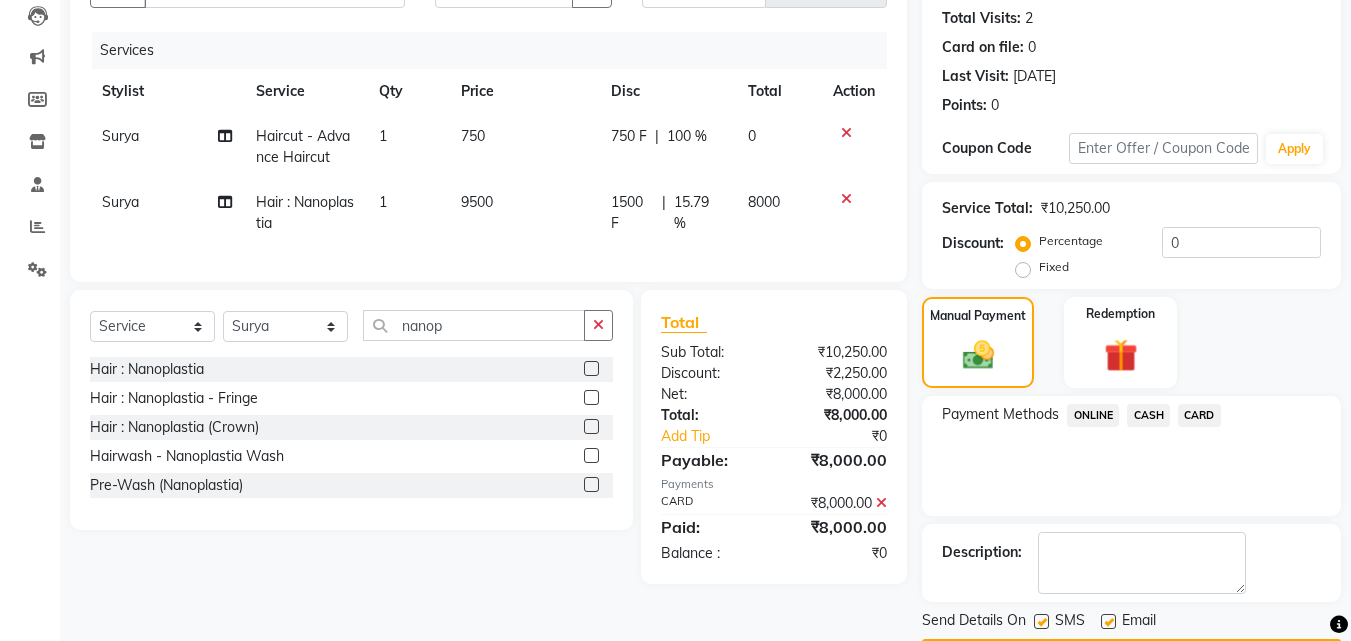 scroll, scrollTop: 275, scrollLeft: 0, axis: vertical 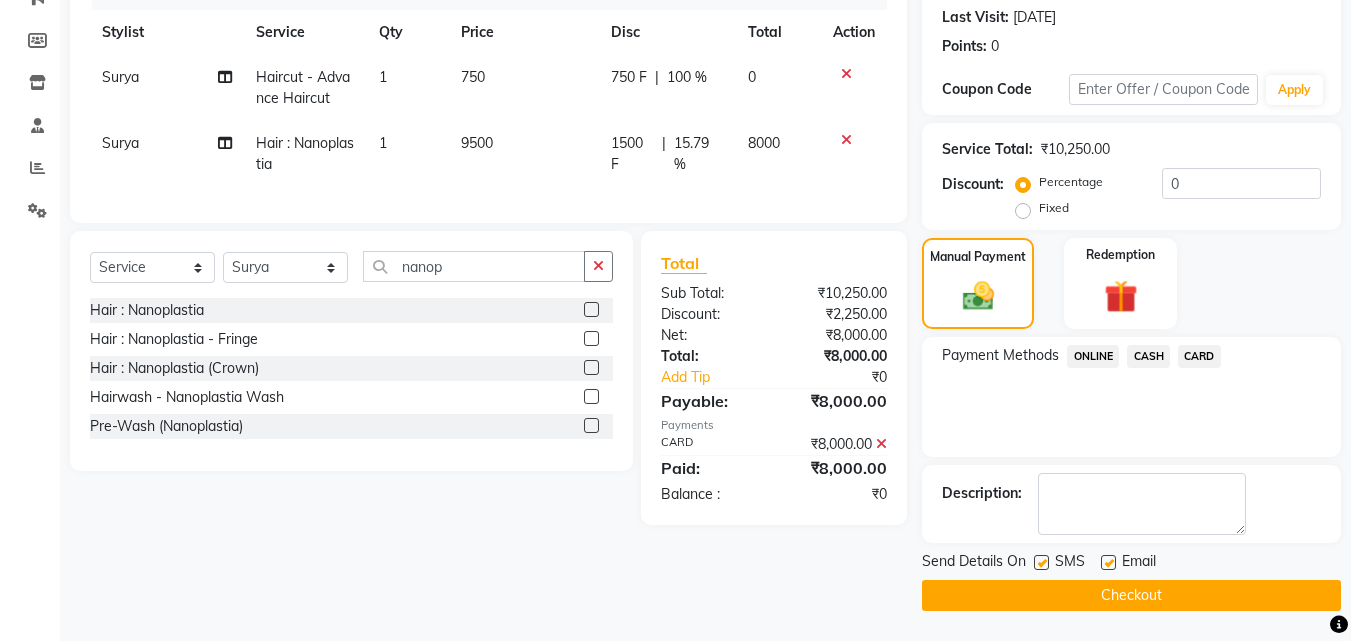 click 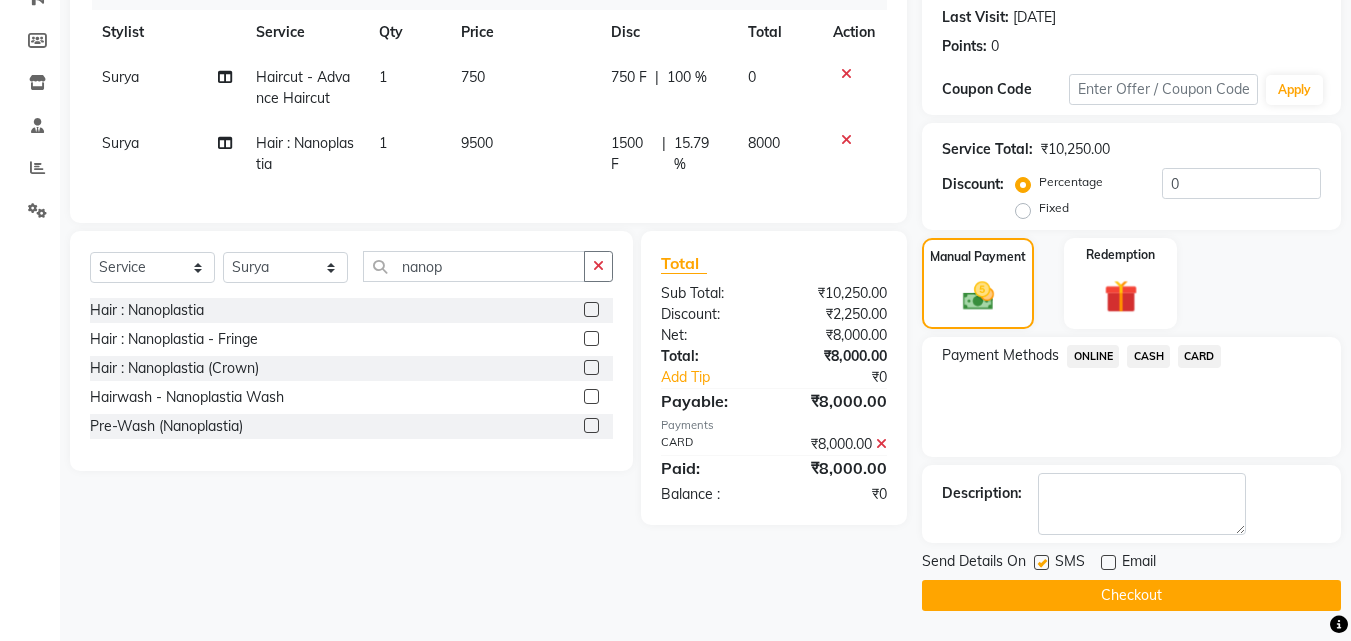 click on "Checkout" 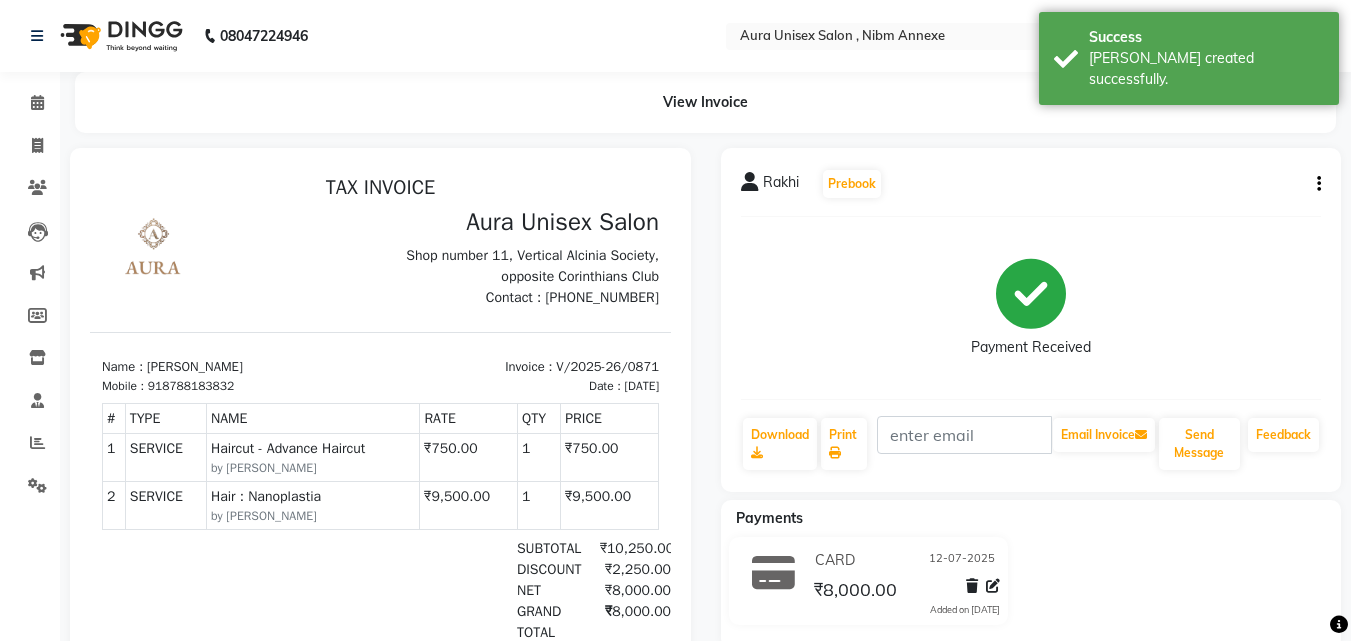 scroll, scrollTop: 0, scrollLeft: 0, axis: both 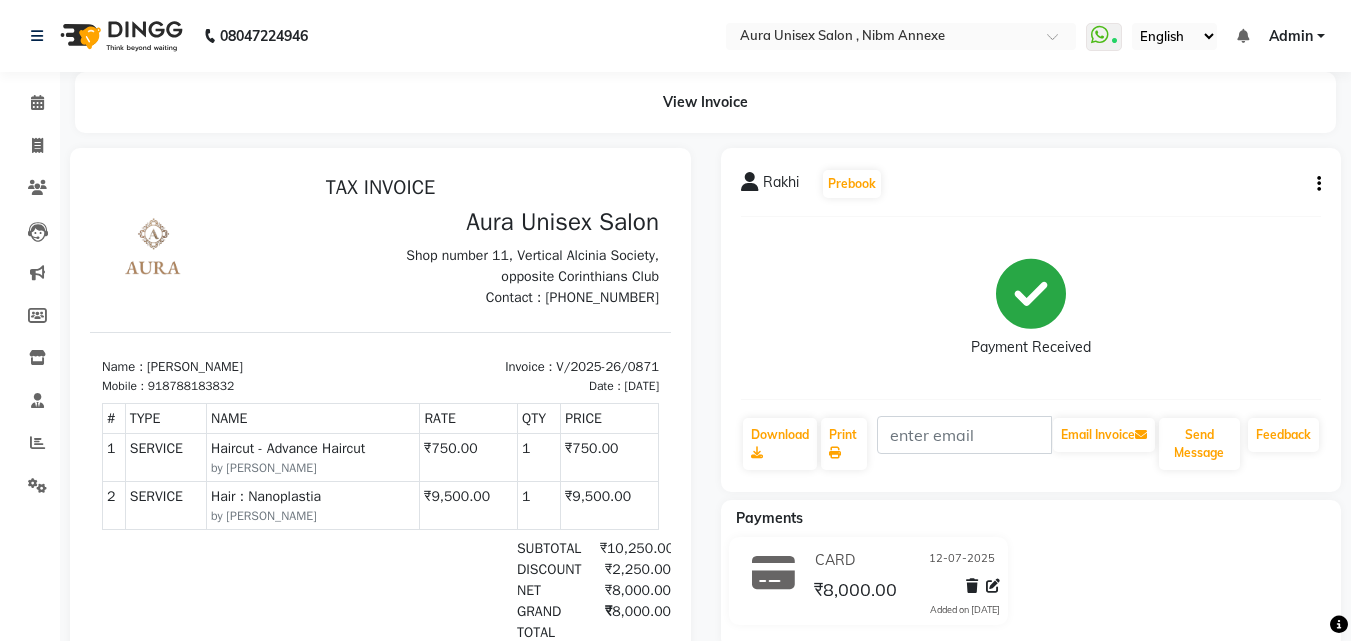 click on "Rakhi   Prebook   Payment Received  Download  Print   Email Invoice   Send Message Feedback" 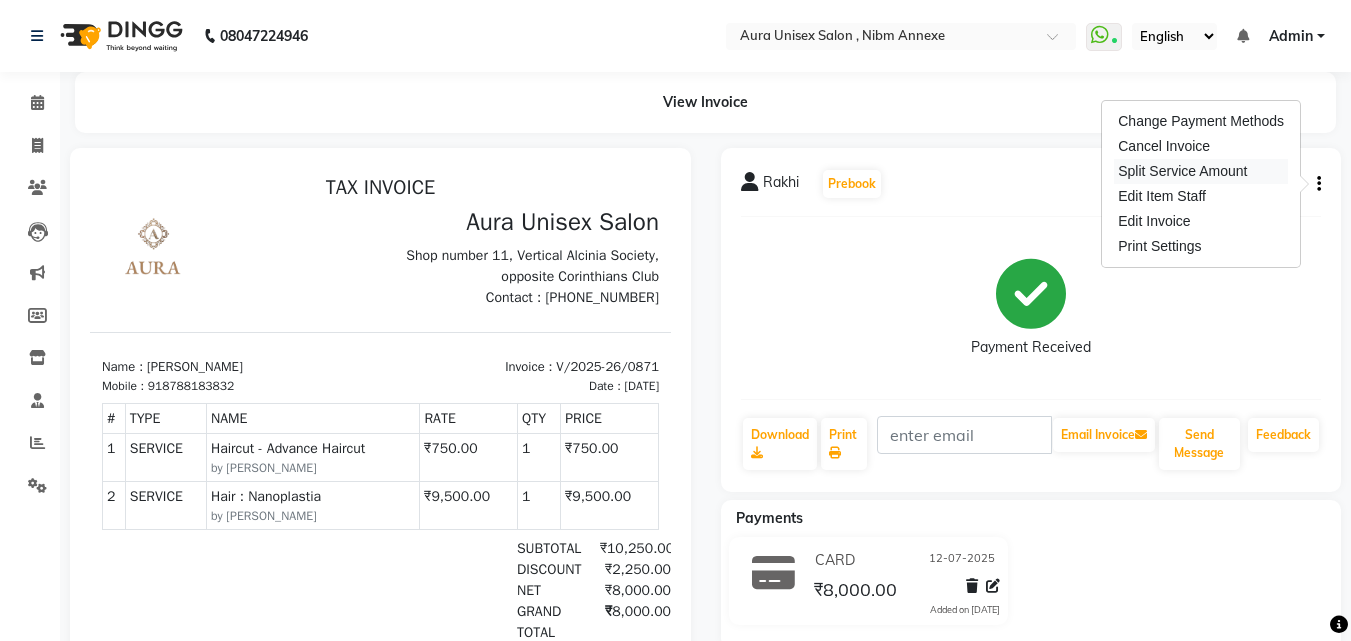 click on "Split Service Amount" at bounding box center [1201, 171] 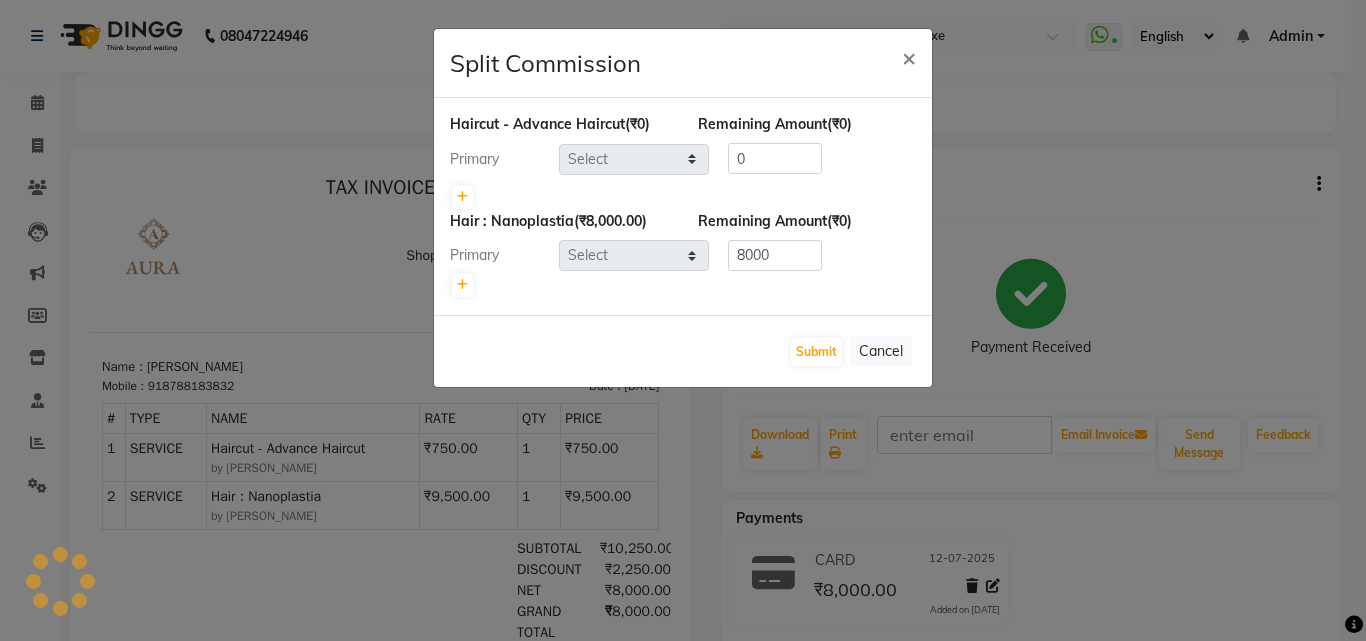 select on "83187" 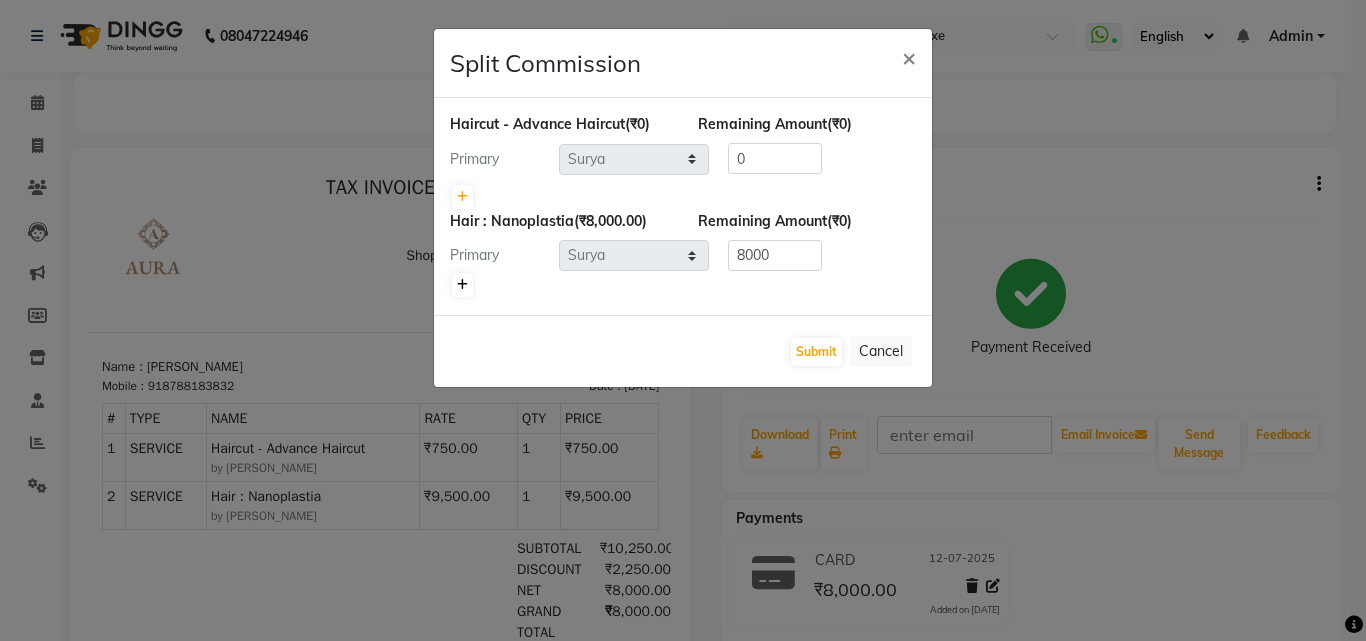 click 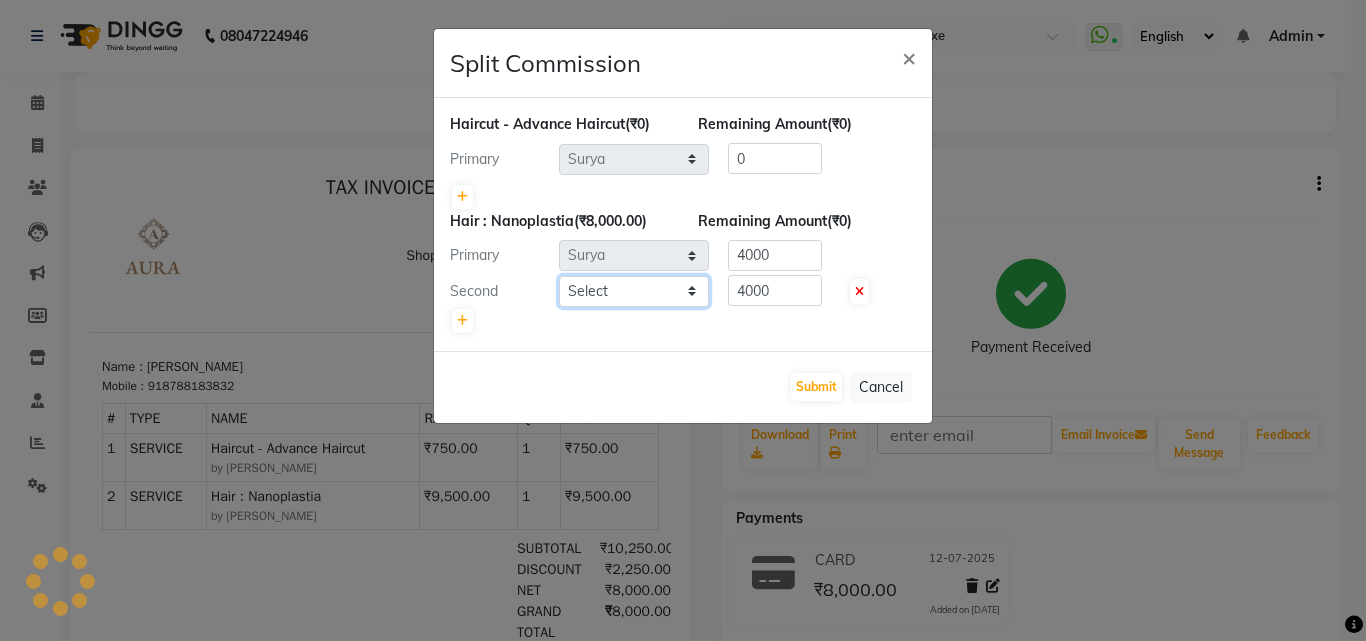 click on "Select  Jasleen   Jyoti   SAYALI   Surya   Tejaswini" 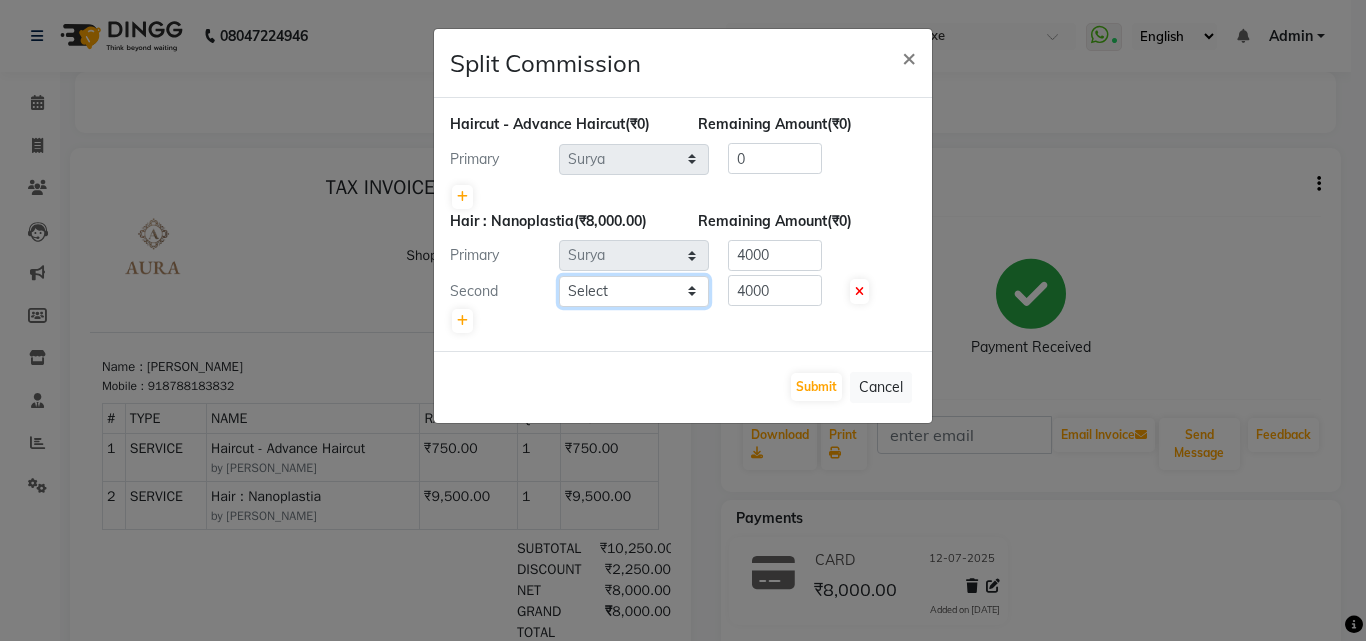 select on "36703" 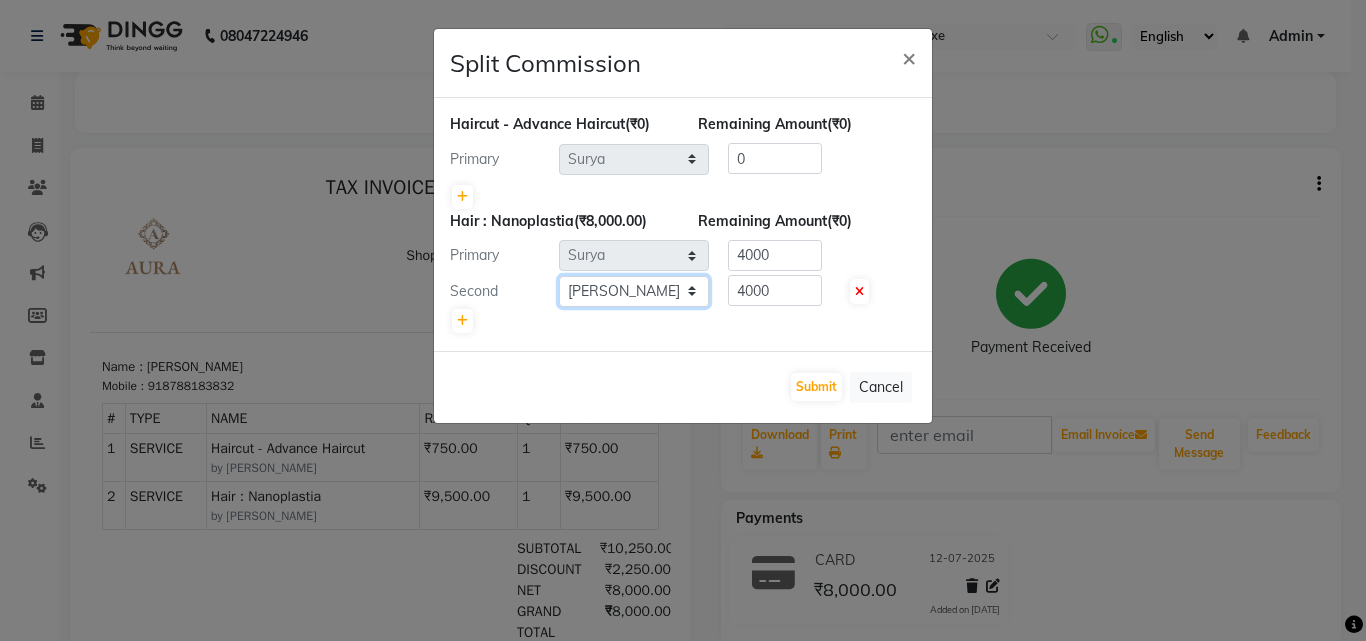 click on "Select  Jasleen   Jyoti   SAYALI   Surya   Tejaswini" 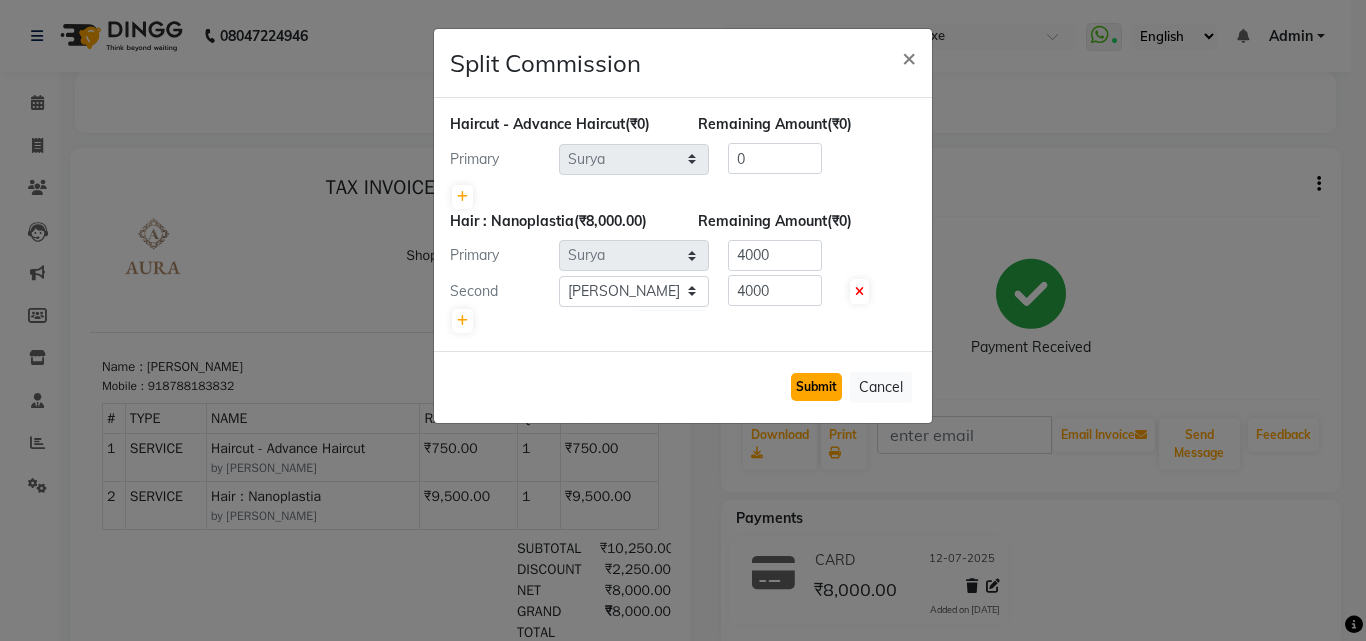 click on "Submit" 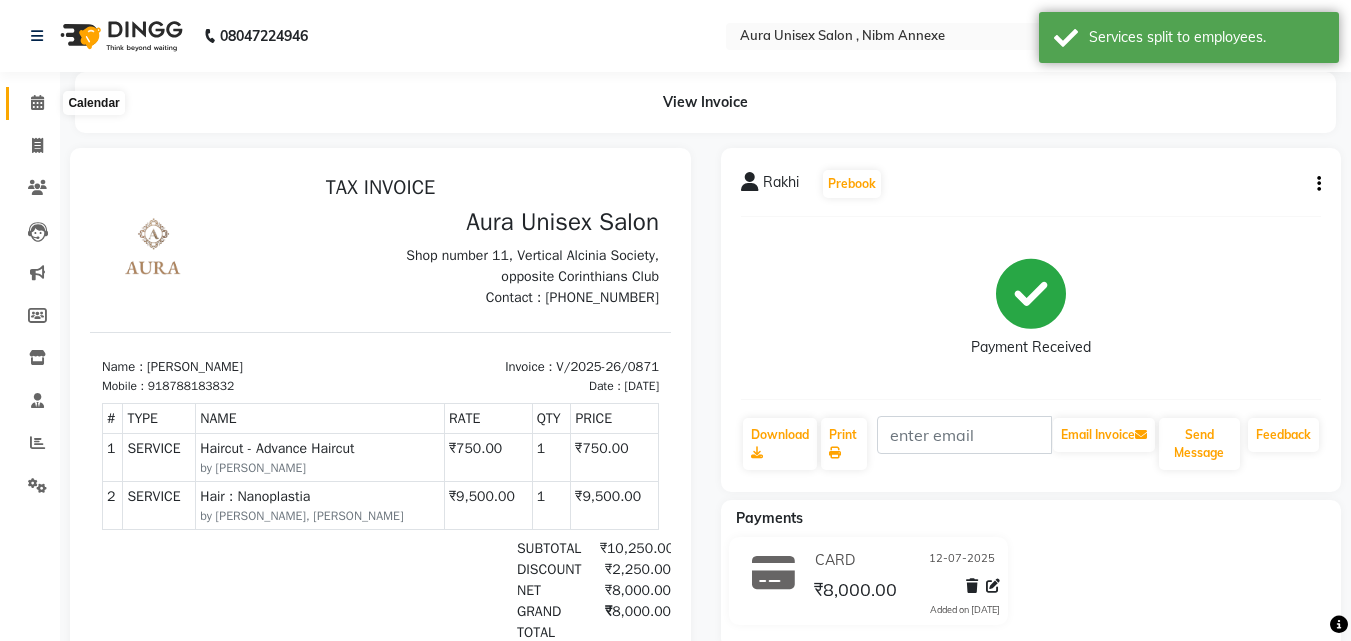 click 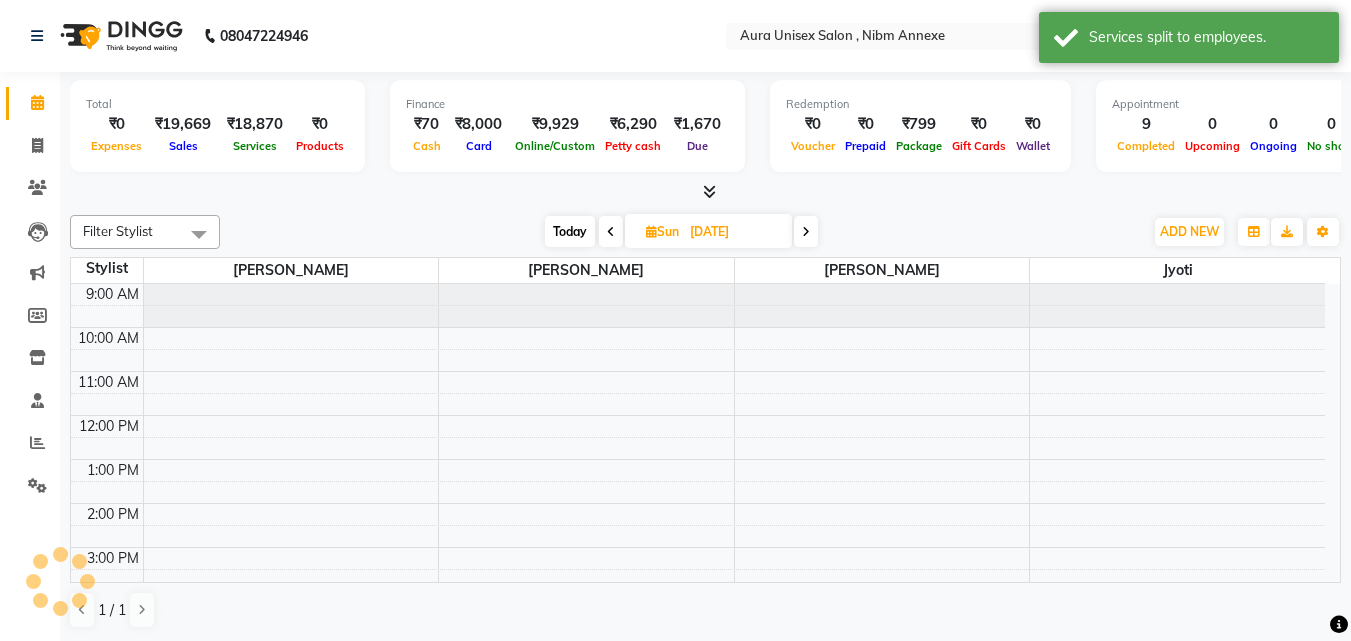 scroll, scrollTop: 0, scrollLeft: 0, axis: both 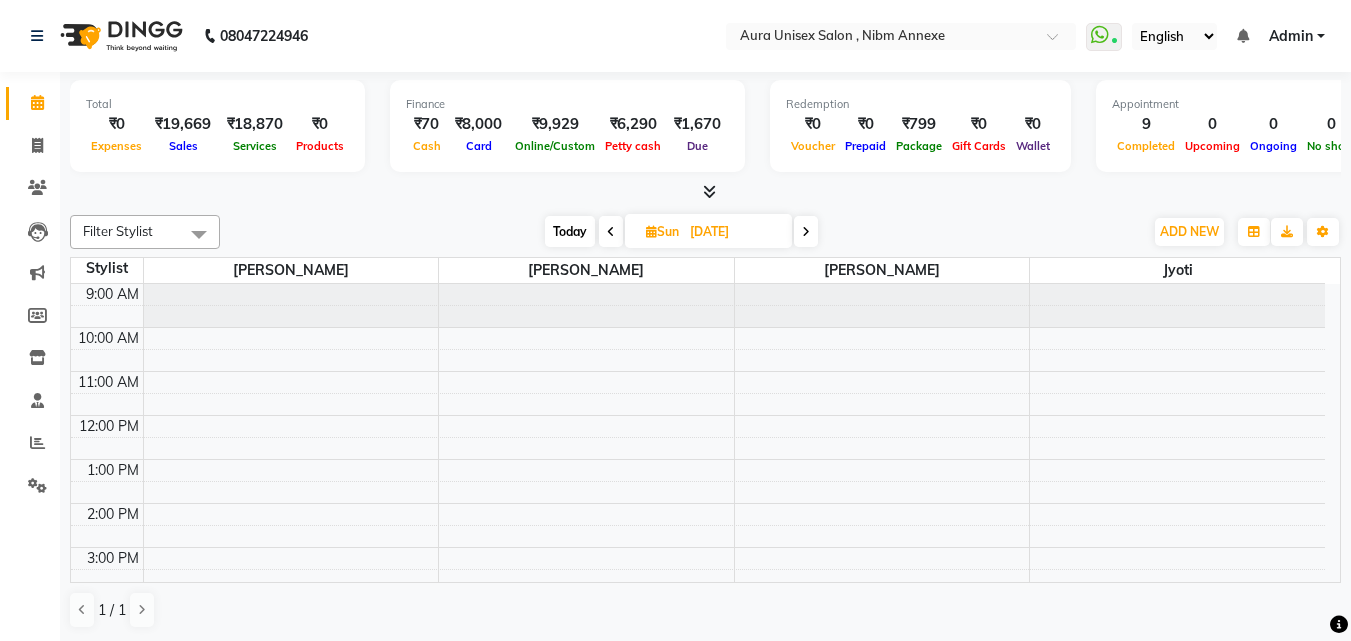 click on "08047224946 Select Location × Aura Unisex Salon , Nibm Annexe  WhatsApp Status  ✕ Status:  Connected Most Recent Message: 12-07-2025     02:30 PM Recent Service Activity: 12-07-2025     03:16 PM English ENGLISH Español العربية मराठी हिंदी ગુજરાતી தமிழ் 中文 Notifications nothing to show Admin Manage Profile Change Password Sign out  Version:3.15.4" 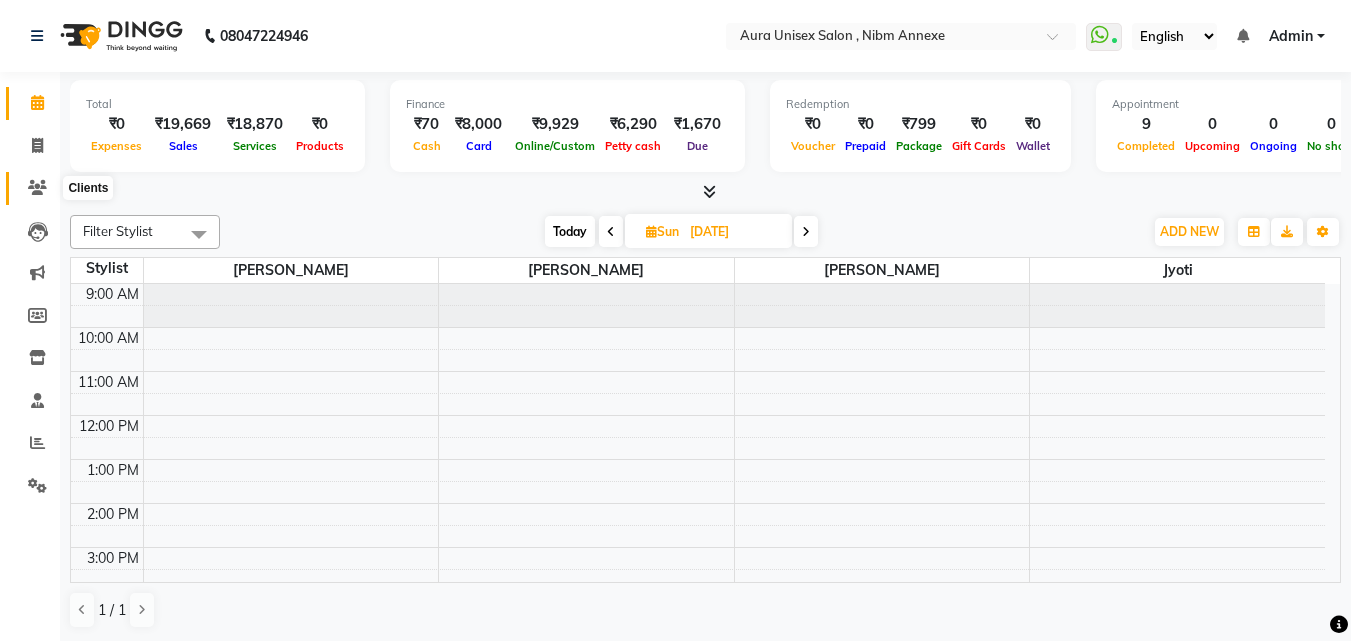 click 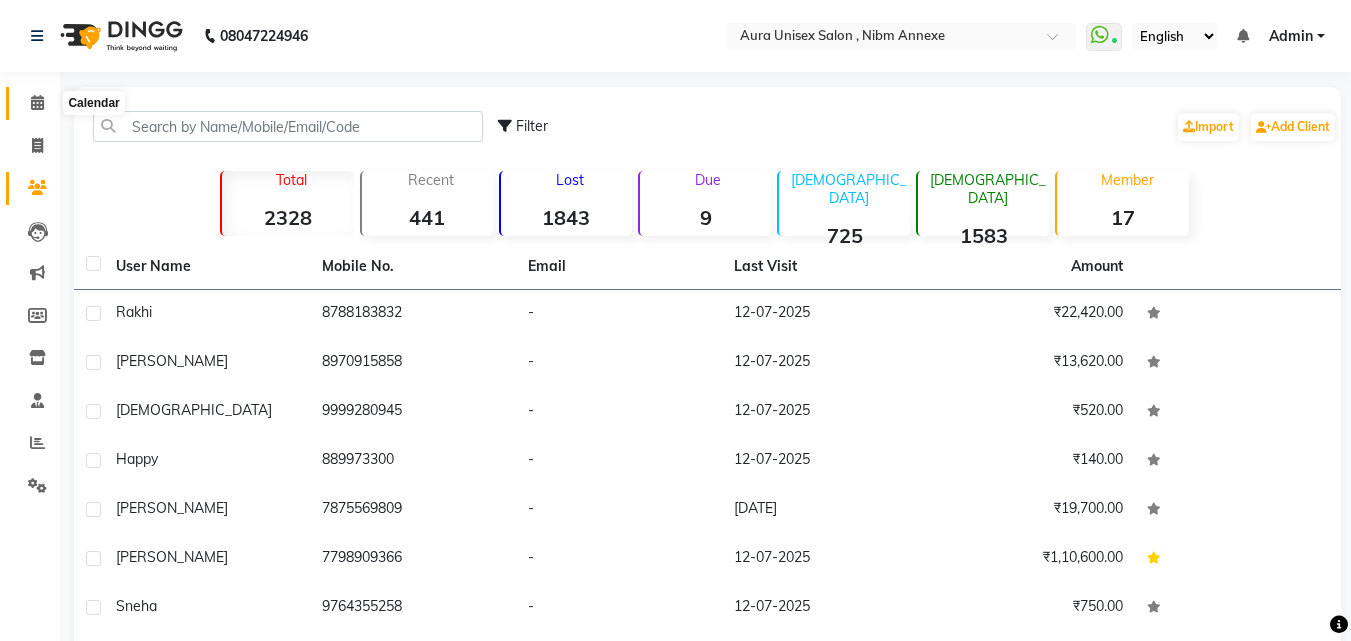 click 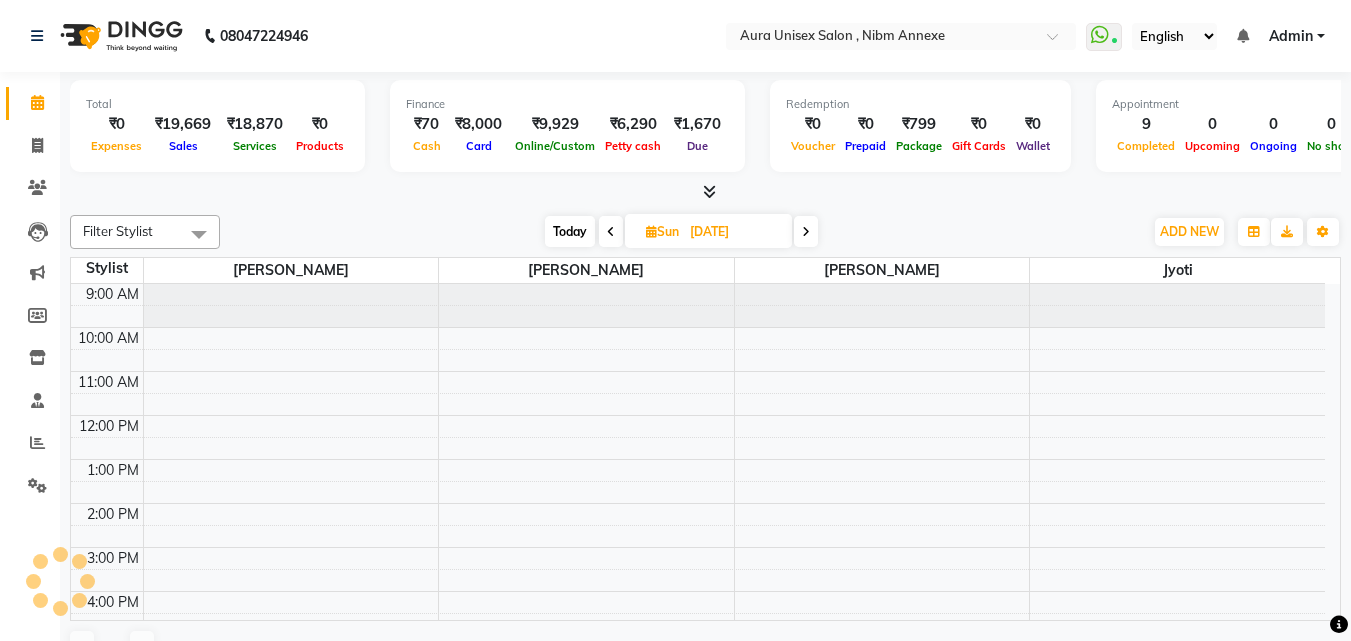 scroll, scrollTop: 235, scrollLeft: 0, axis: vertical 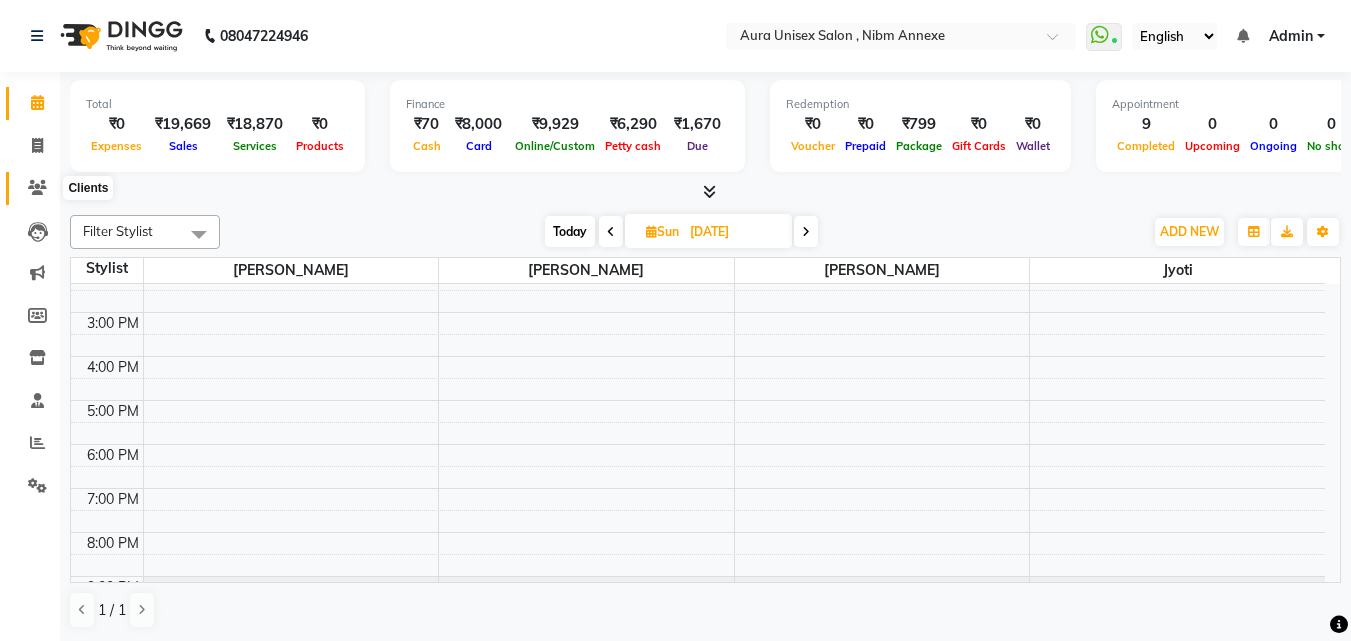 click 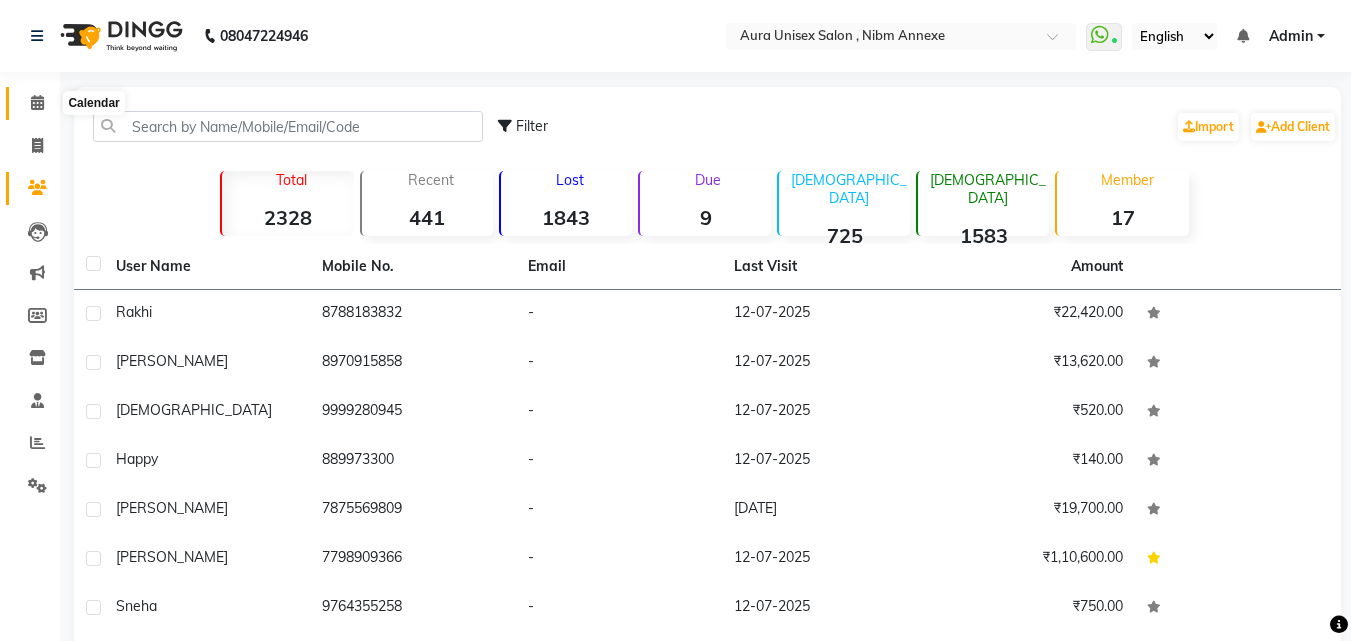 click 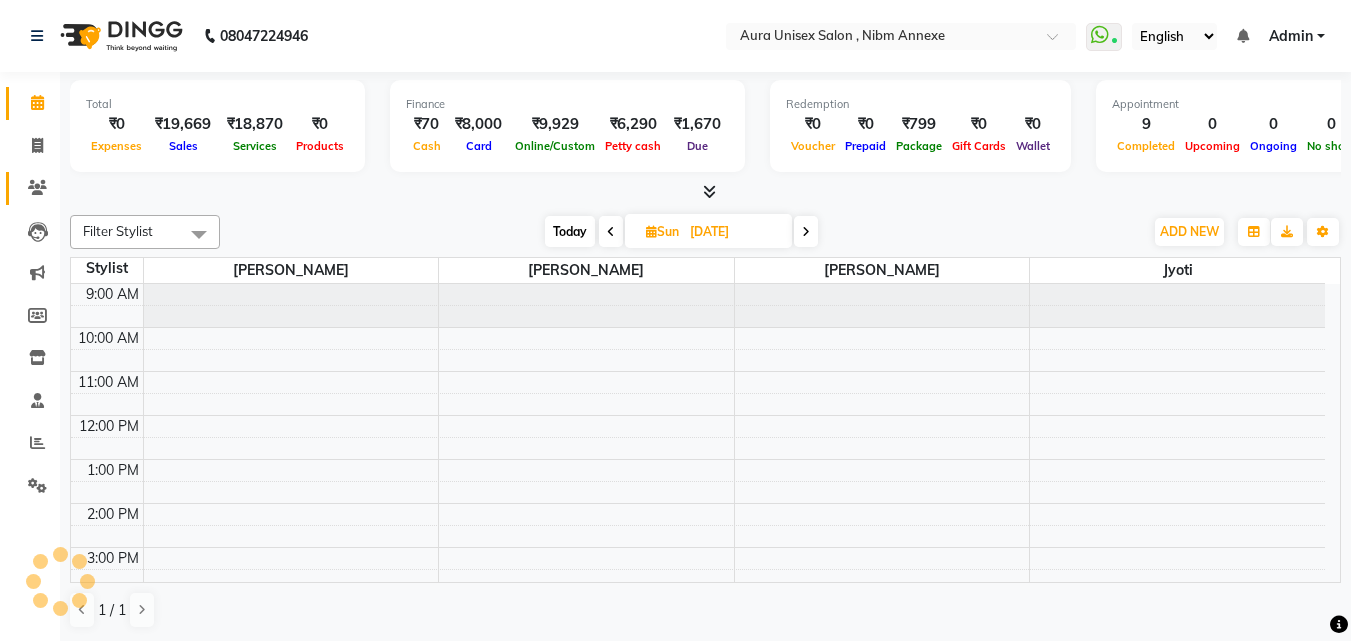 scroll, scrollTop: 0, scrollLeft: 0, axis: both 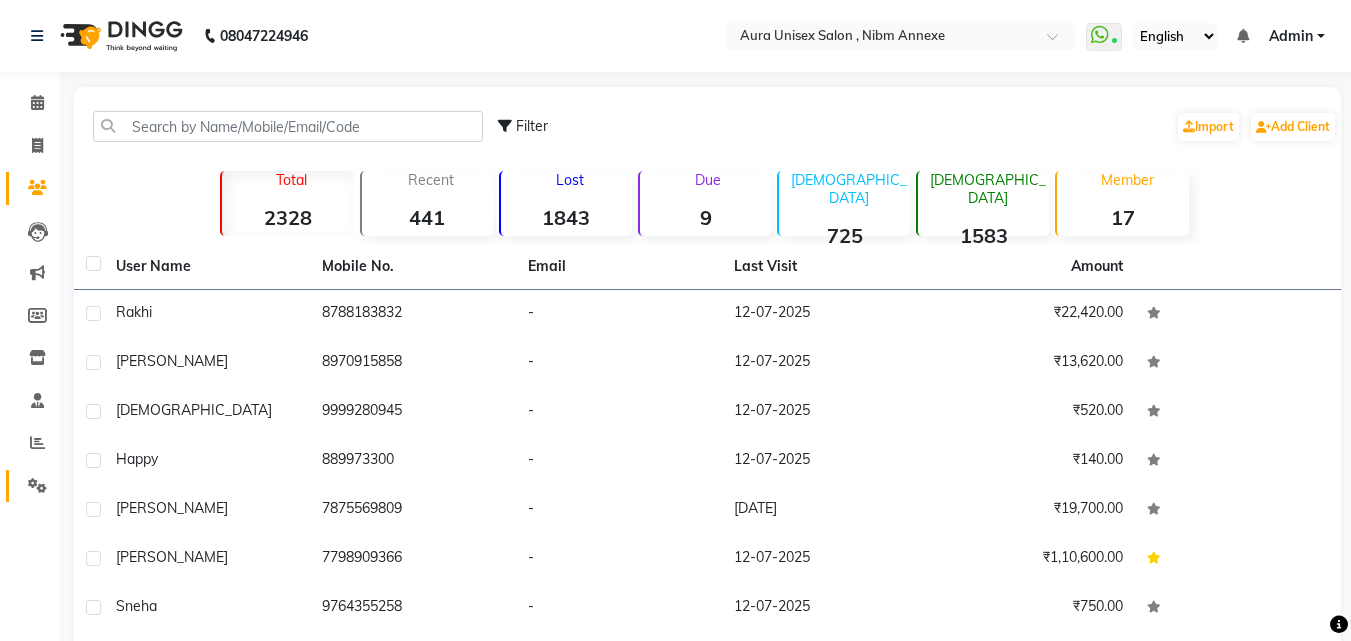 click on "Settings" 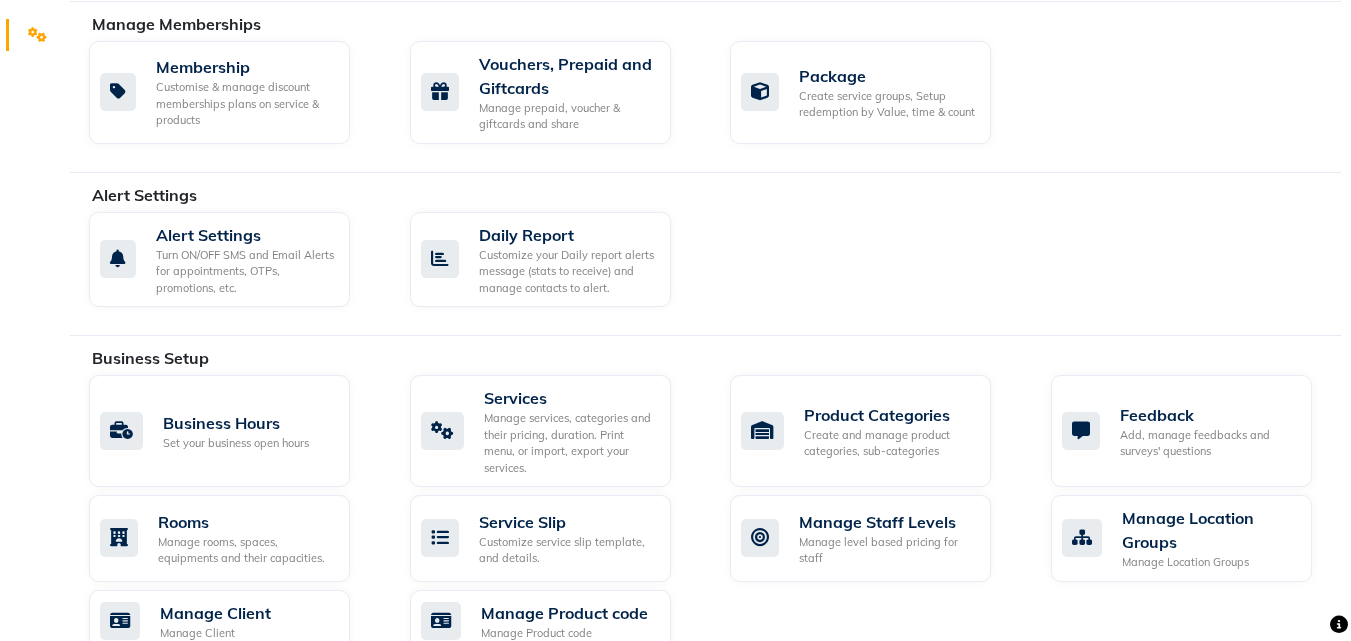 scroll, scrollTop: 0, scrollLeft: 0, axis: both 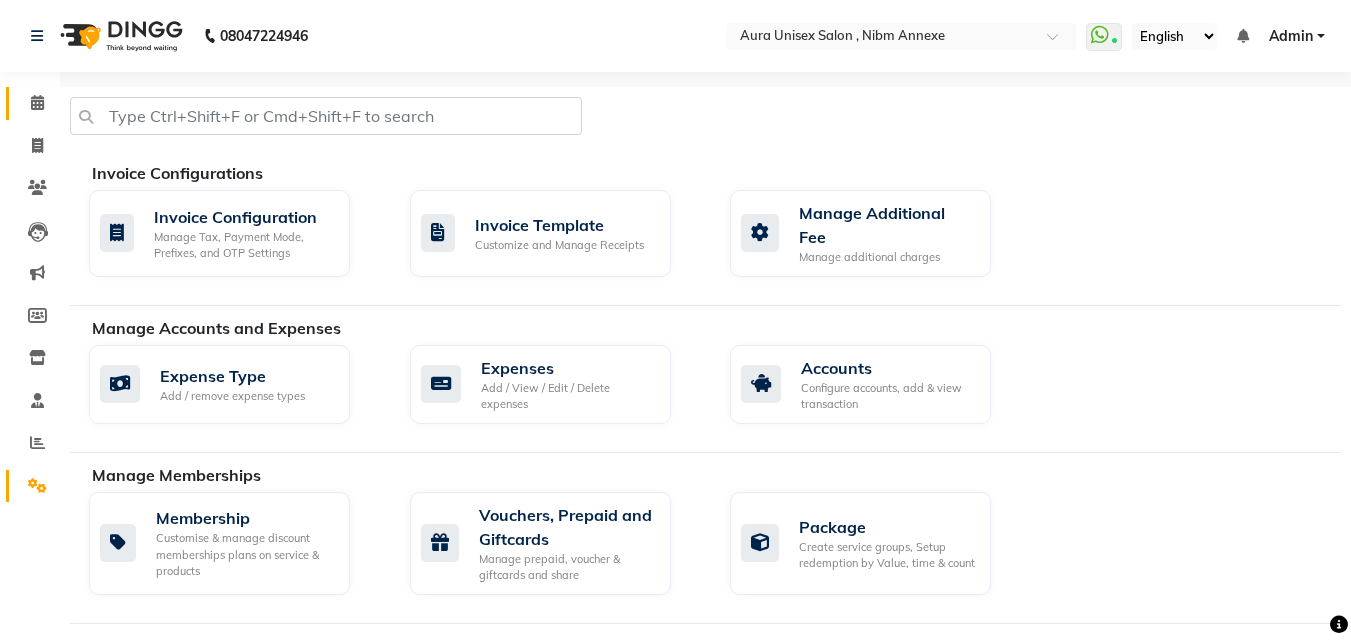 click on "Calendar" 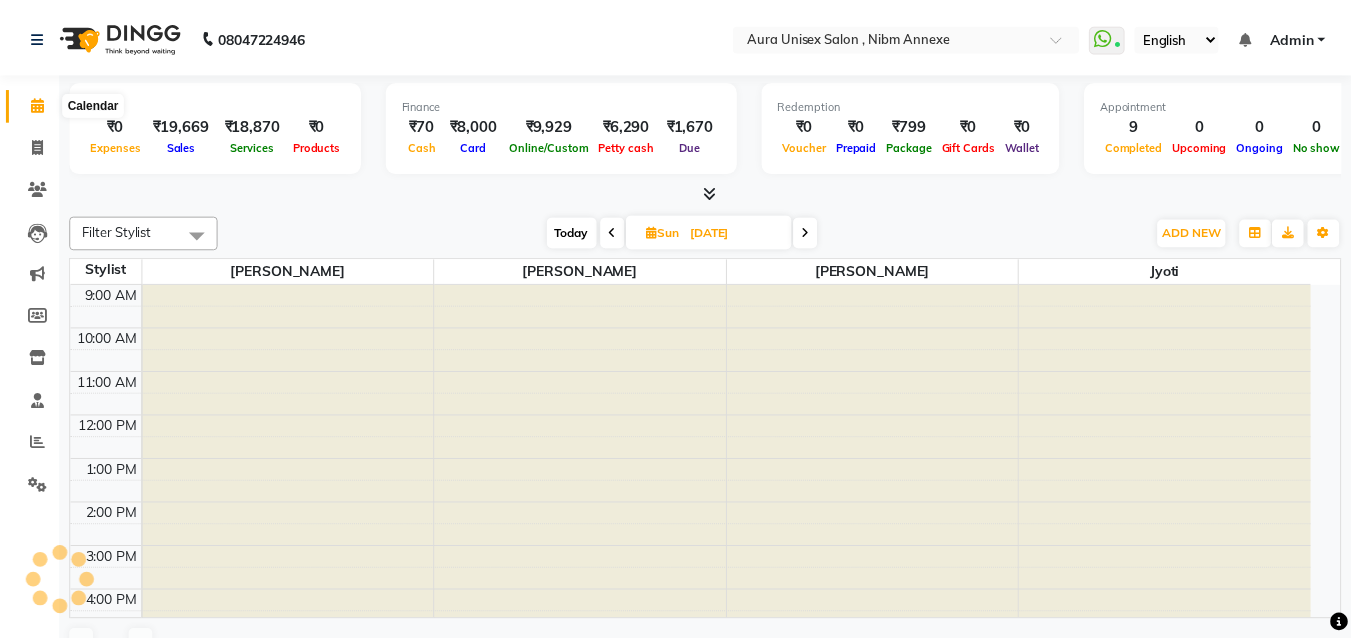 scroll, scrollTop: 0, scrollLeft: 0, axis: both 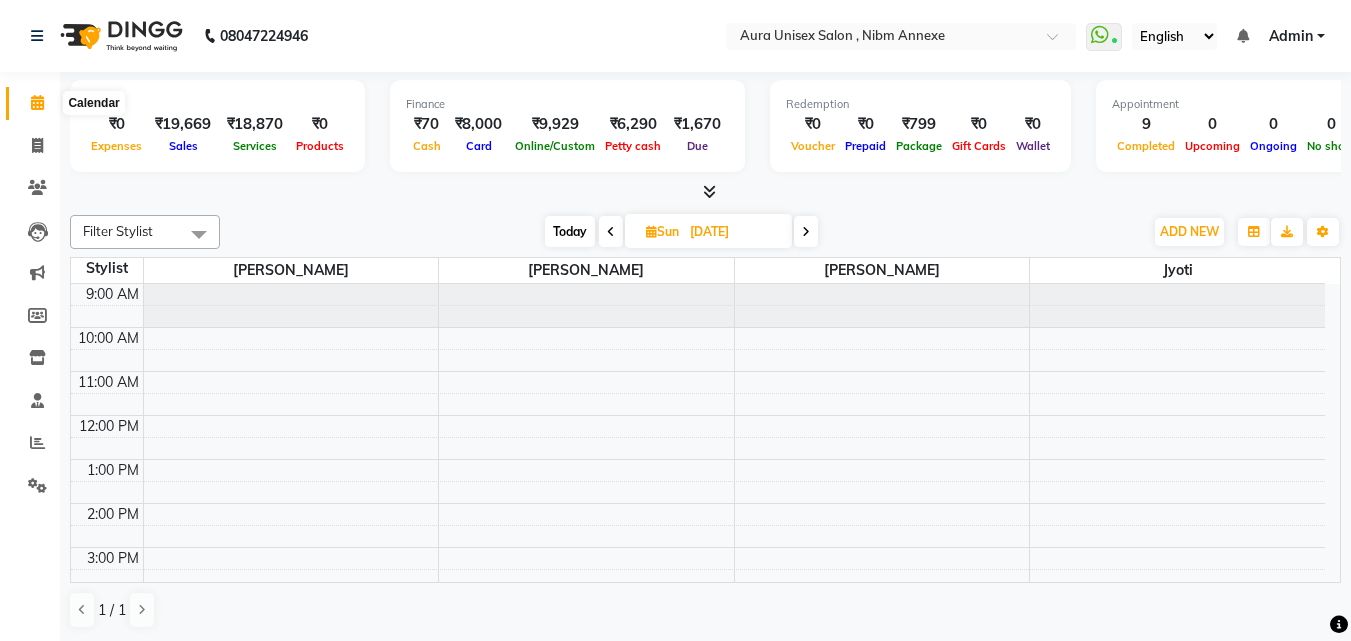 click 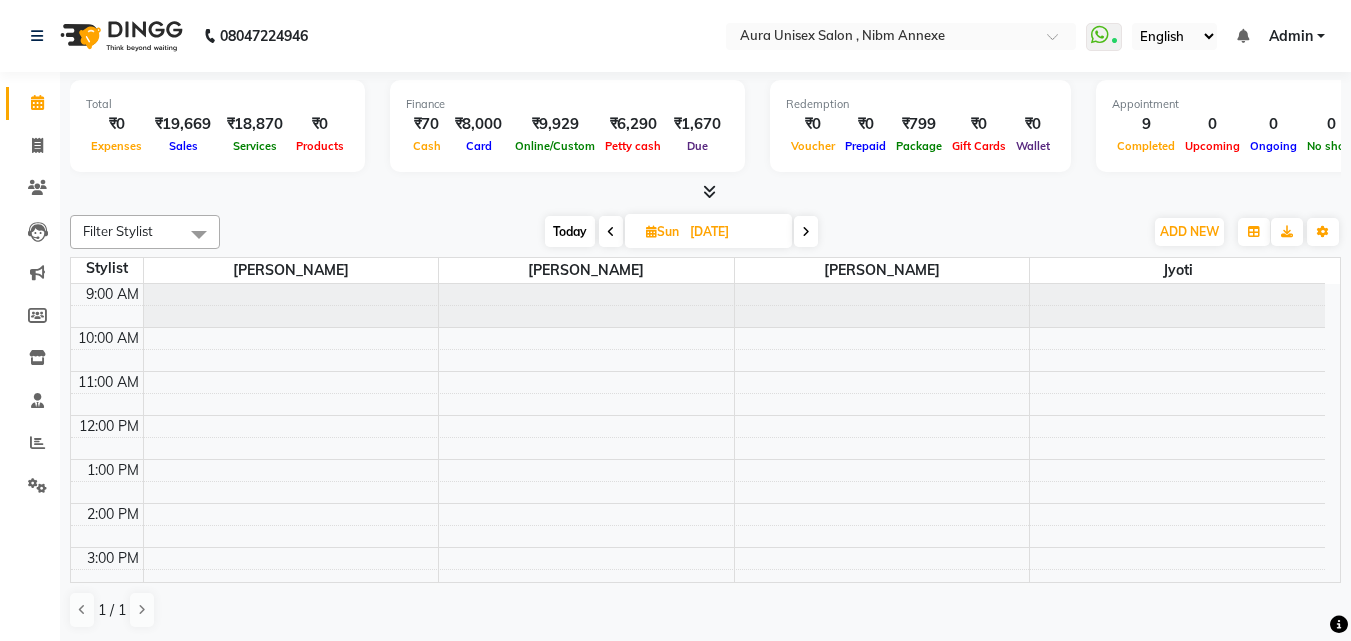 click 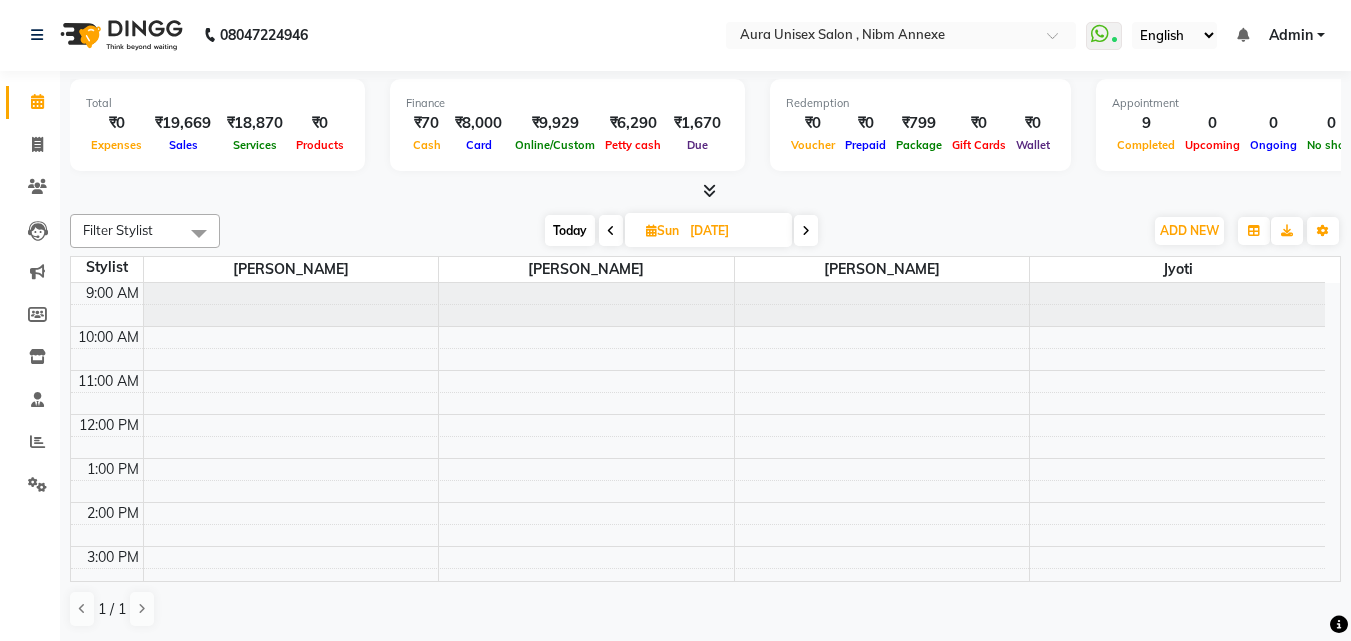 scroll, scrollTop: 0, scrollLeft: 0, axis: both 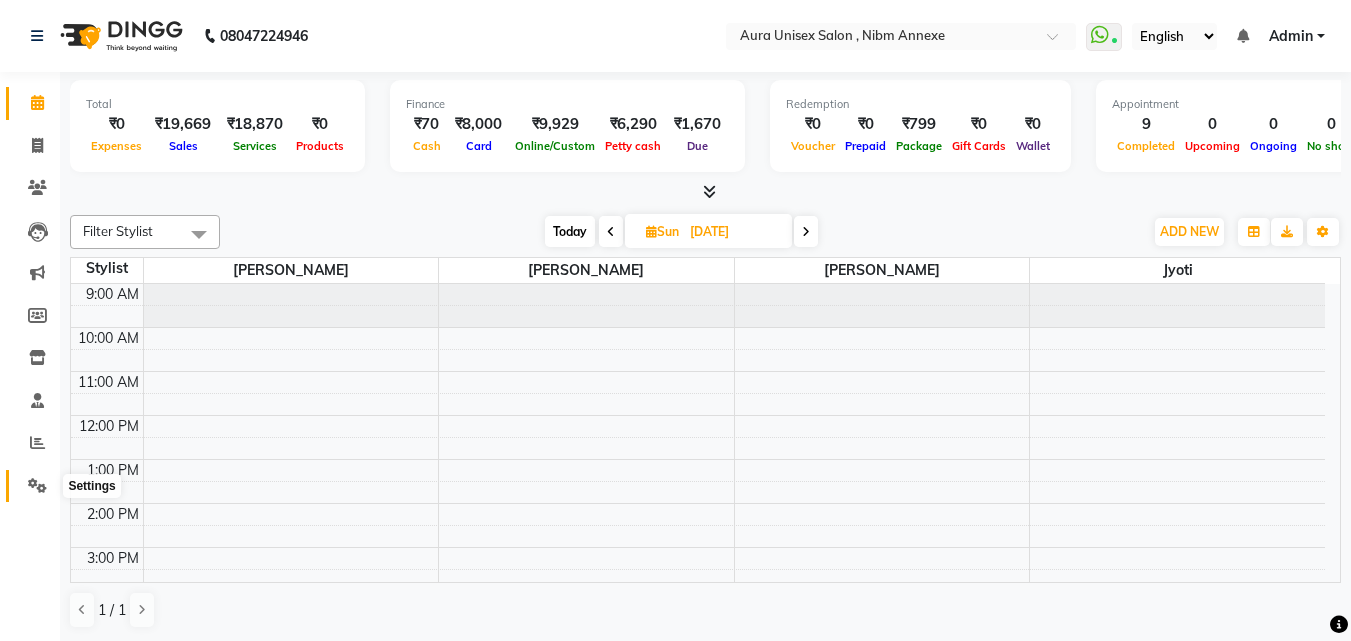 click 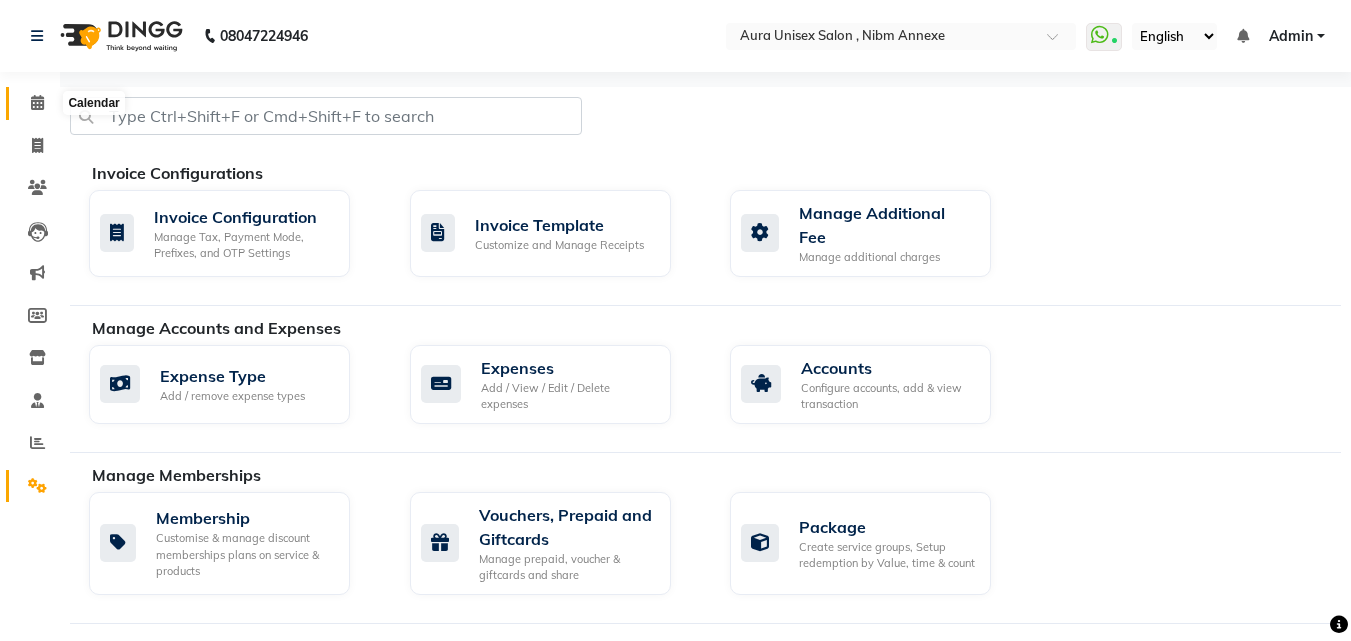 click 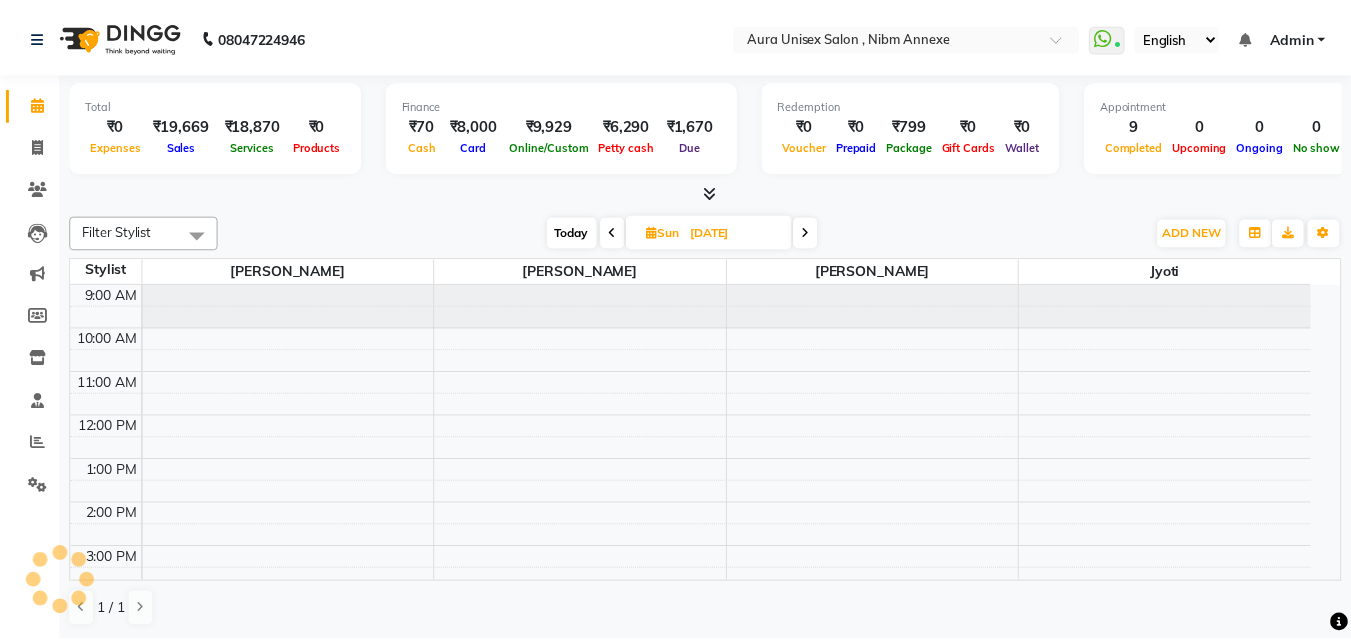 scroll, scrollTop: 235, scrollLeft: 0, axis: vertical 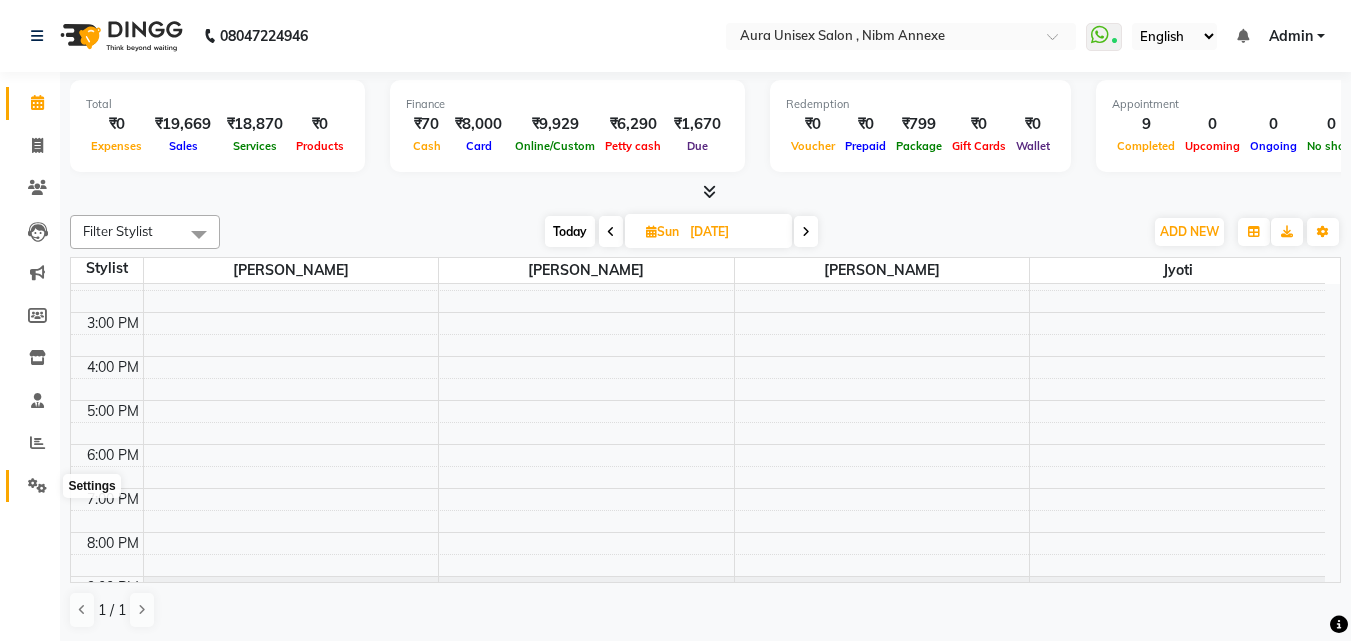 click 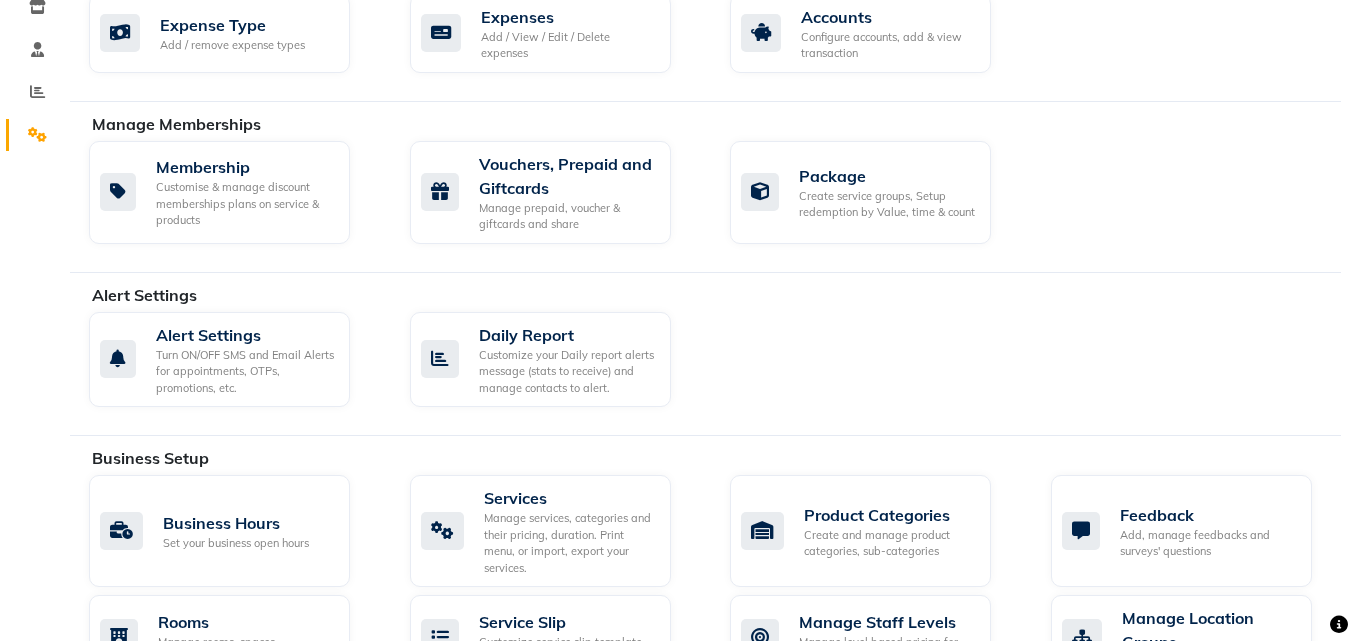 scroll, scrollTop: 0, scrollLeft: 0, axis: both 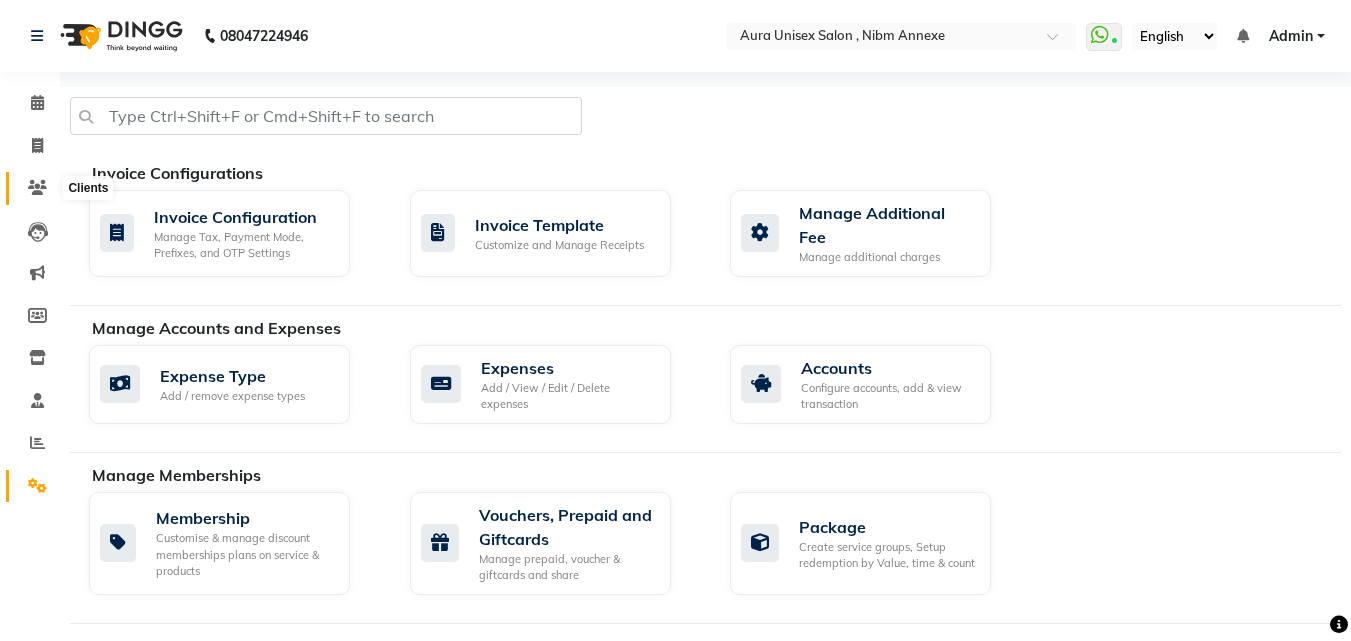 click 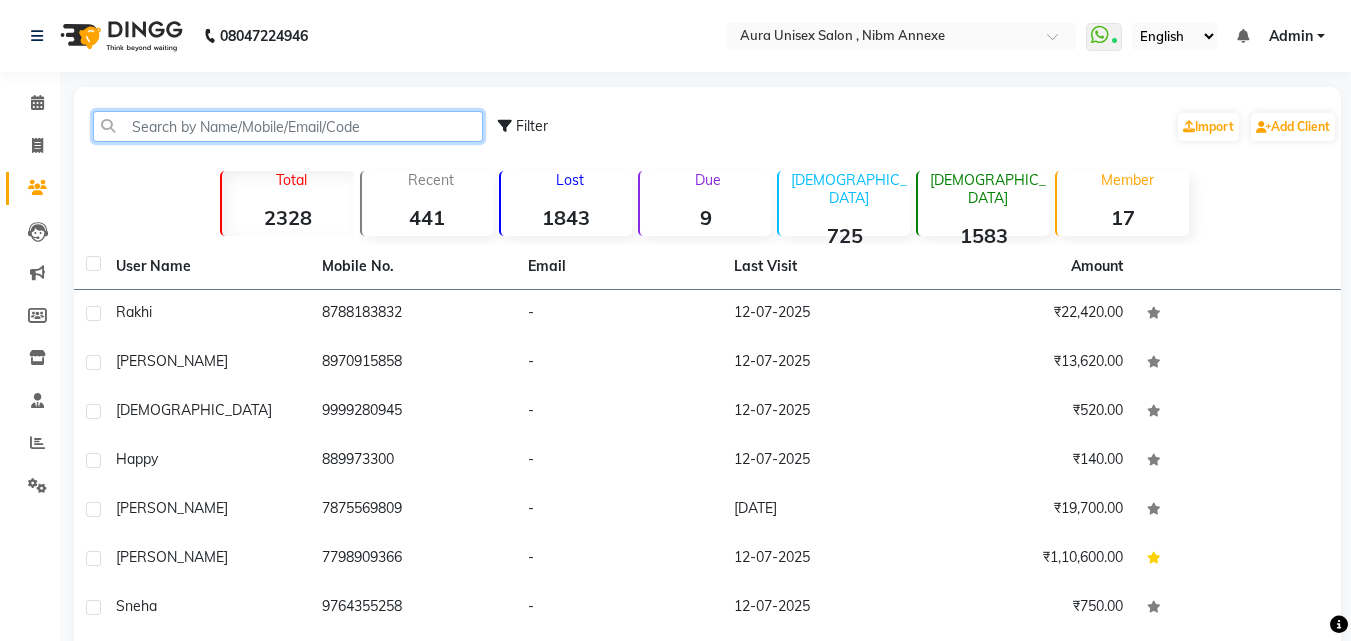 click 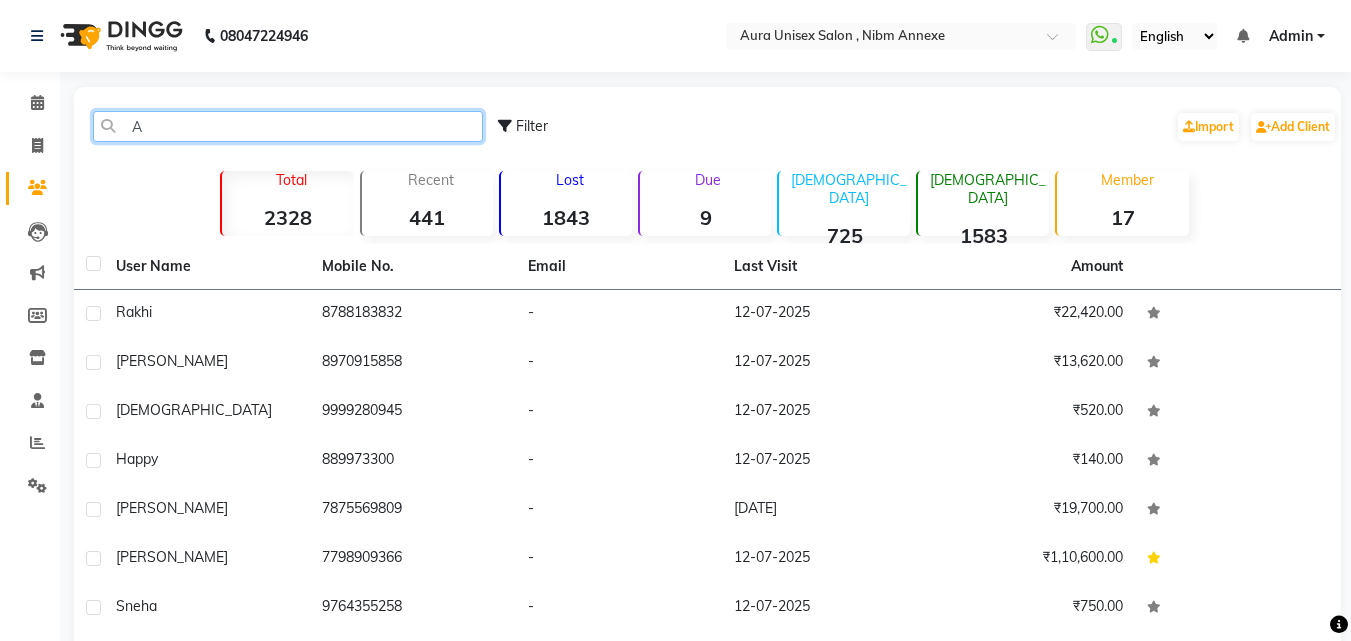 type on "AW" 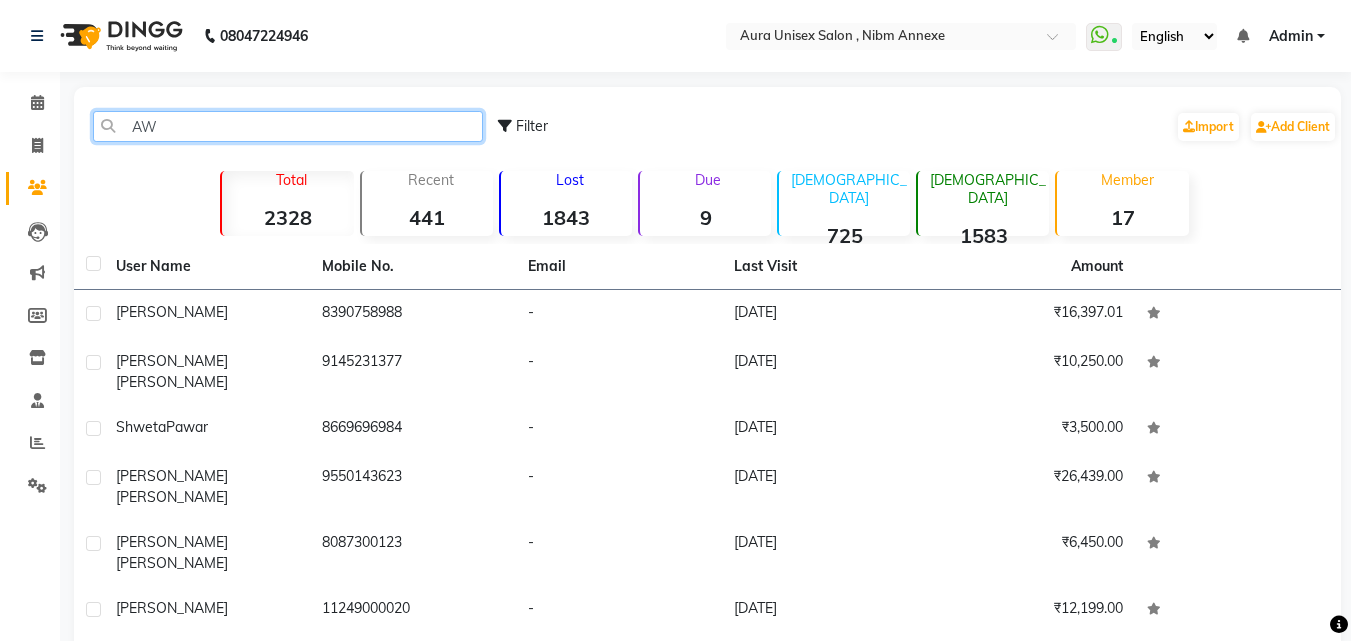 click on "AW" 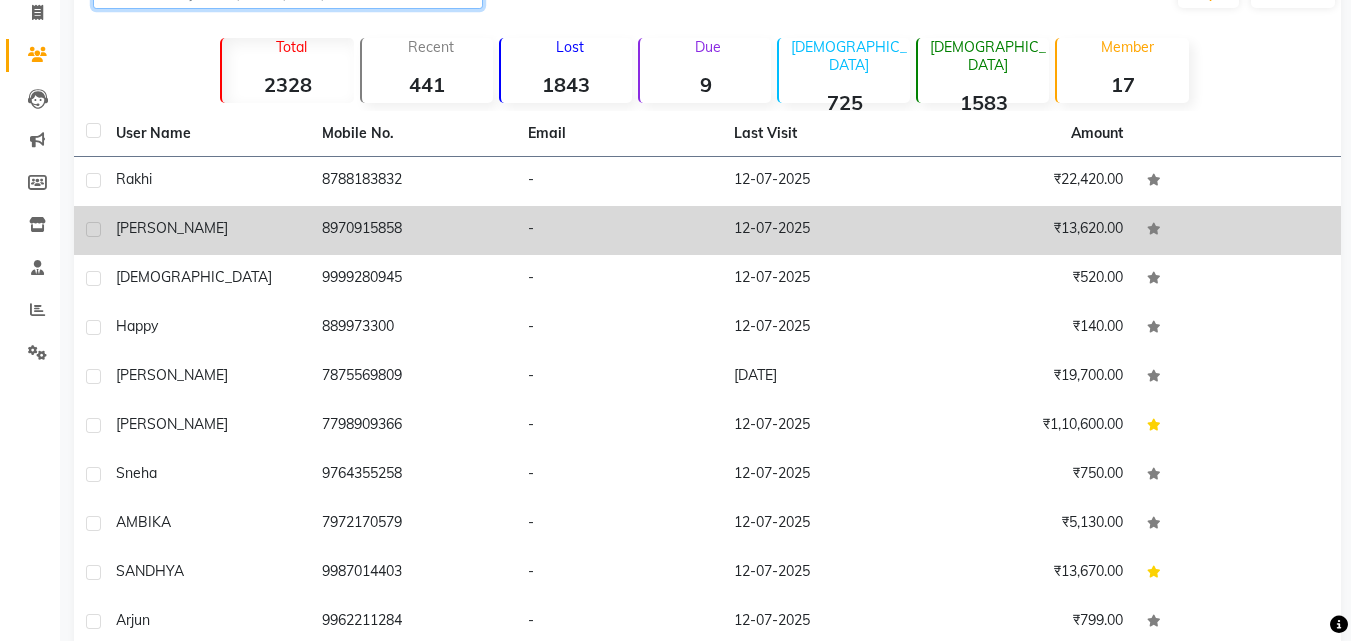 scroll, scrollTop: 0, scrollLeft: 0, axis: both 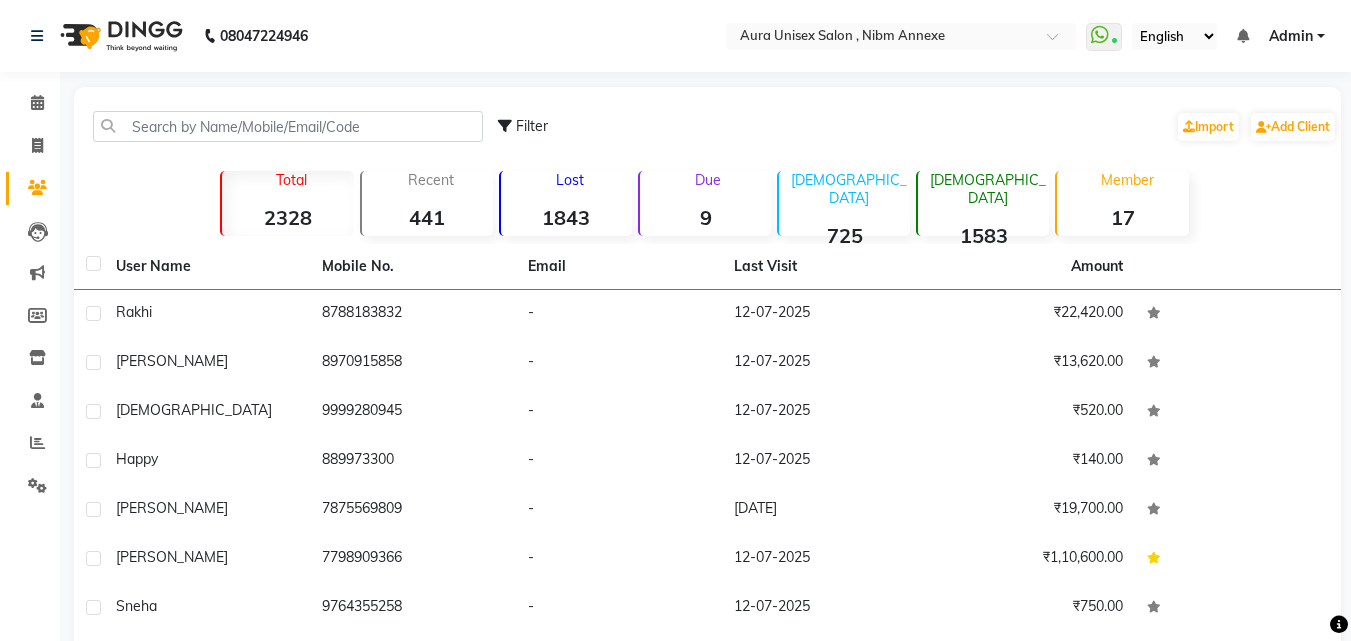 click on "Filter  Import   Add Client" 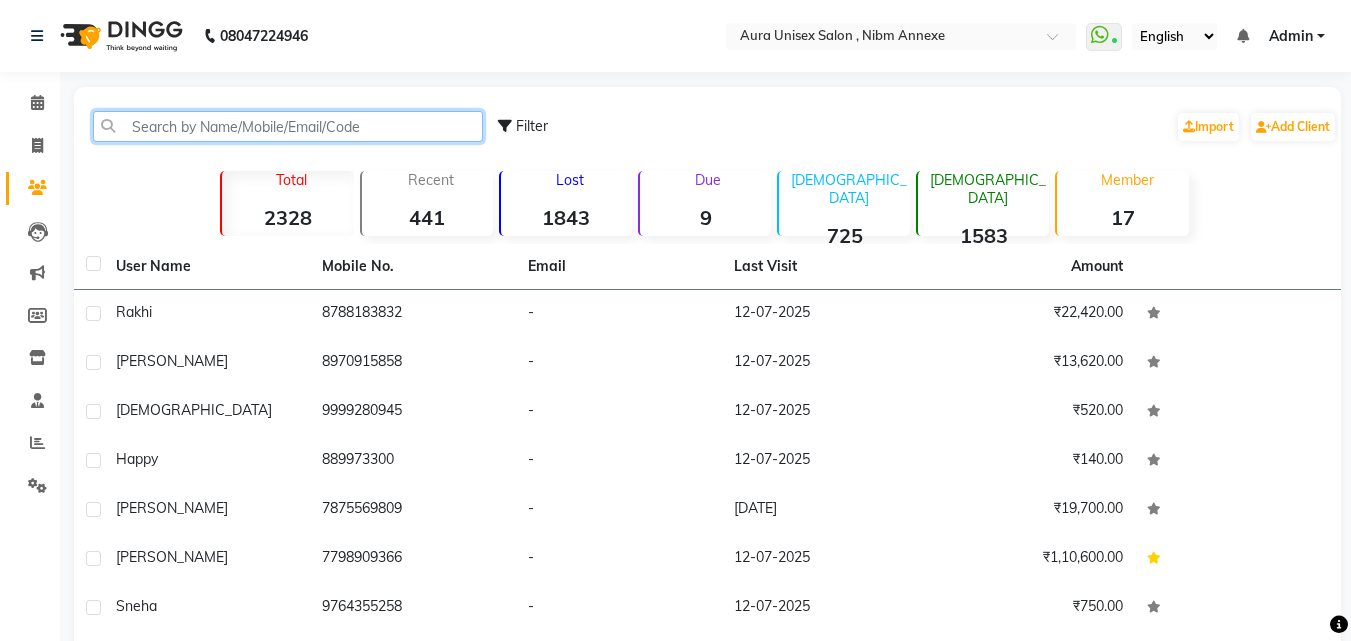 click 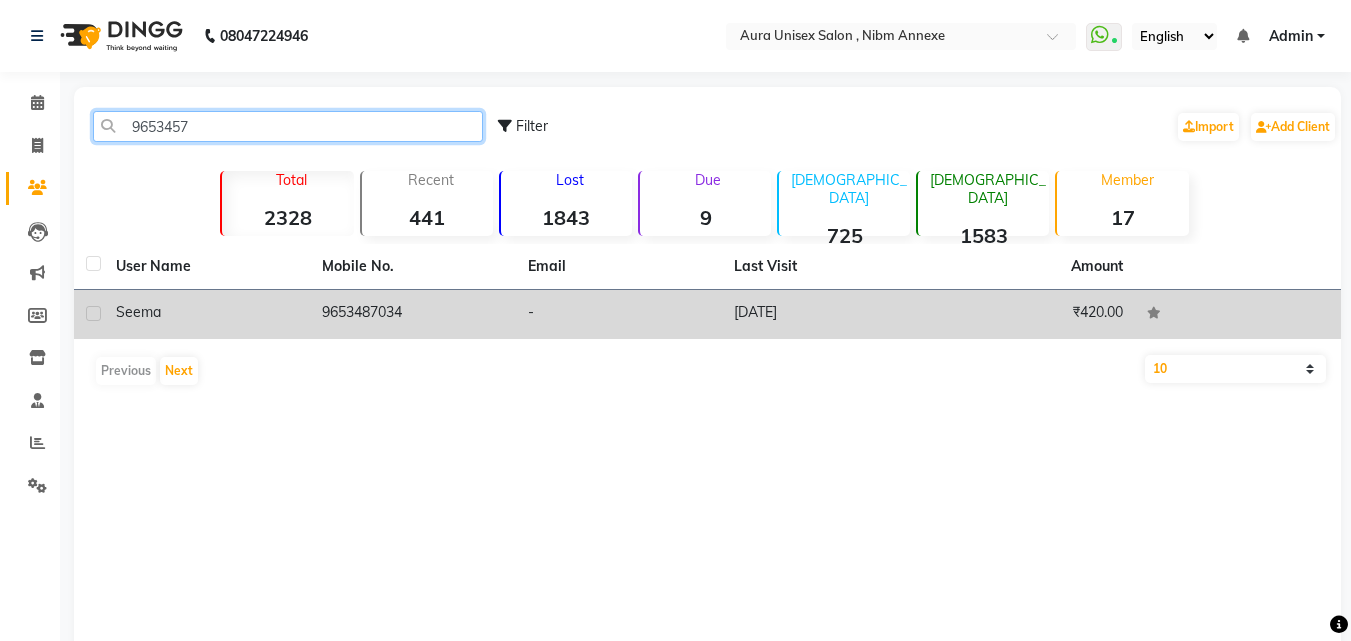 type on "9653457" 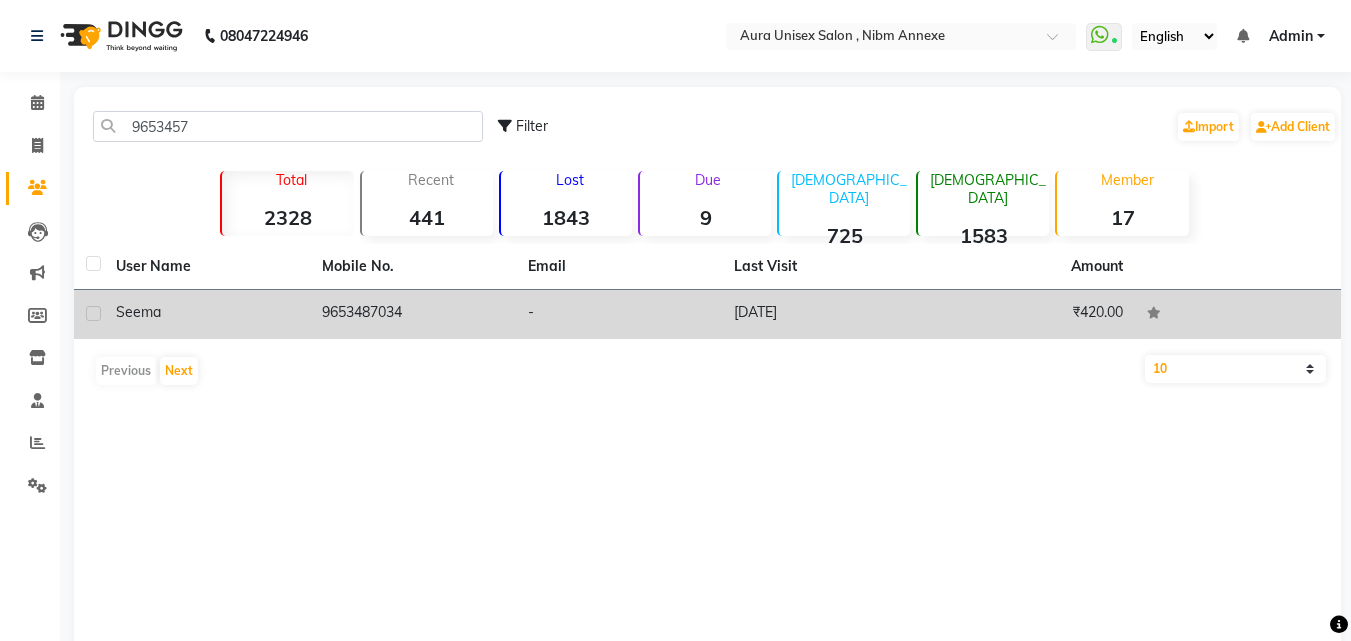 click on "9653487034" 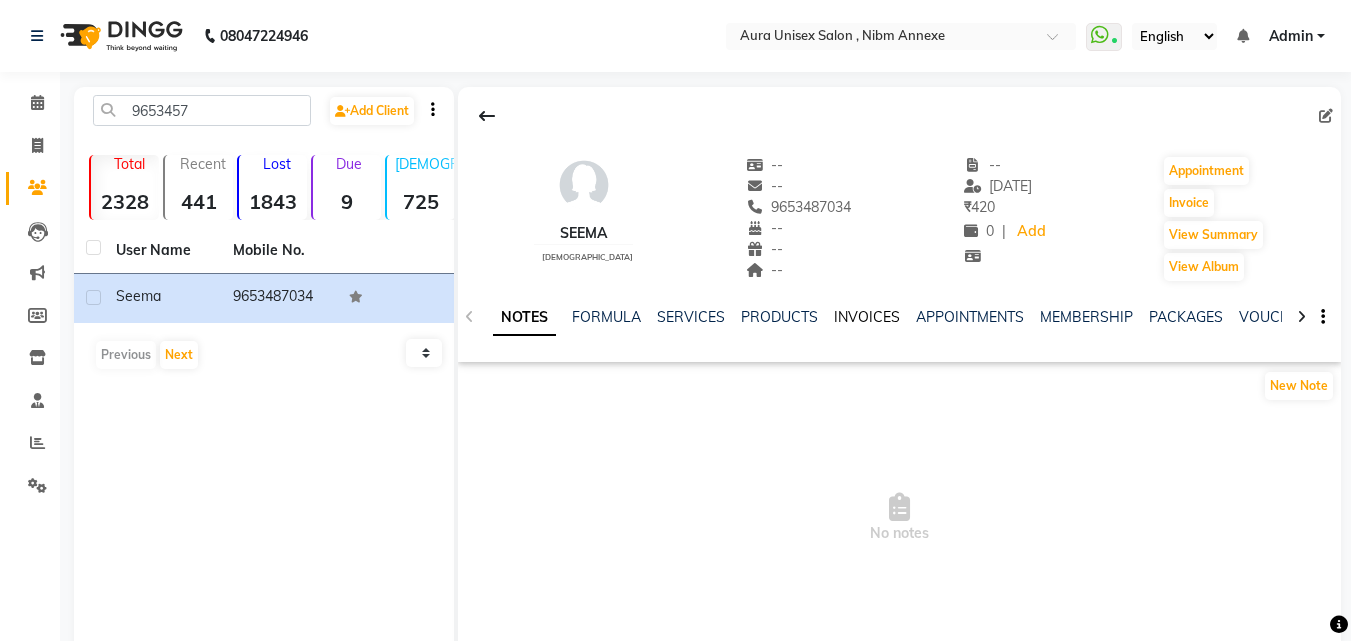 click on "INVOICES" 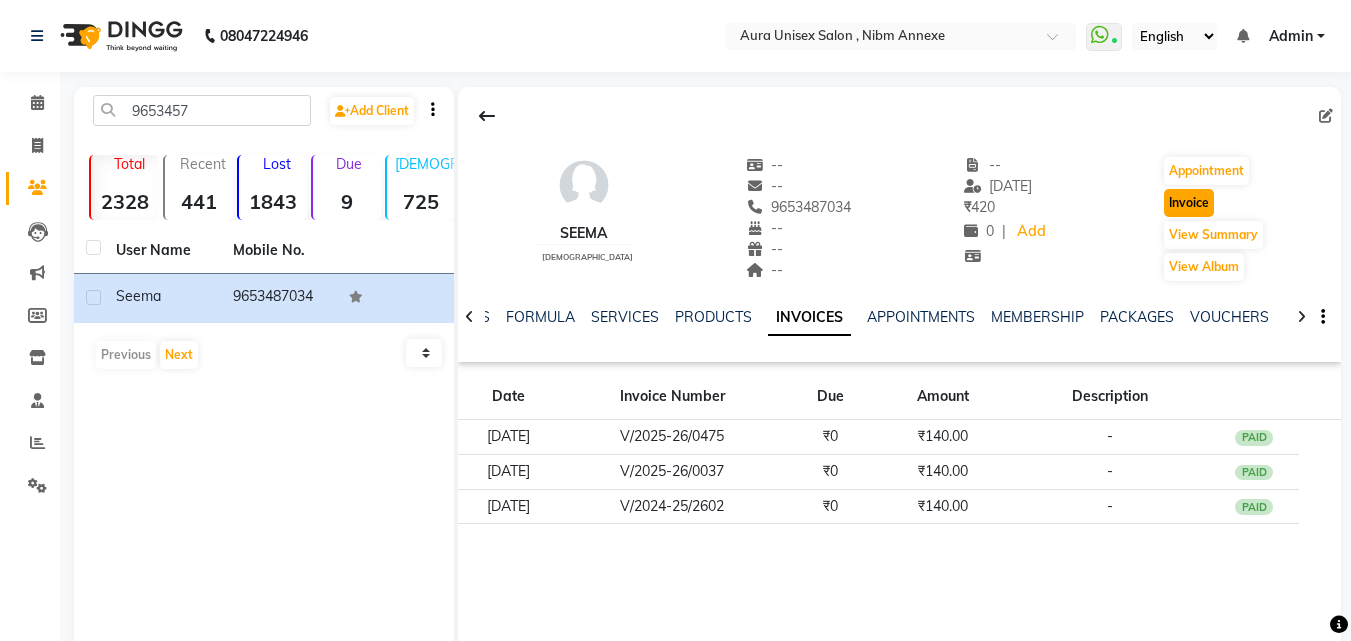 click on "Invoice" 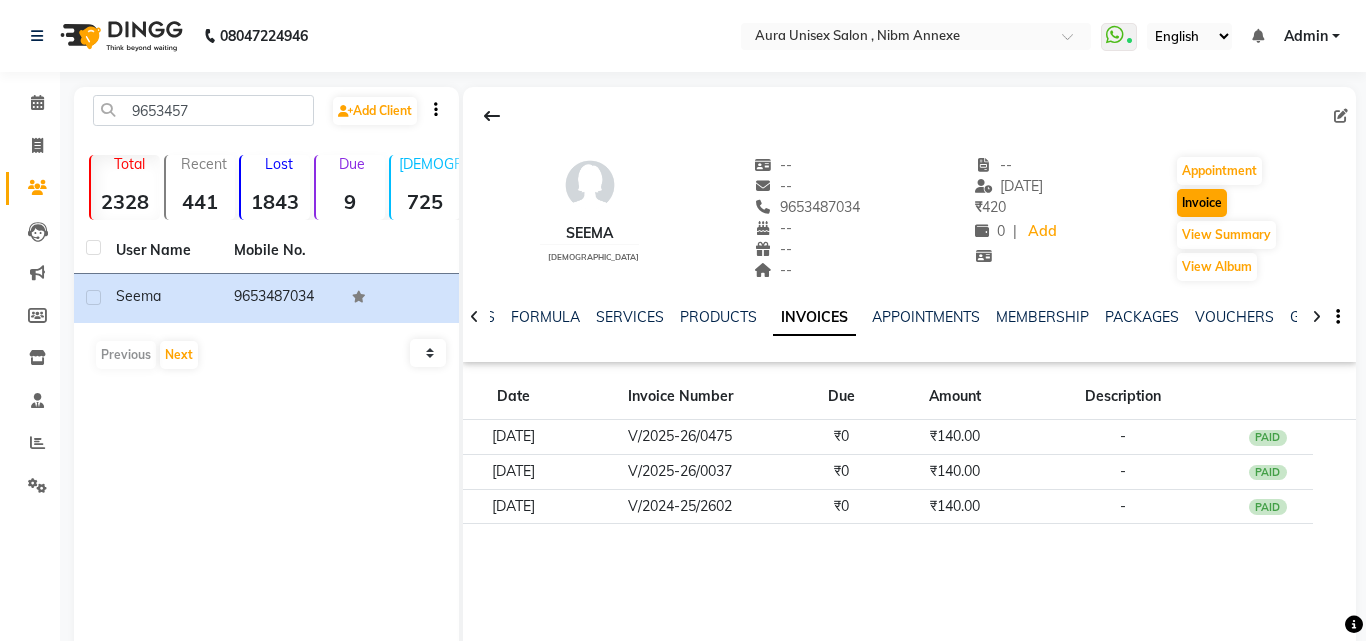 select on "service" 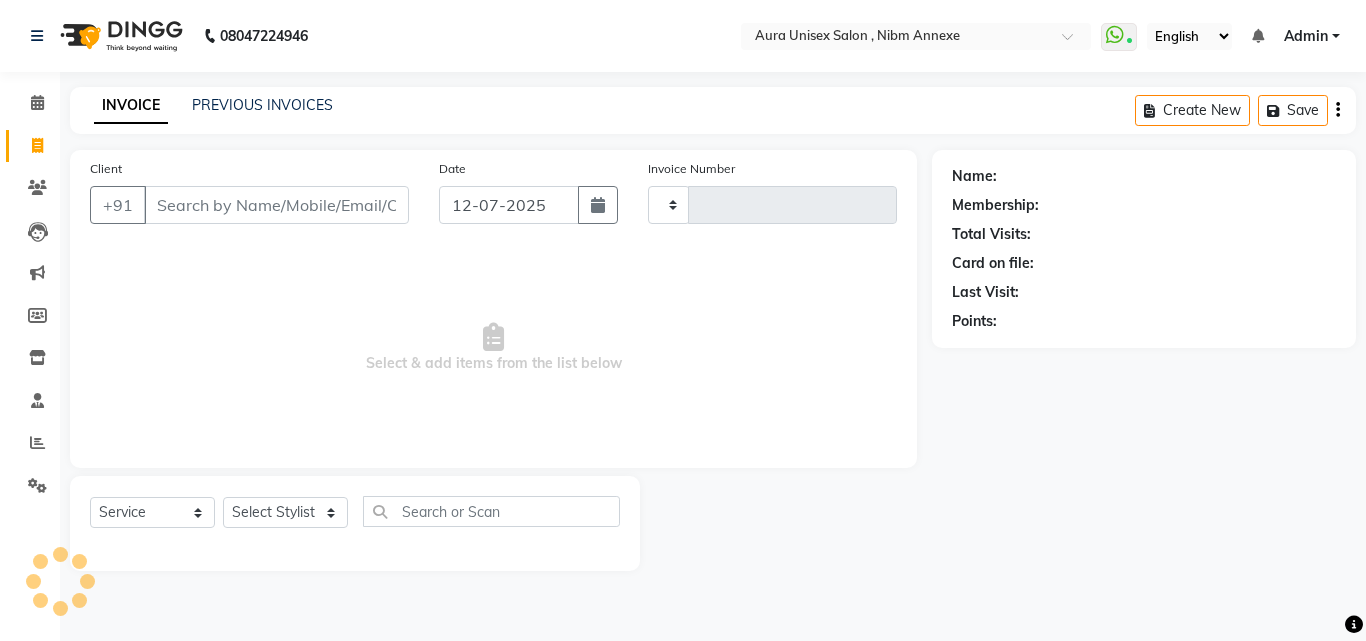type on "0872" 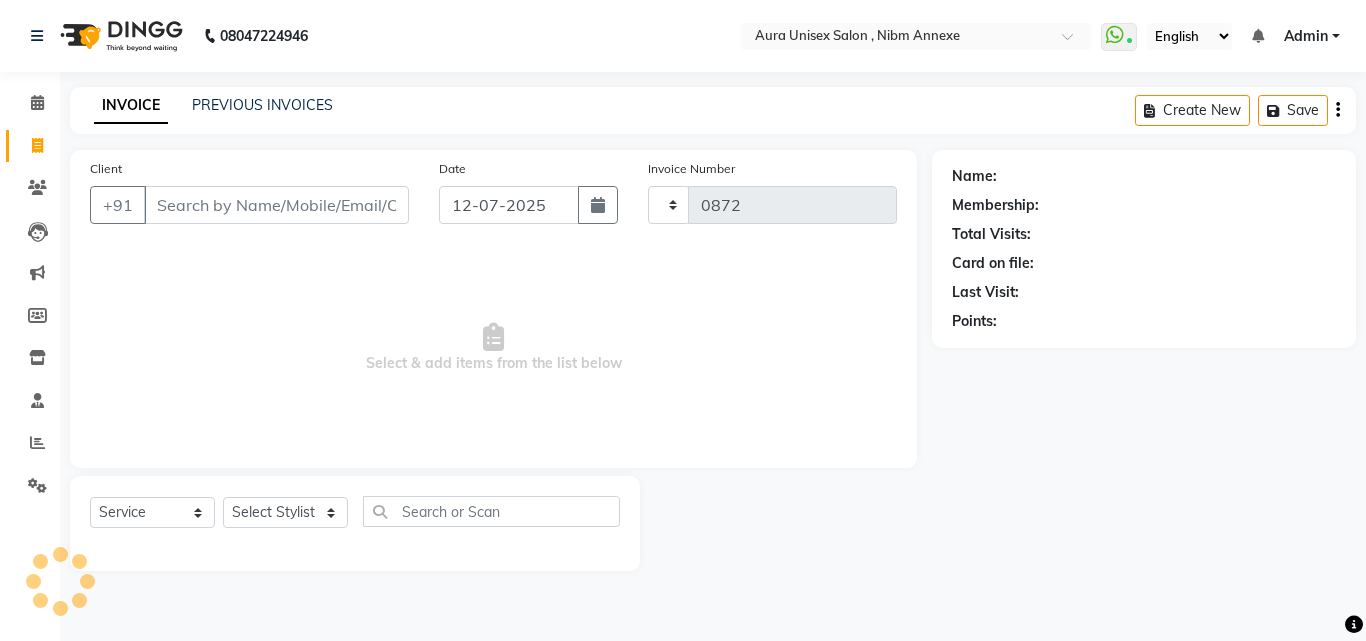 select on "823" 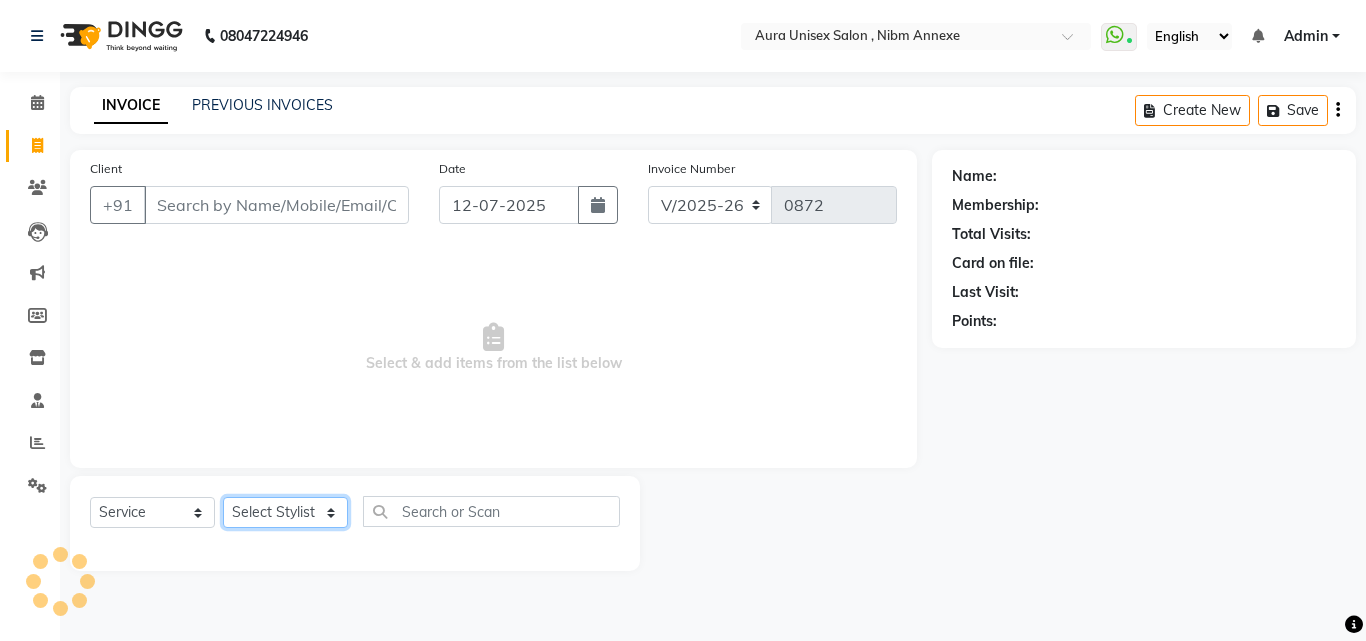 click on "Select Stylist" 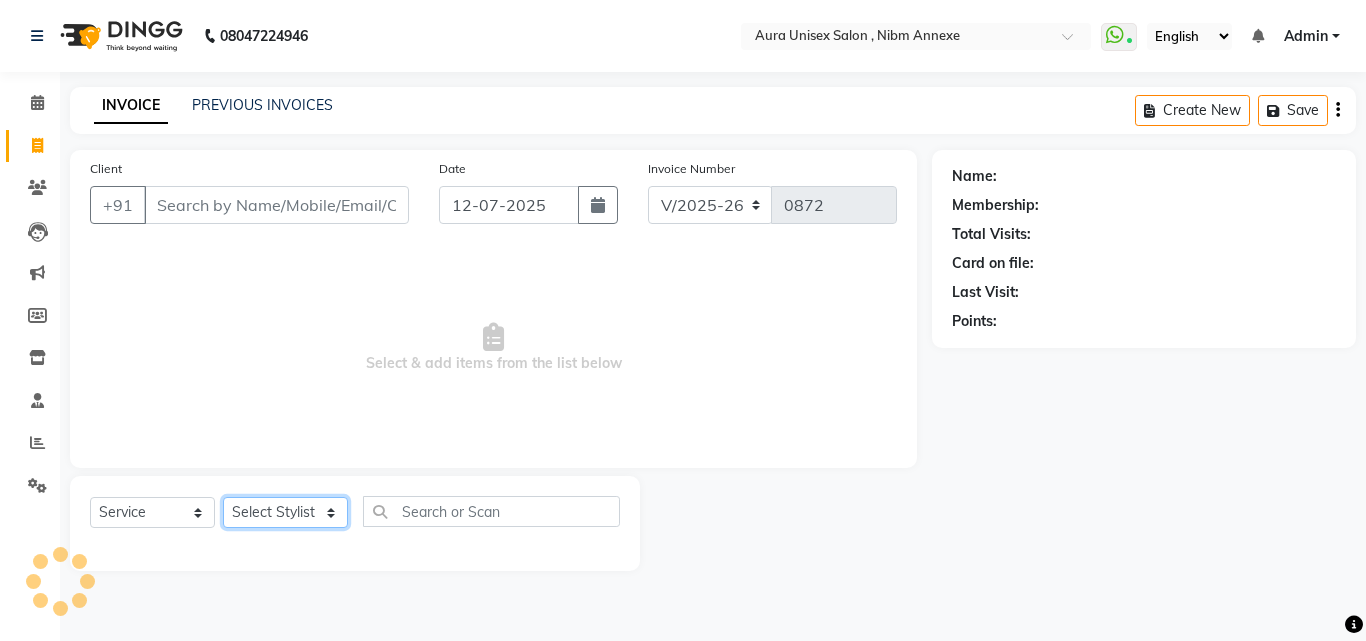 type on "9653487034" 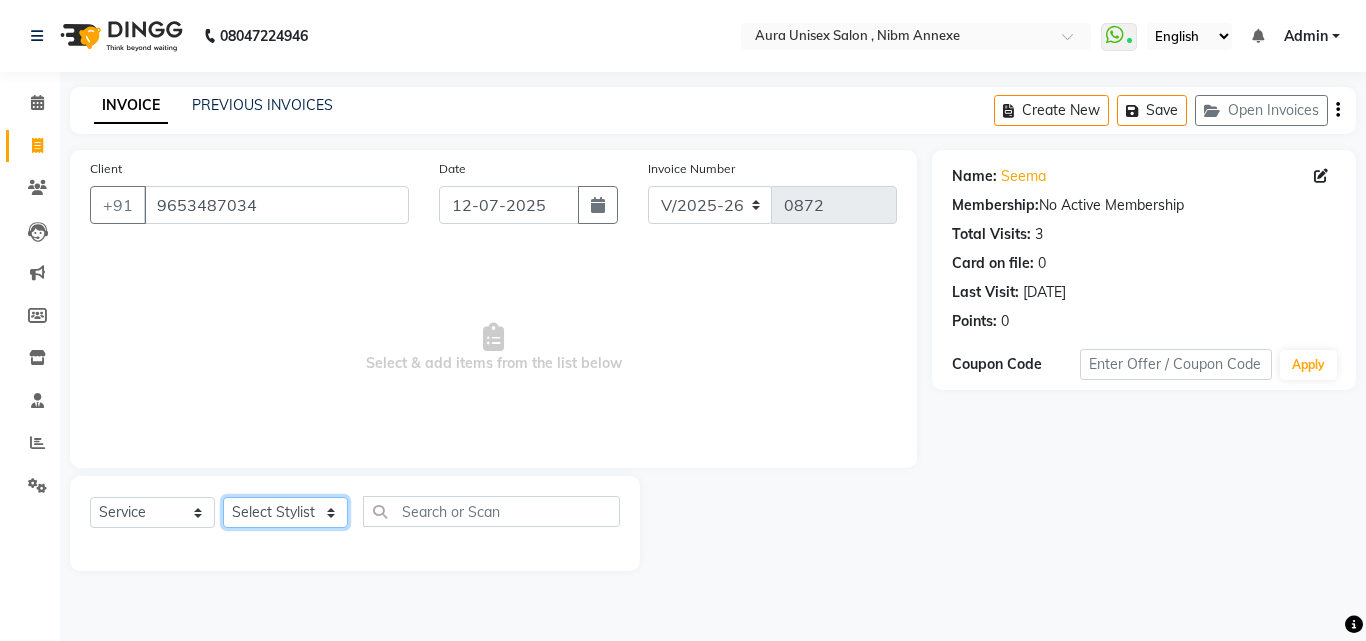 select on "69638" 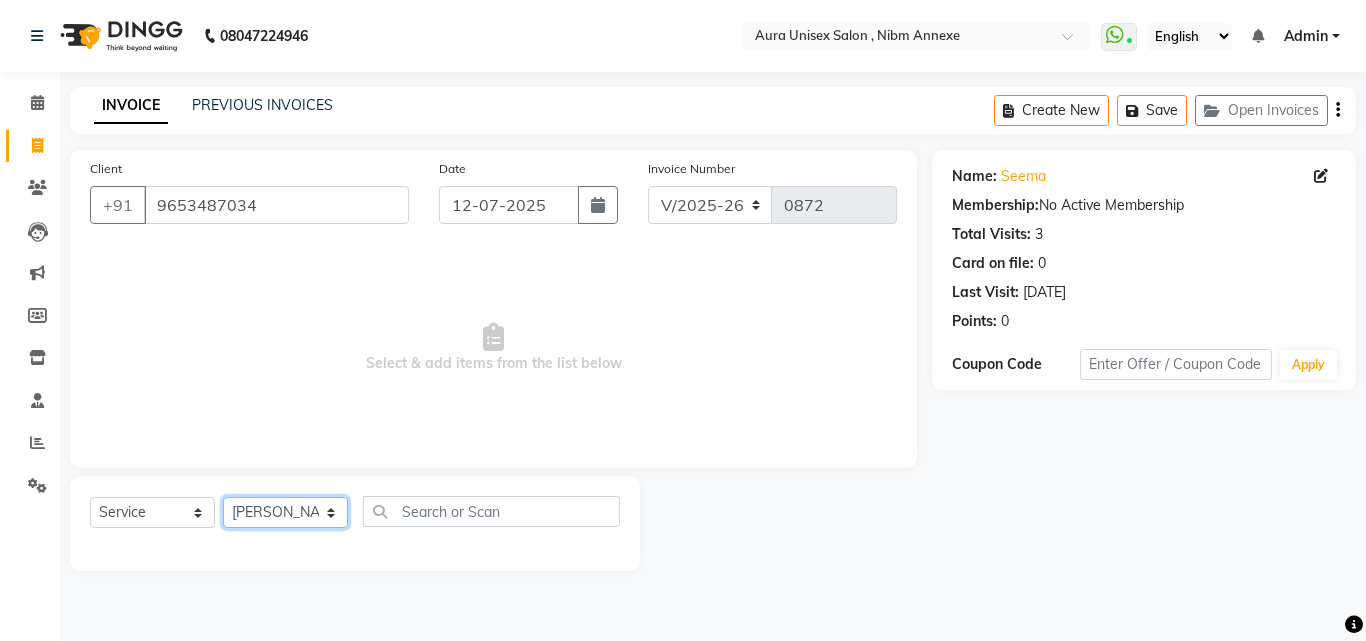 click on "Select Stylist [PERSON_NAME] Jyoti [PERSON_NAME] [PERSON_NAME]" 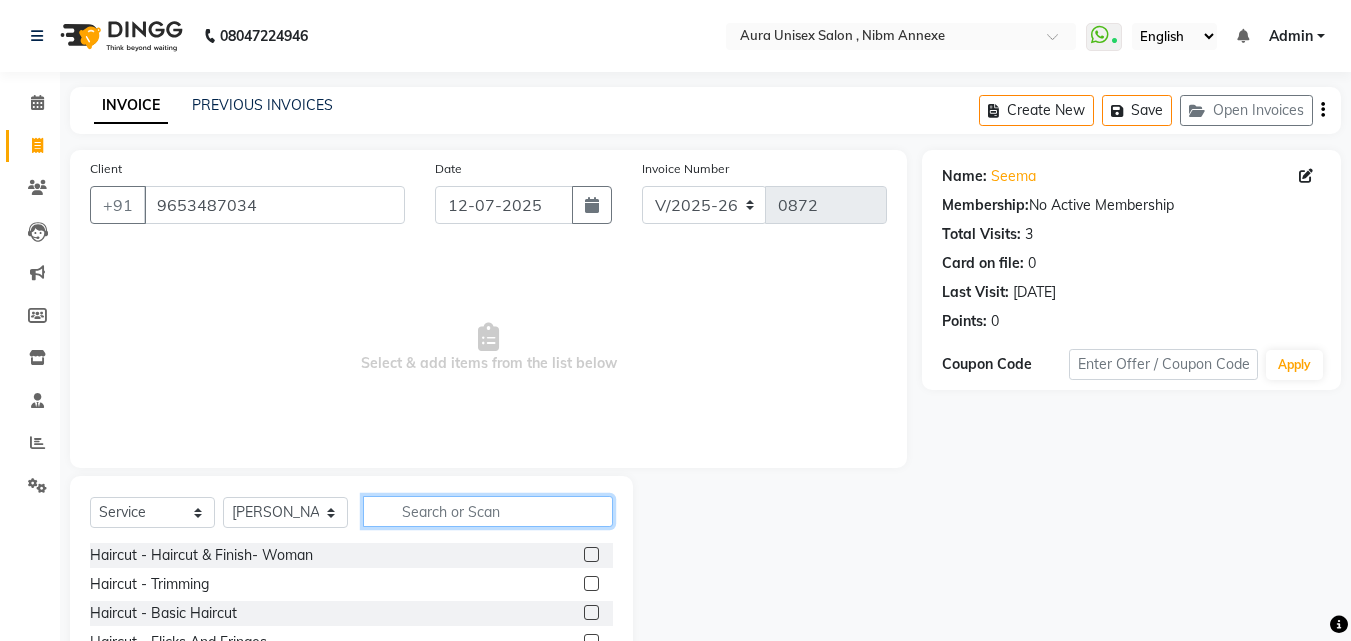 click 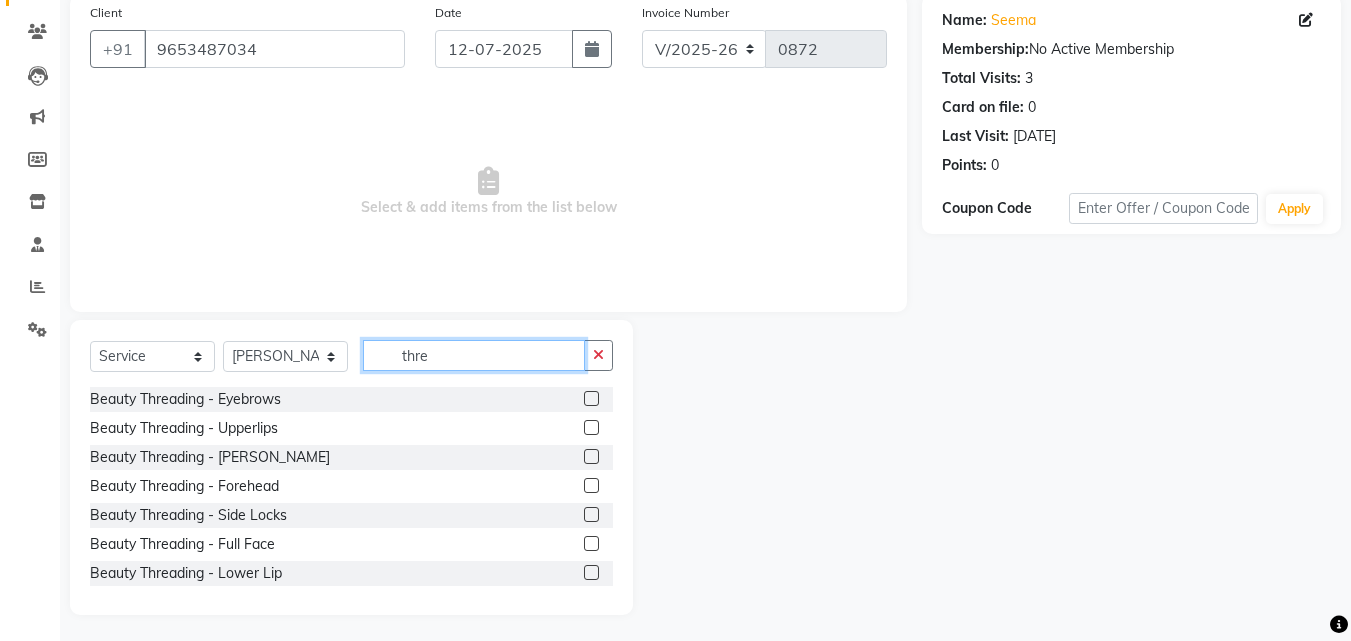scroll, scrollTop: 160, scrollLeft: 0, axis: vertical 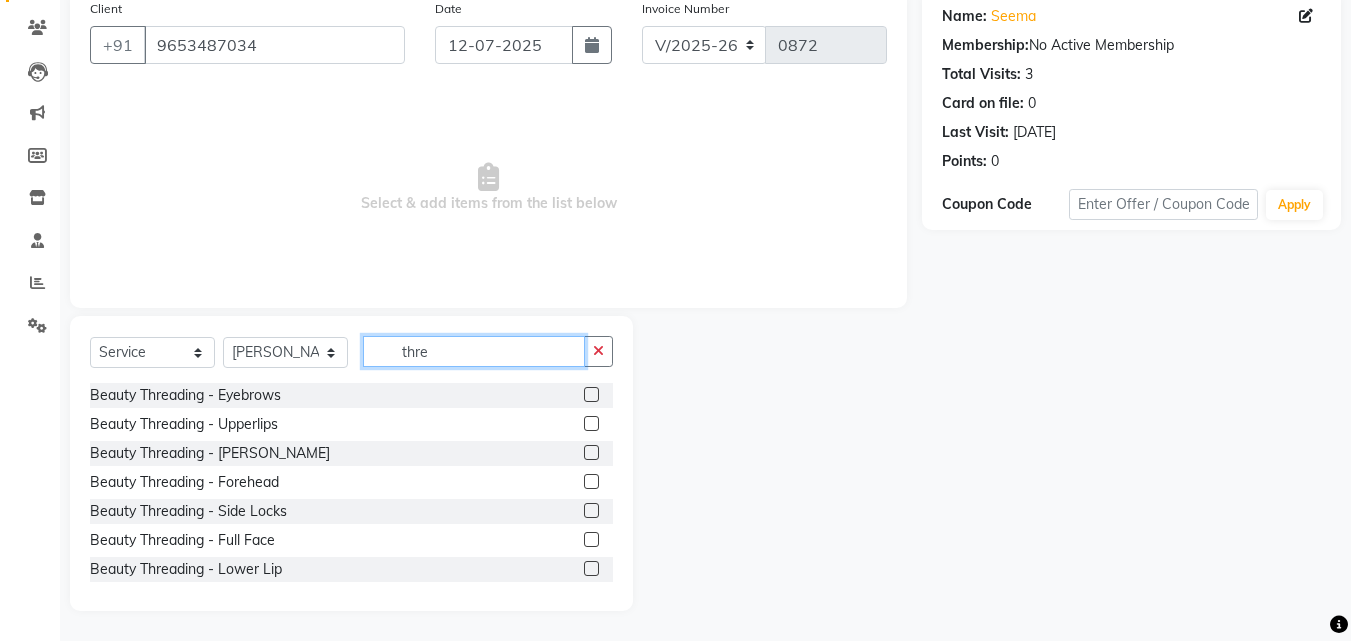 type on "thre" 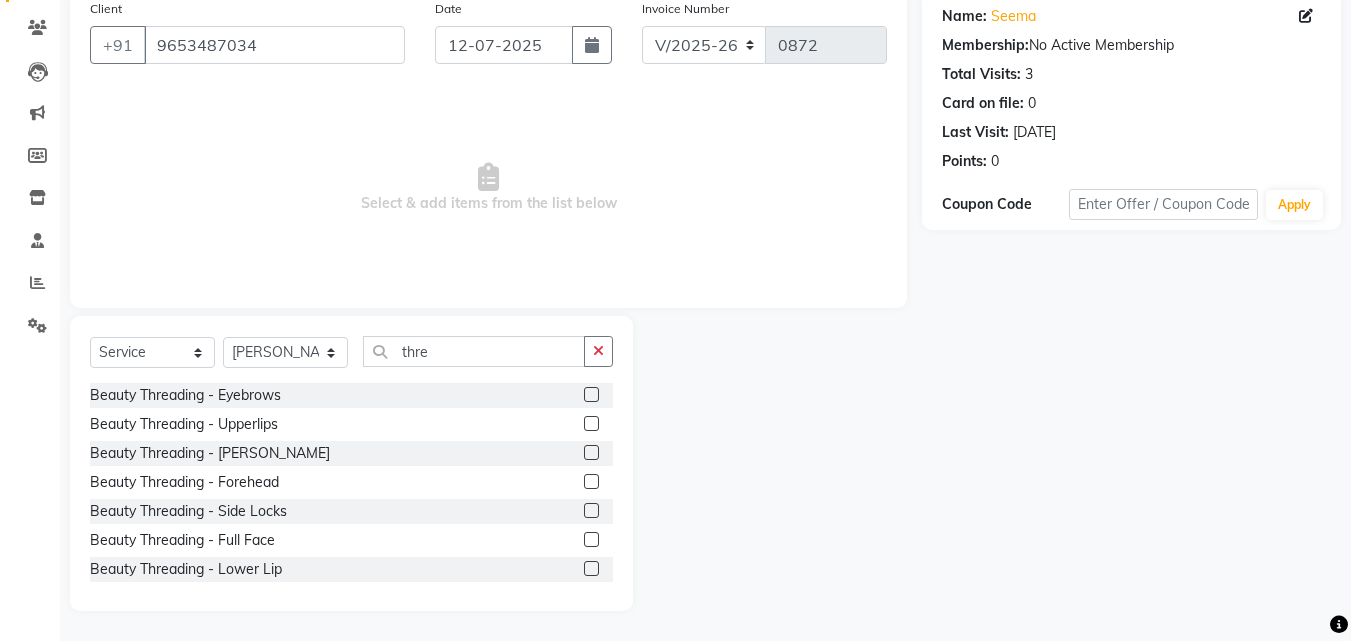 click 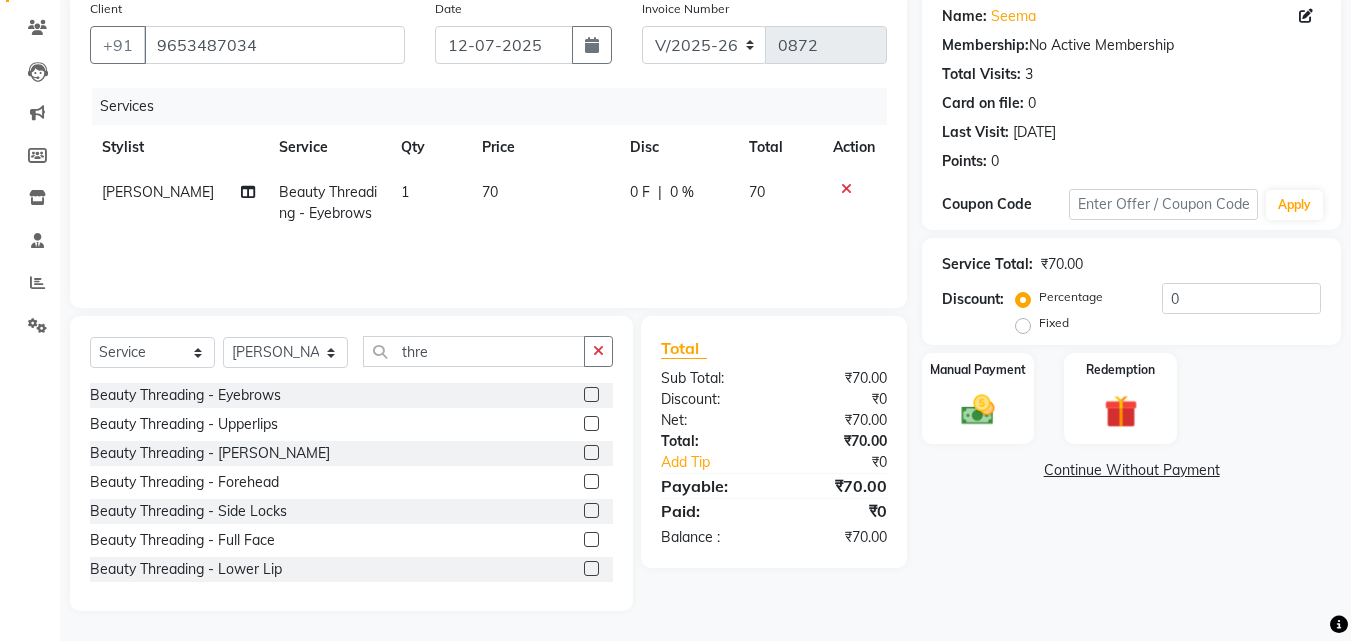 checkbox on "false" 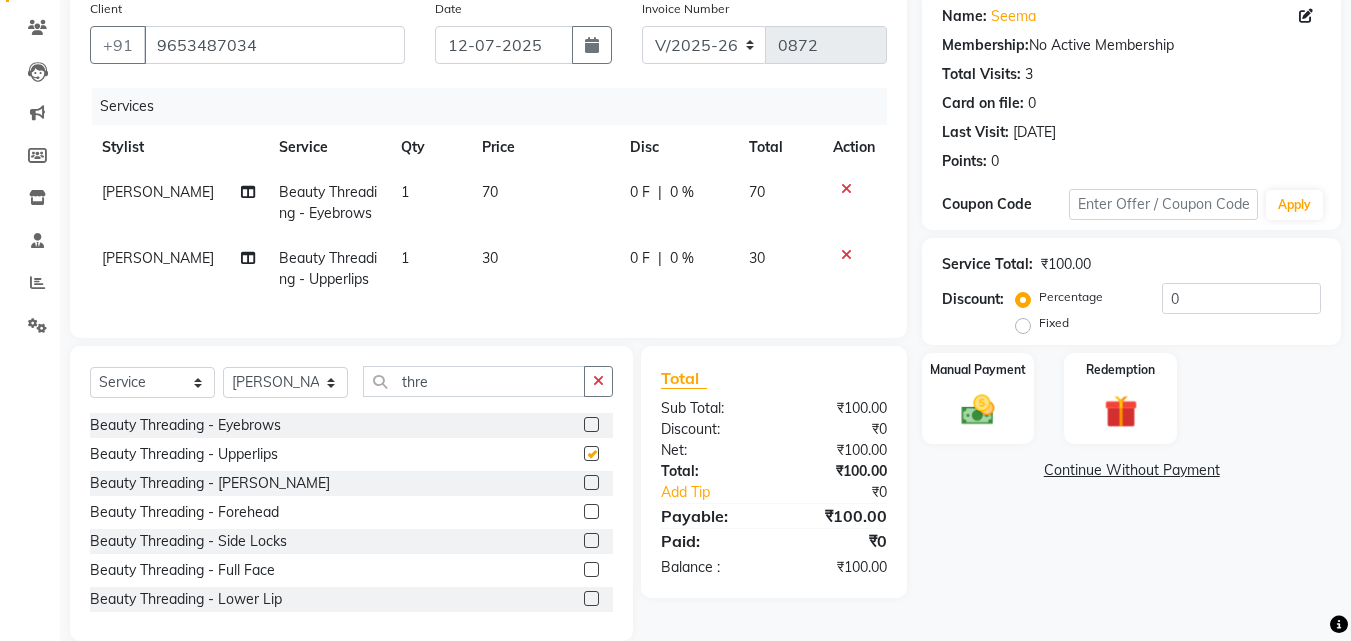 checkbox on "false" 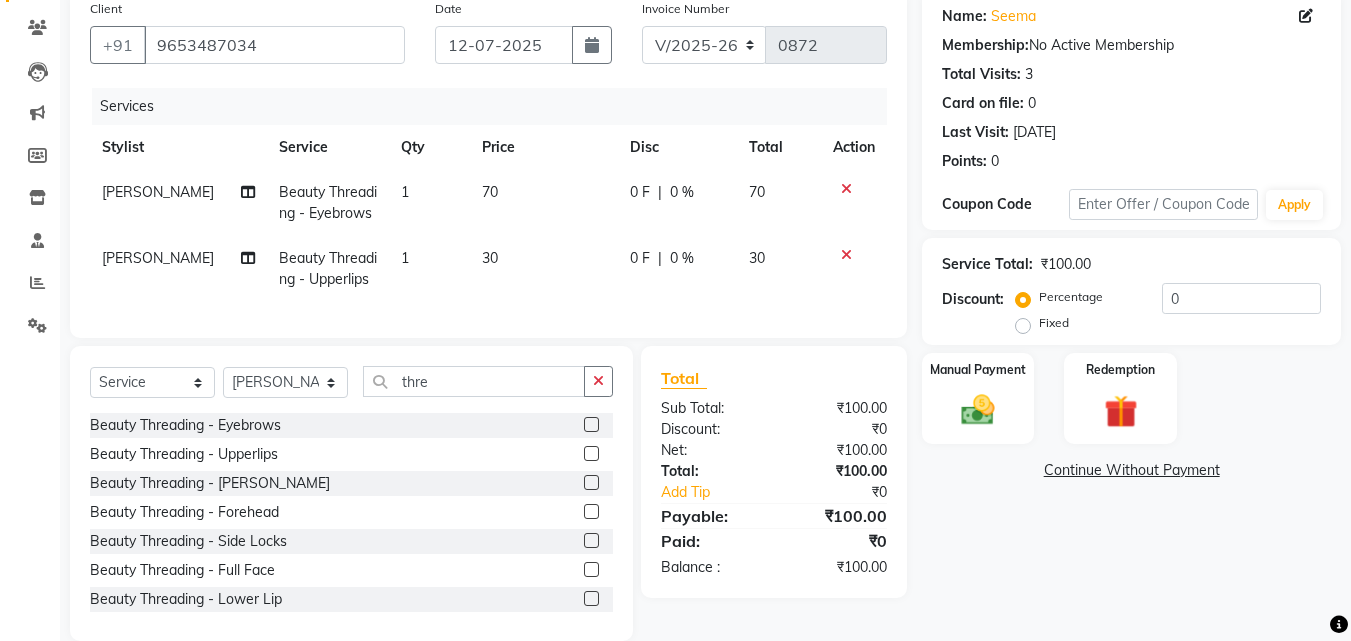 click 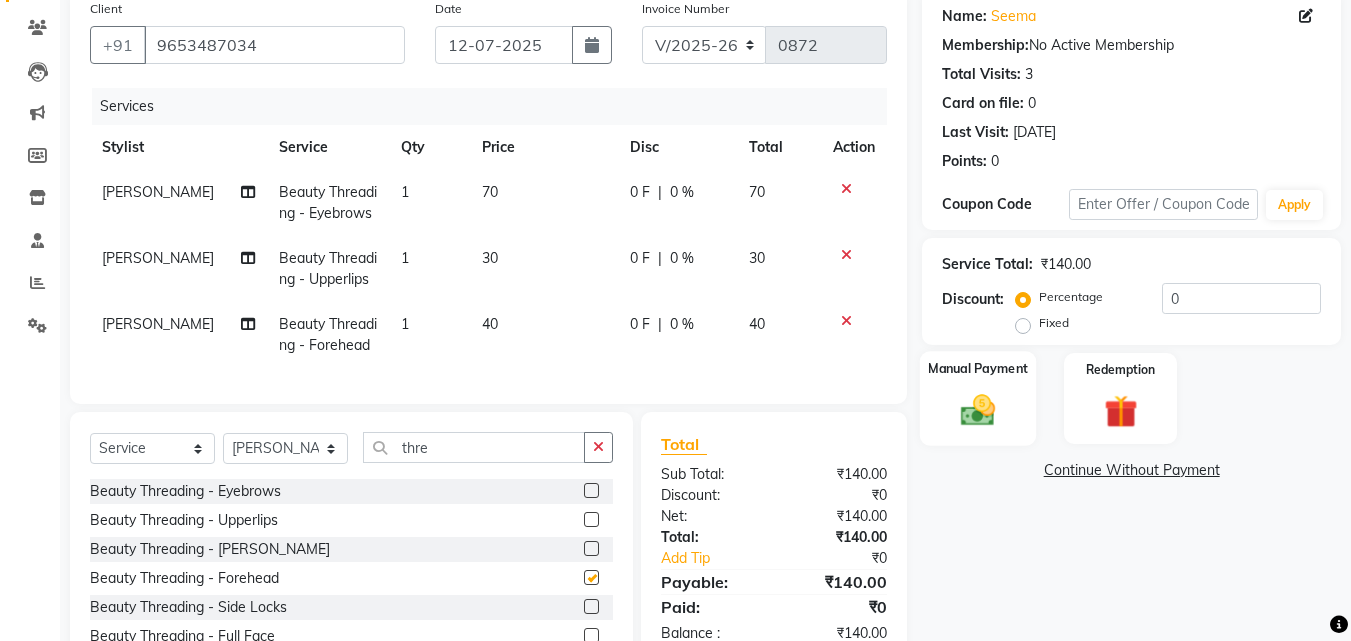 checkbox on "false" 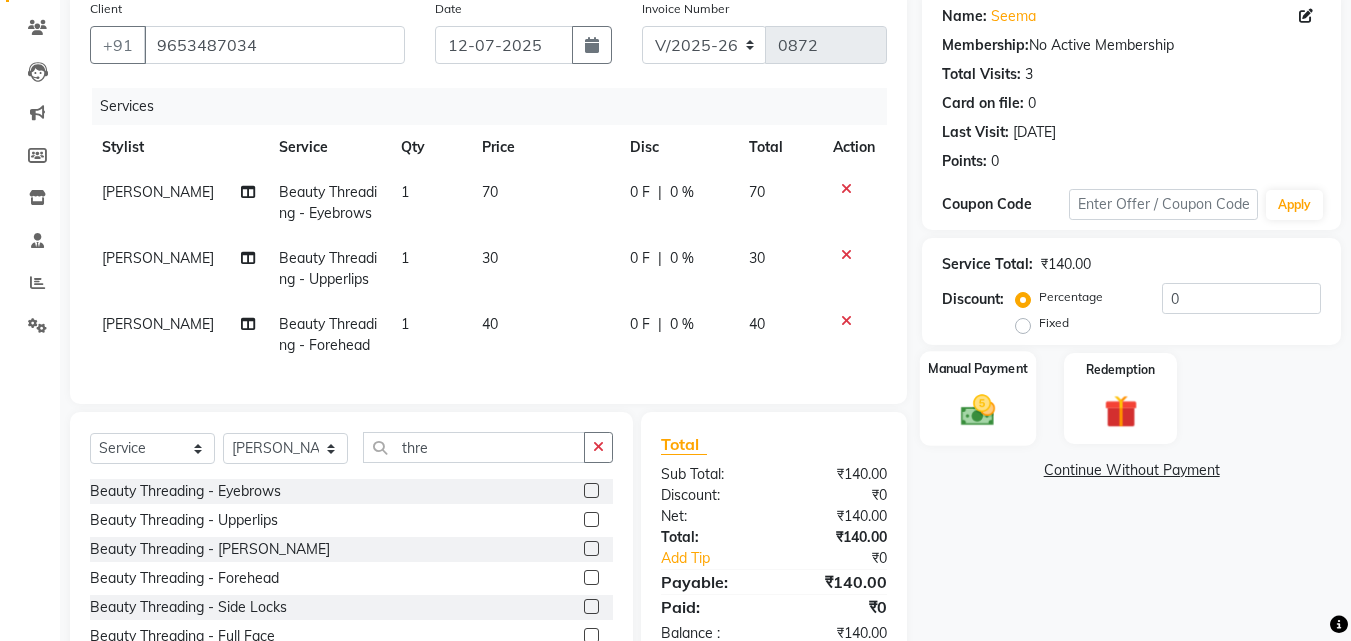 click 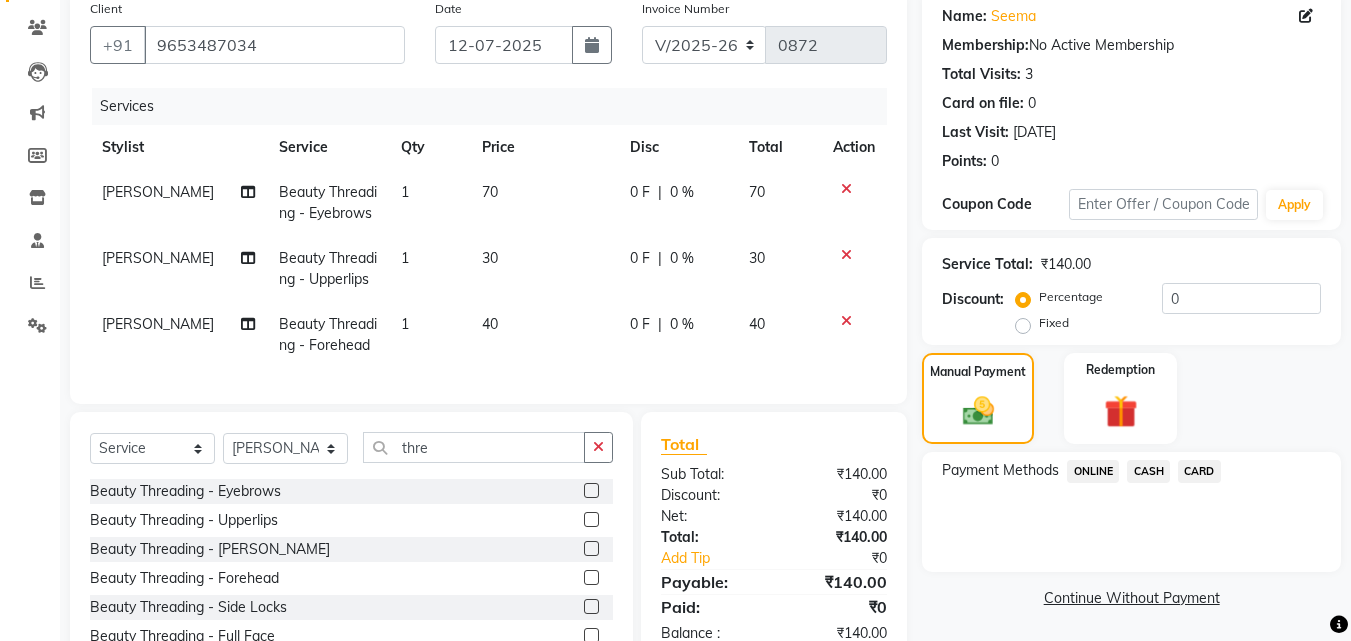 click on "ONLINE" 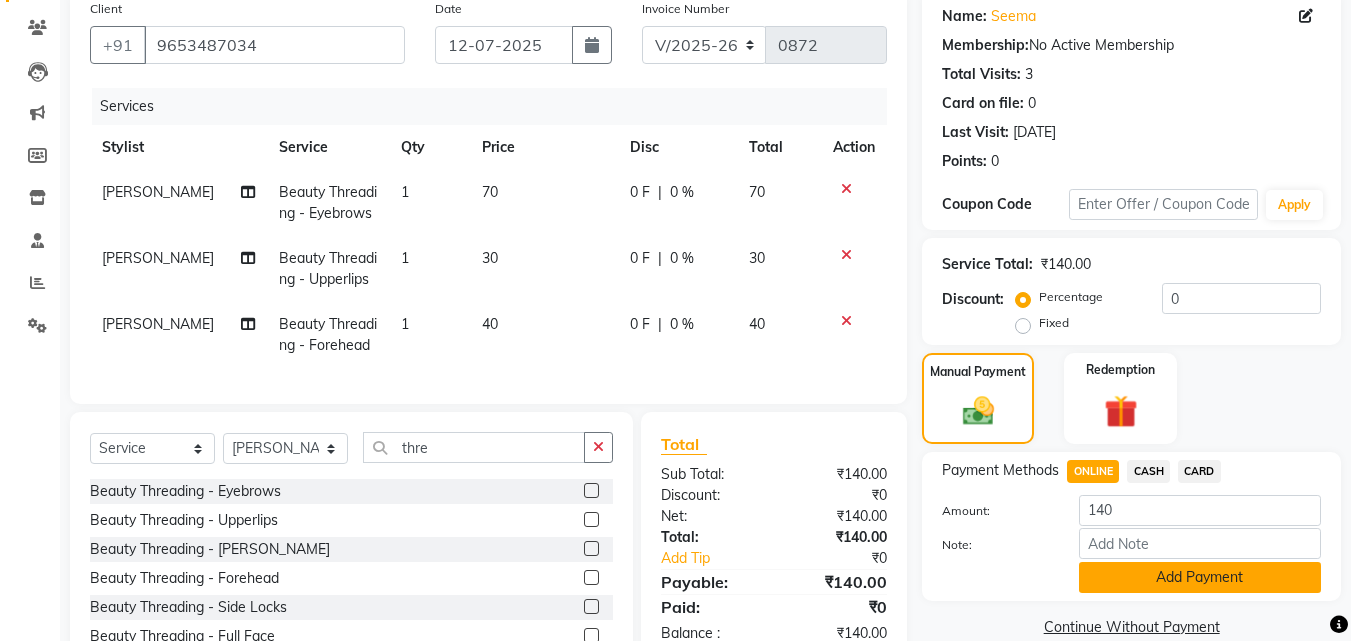 click on "Add Payment" 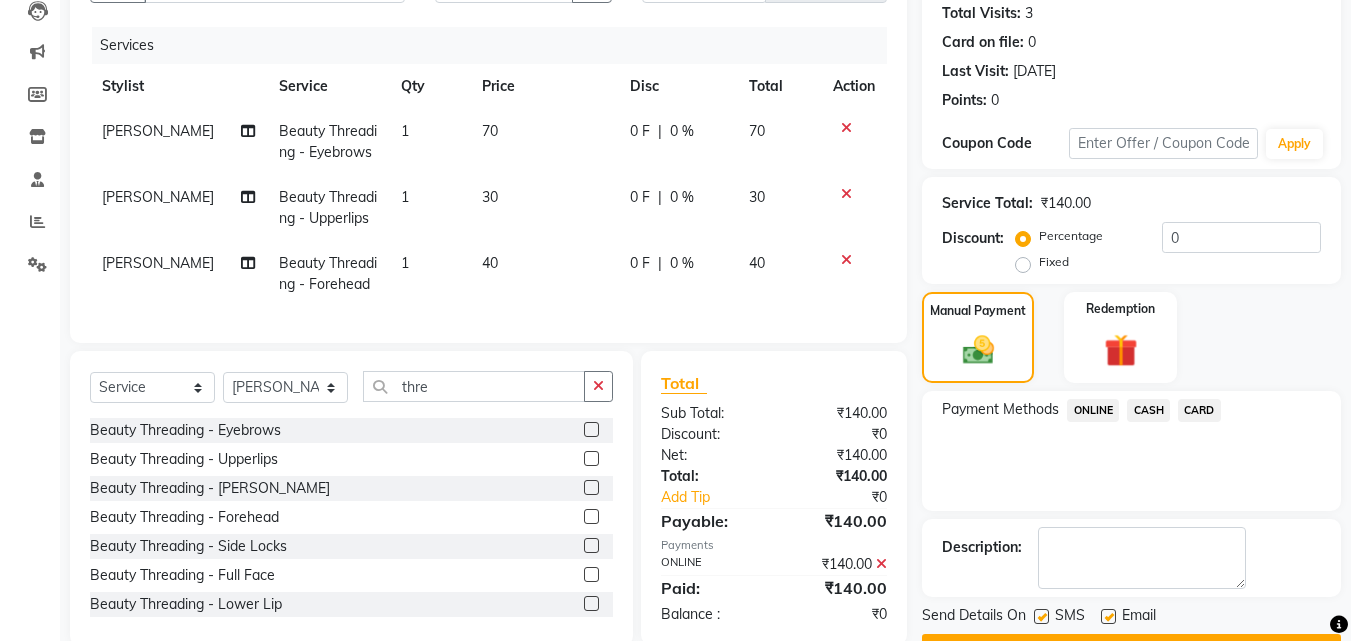 scroll, scrollTop: 275, scrollLeft: 0, axis: vertical 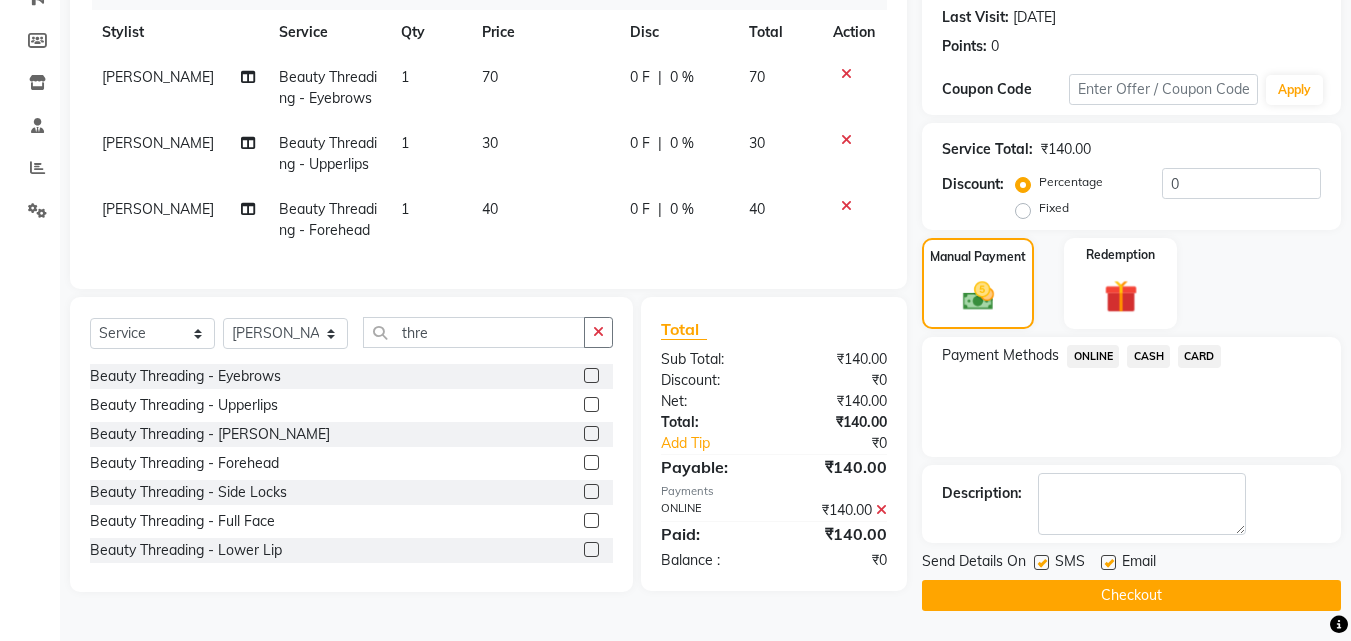 click 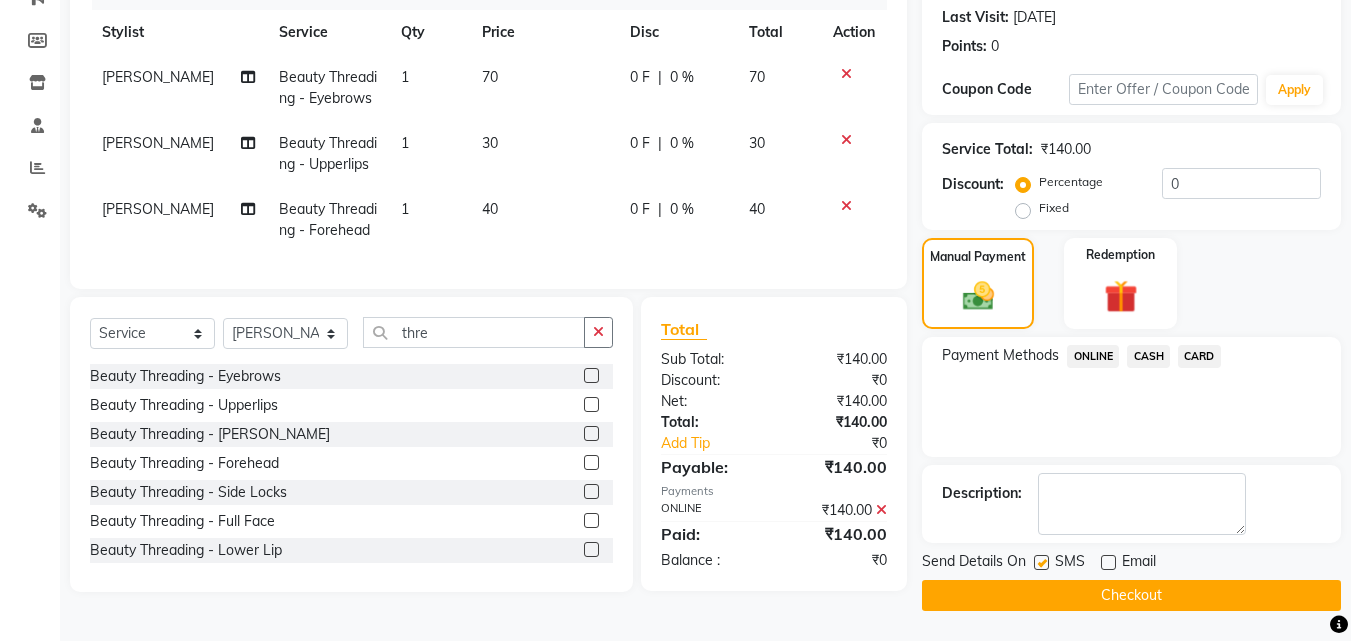 click on "Checkout" 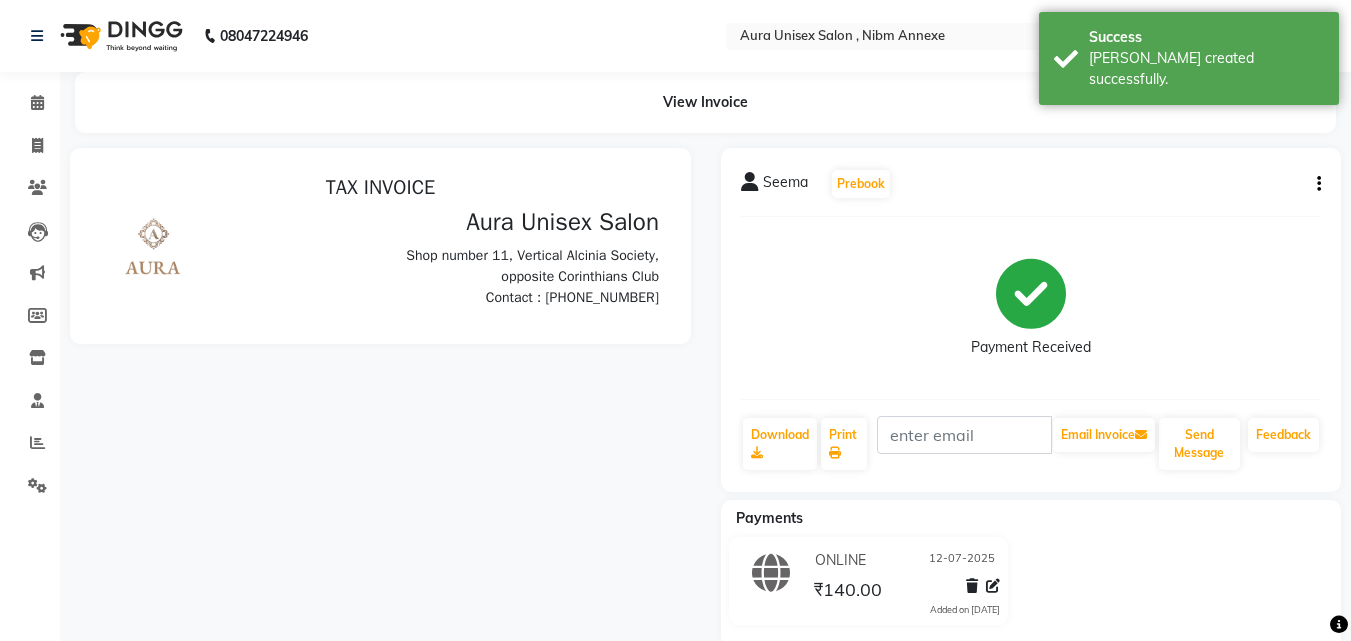 scroll, scrollTop: 0, scrollLeft: 0, axis: both 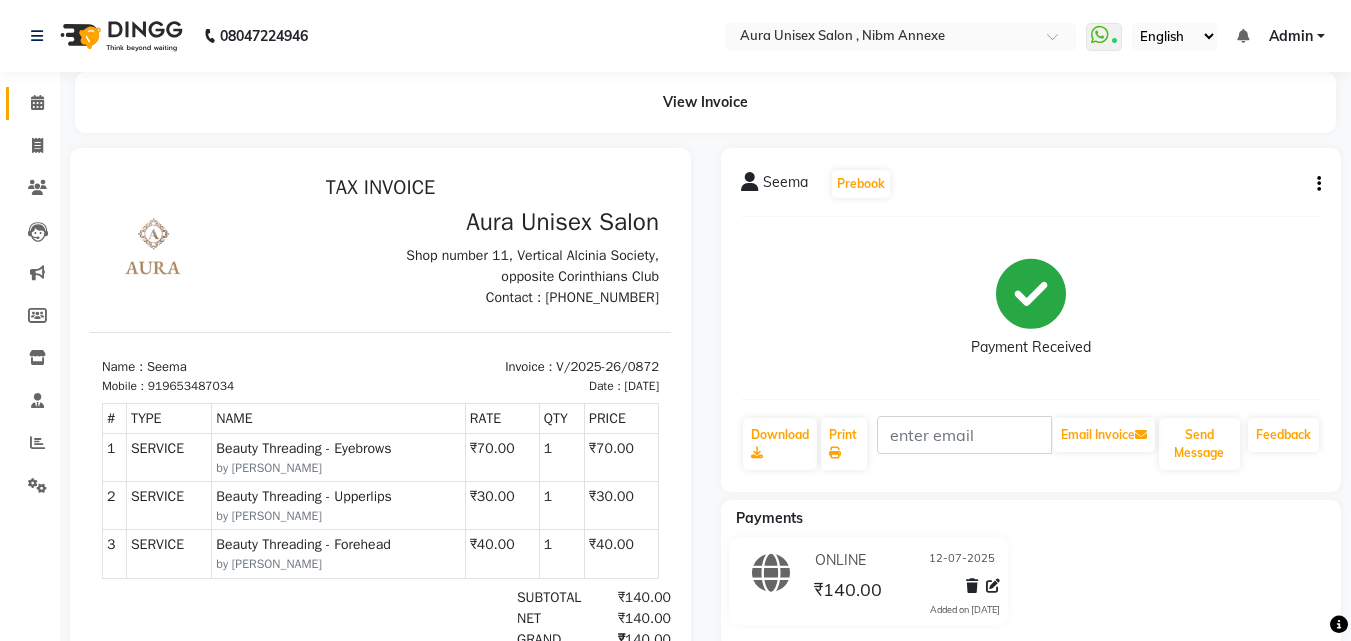 click on "Calendar" 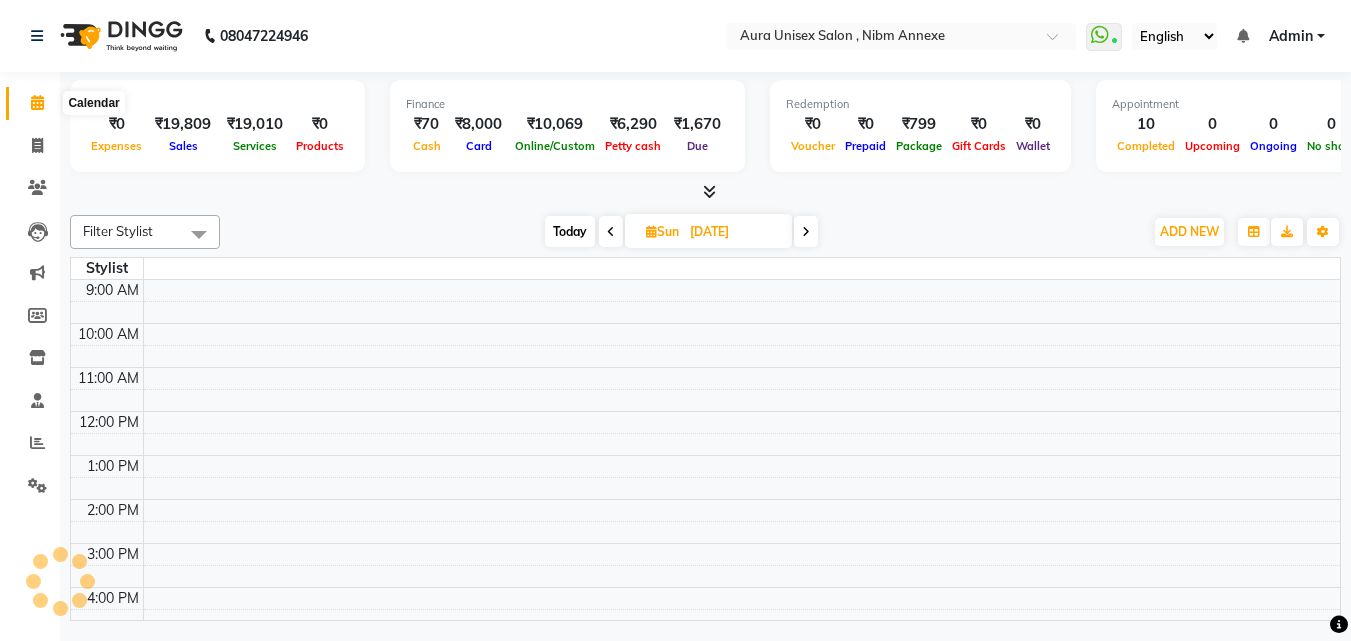 scroll, scrollTop: 0, scrollLeft: 0, axis: both 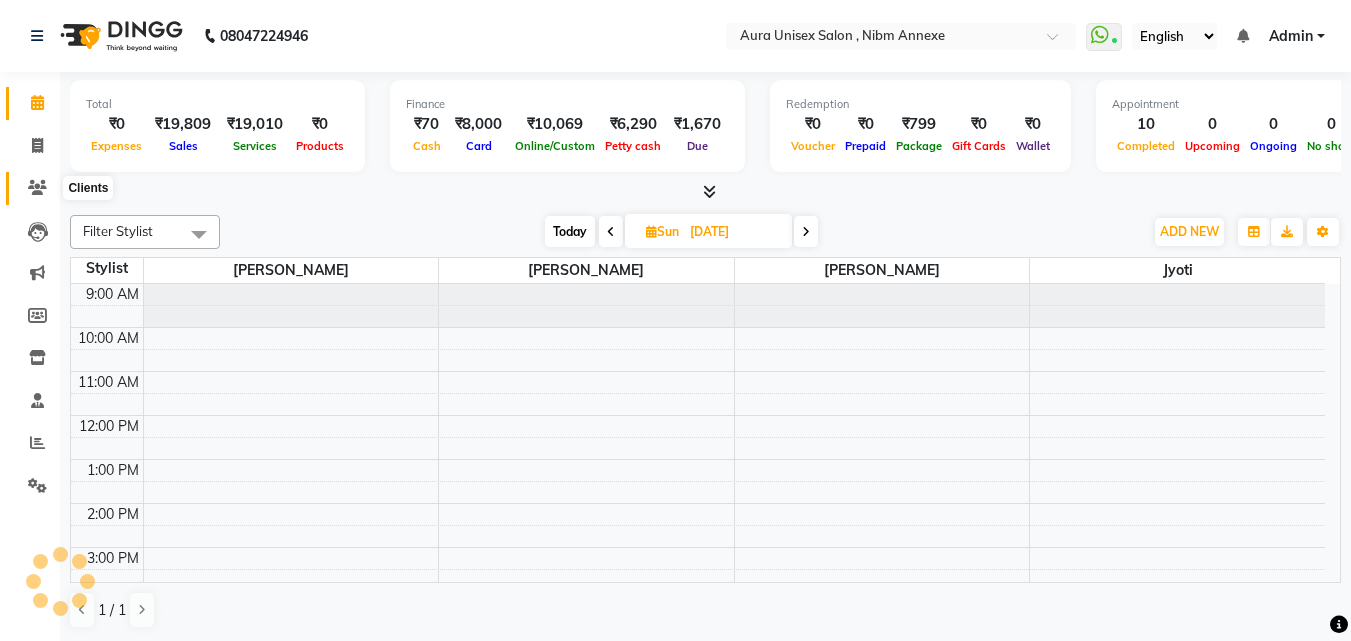 click 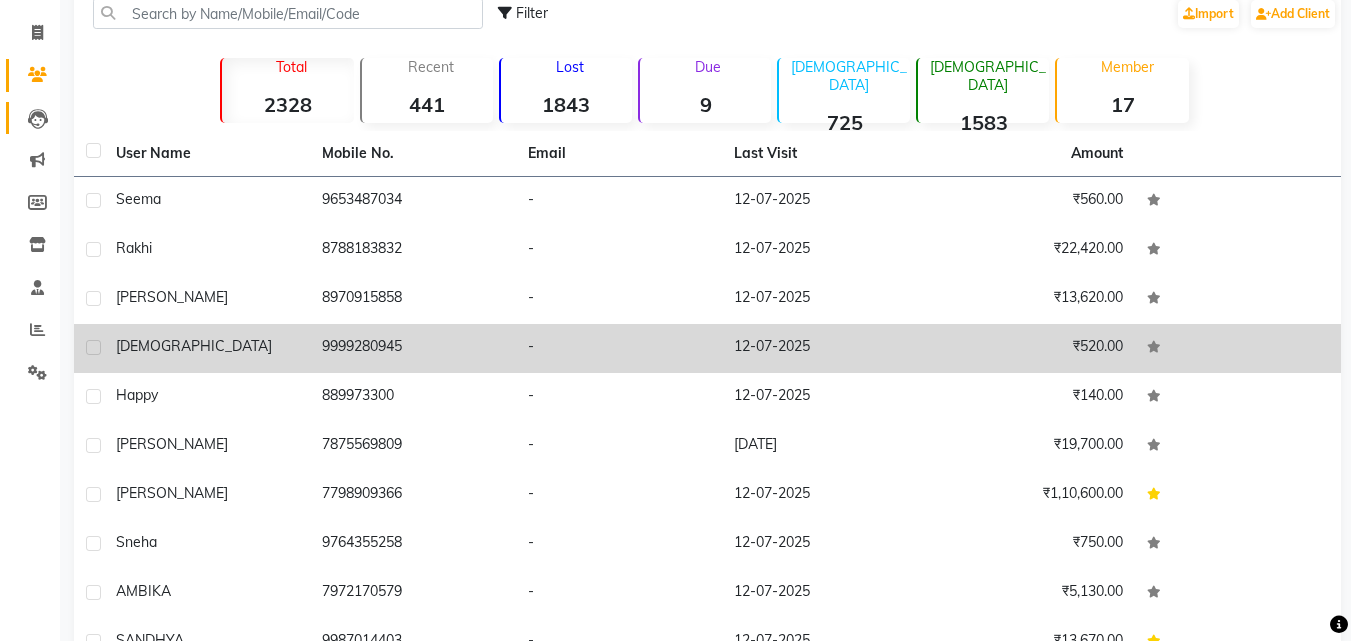 scroll, scrollTop: 0, scrollLeft: 0, axis: both 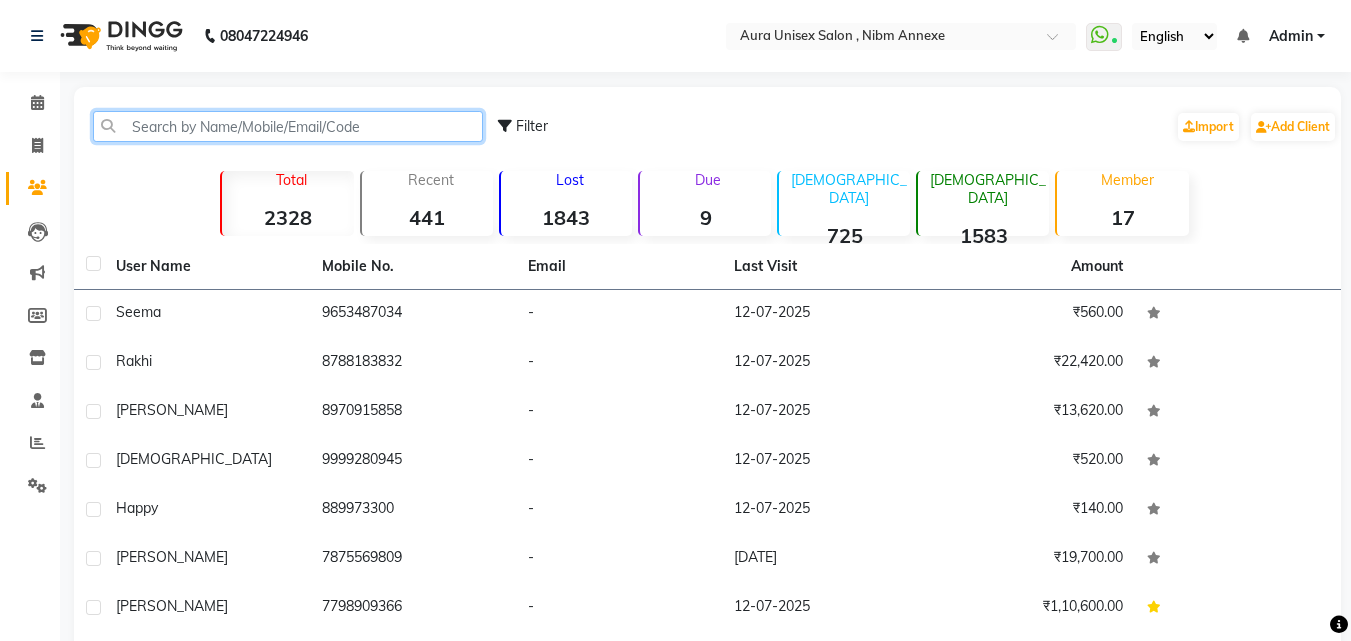 click 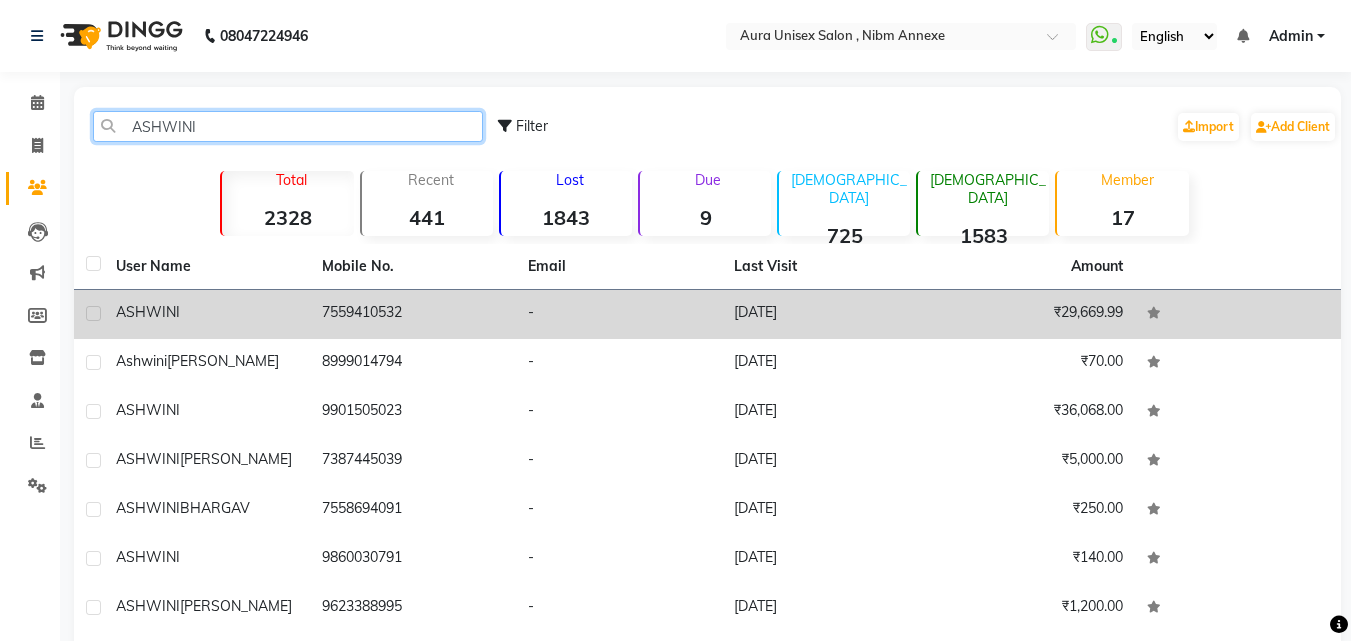 type on "ASHWINI" 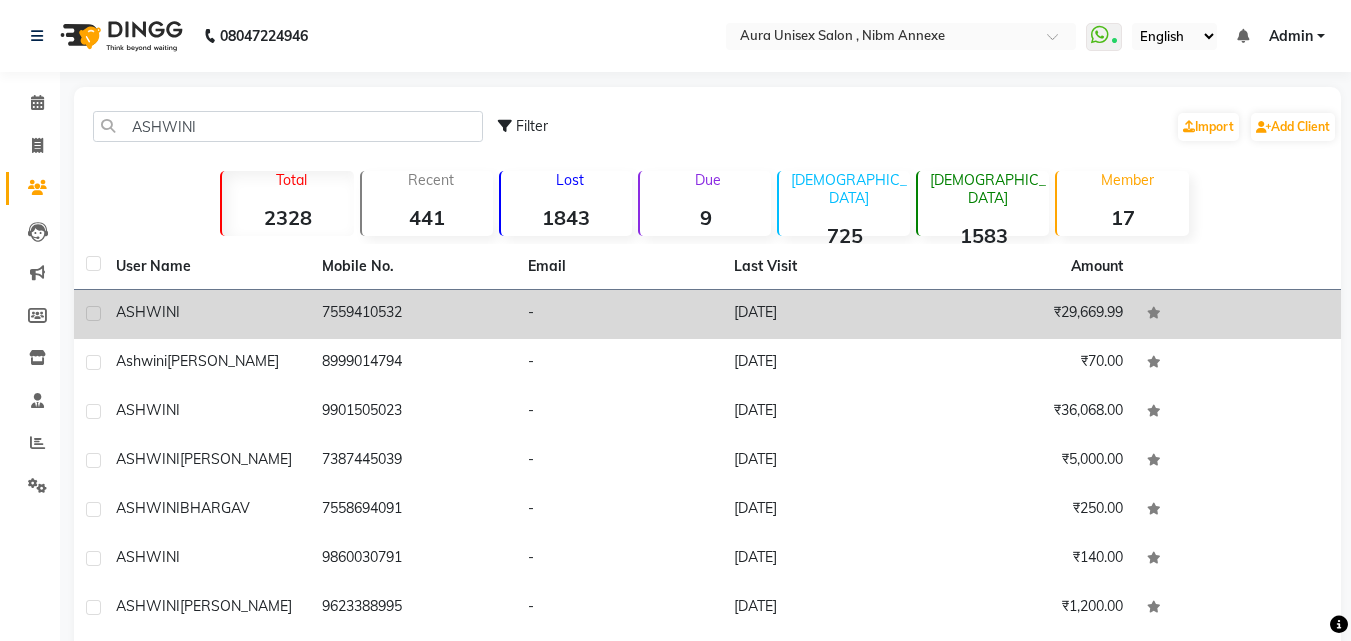 click on "-" 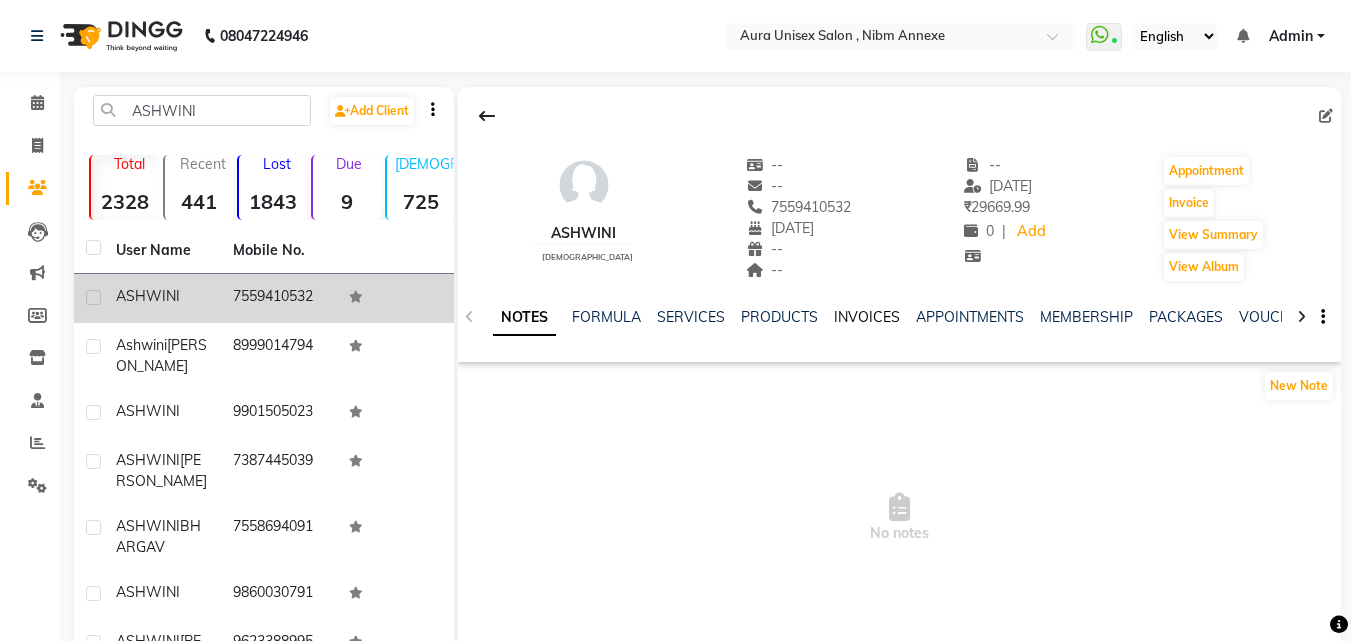 click on "INVOICES" 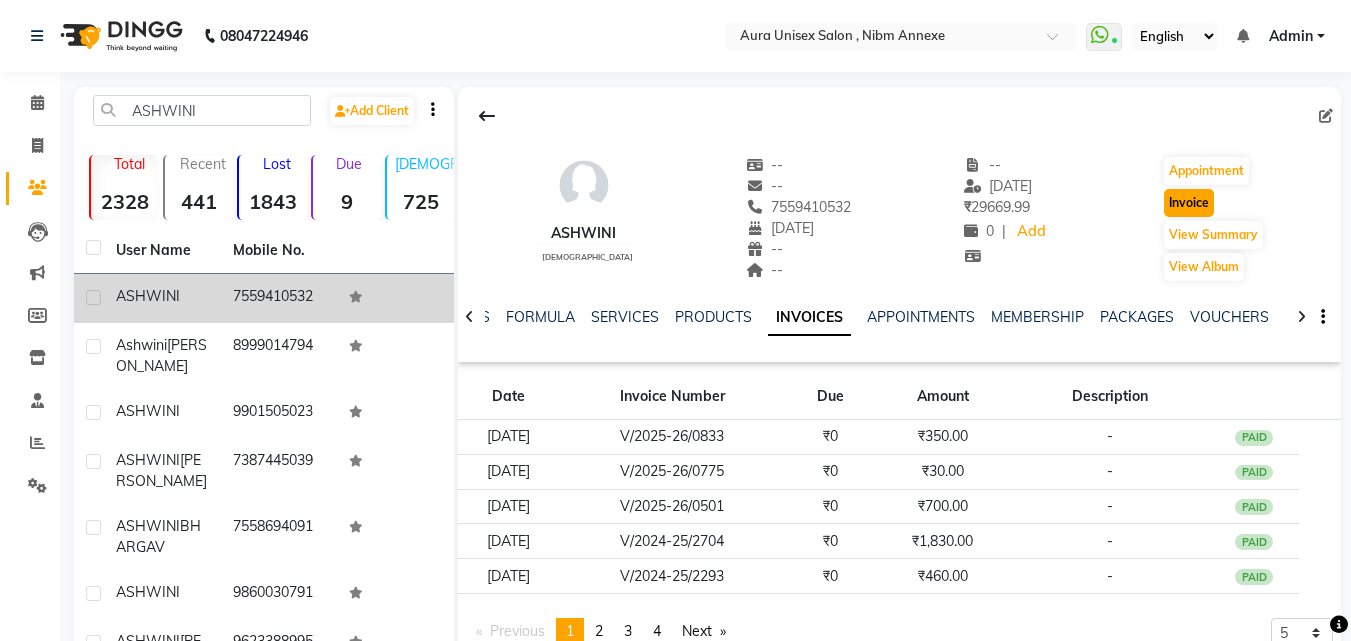 click on "Invoice" 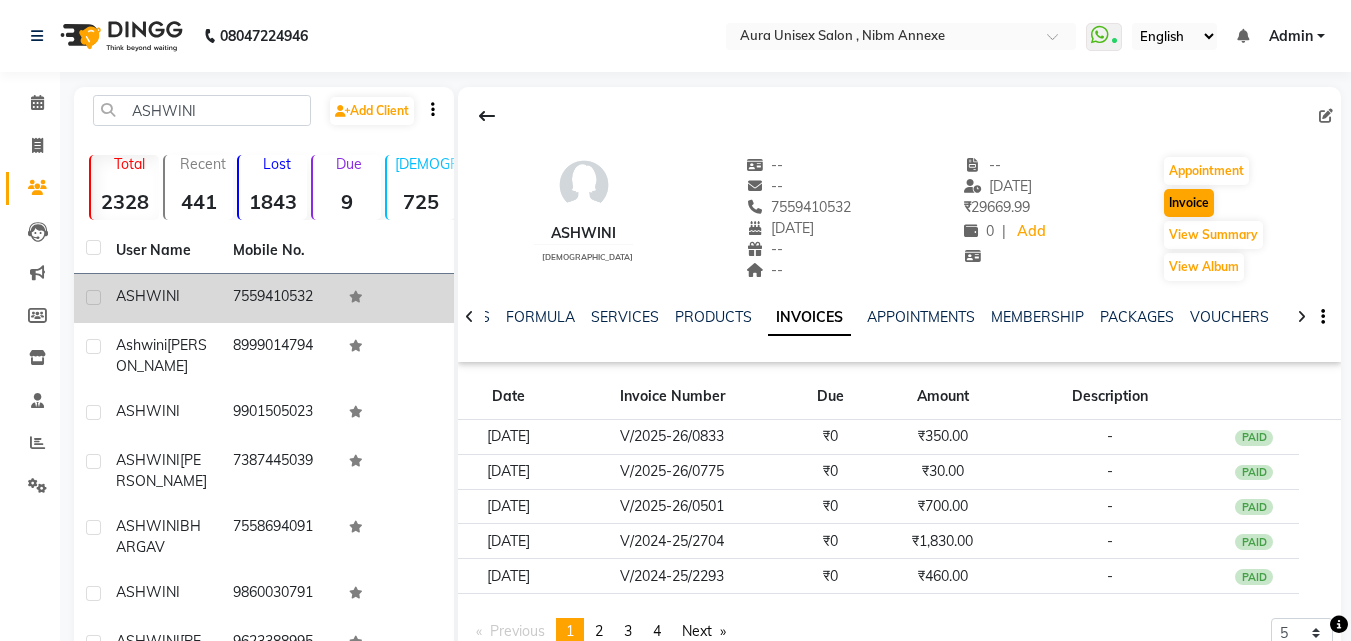 select on "service" 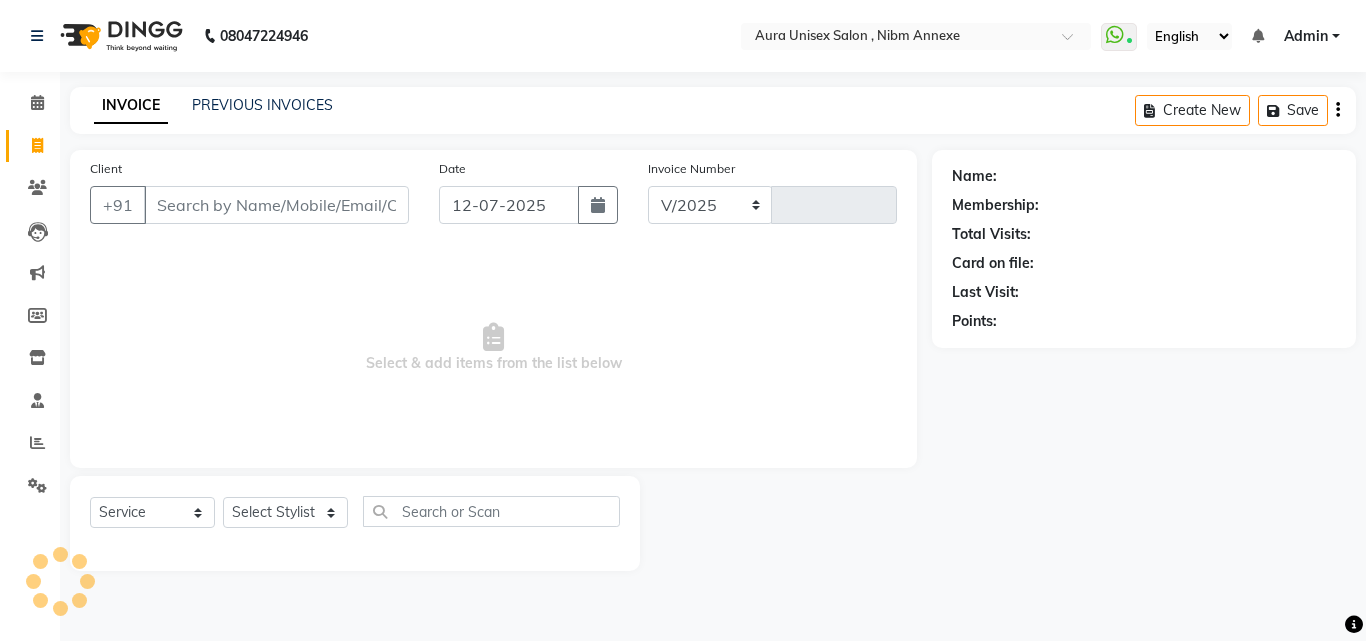 select on "823" 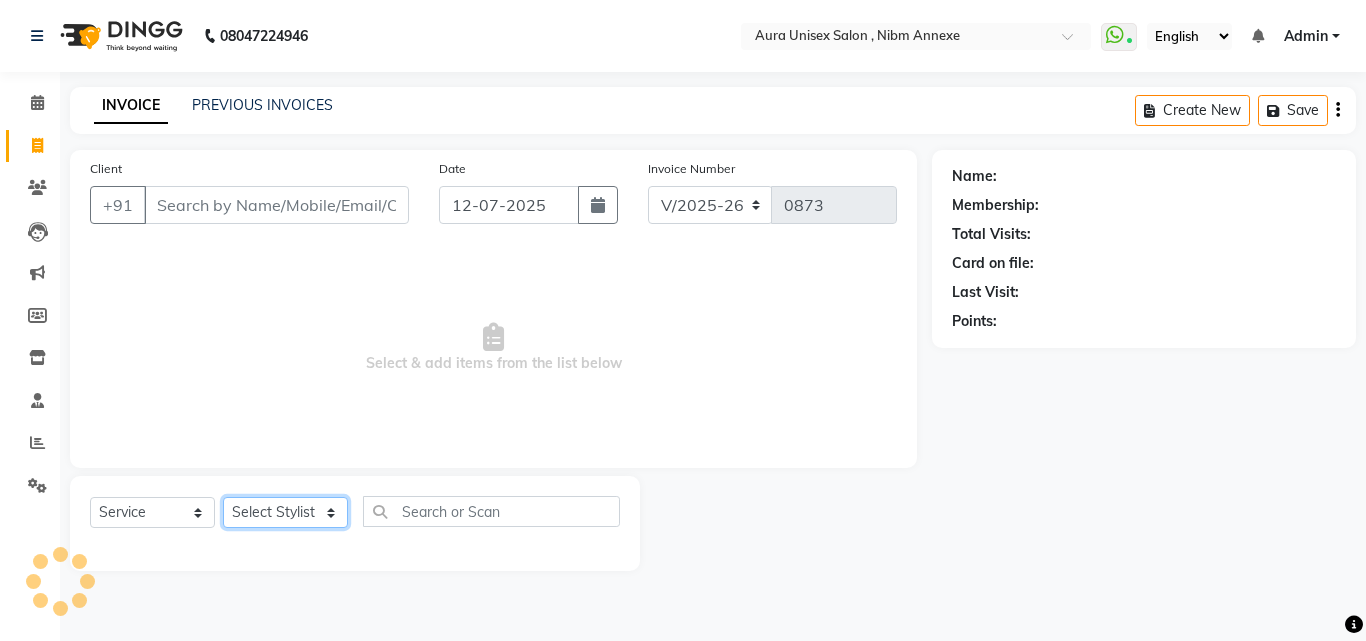 click on "Select Stylist" 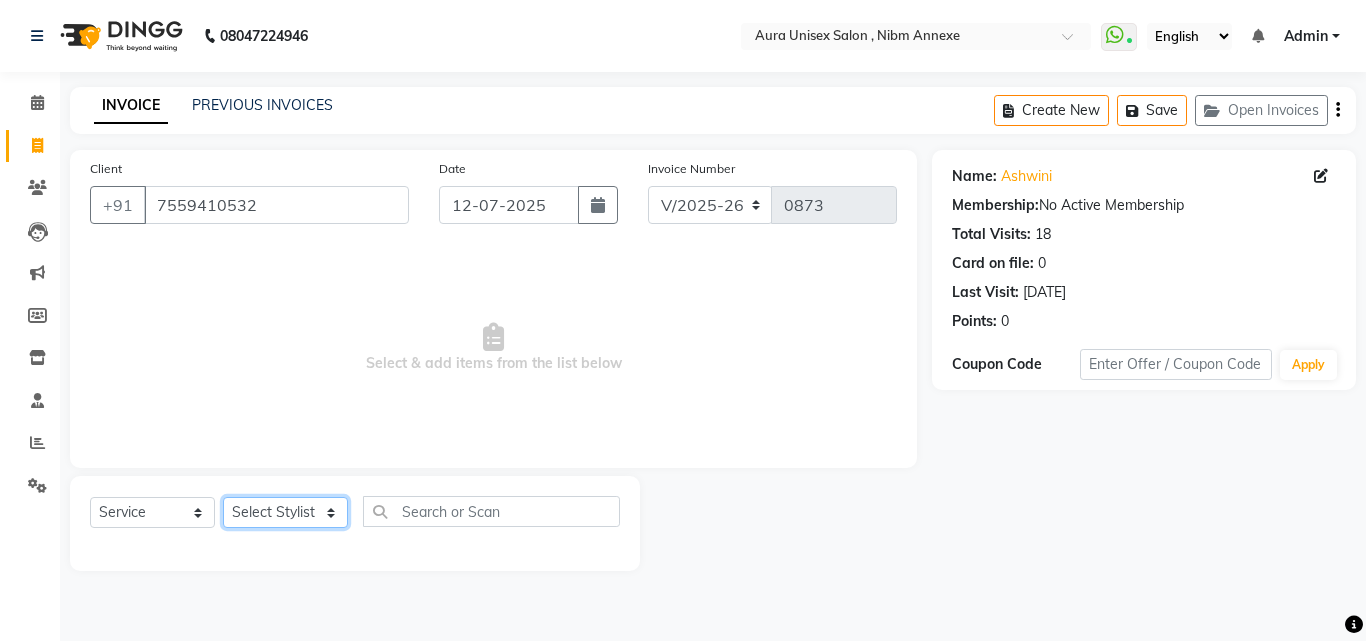 select on "36703" 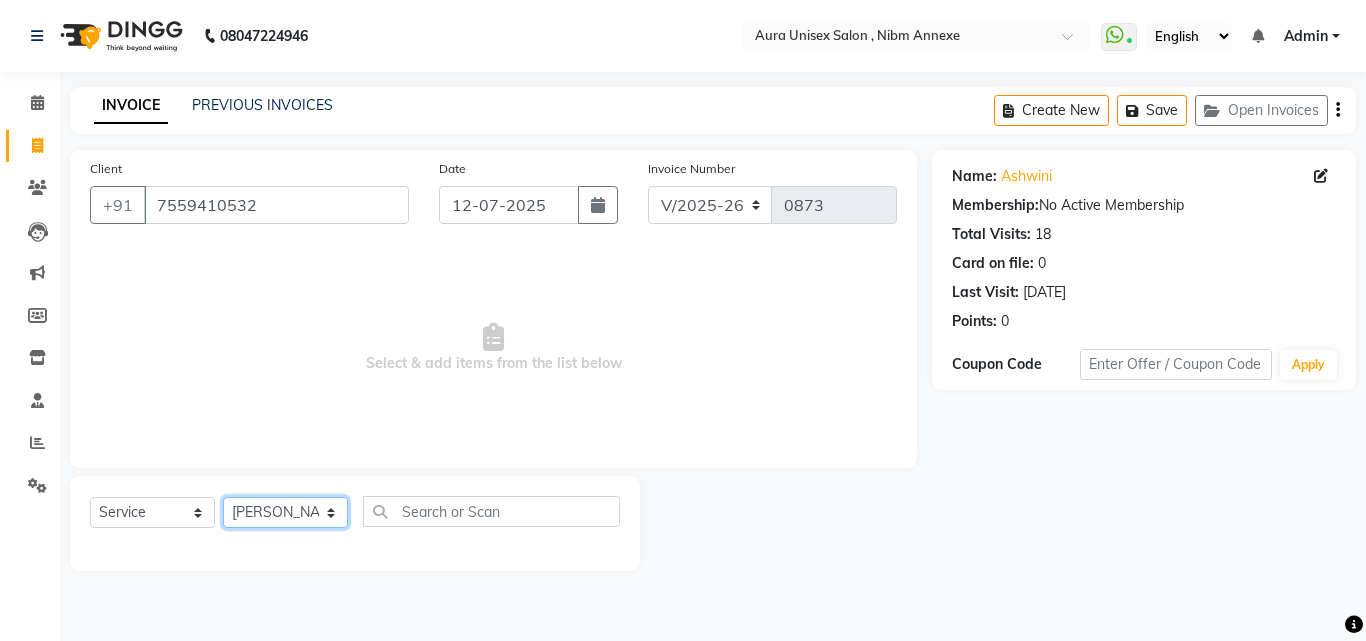 click on "Select Stylist [PERSON_NAME] Jyoti [PERSON_NAME] [PERSON_NAME]" 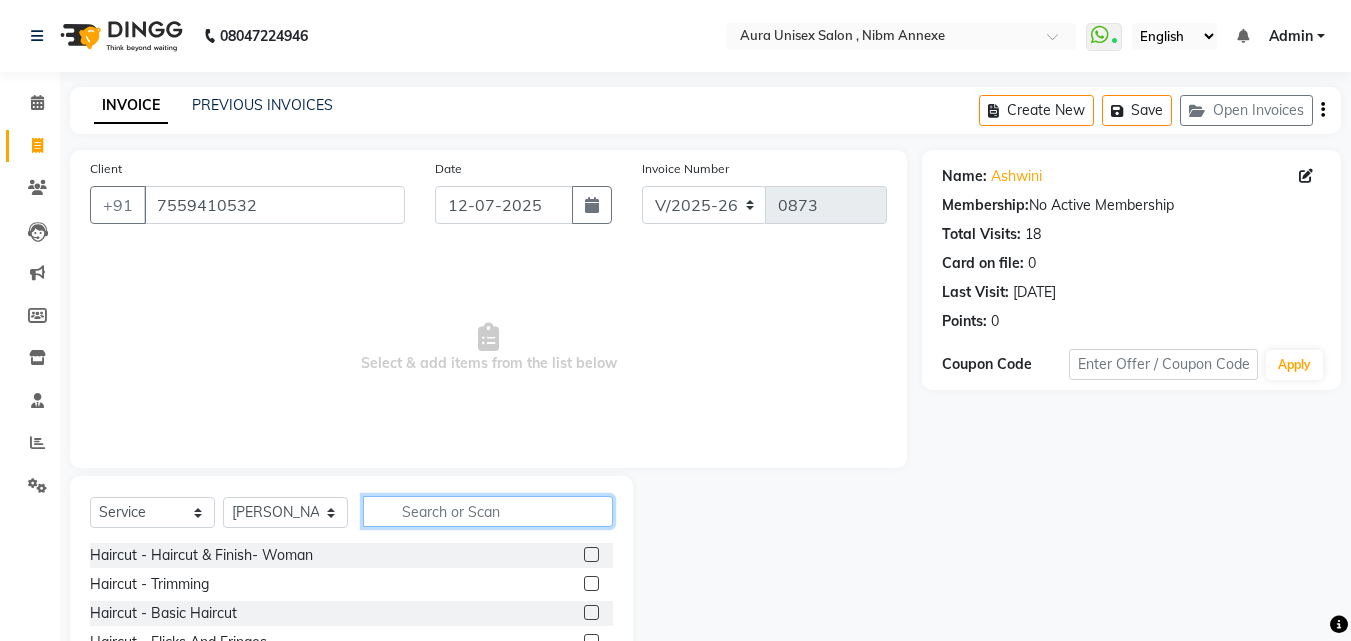 click 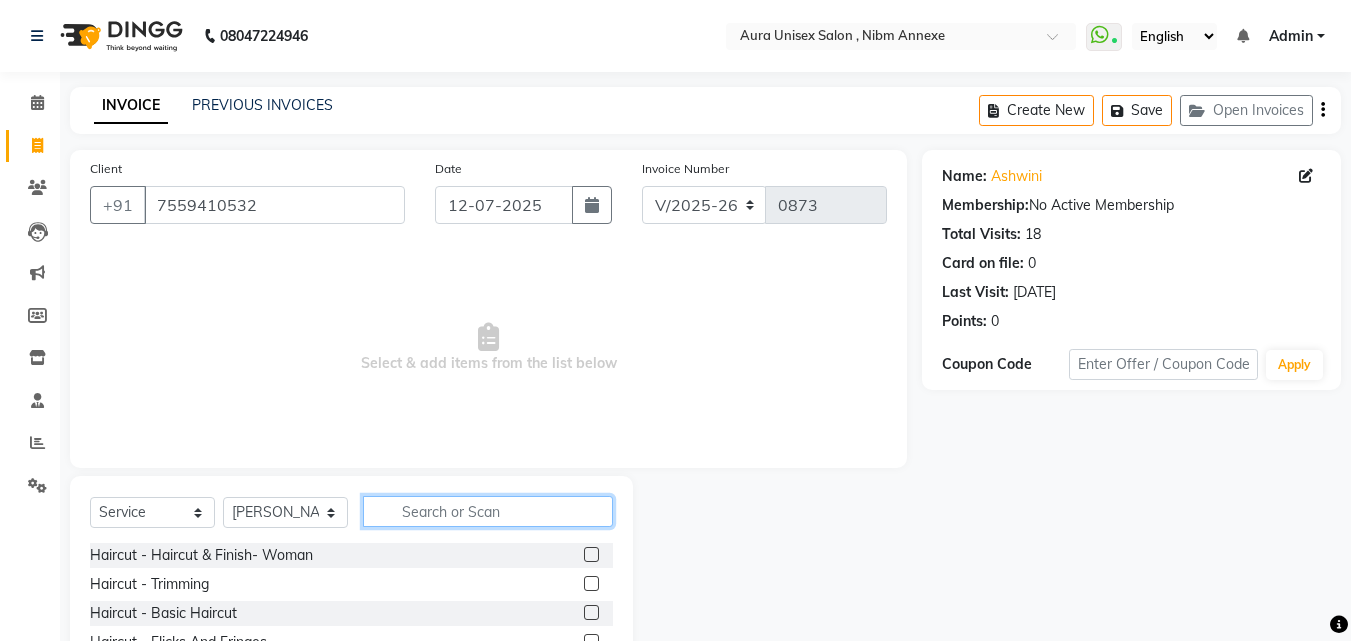 scroll, scrollTop: 160, scrollLeft: 0, axis: vertical 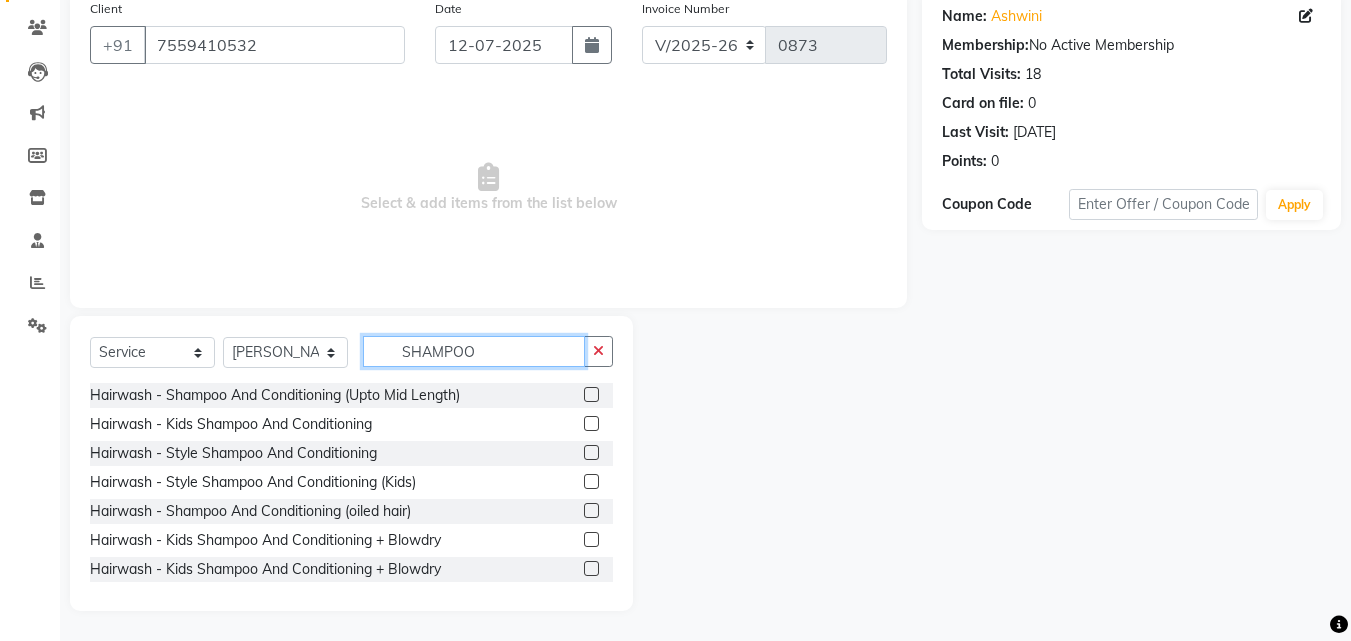 type on "SHAMPOO" 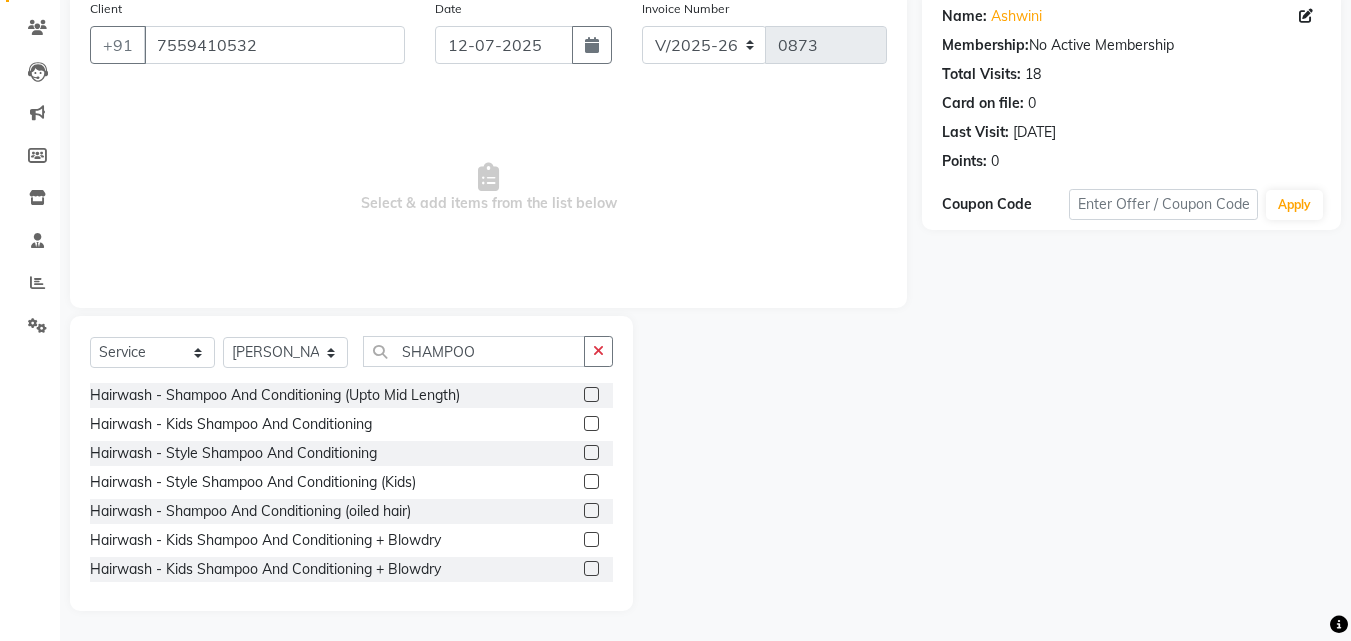 click 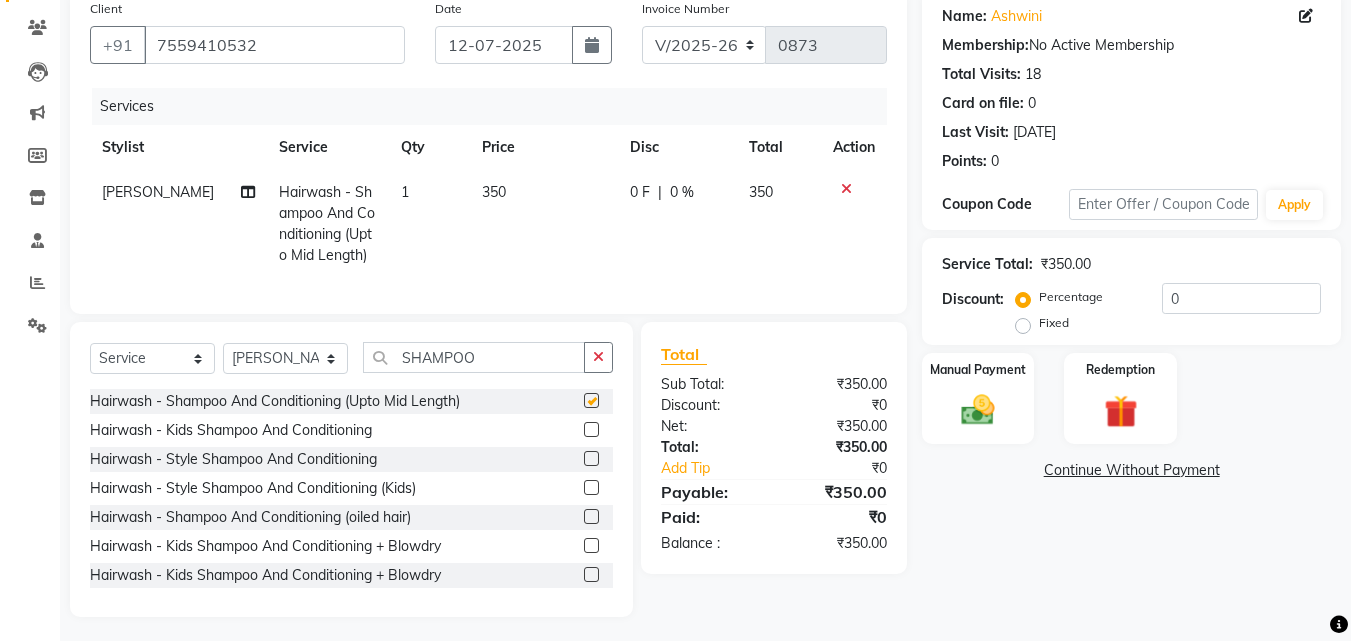 checkbox on "false" 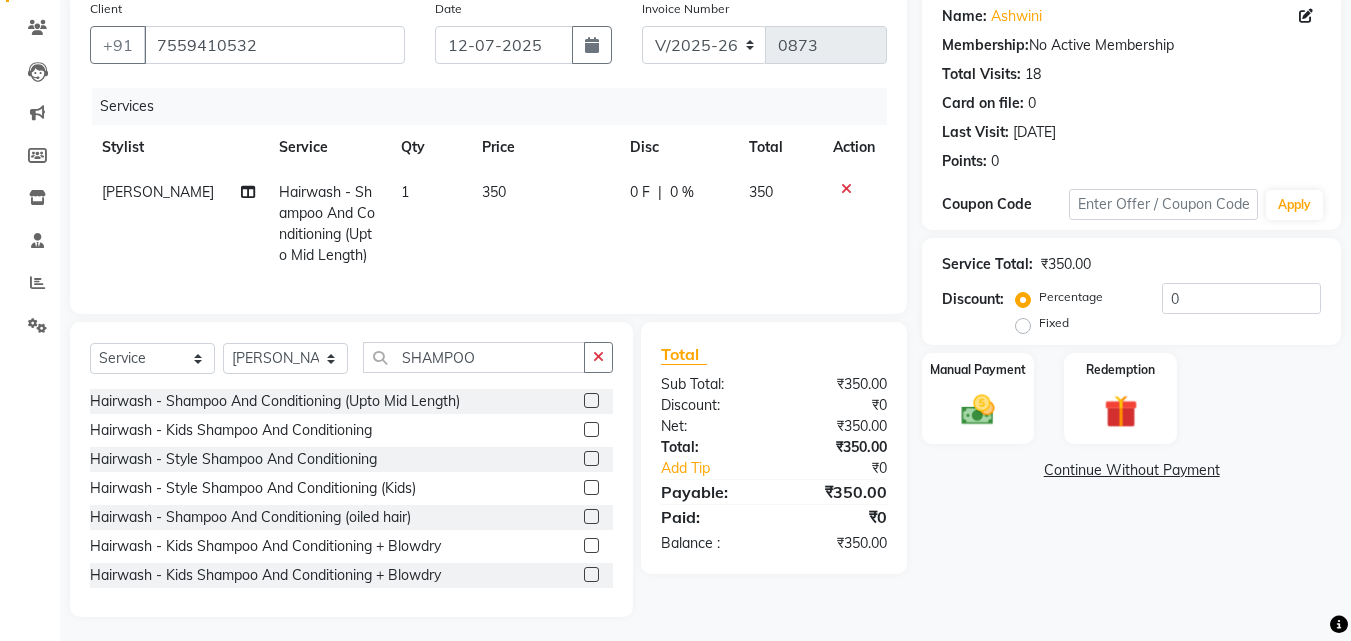 click on "Select  Service  Product  Membership  Package Voucher Prepaid Gift Card  Select Stylist Jasleen Jyoti SAYALI Surya Tejaswini SHAMPOO" 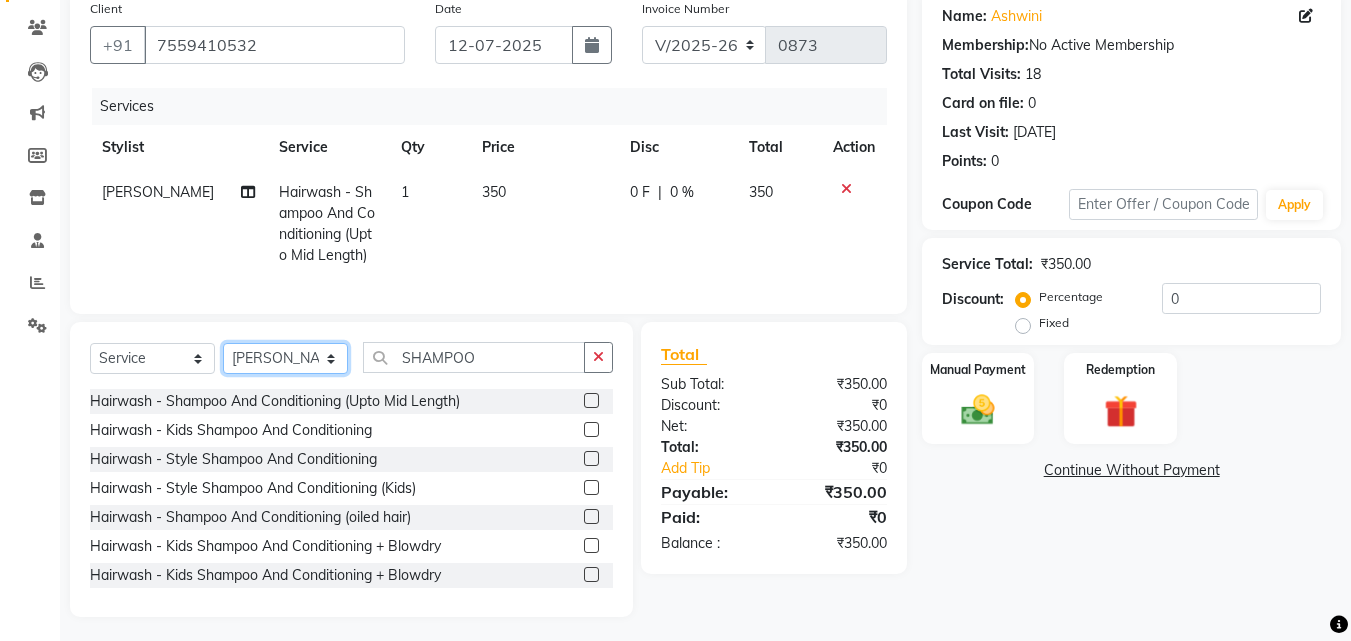 click on "Select Stylist [PERSON_NAME] Jyoti [PERSON_NAME] [PERSON_NAME]" 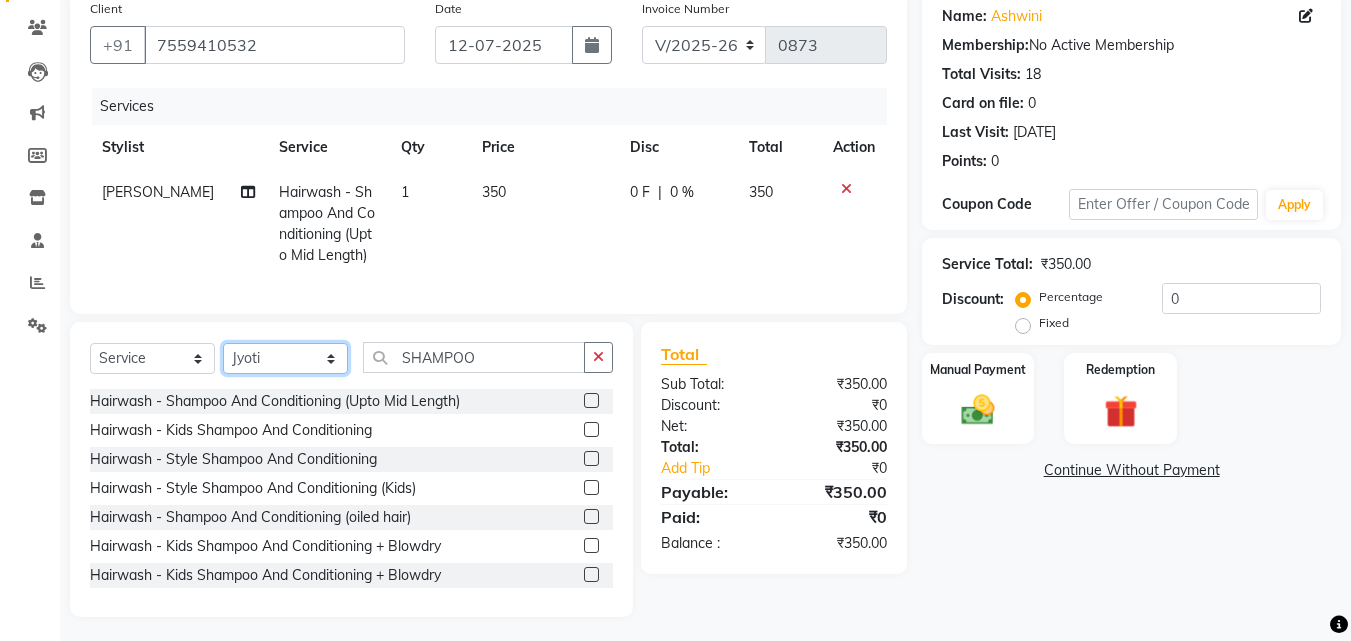 click on "Select Stylist [PERSON_NAME] Jyoti [PERSON_NAME] [PERSON_NAME]" 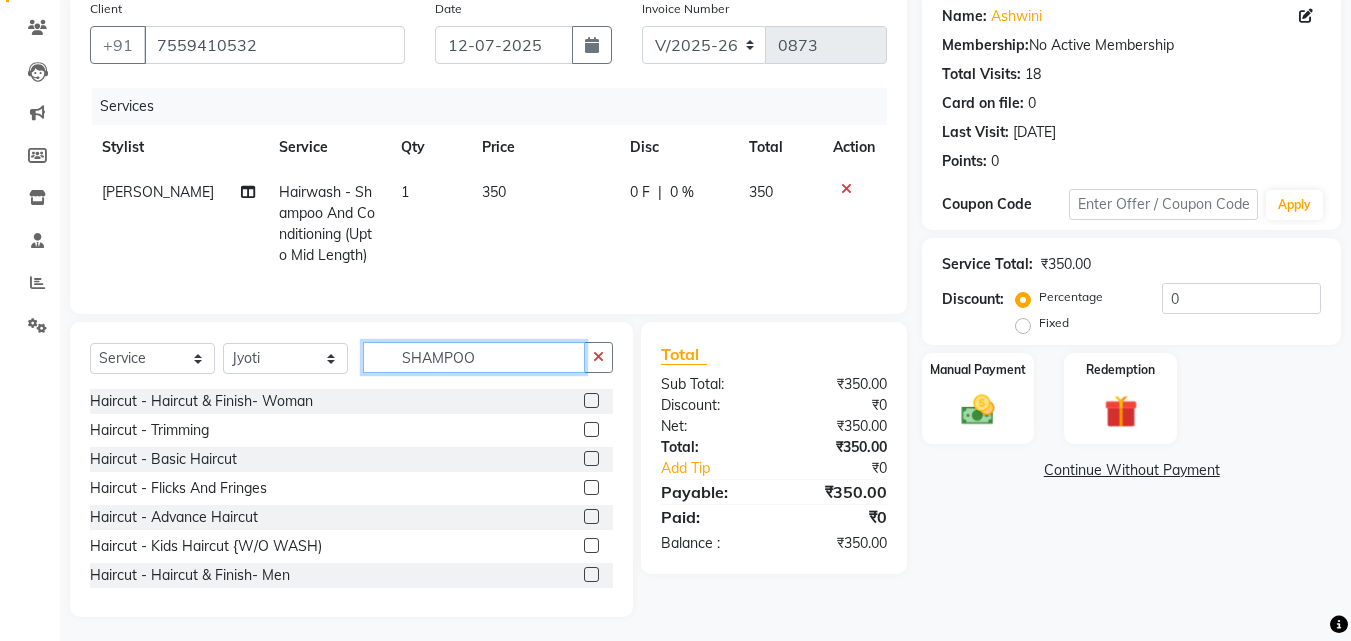 click on "SHAMPOO" 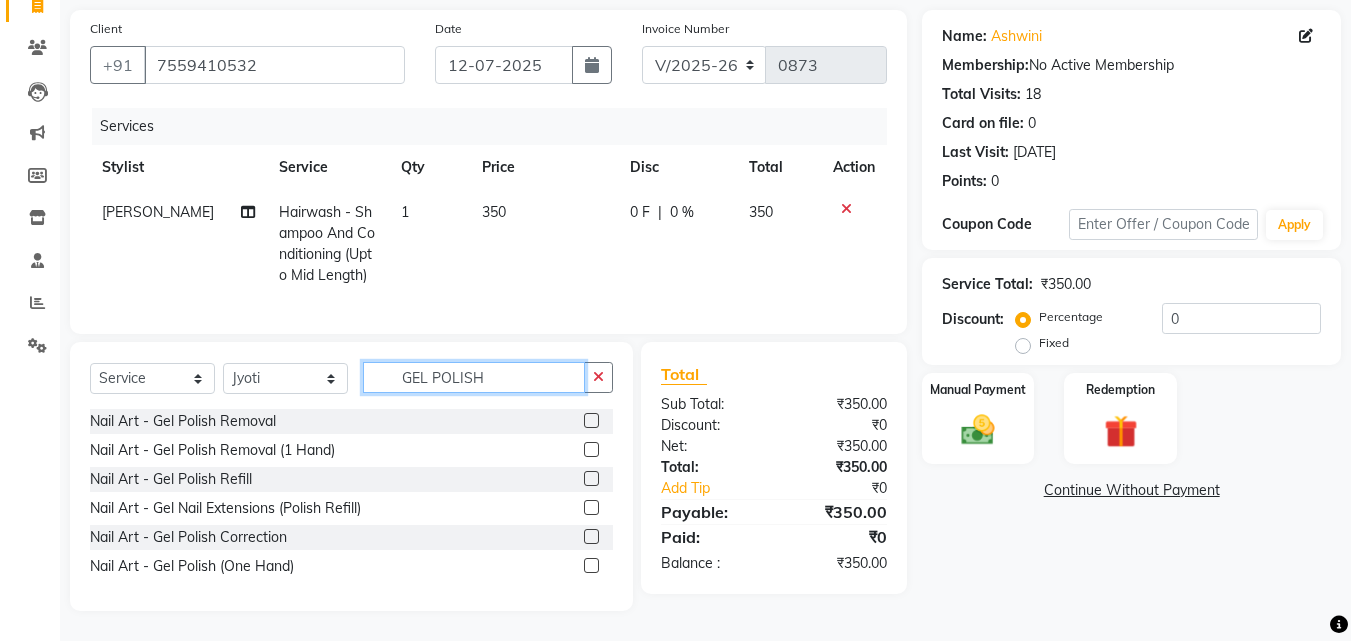scroll, scrollTop: 155, scrollLeft: 0, axis: vertical 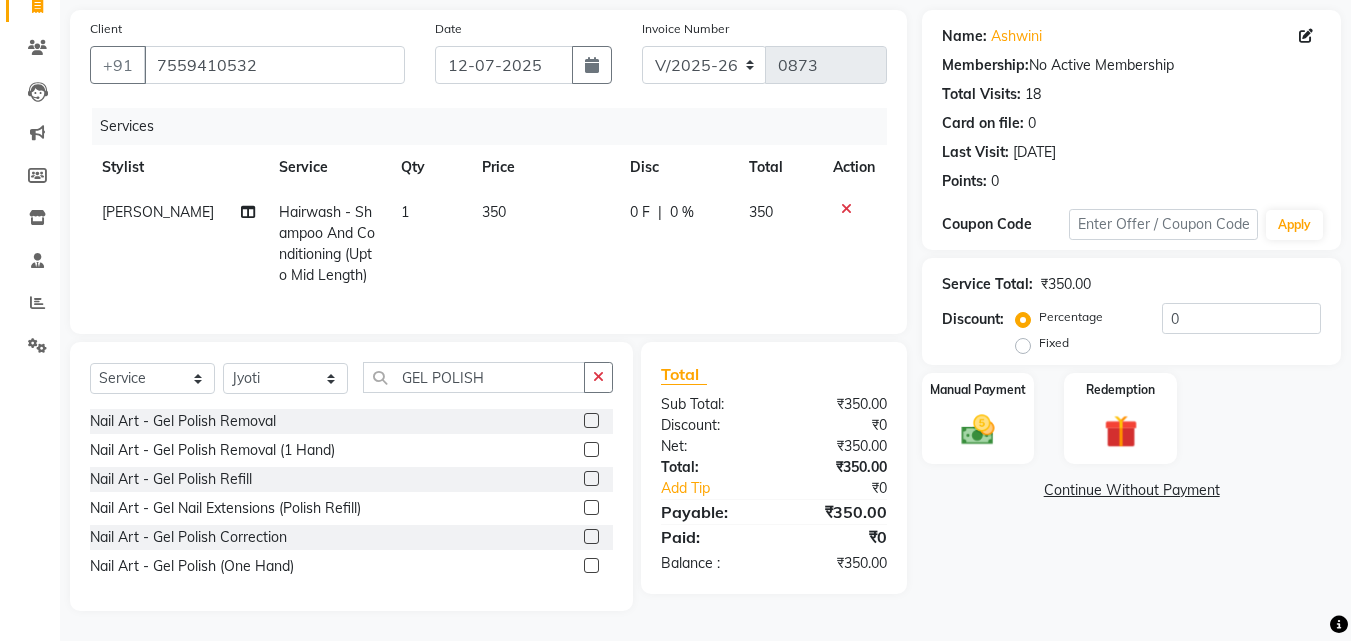 click 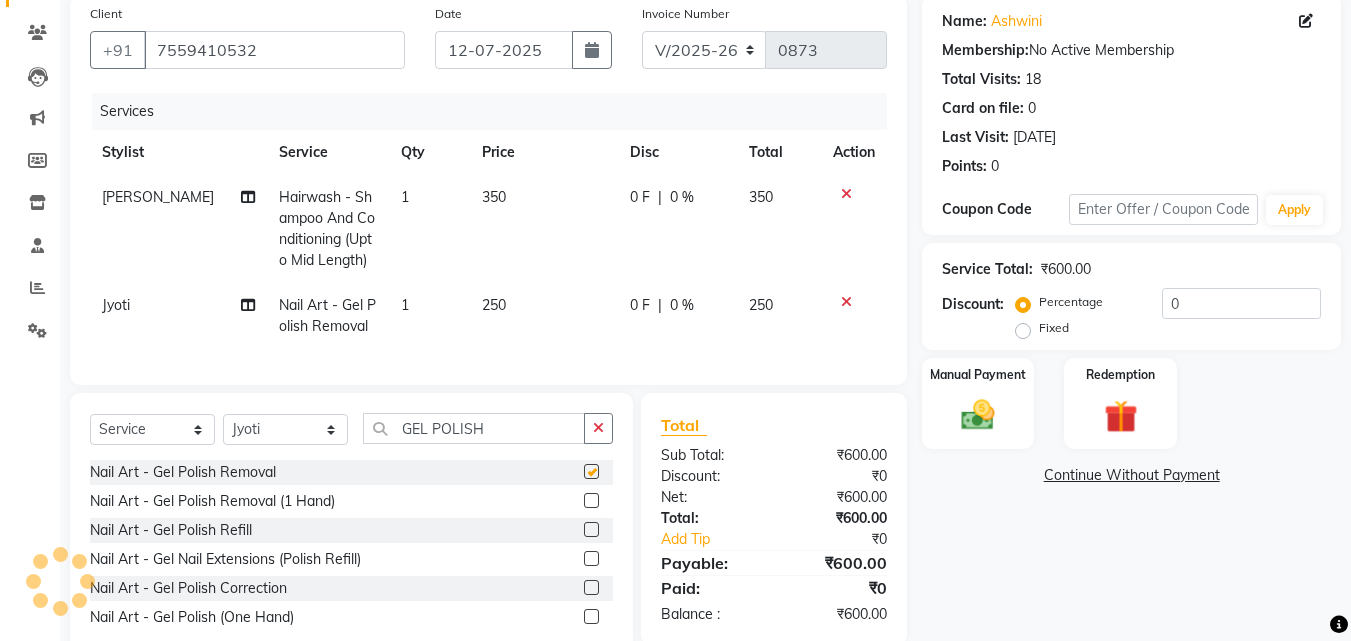 checkbox on "false" 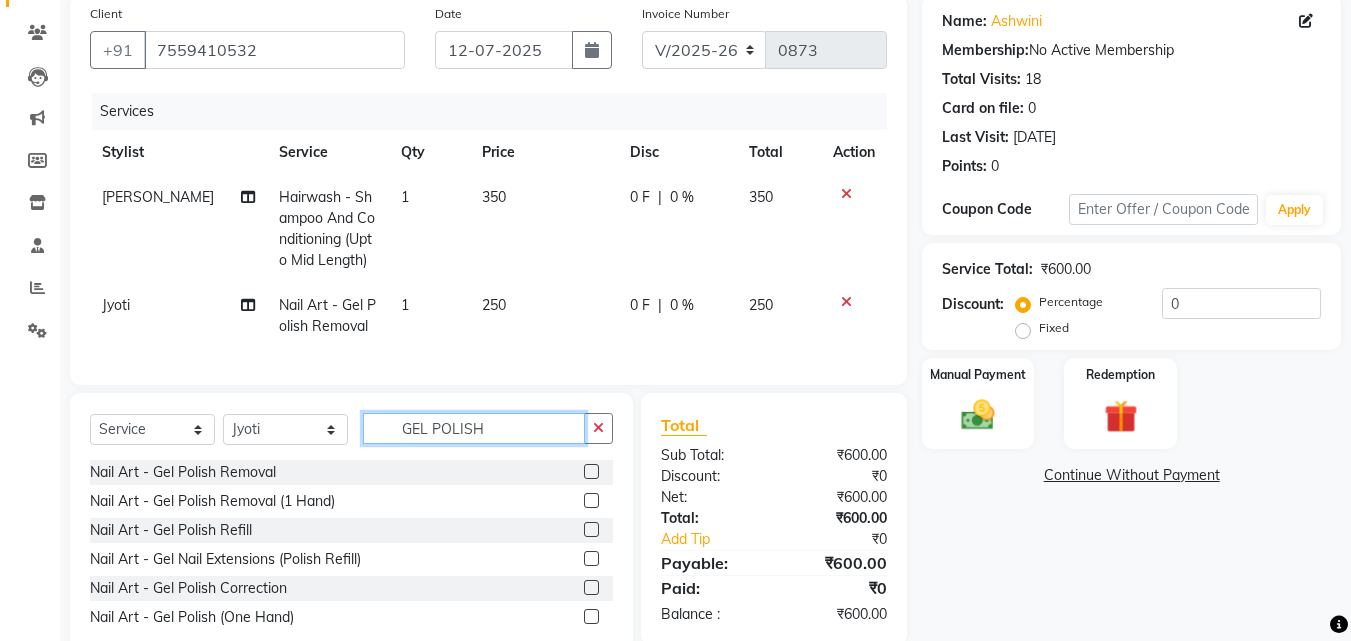 drag, startPoint x: 526, startPoint y: 436, endPoint x: 278, endPoint y: 411, distance: 249.2569 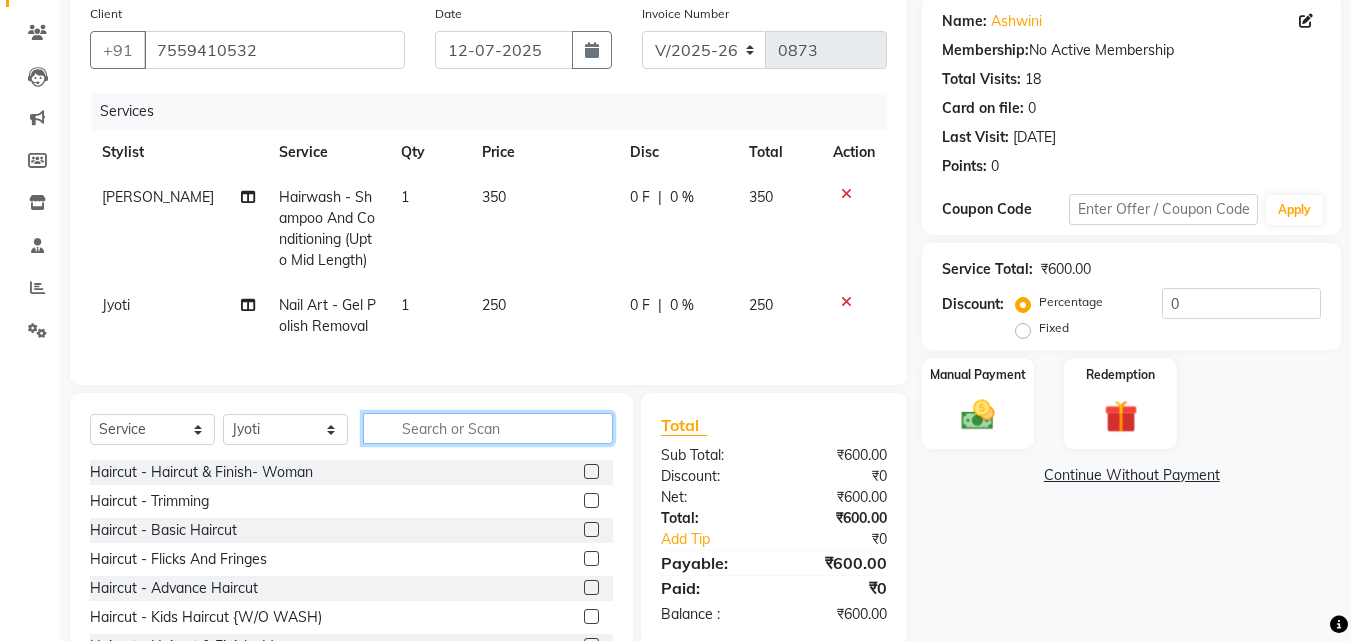click 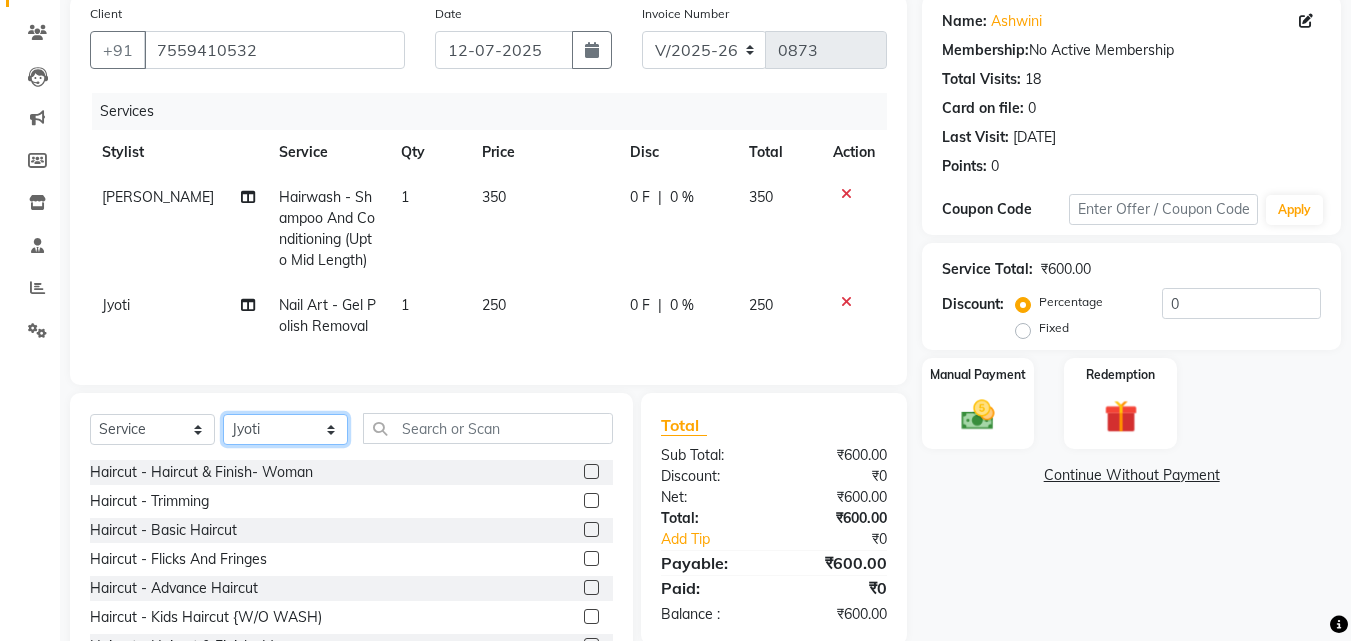 click on "Select Stylist [PERSON_NAME] Jyoti [PERSON_NAME] [PERSON_NAME]" 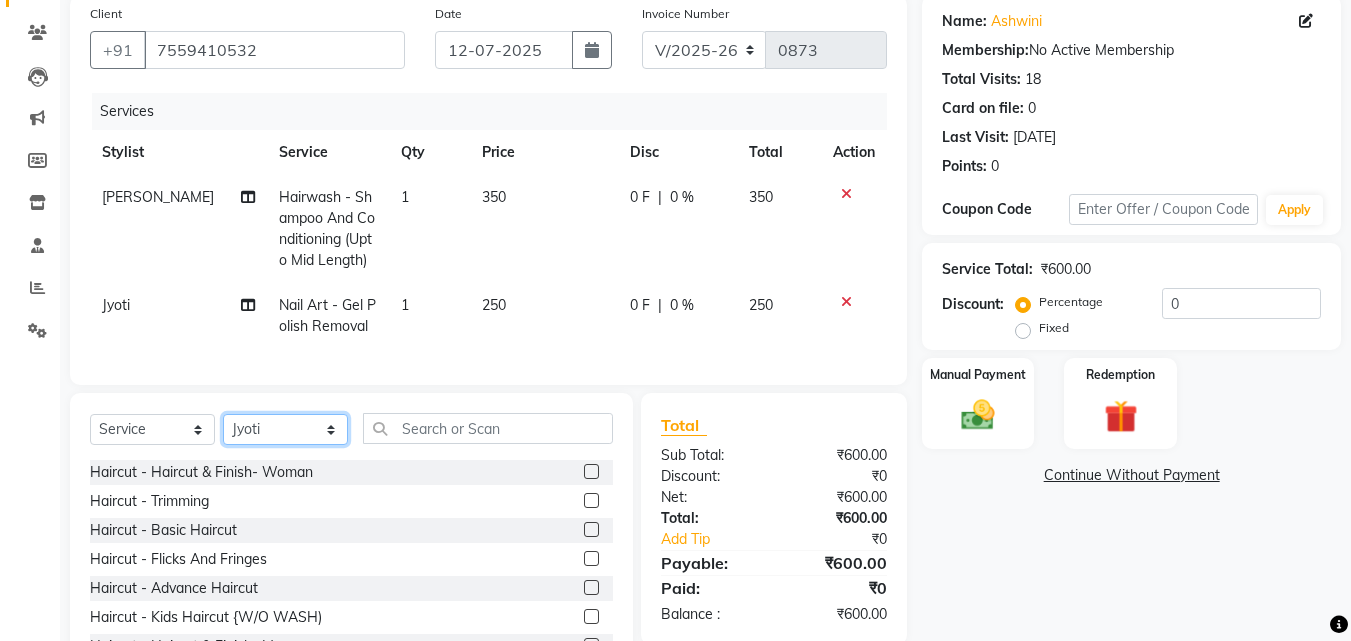 select on "69638" 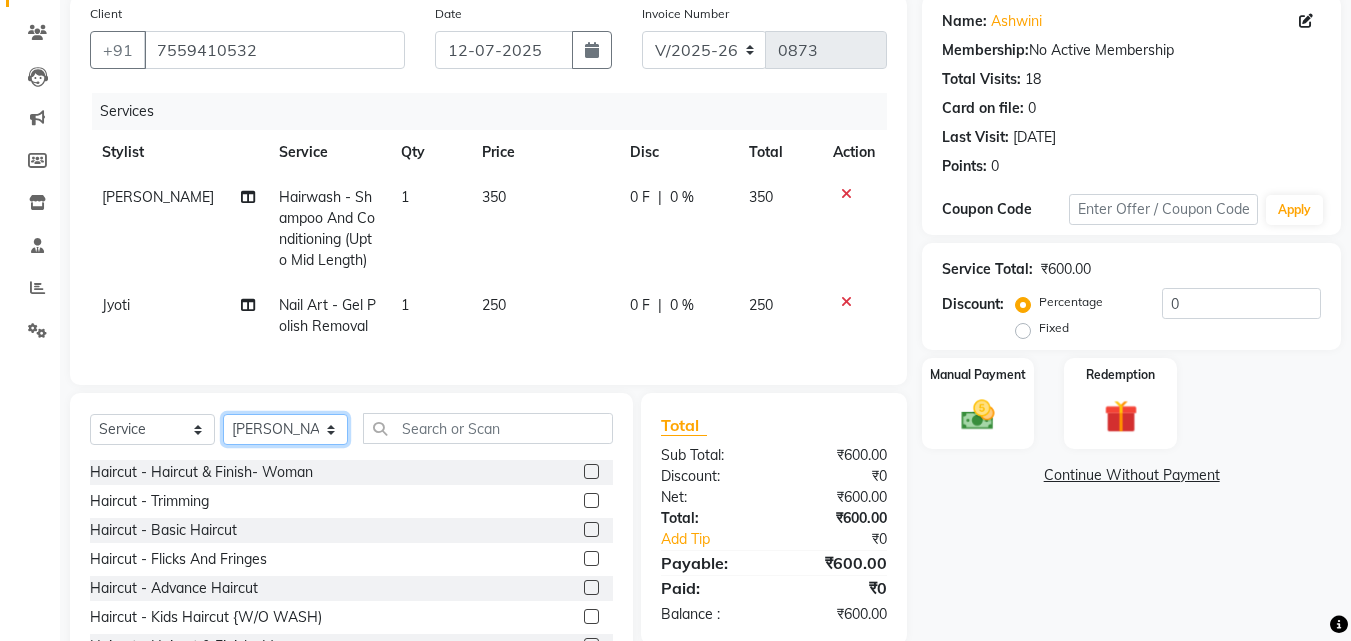 click on "Select Stylist [PERSON_NAME] Jyoti [PERSON_NAME] [PERSON_NAME]" 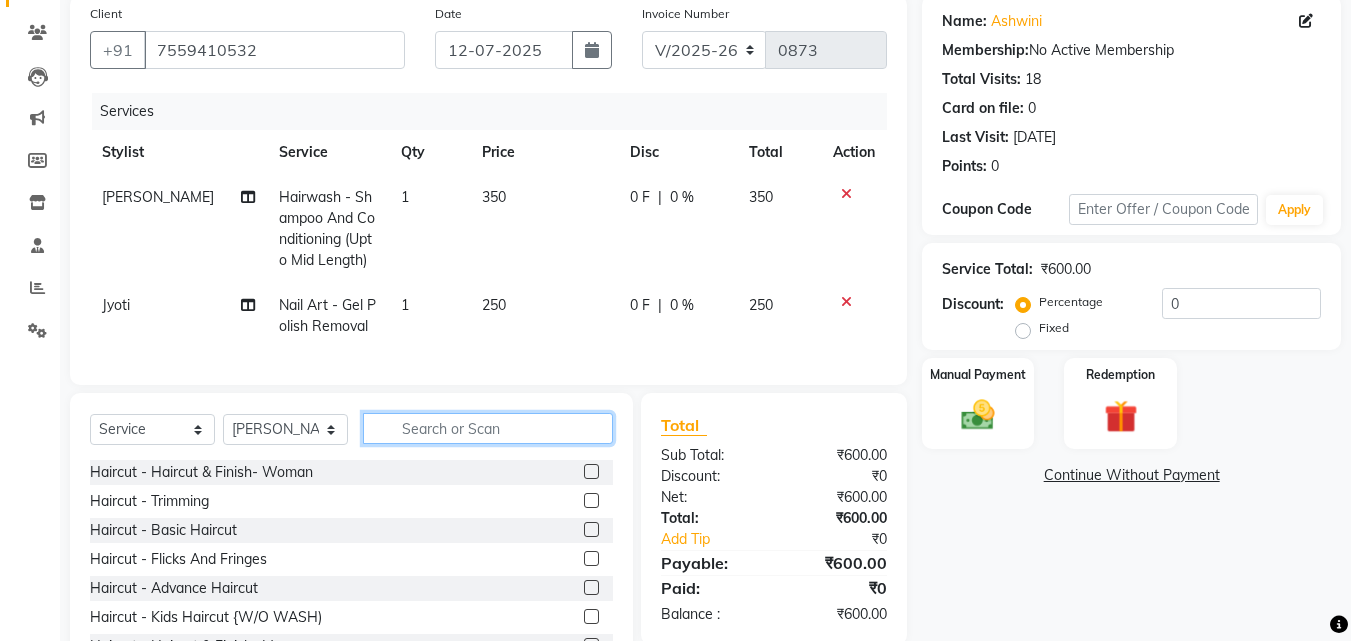 click 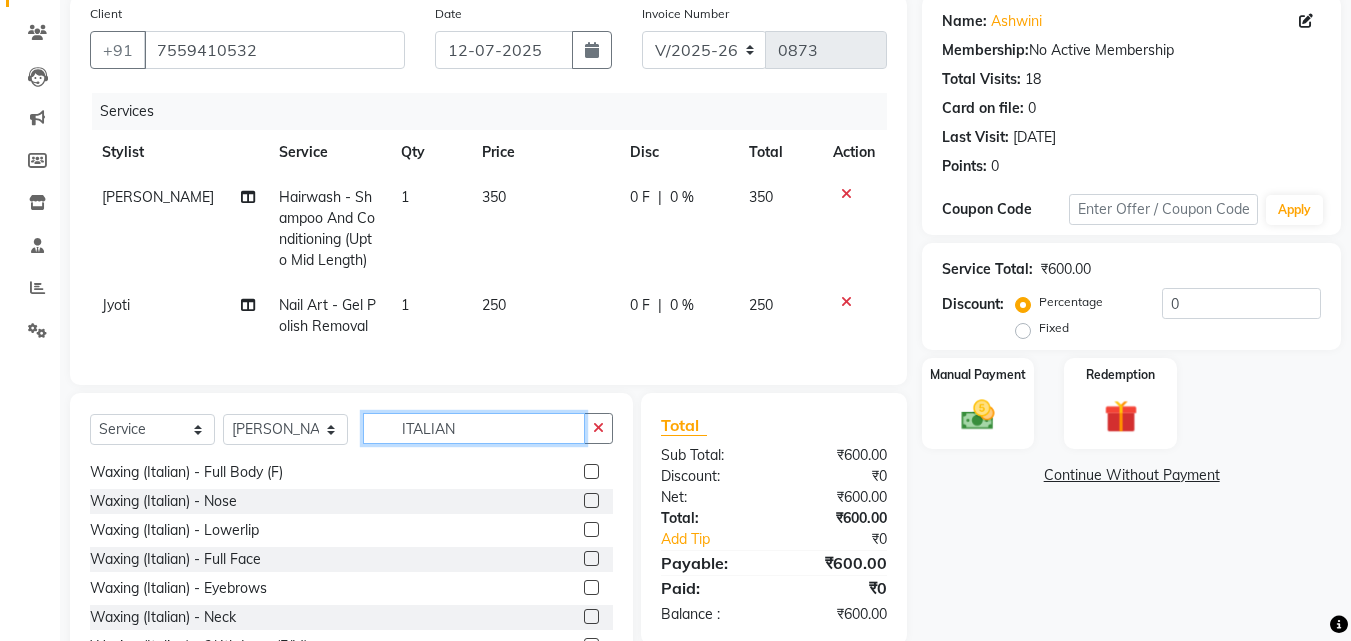 scroll, scrollTop: 500, scrollLeft: 0, axis: vertical 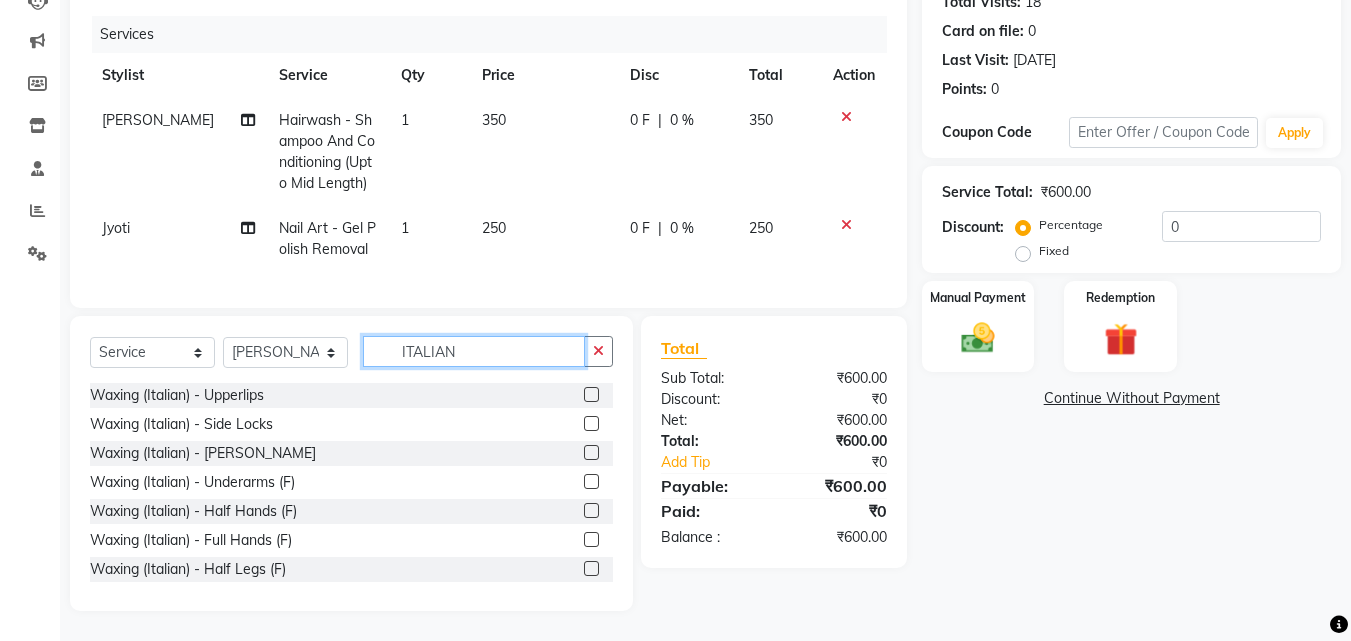 type on "ITALIAN" 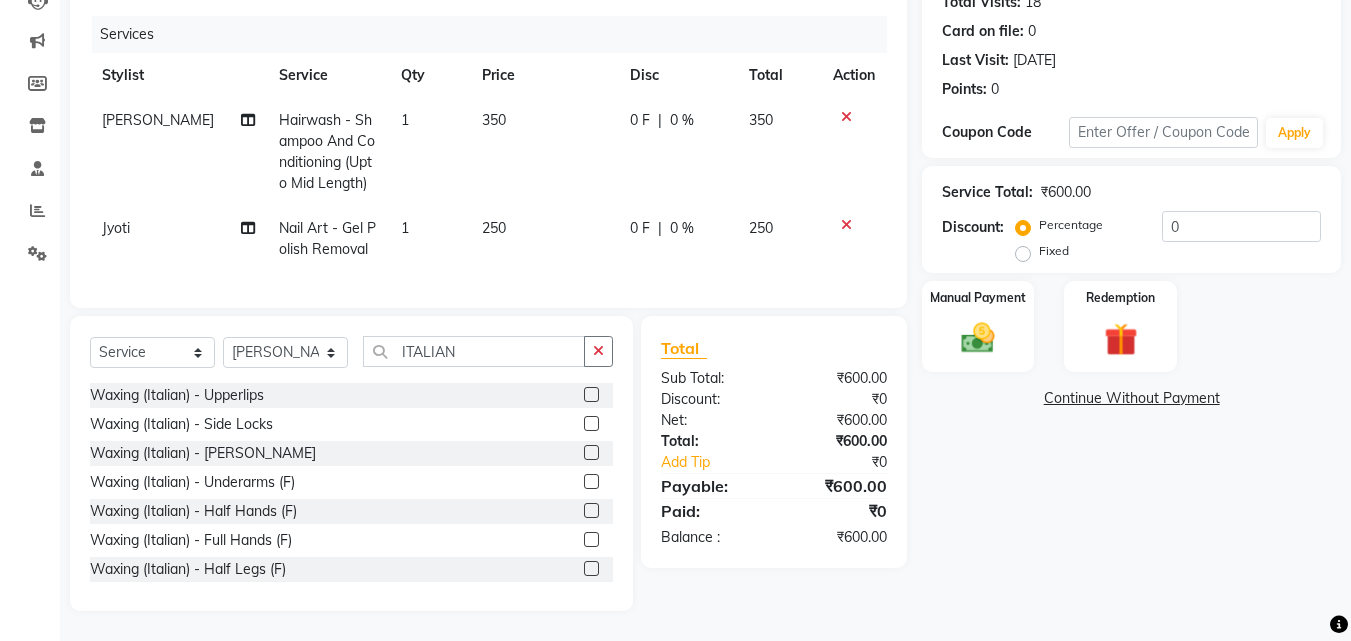 click 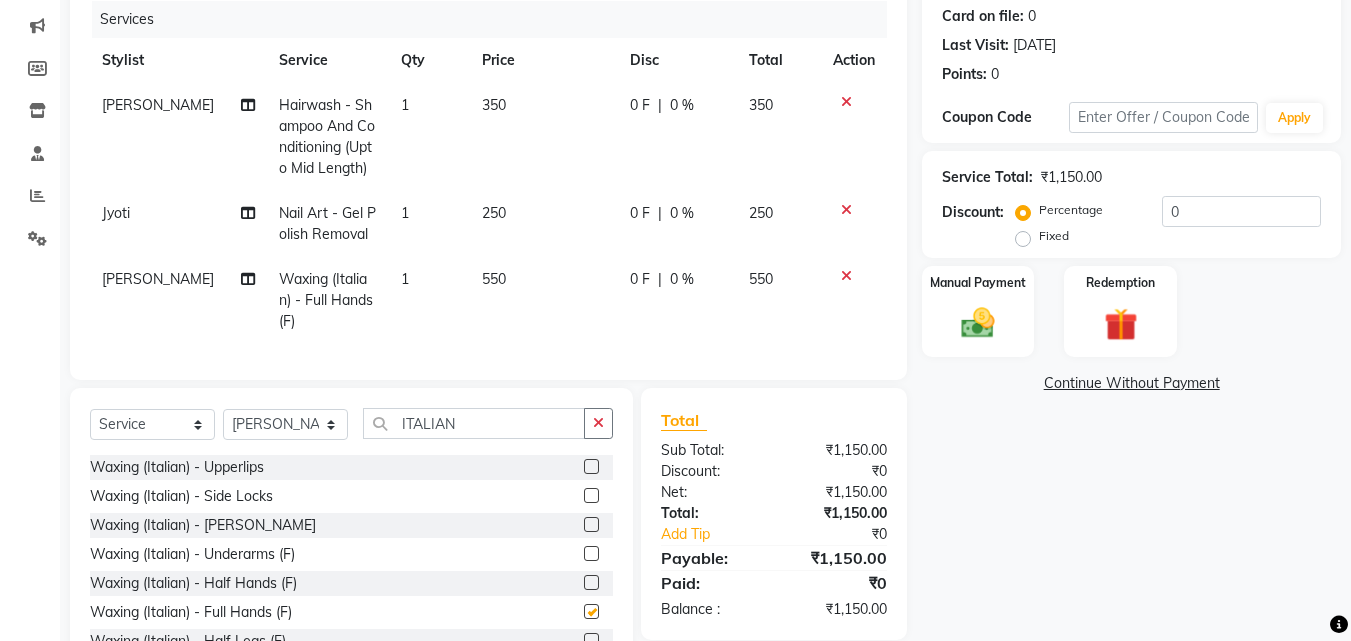 checkbox on "false" 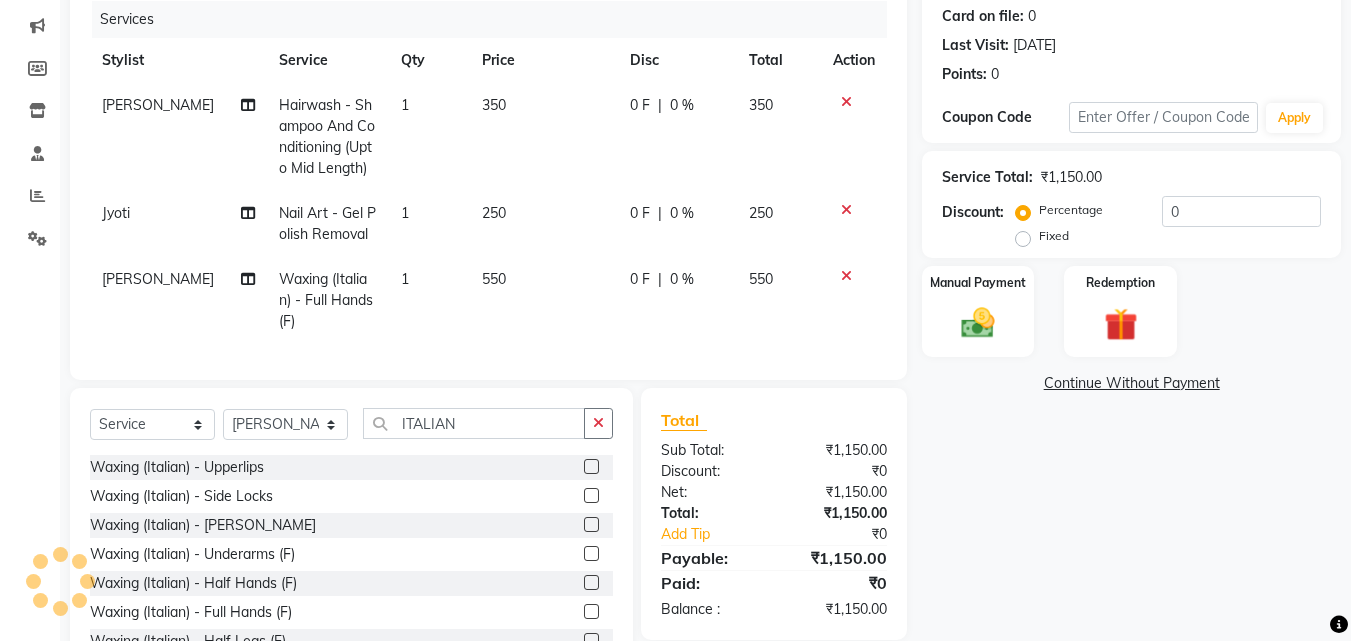 scroll, scrollTop: 334, scrollLeft: 0, axis: vertical 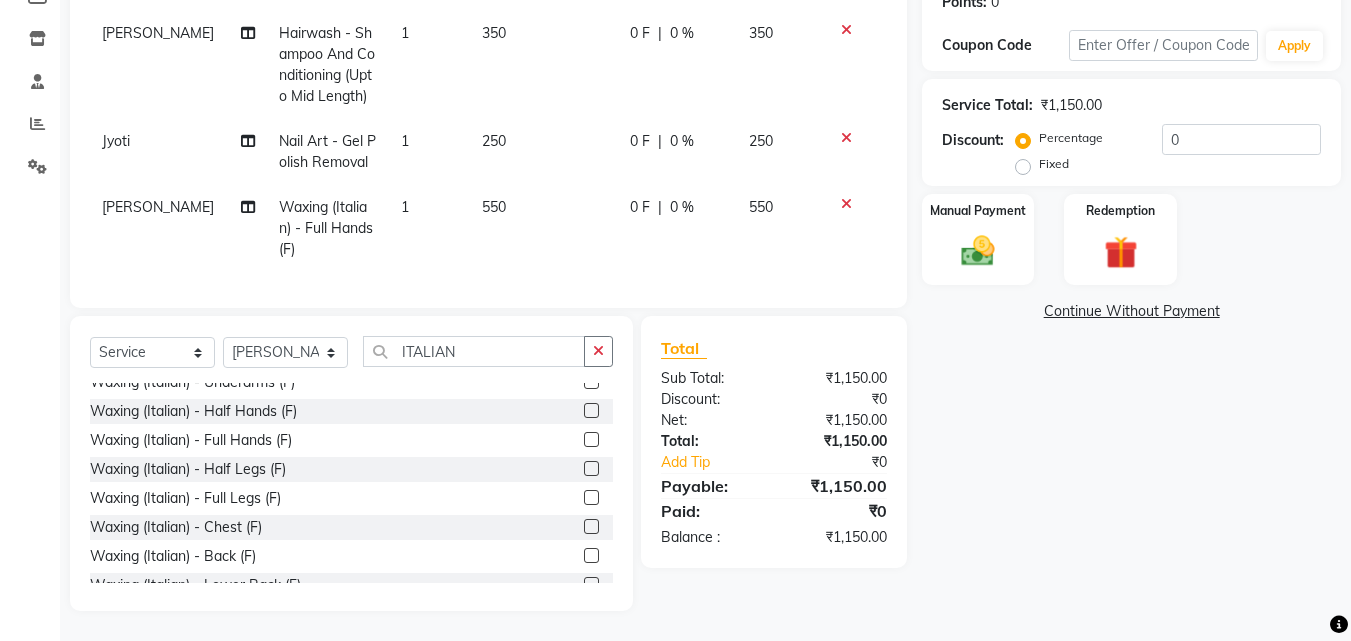 click 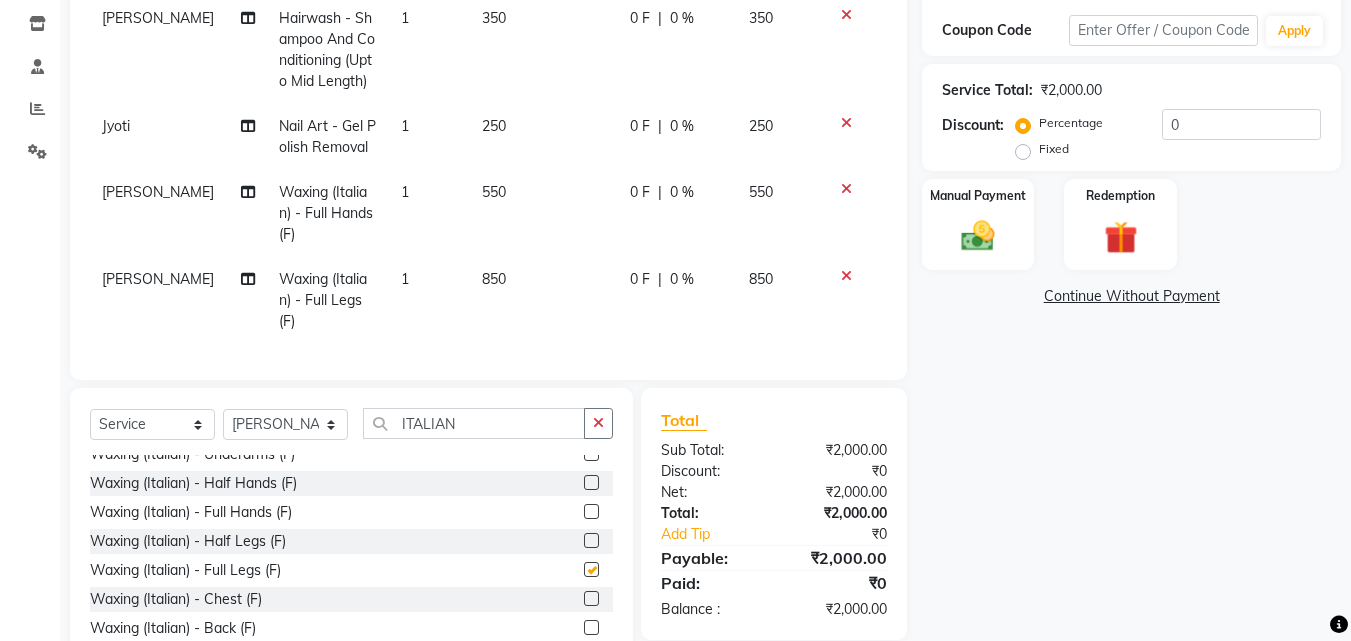 checkbox on "false" 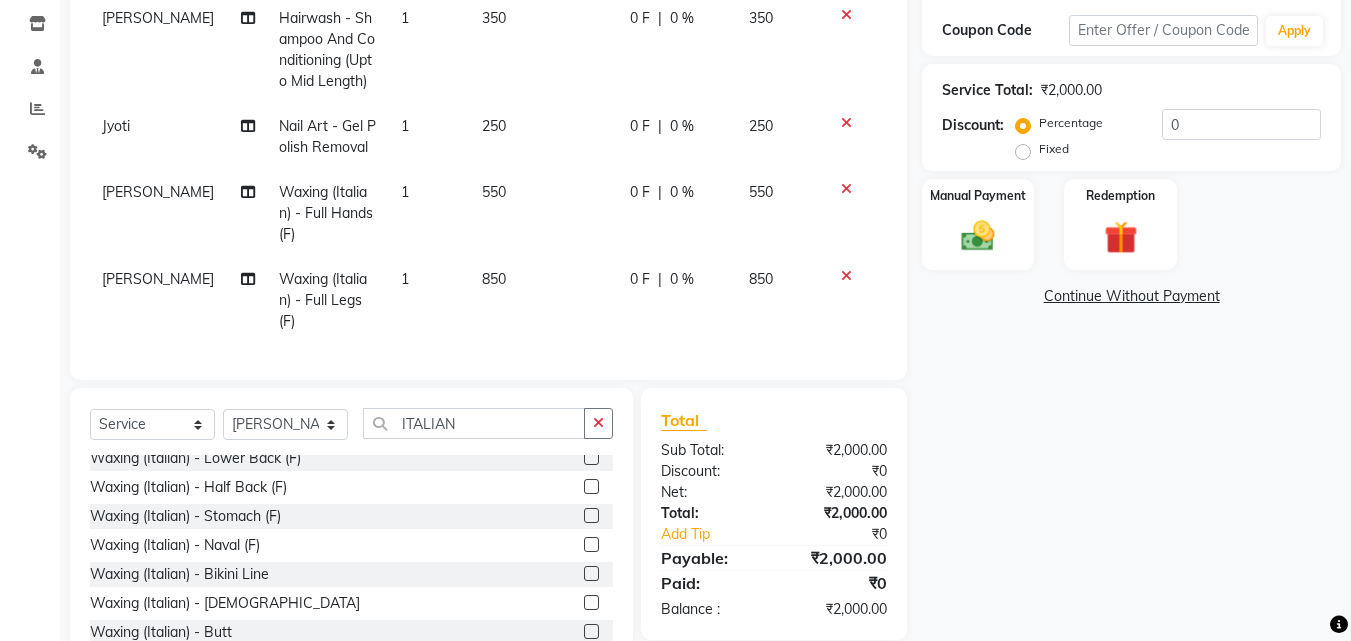 scroll, scrollTop: 300, scrollLeft: 0, axis: vertical 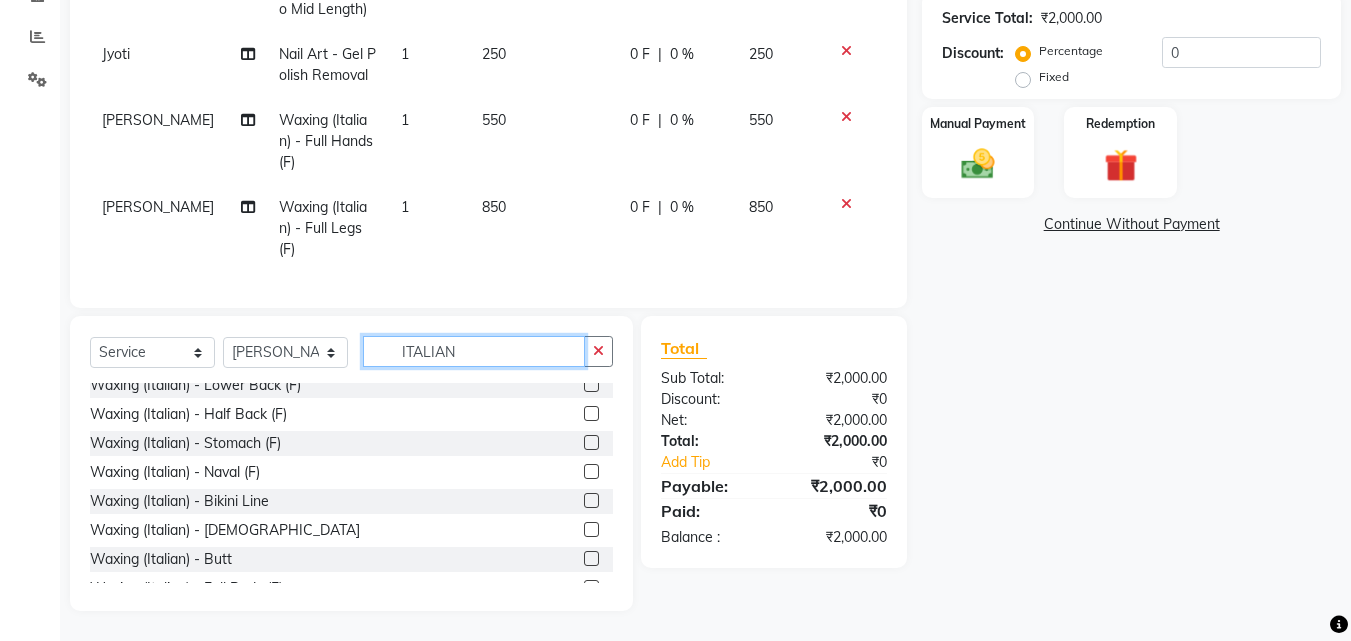 click on "ITALIAN" 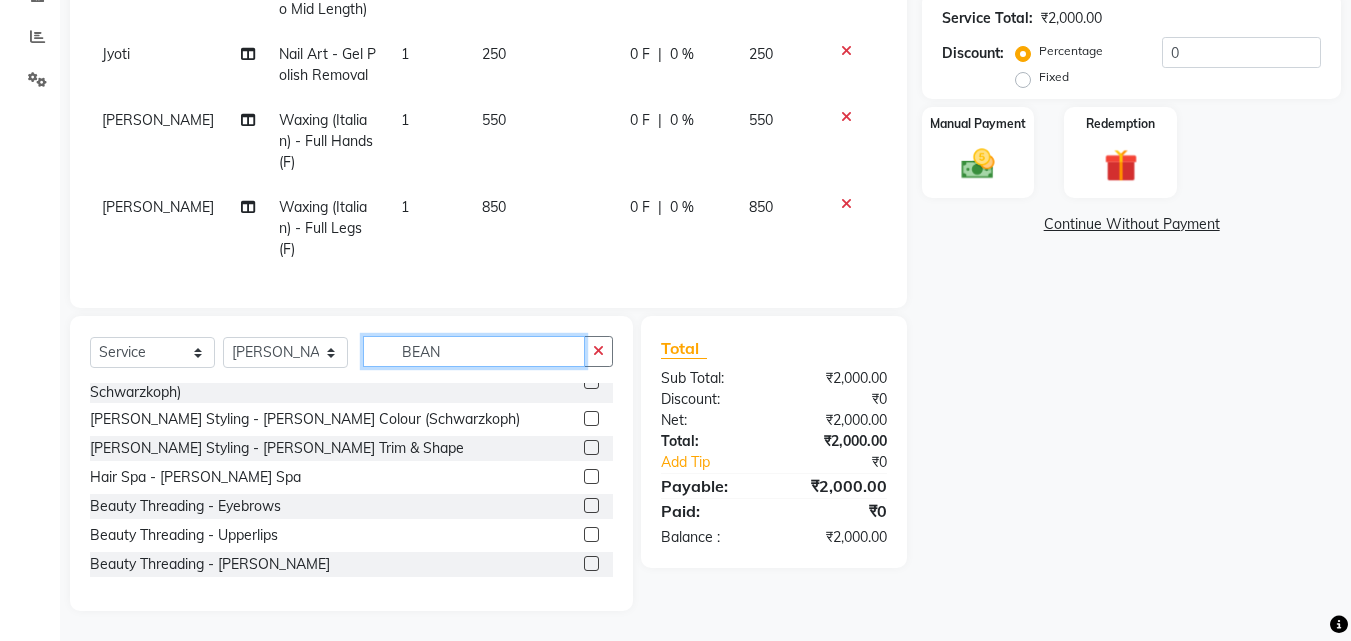 scroll, scrollTop: 0, scrollLeft: 0, axis: both 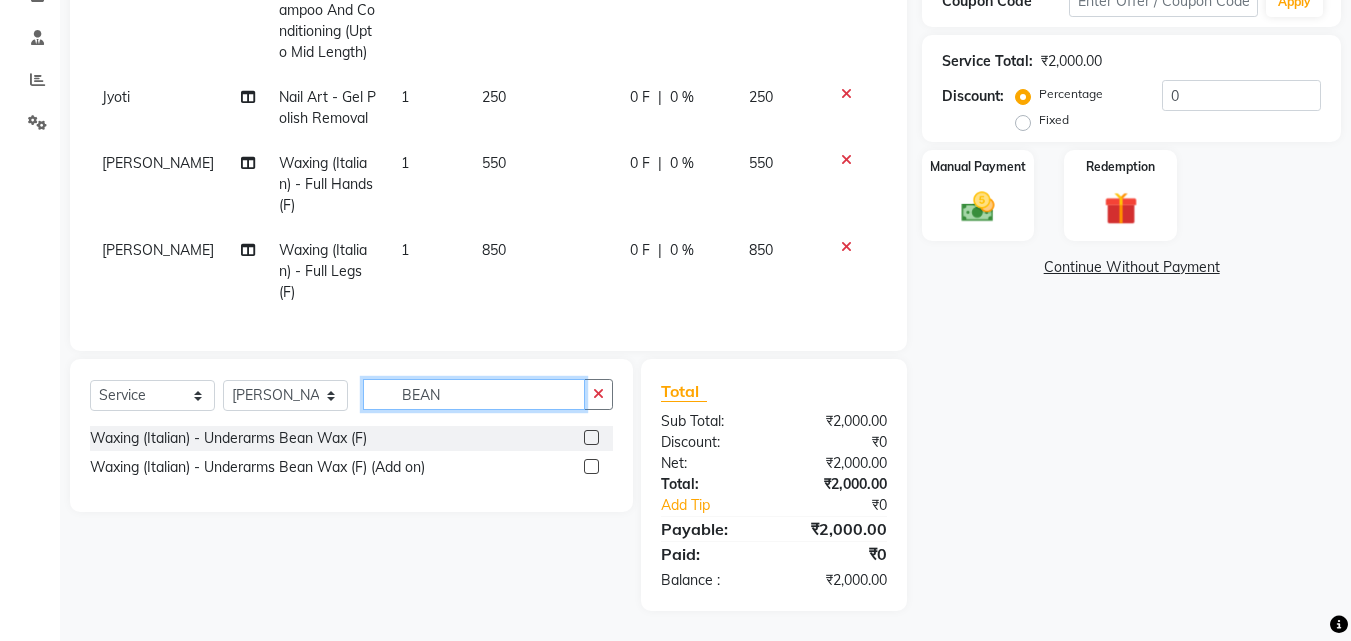 type on "BEAN" 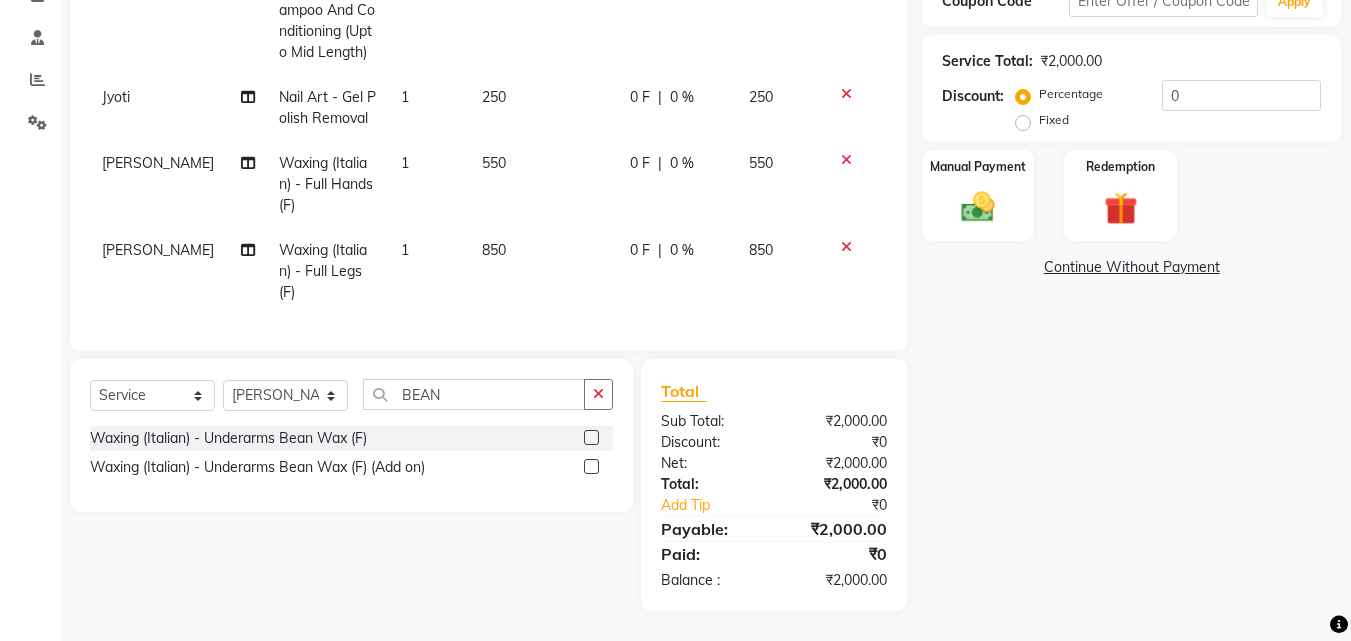 click 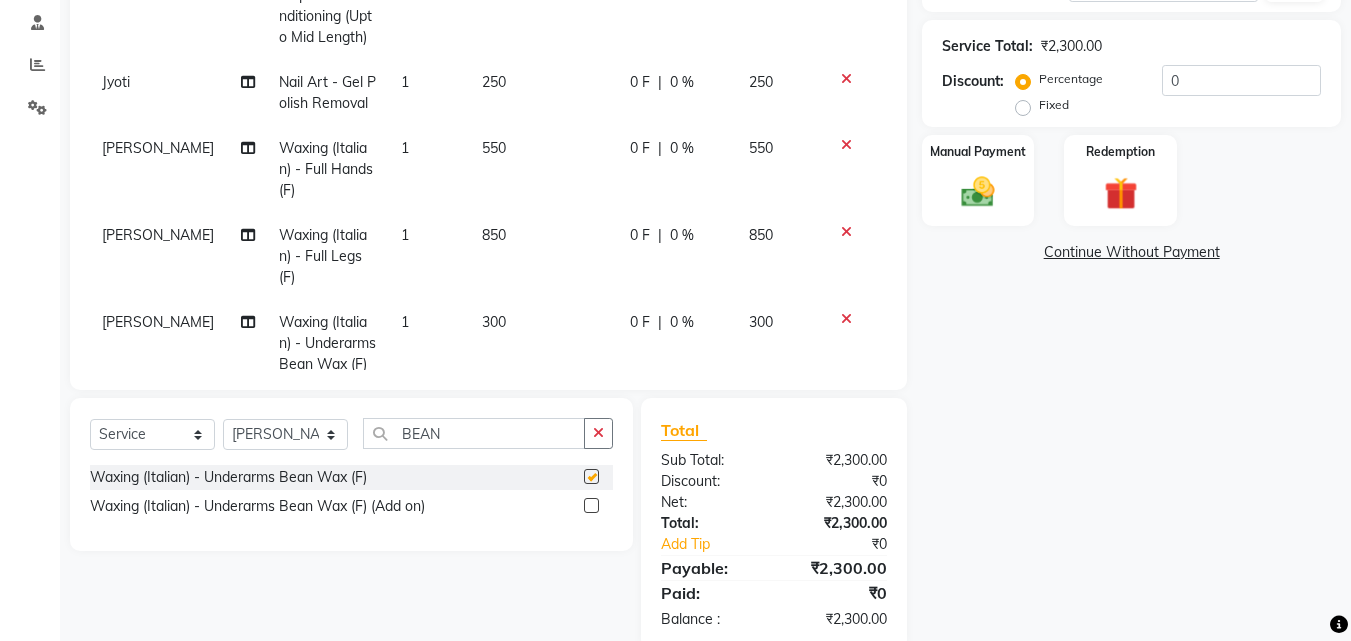 checkbox on "false" 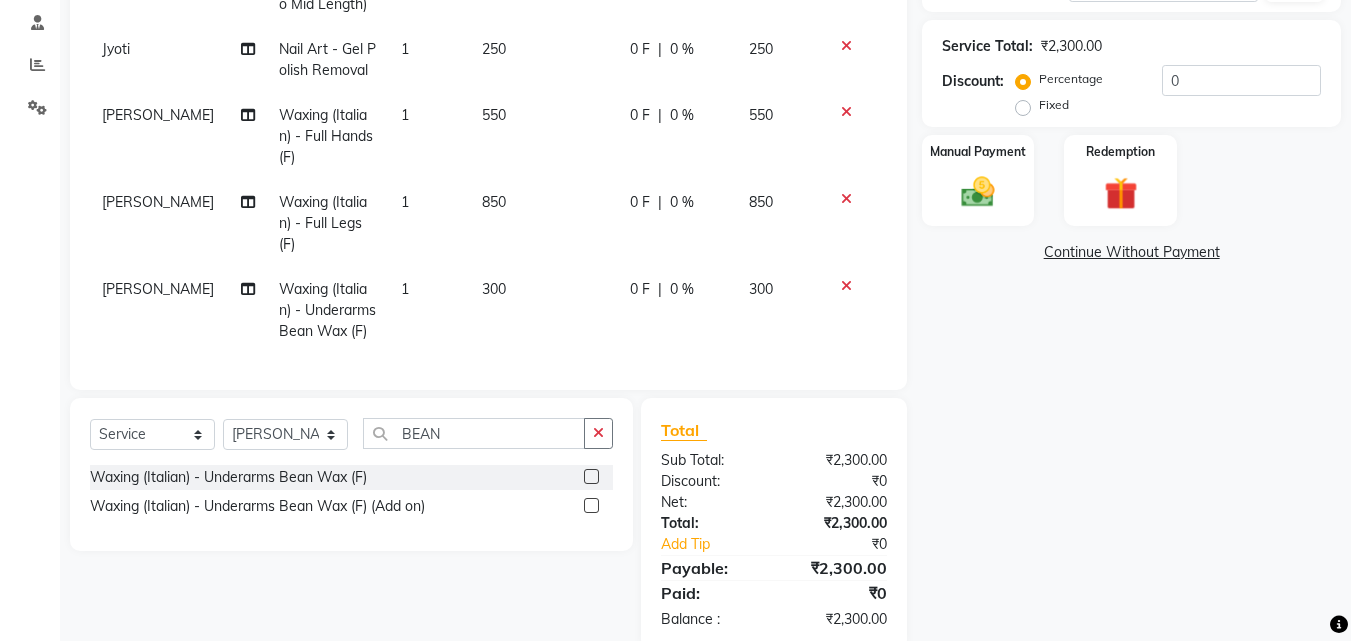 scroll, scrollTop: 0, scrollLeft: 0, axis: both 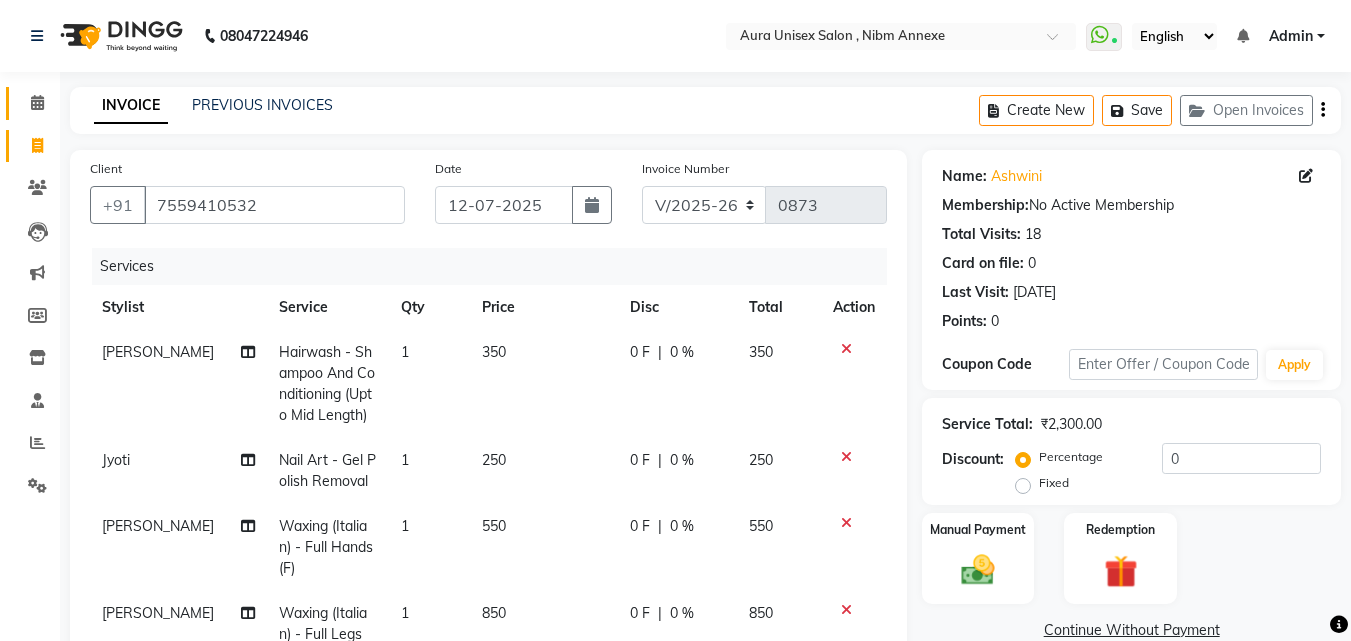 click on "Calendar" 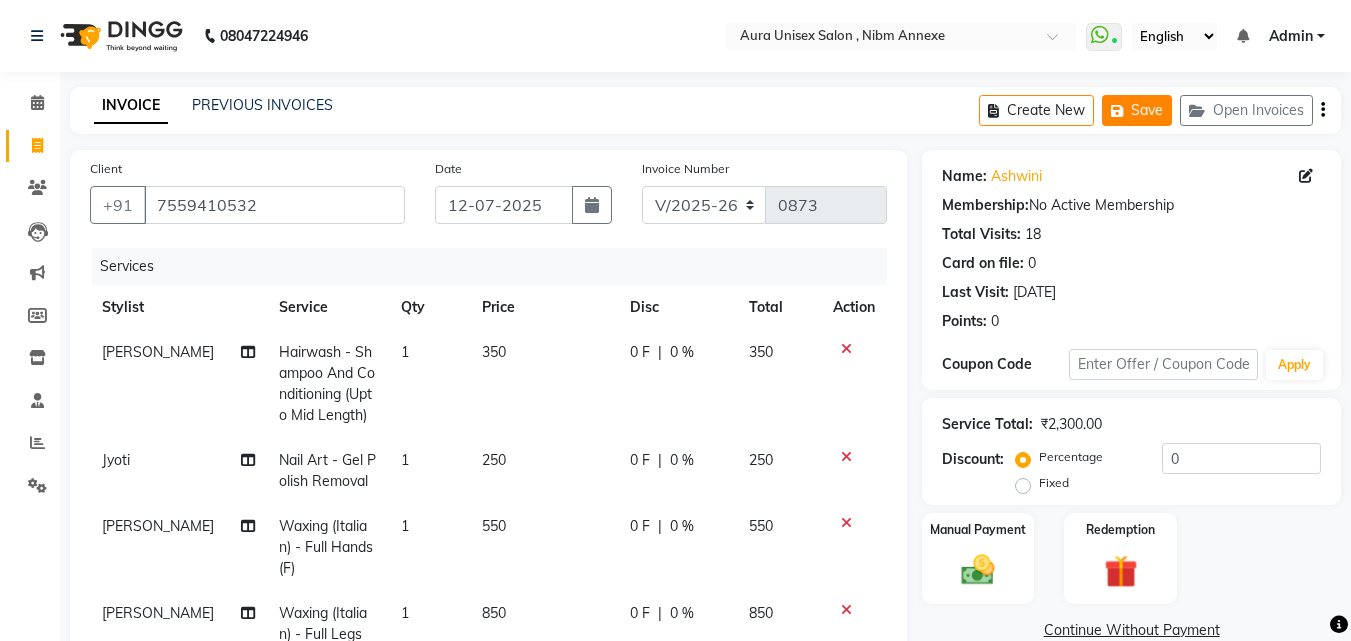 click on "Save" 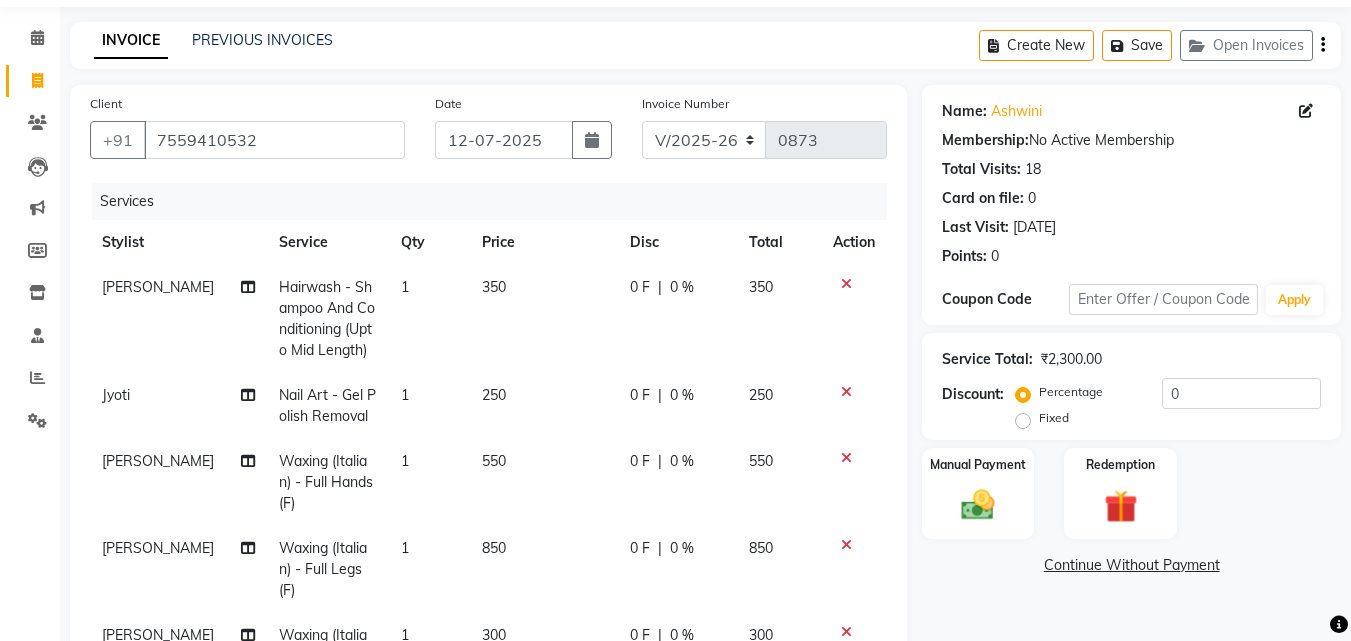 scroll, scrollTop: 100, scrollLeft: 0, axis: vertical 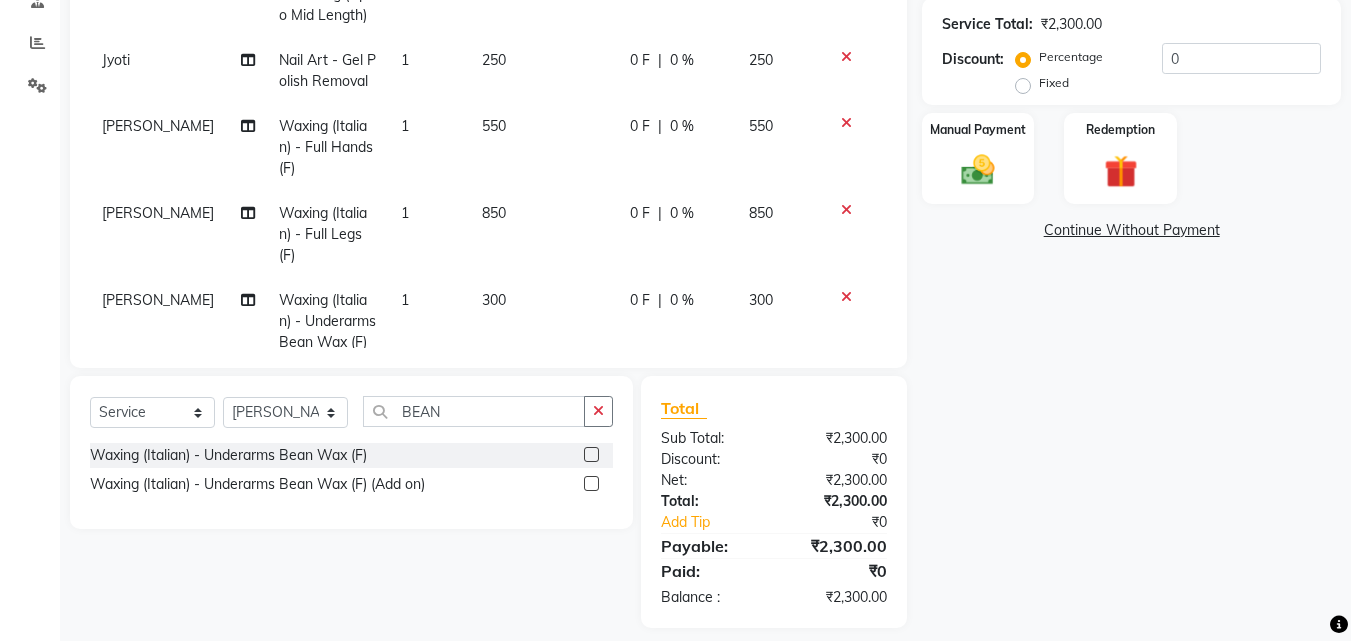 type 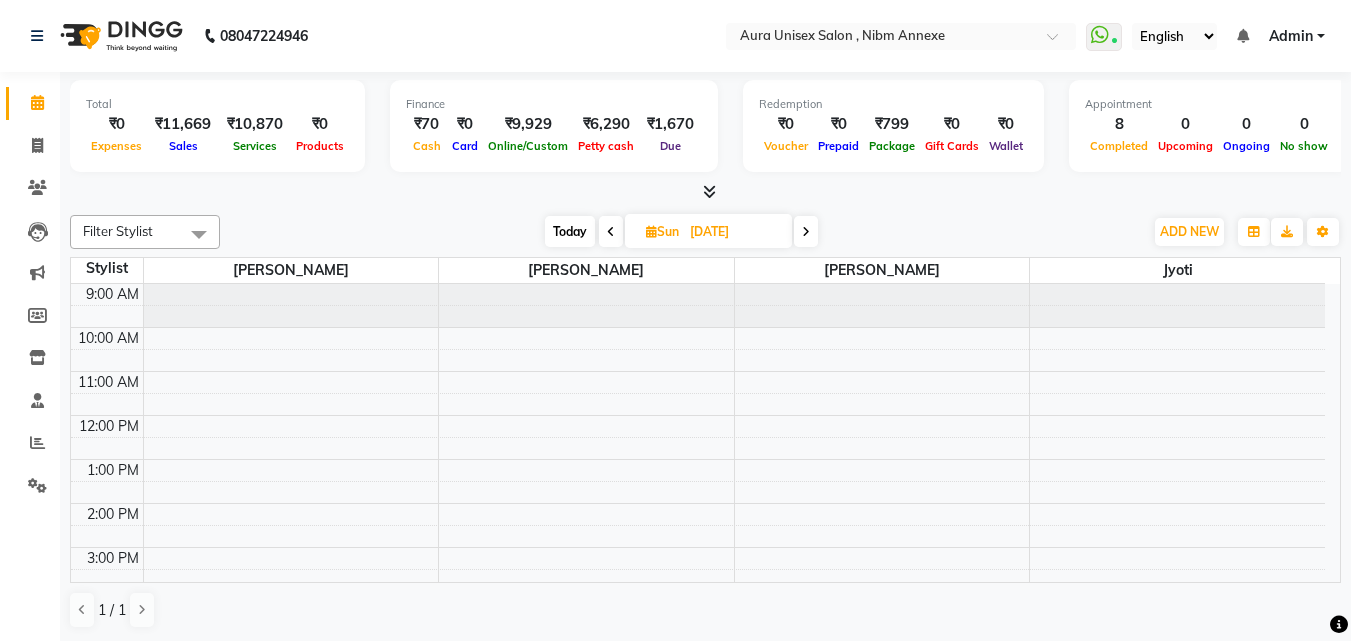 scroll, scrollTop: 0, scrollLeft: 0, axis: both 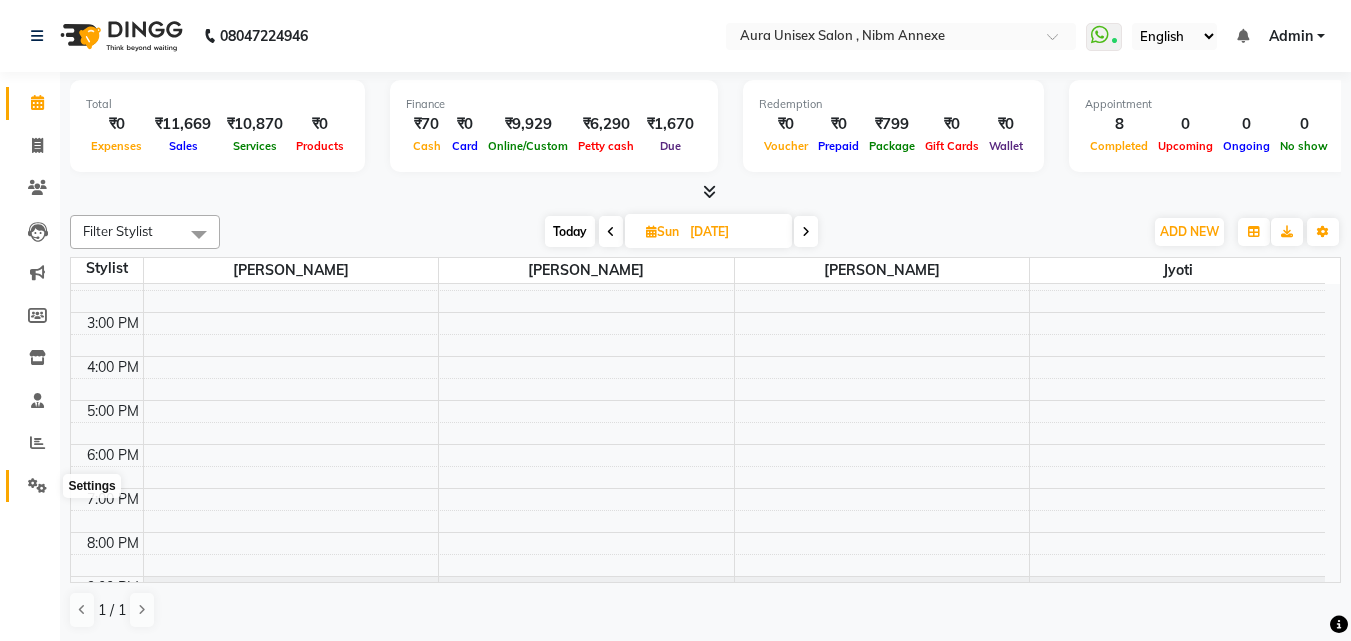 click 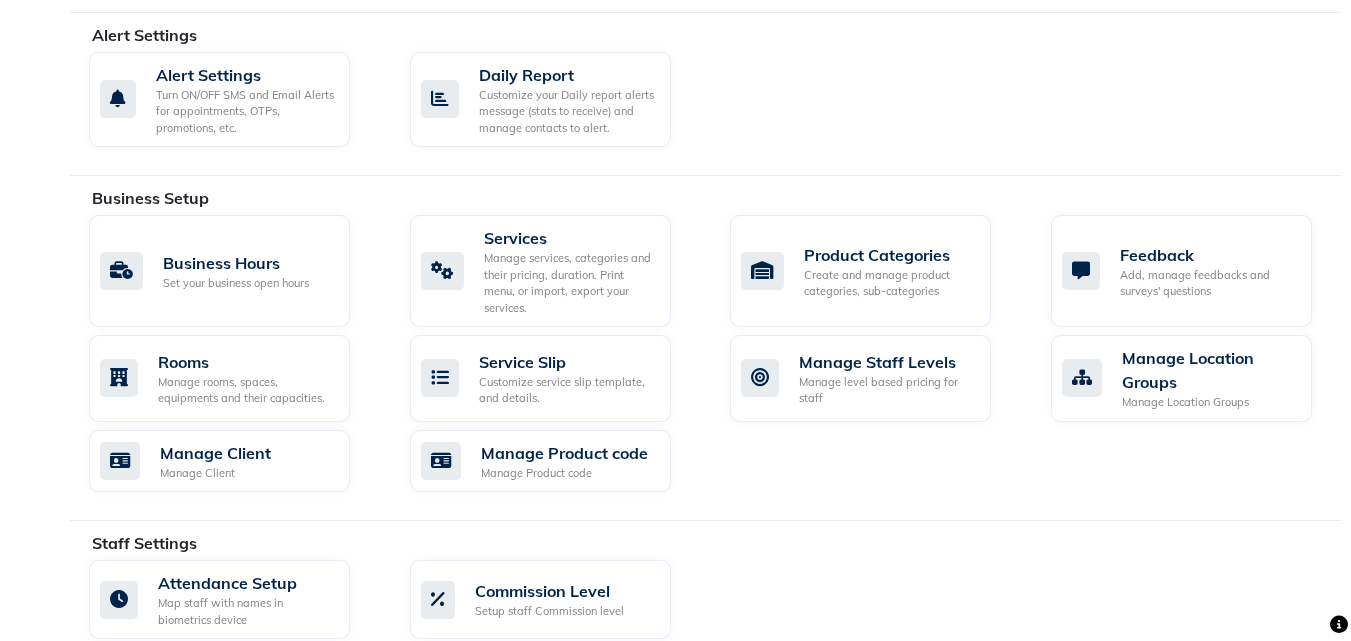 scroll, scrollTop: 551, scrollLeft: 0, axis: vertical 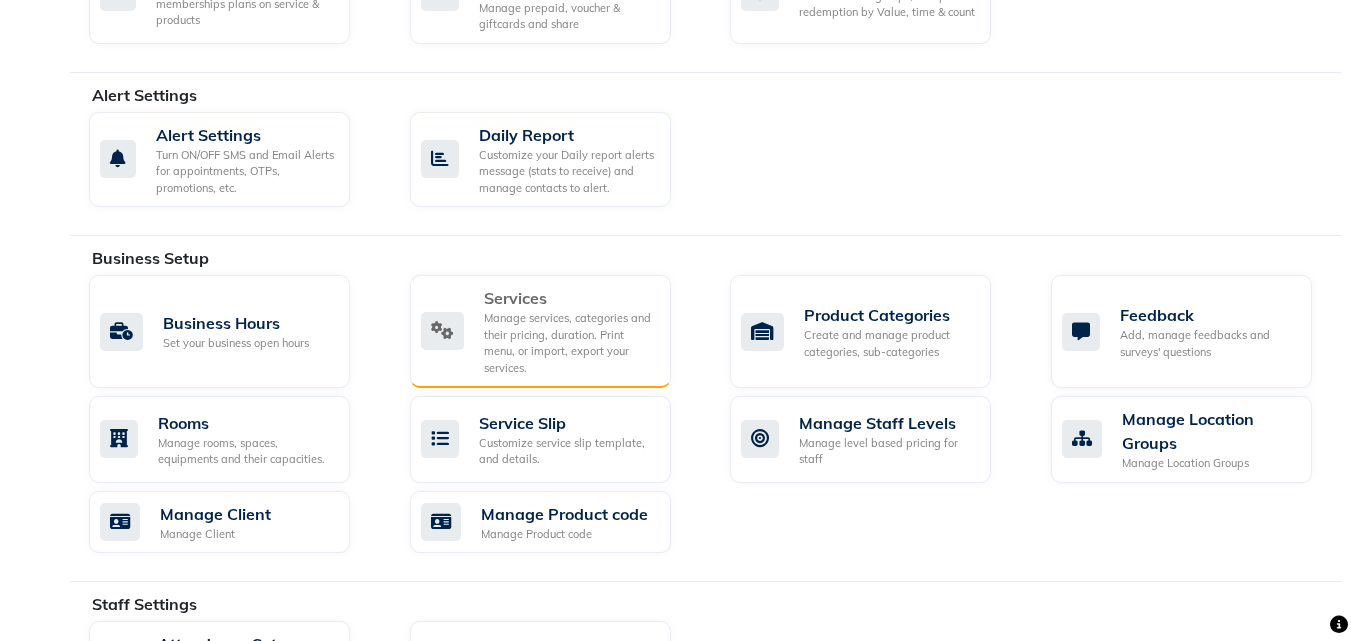 click on "Manage services, categories and their pricing, duration. Print menu, or import, export your services." 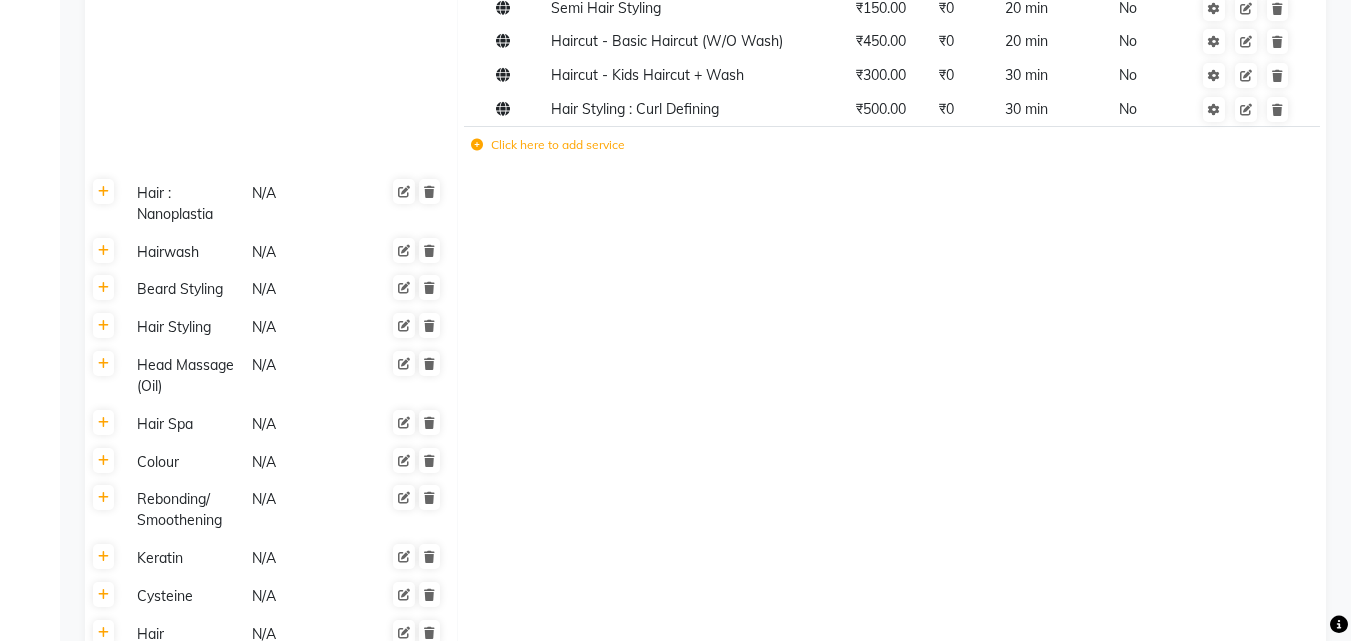 scroll, scrollTop: 1000, scrollLeft: 0, axis: vertical 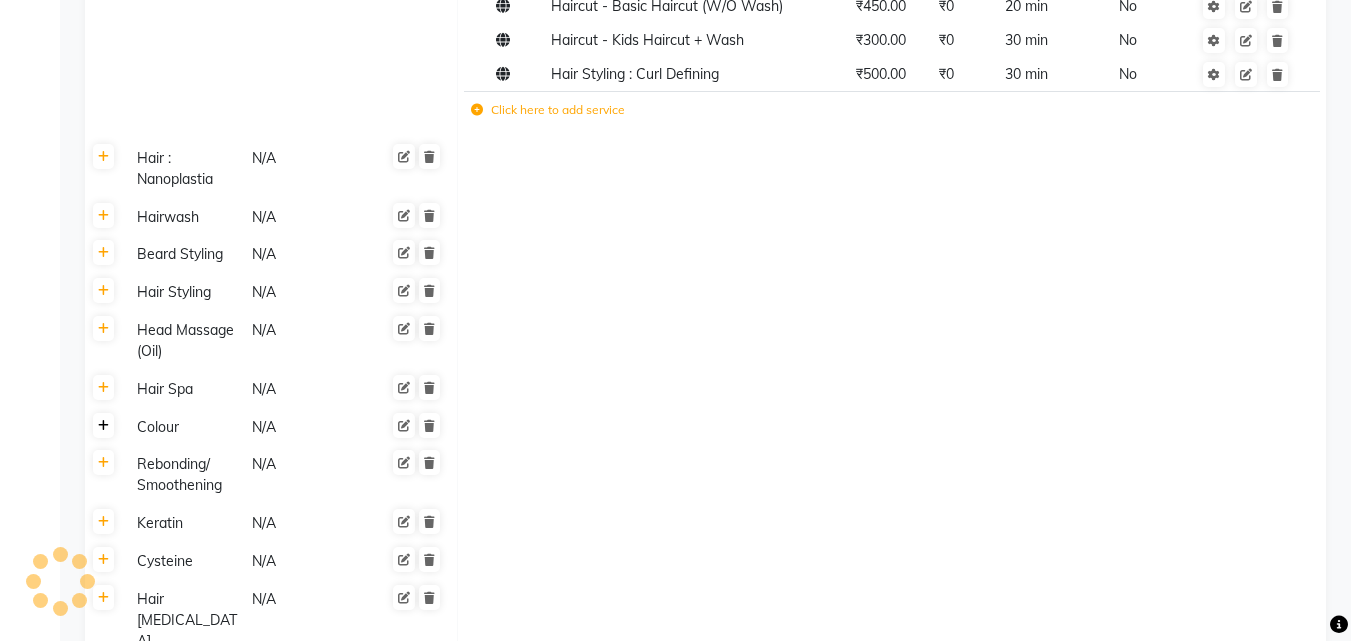 click 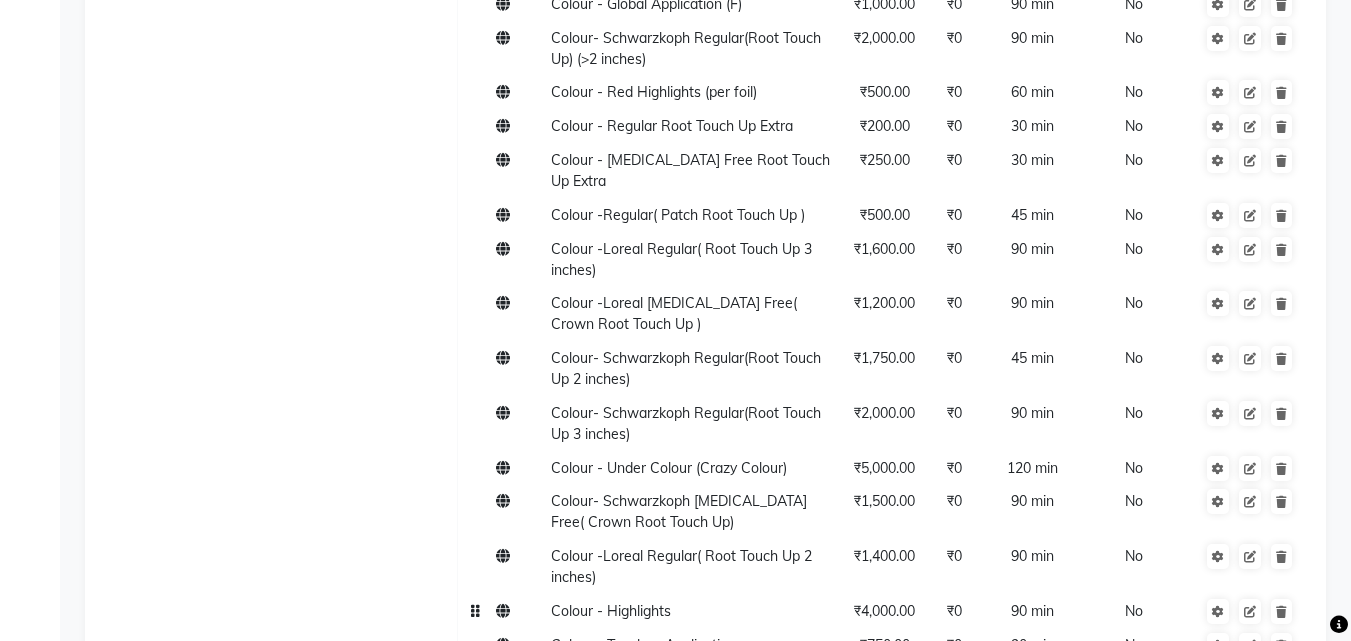 scroll, scrollTop: 2600, scrollLeft: 0, axis: vertical 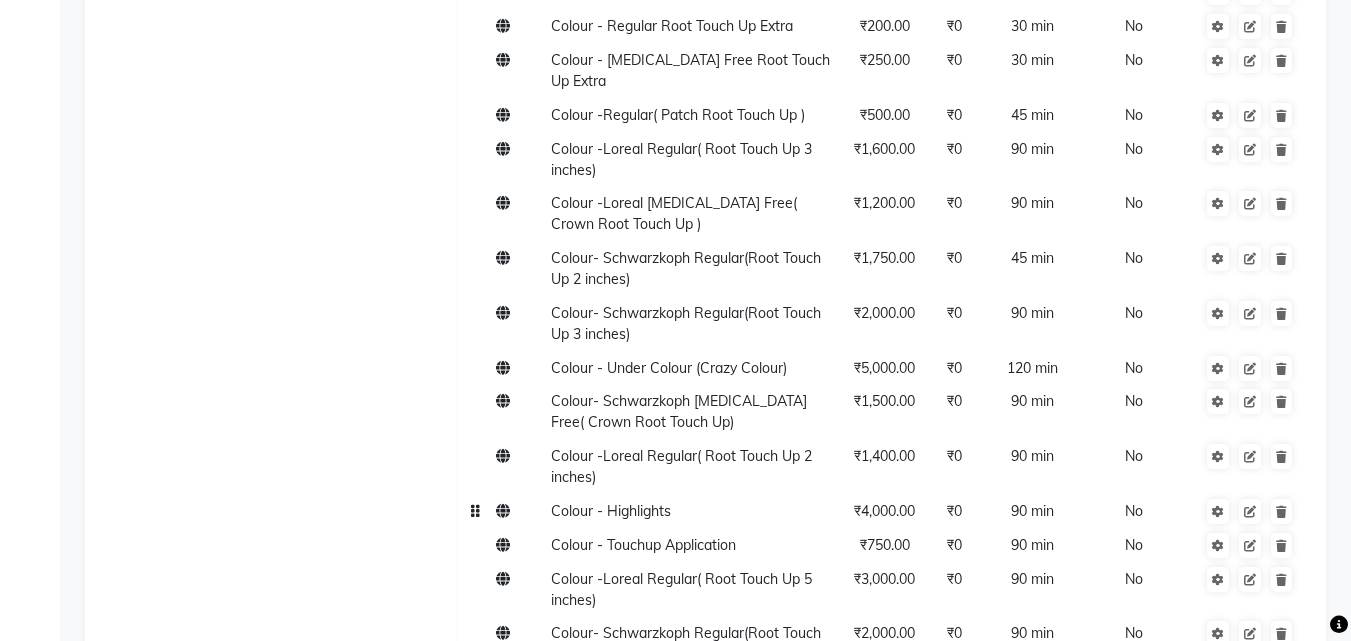 click on "Colour  - Highlights" 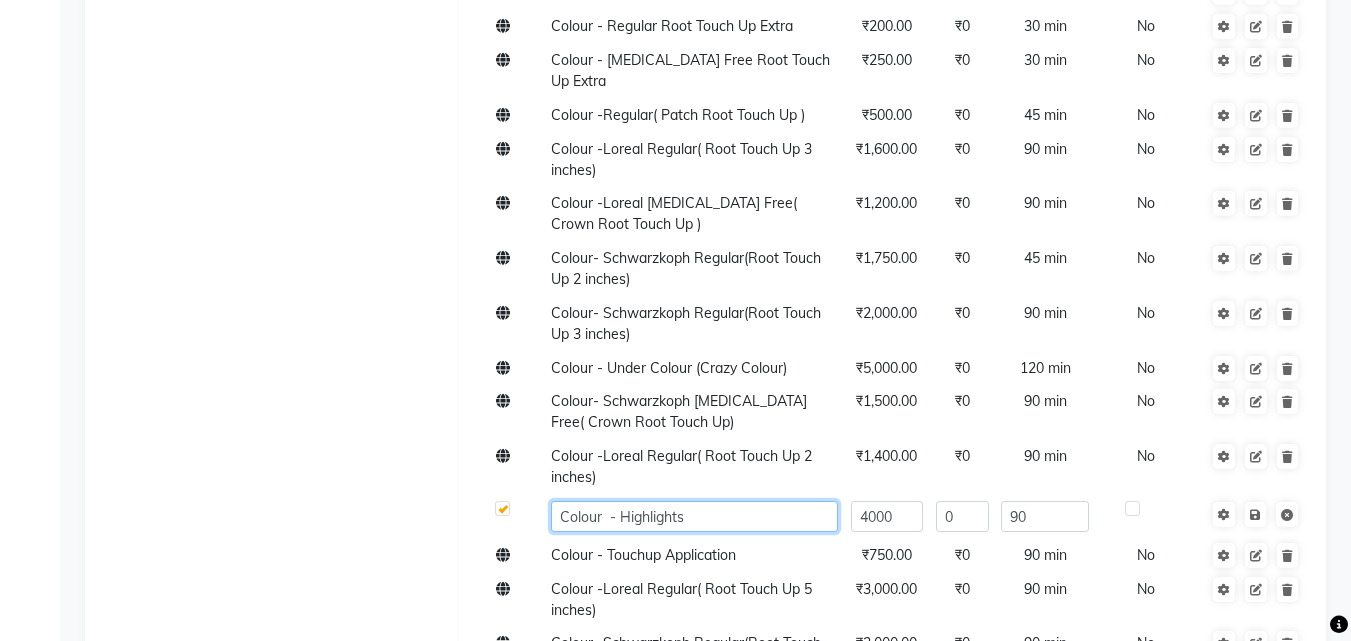 click on "Colour  - Highlights" 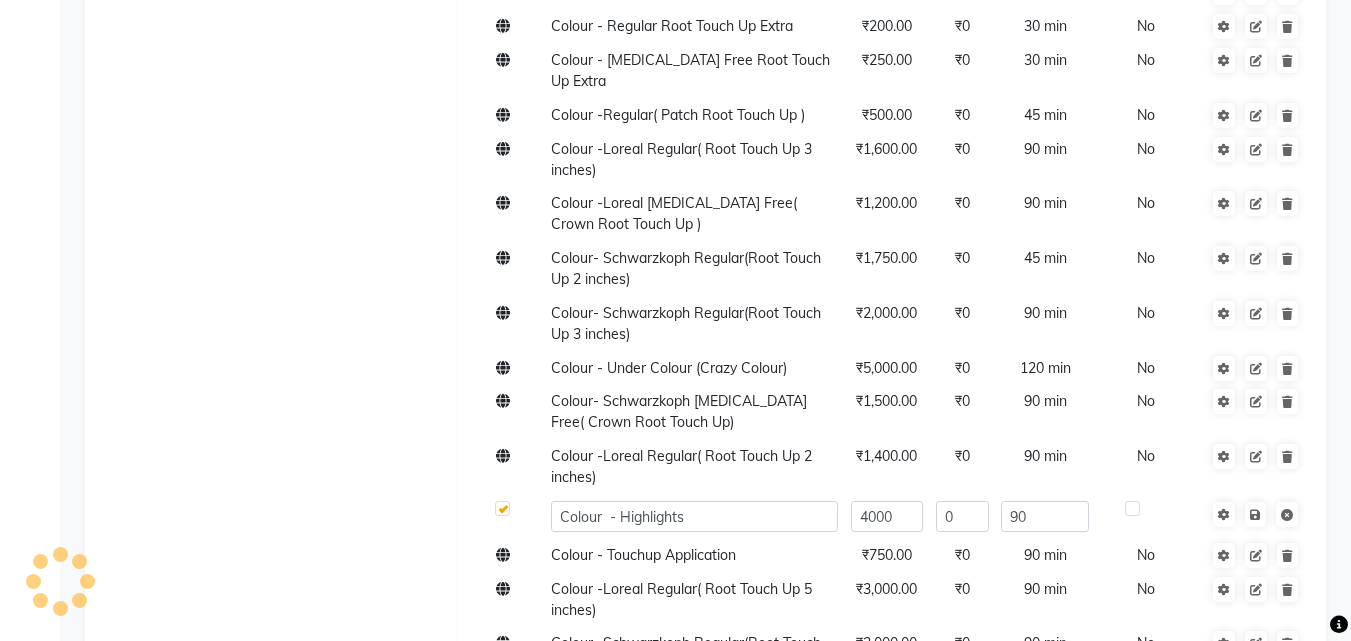 click on "Colour  -Loreal Regular( Root Touch Up ) ₹1,200.00 ₹0 90 min  No  Colour  -Loreal  [MEDICAL_DATA] Free (Root Touch Up ) ₹1,500.00 ₹0 90 min  No  Colour  -  Loreal Regular Global ₹2,500.00 ₹0 120 min  No  Colour  - Highlights (Crown) ₹2,000.00 ₹0 60 min  No  Colour  - Balayage ₹4,000.00 ₹0 180 min  No  Colour  - Ombre ₹3,000.00 ₹0 150 min  No  Colour  - Fashion Colours (Per Strand) ₹750.00 ₹0 150 min  No  Colour  - Regular Global (Mens) ₹1,000.00 ₹0 90 min  No  Colour  - Loreal [MEDICAL_DATA] Free  ₹3,000.00 ₹0 120 min  No  Colour  - Highlights (Mens) ₹1,000.00 ₹0 120 min  No  Colour  - APPLICATION ₹500.00 ₹0 120 min  No  Colour- Correction ₹4,500.00 ₹0 90 min  No  Colour - Extra 10 gms ₹200.00 ₹0 30 min  No  Colour- Schwarzkoph Regular(Root Touch Up) ₹1,500.00 ₹0 90 min  No  Colour- Schwarzkoph [MEDICAL_DATA] Free(Root Touch Up) ₹1,800.00 ₹0 90 min  No  Colour- Schwarzkoph Regular Globa;l ₹3,000.00 ₹0 120 min  No  Colour- Schwarzkoph [MEDICAL_DATA] Free Global ₹3,500.00 0" 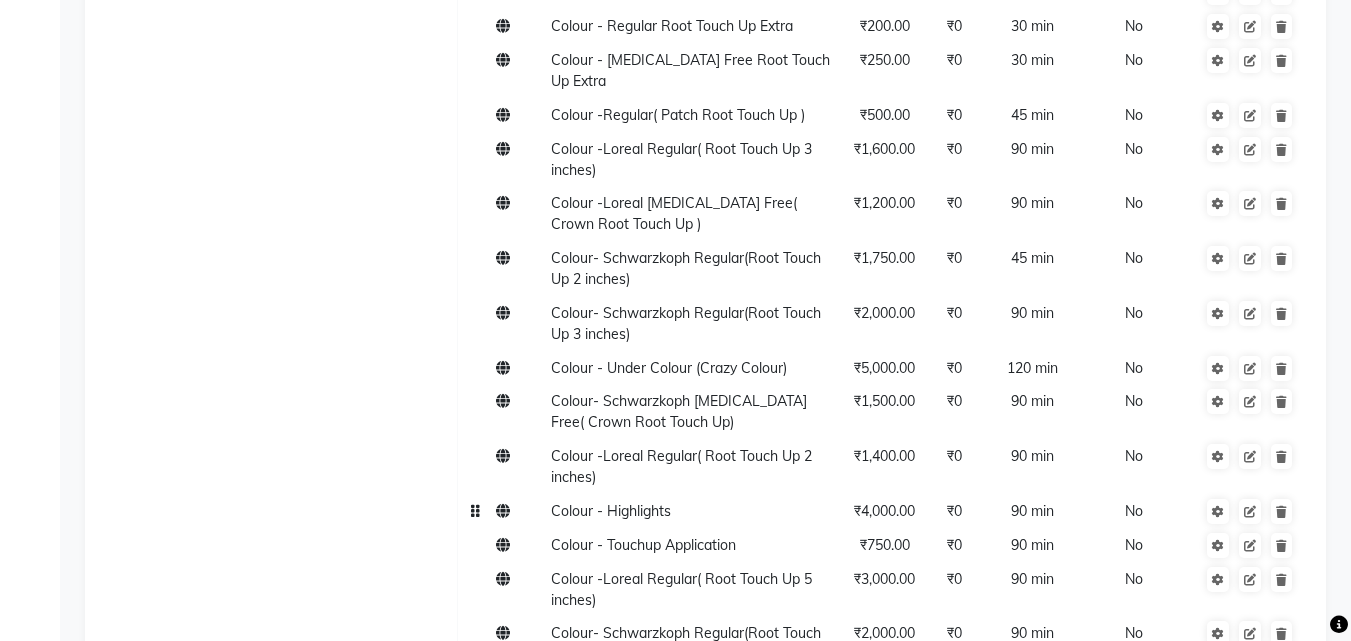 click on "₹4,000.00" 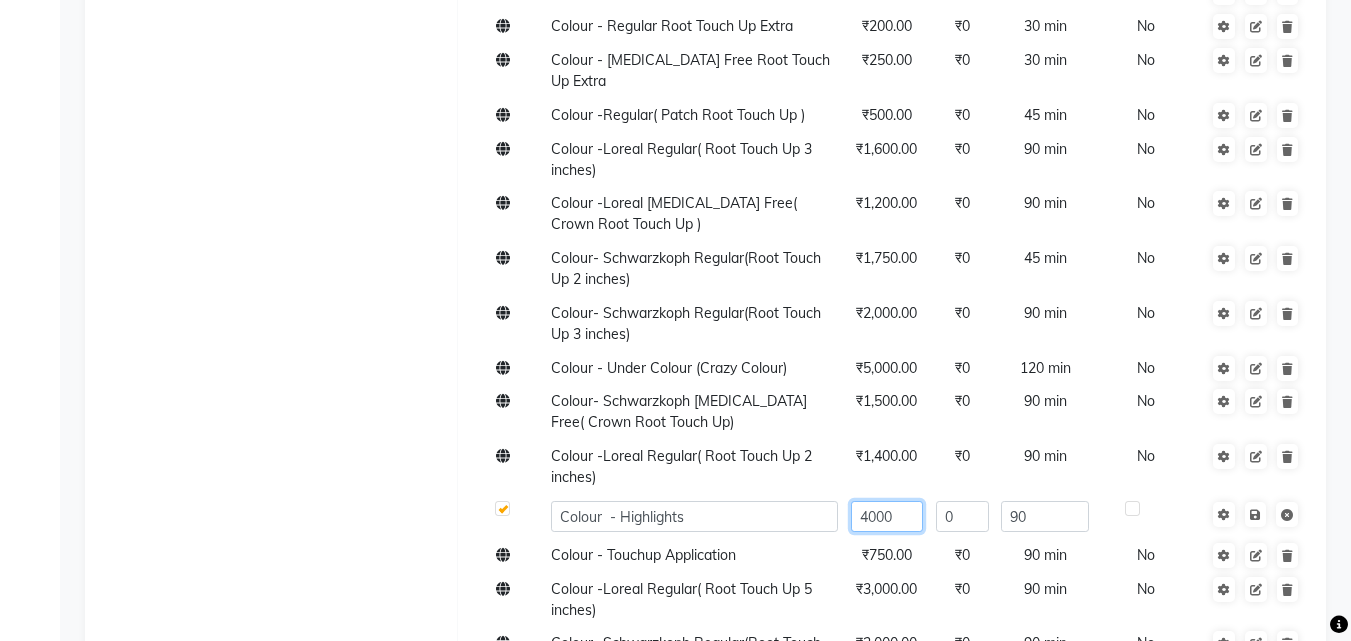 click on "4000" 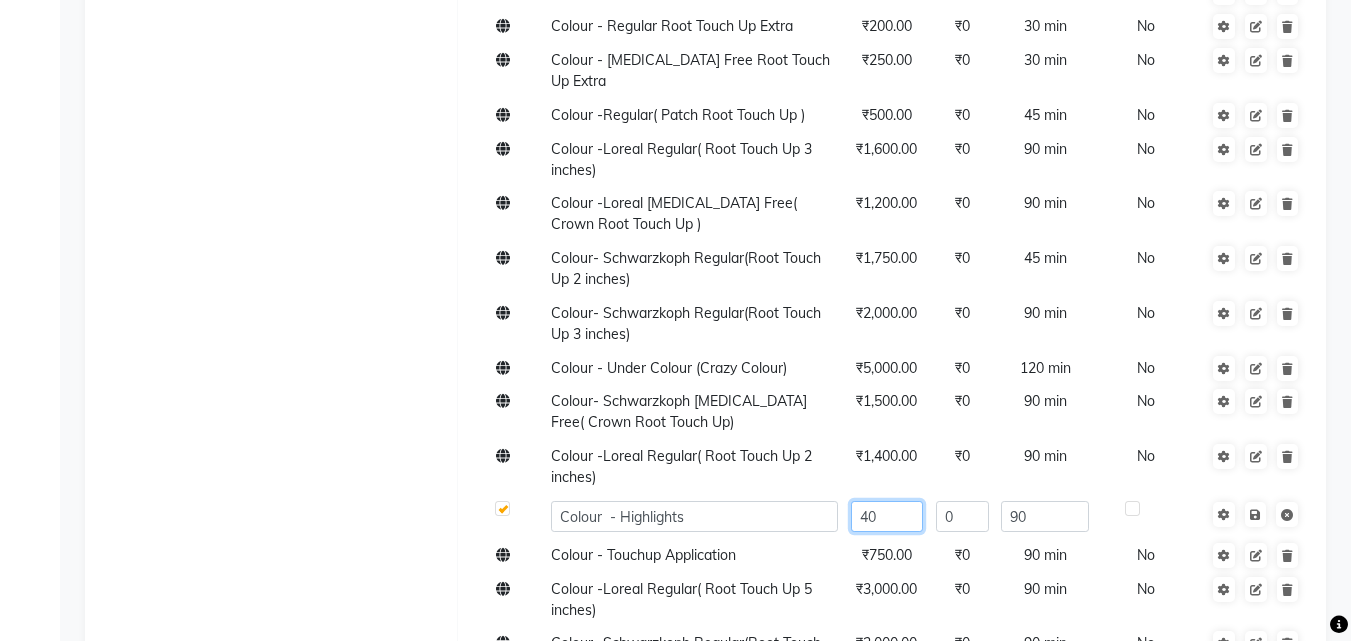 type on "400" 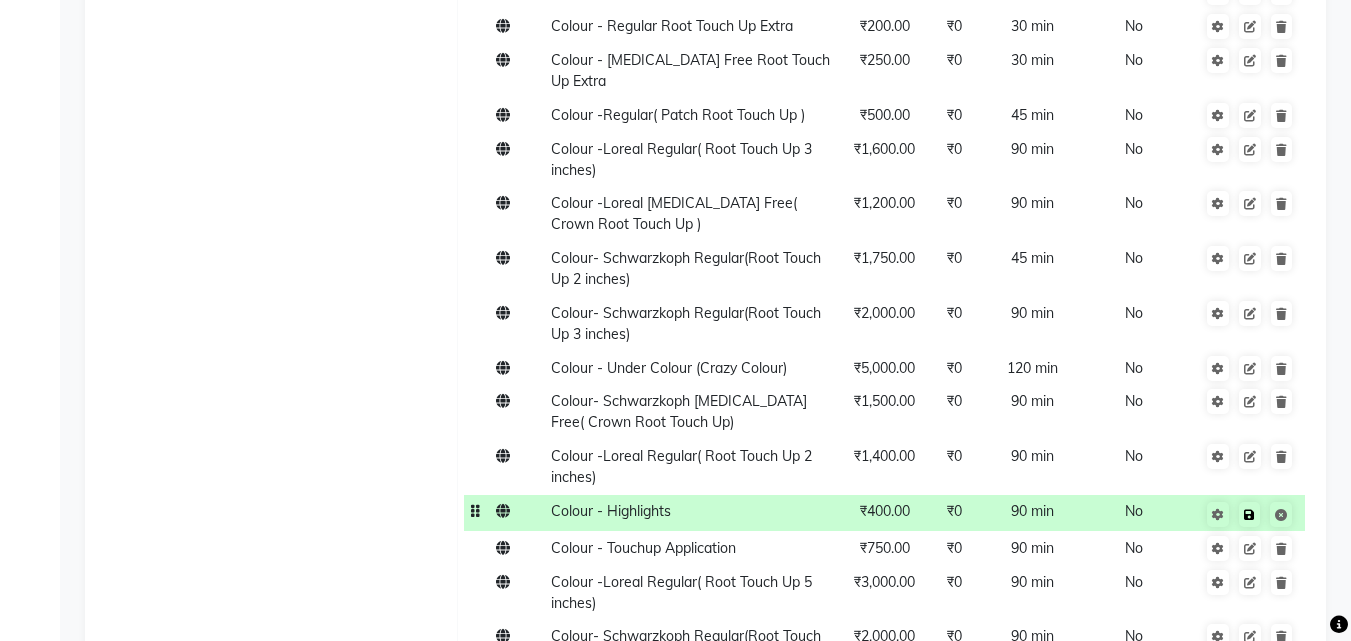 click 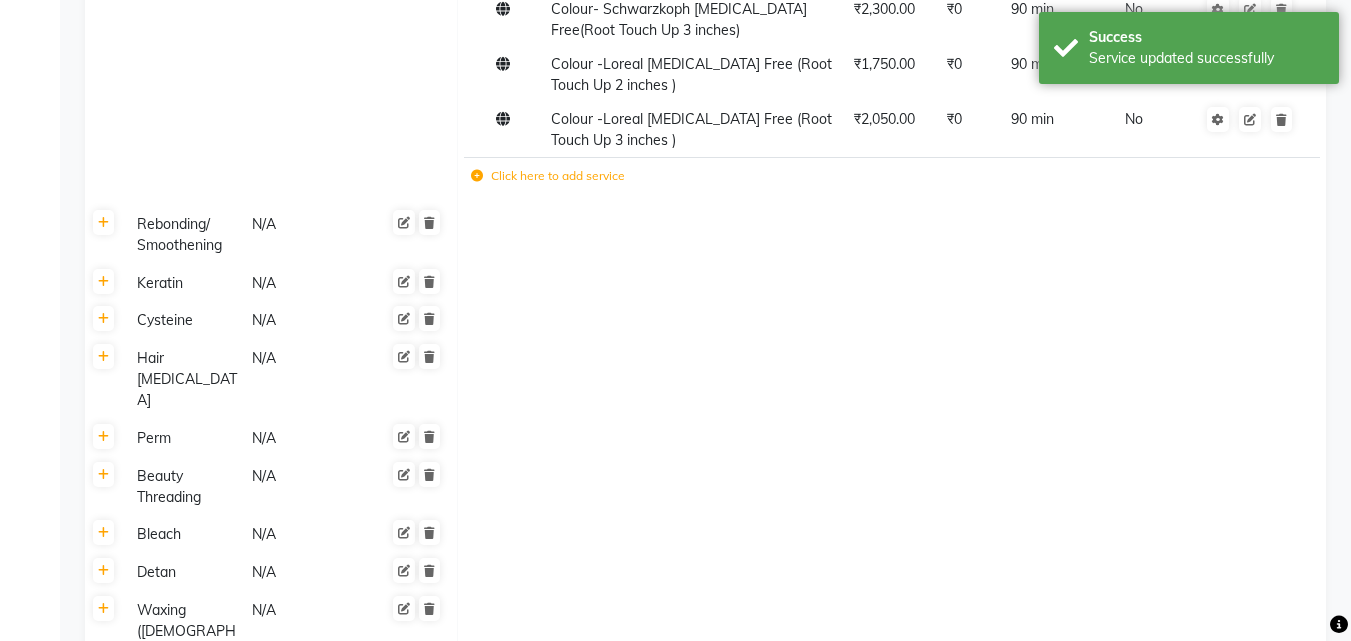 scroll, scrollTop: 3400, scrollLeft: 0, axis: vertical 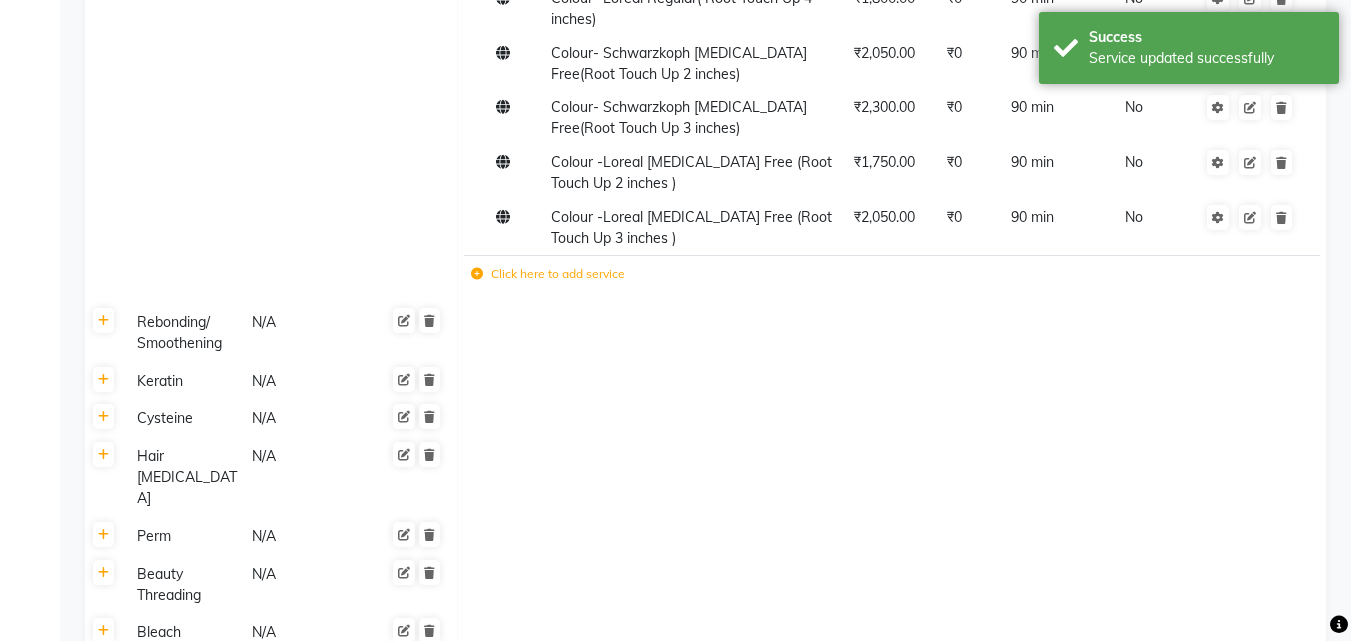 click 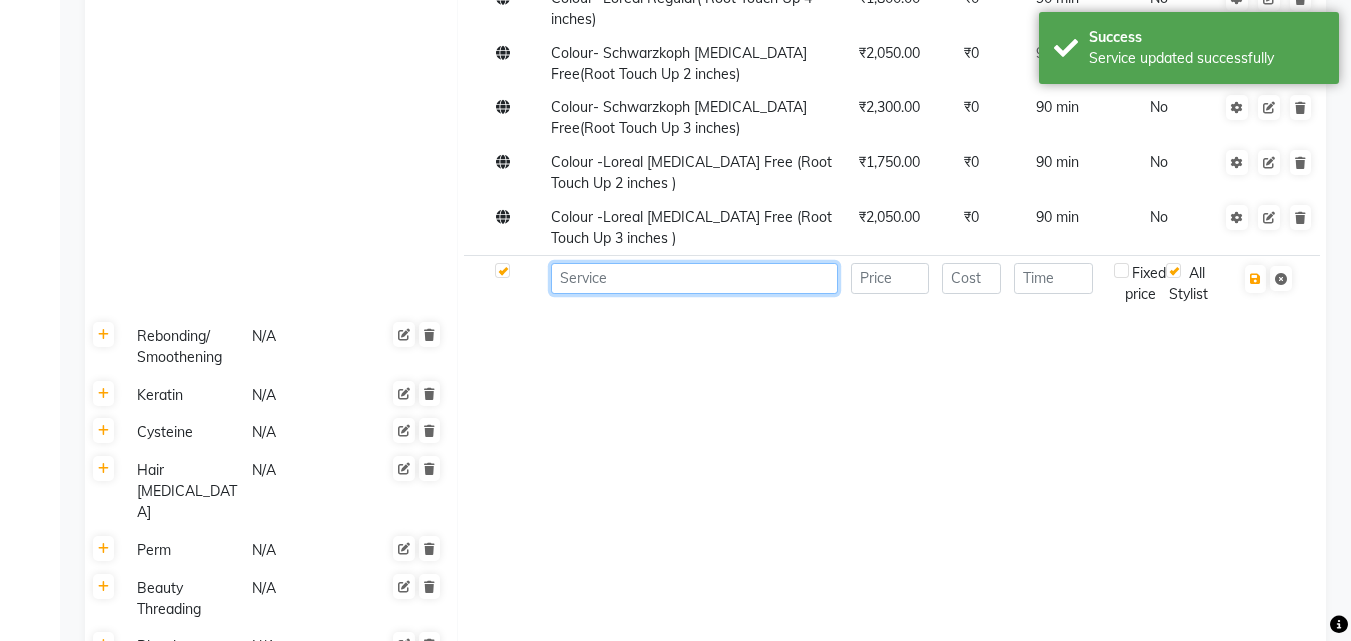click 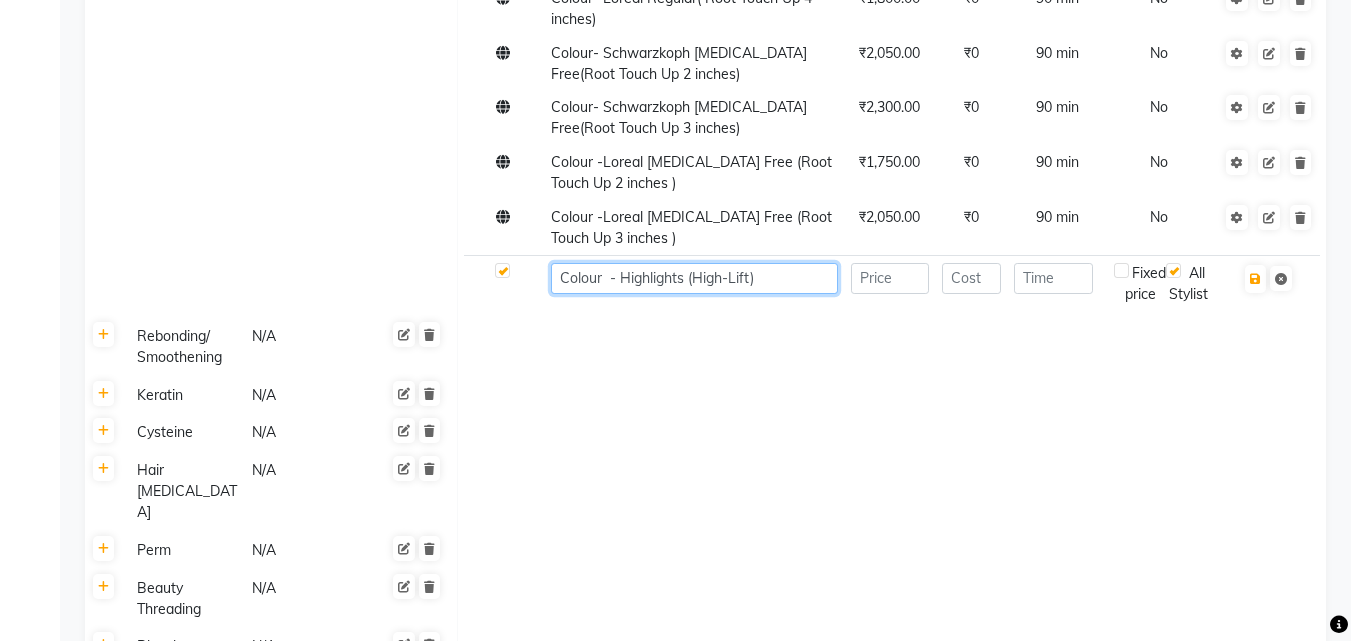 type on "Colour  - Highlights (High-Lift)" 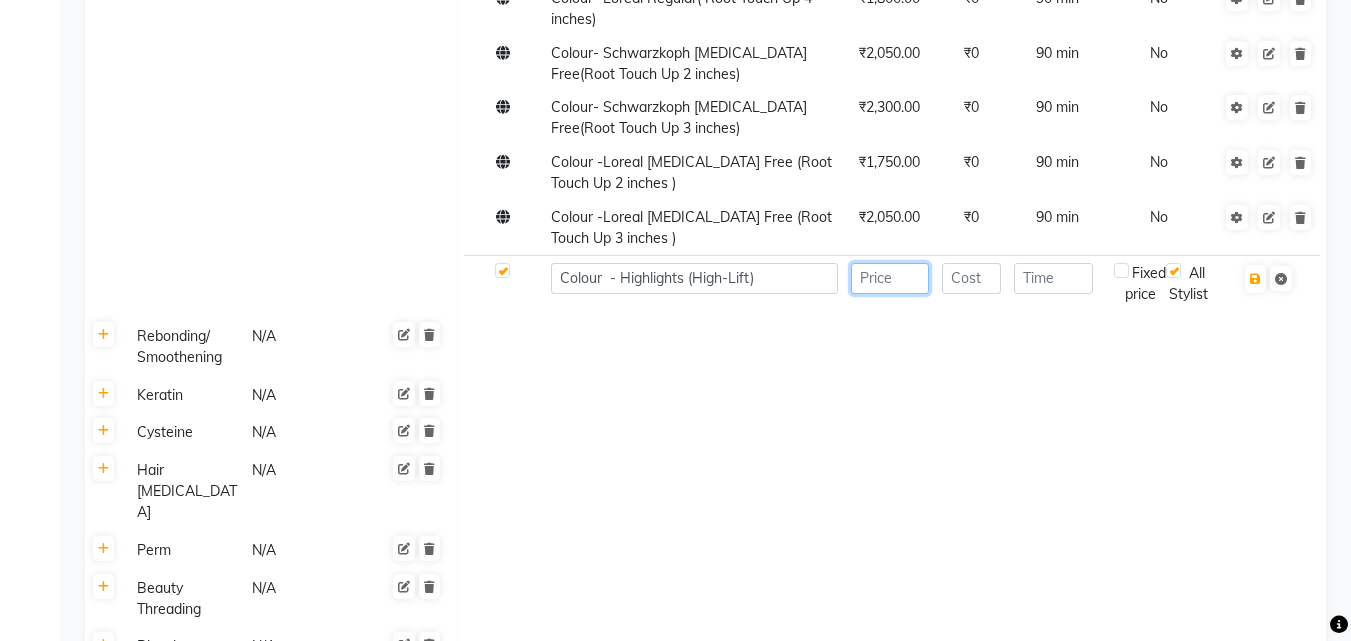 click 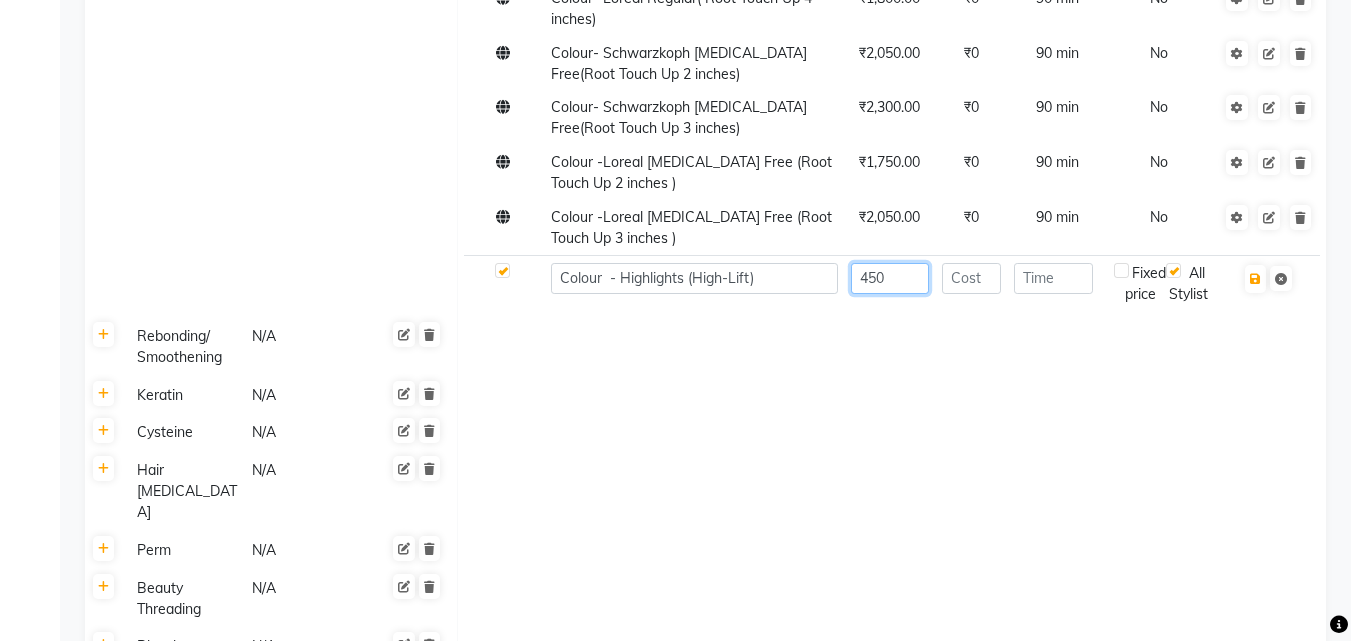click on "450" 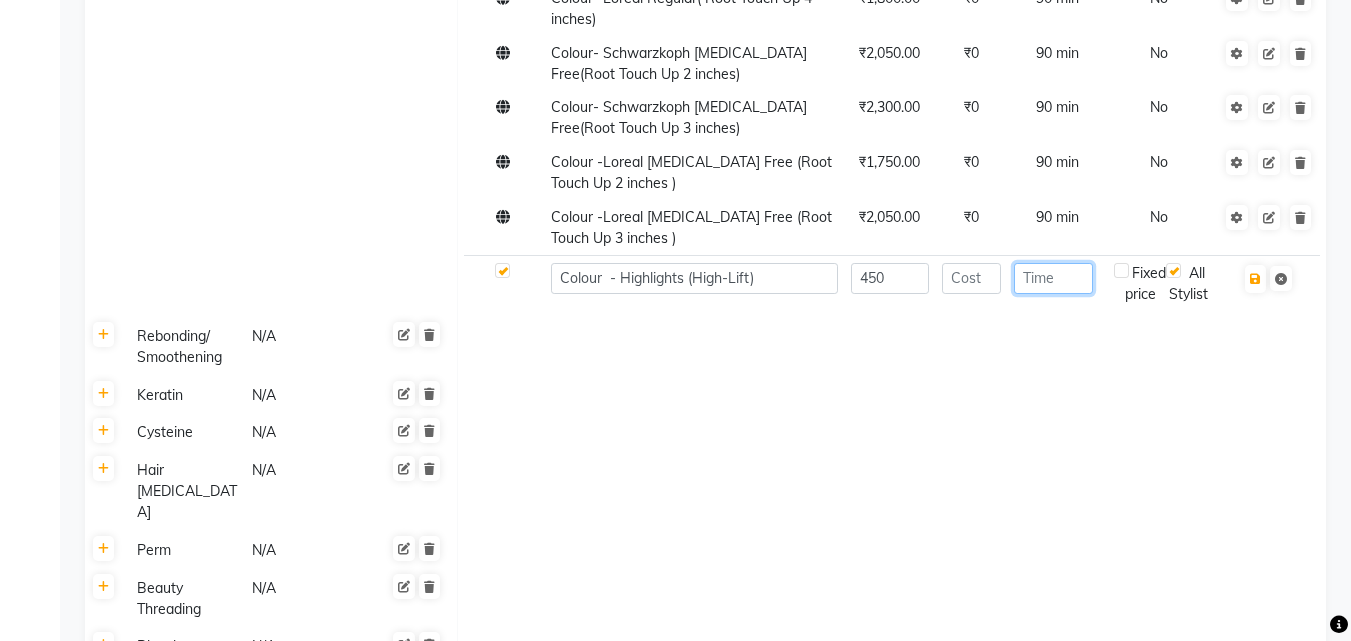 click 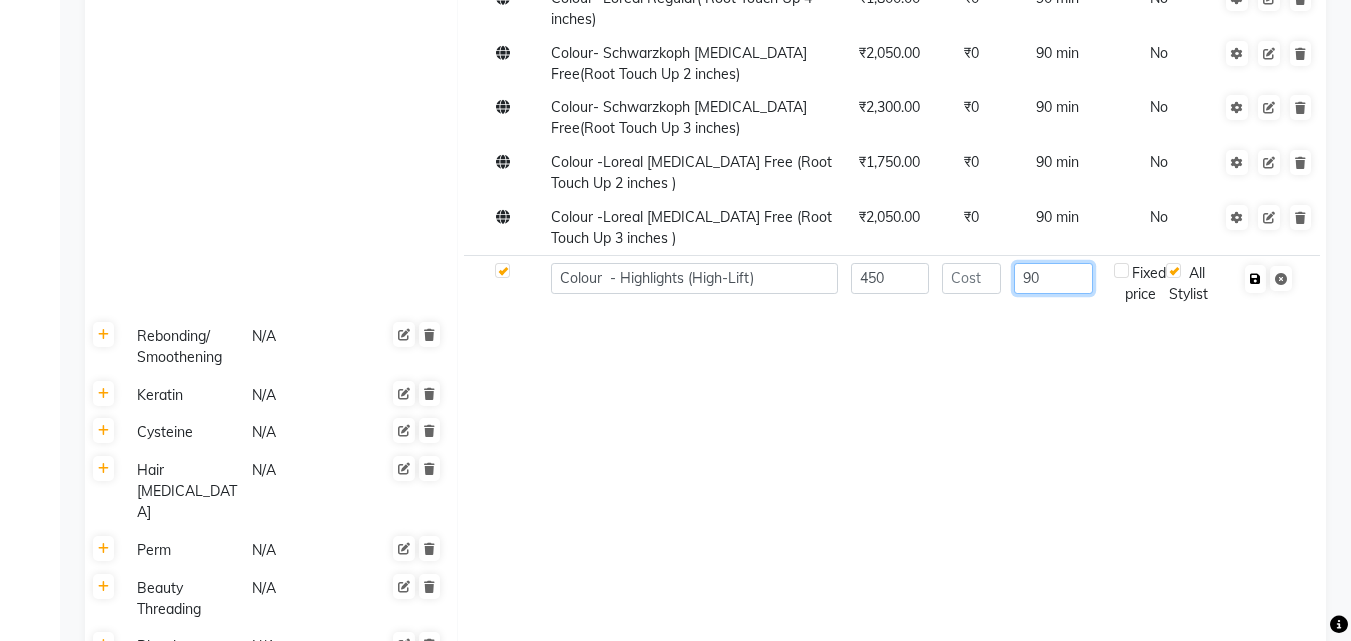 type on "90" 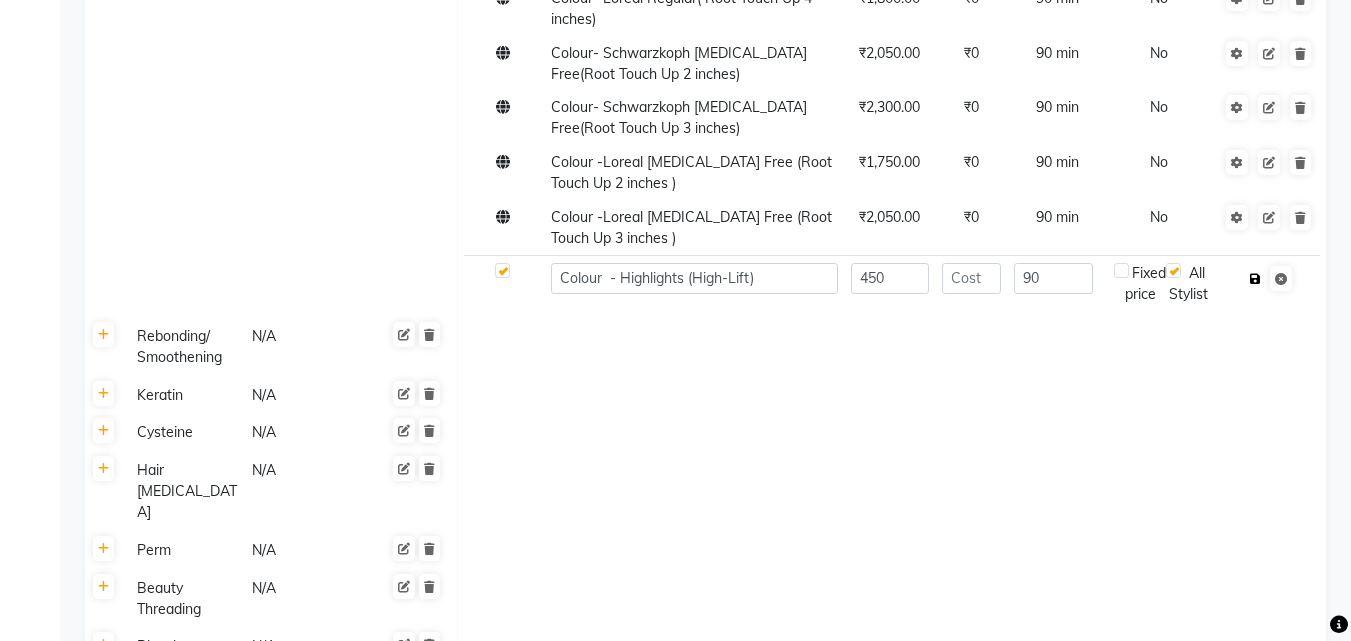 click at bounding box center (1255, 279) 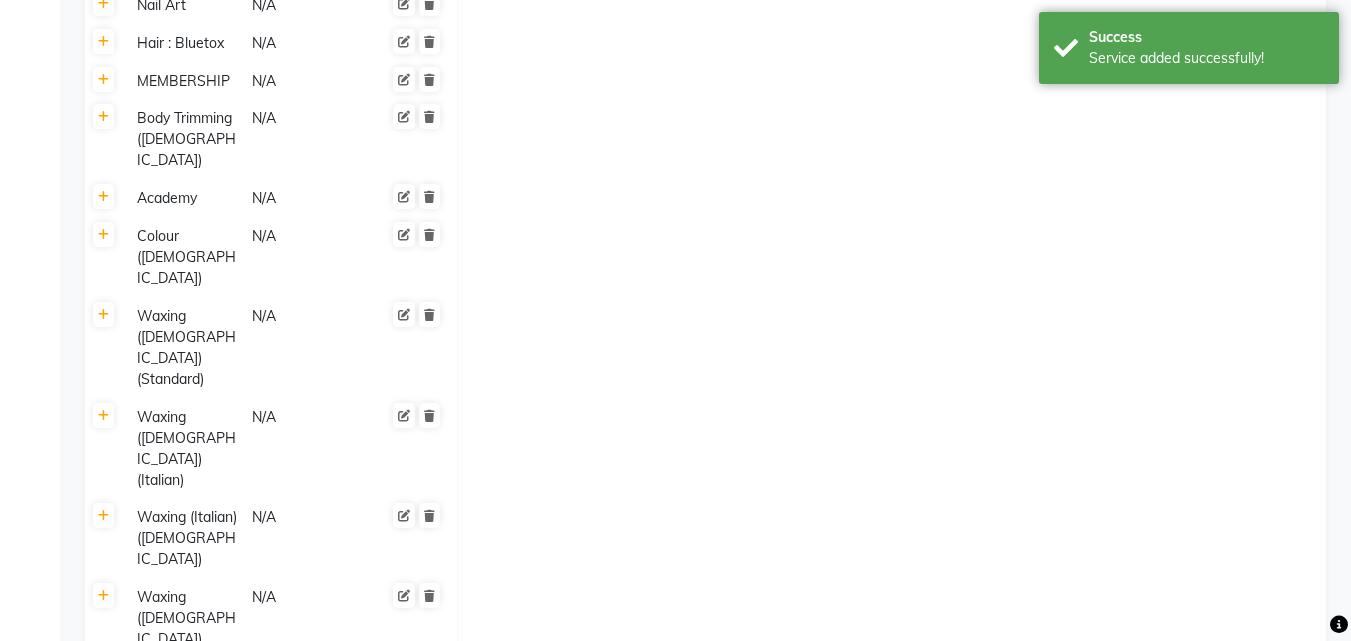 scroll, scrollTop: 4659, scrollLeft: 0, axis: vertical 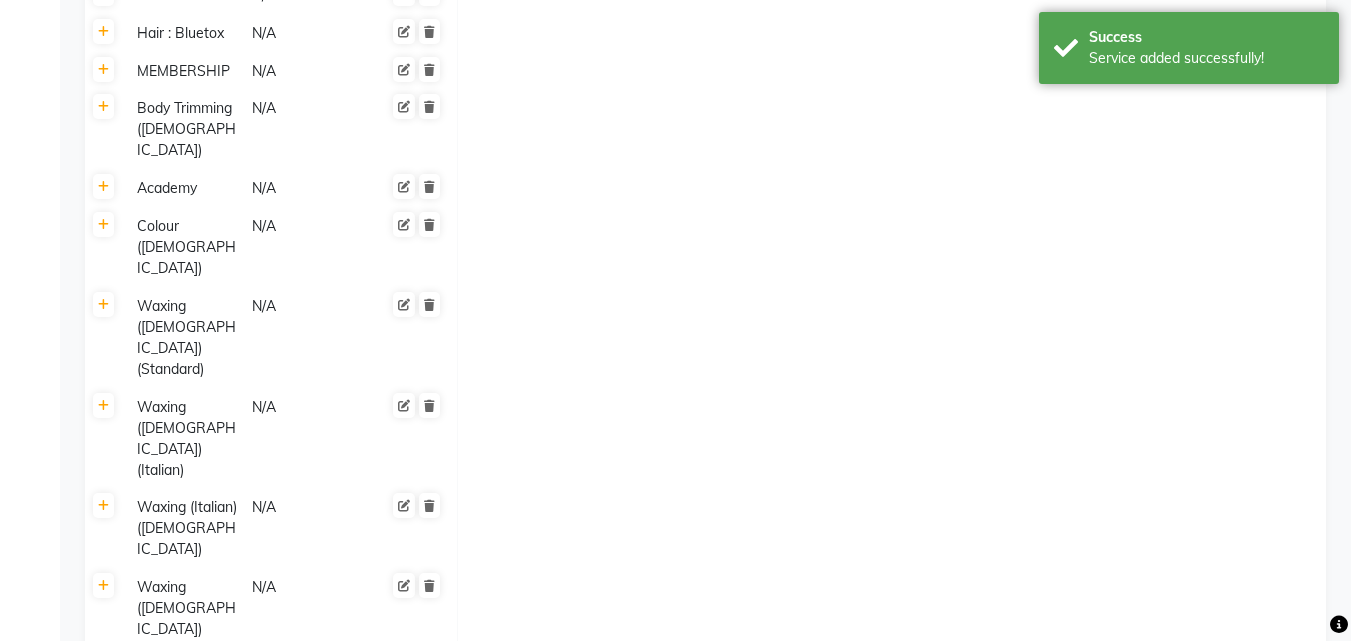 click on "Save Changes" 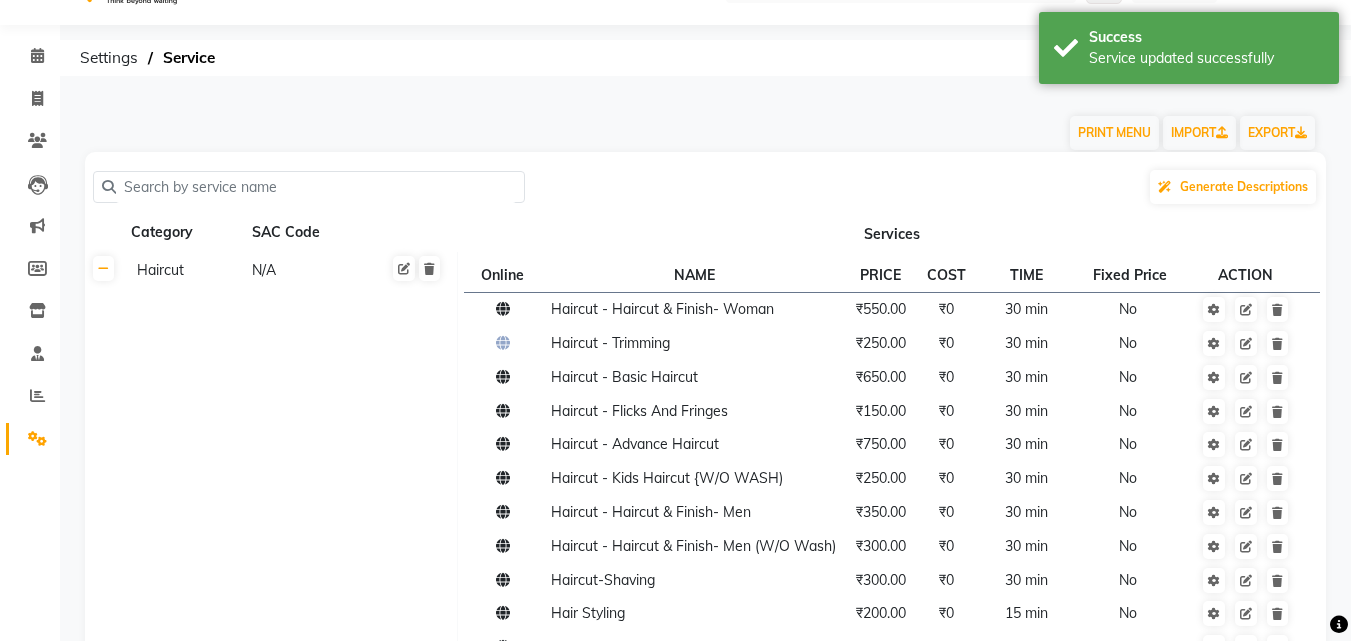scroll, scrollTop: 0, scrollLeft: 0, axis: both 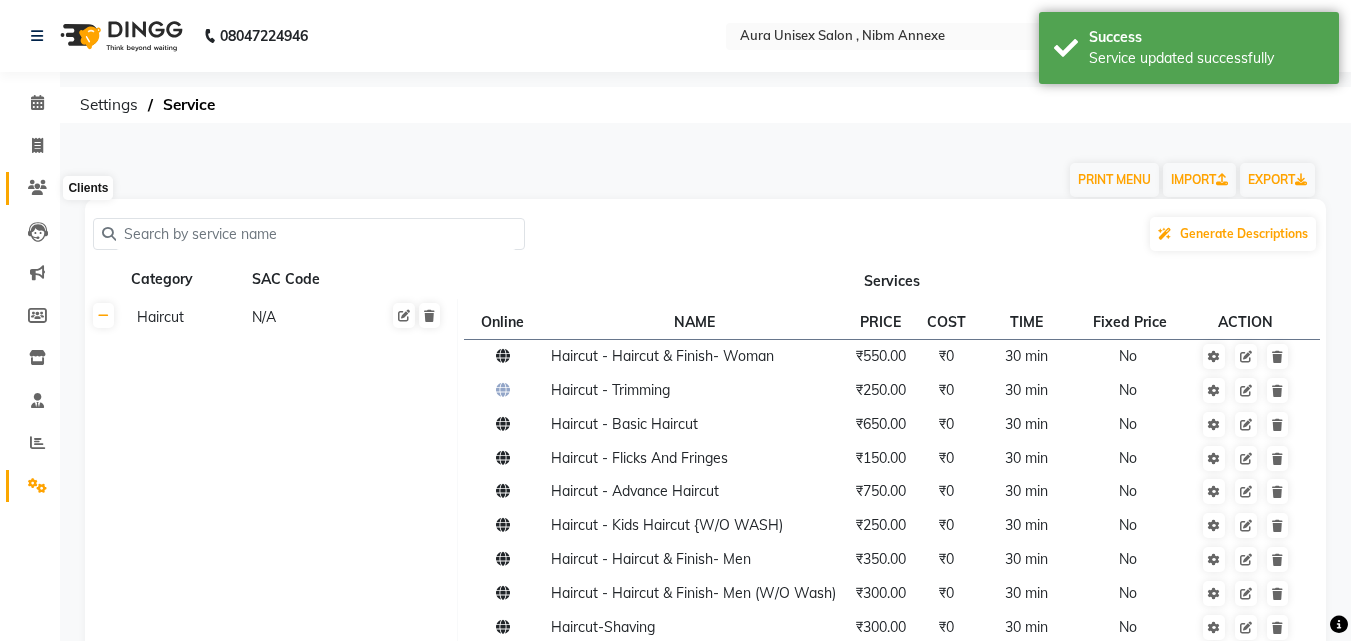 click 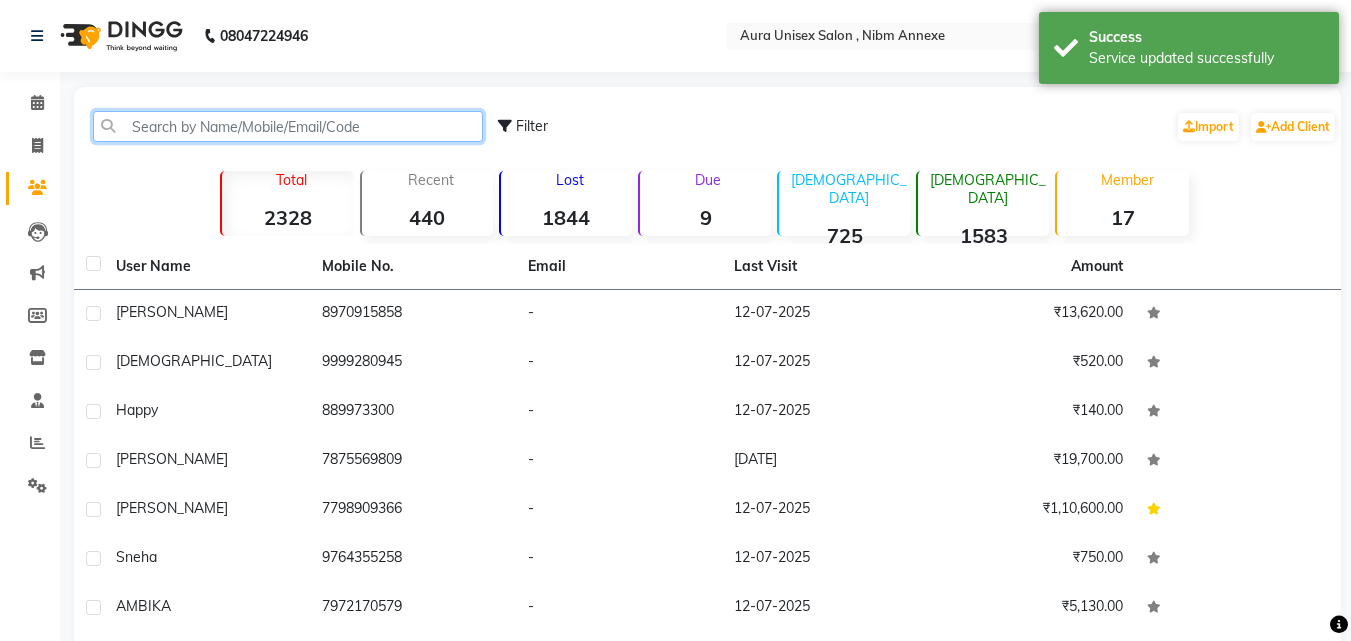 click 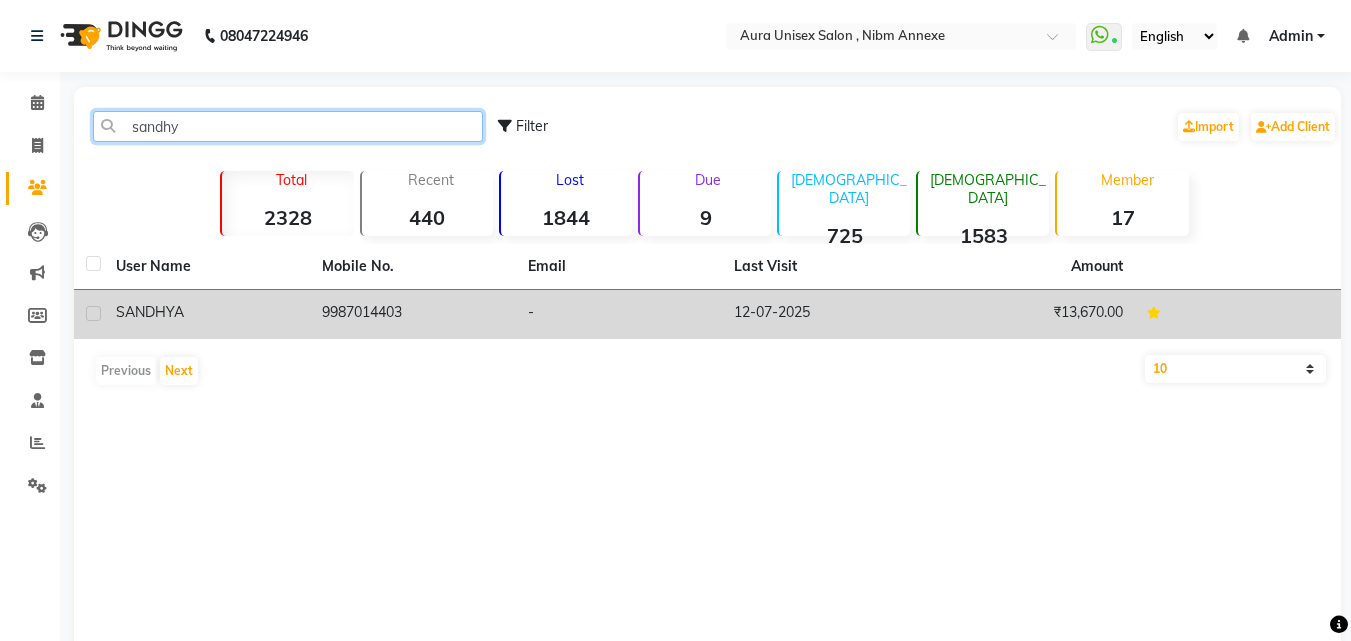 type on "sandhy" 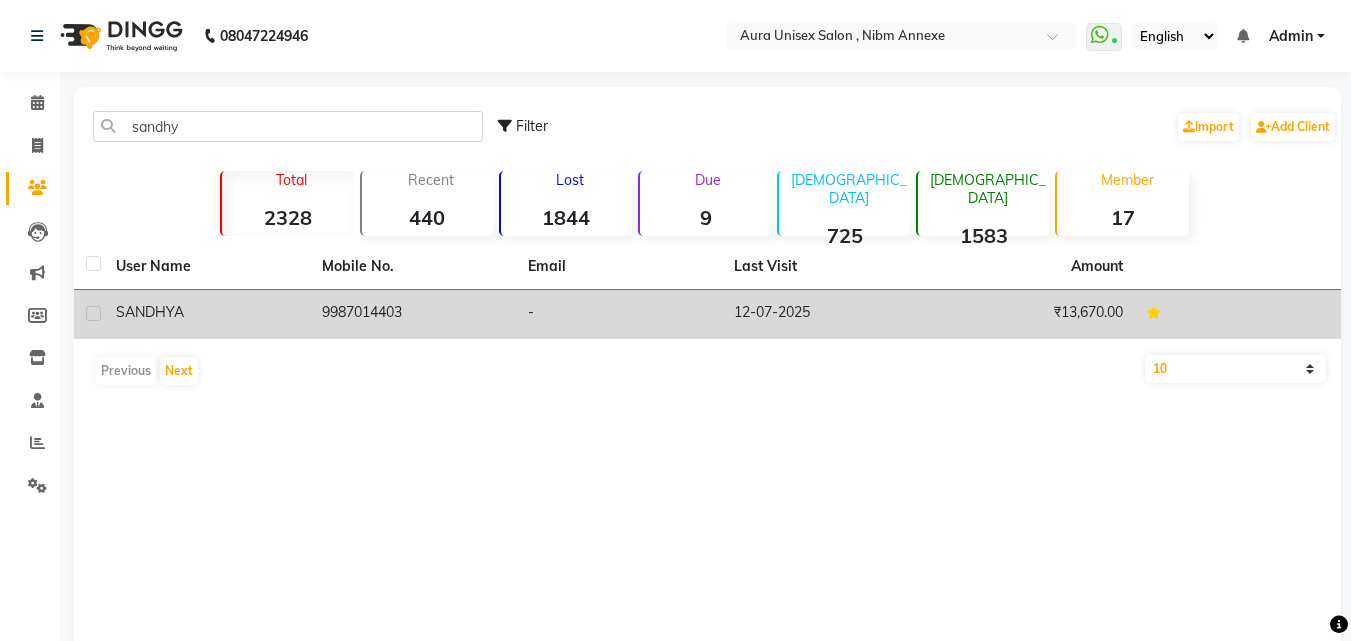 click on "9987014403" 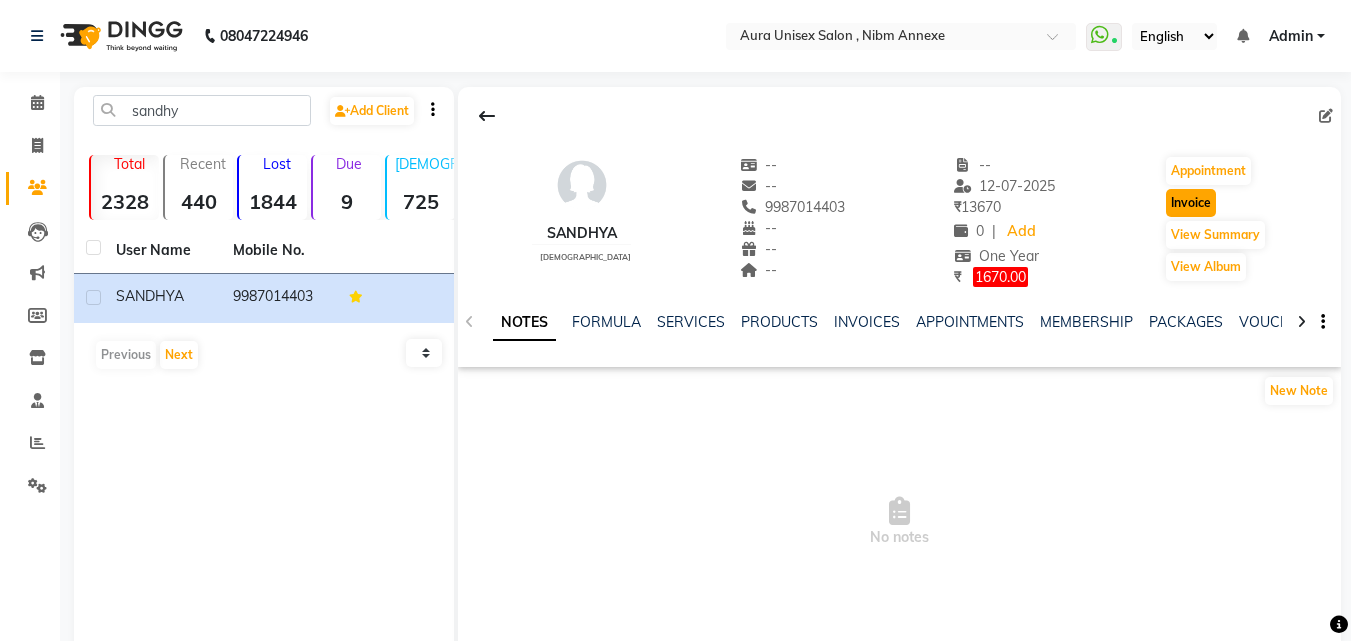 click on "Invoice" 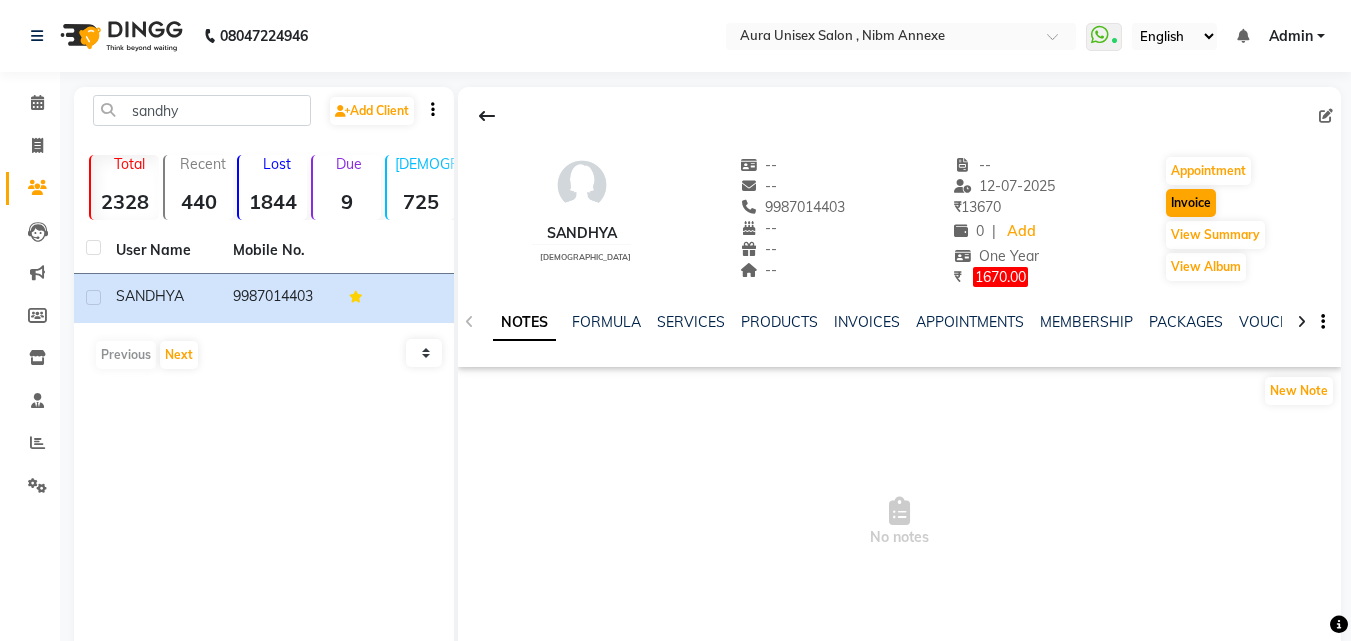 select on "service" 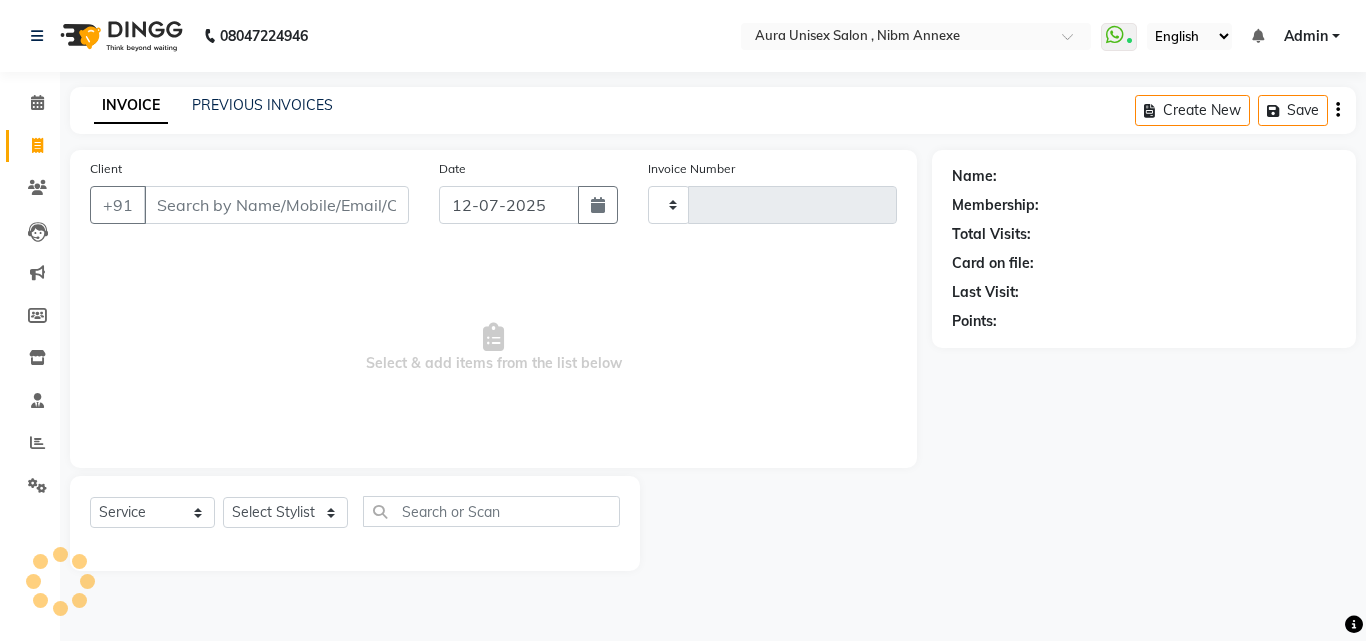 type on "0871" 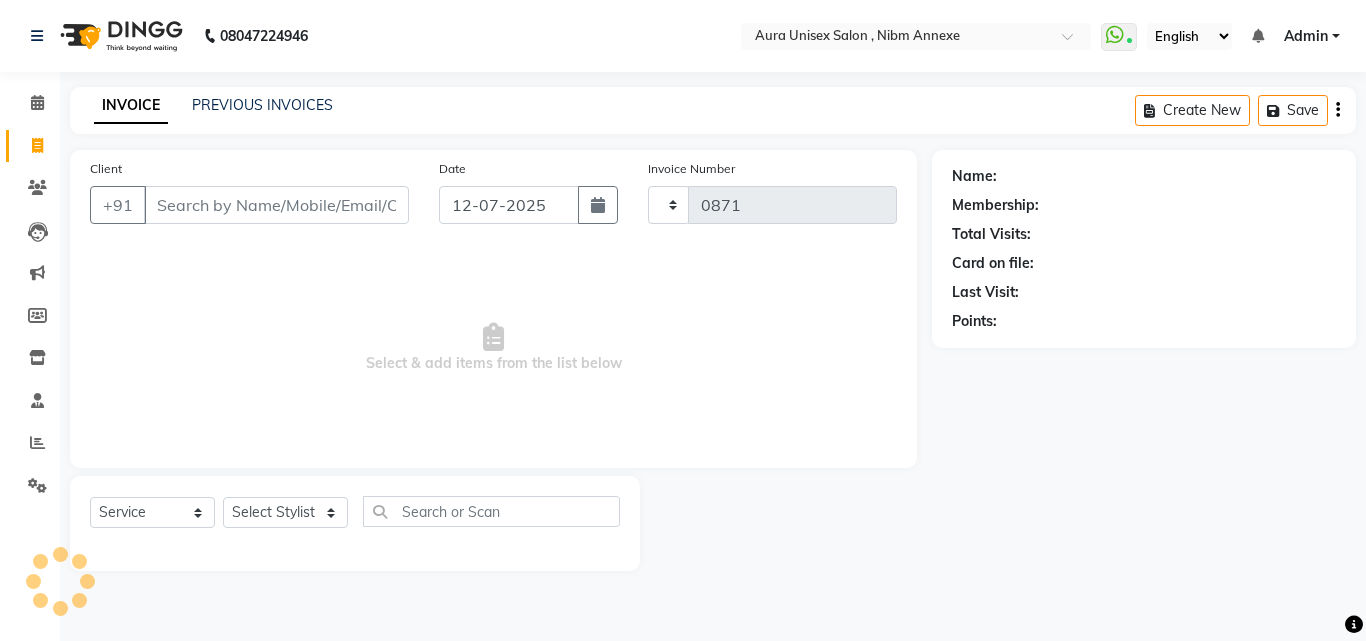 select on "823" 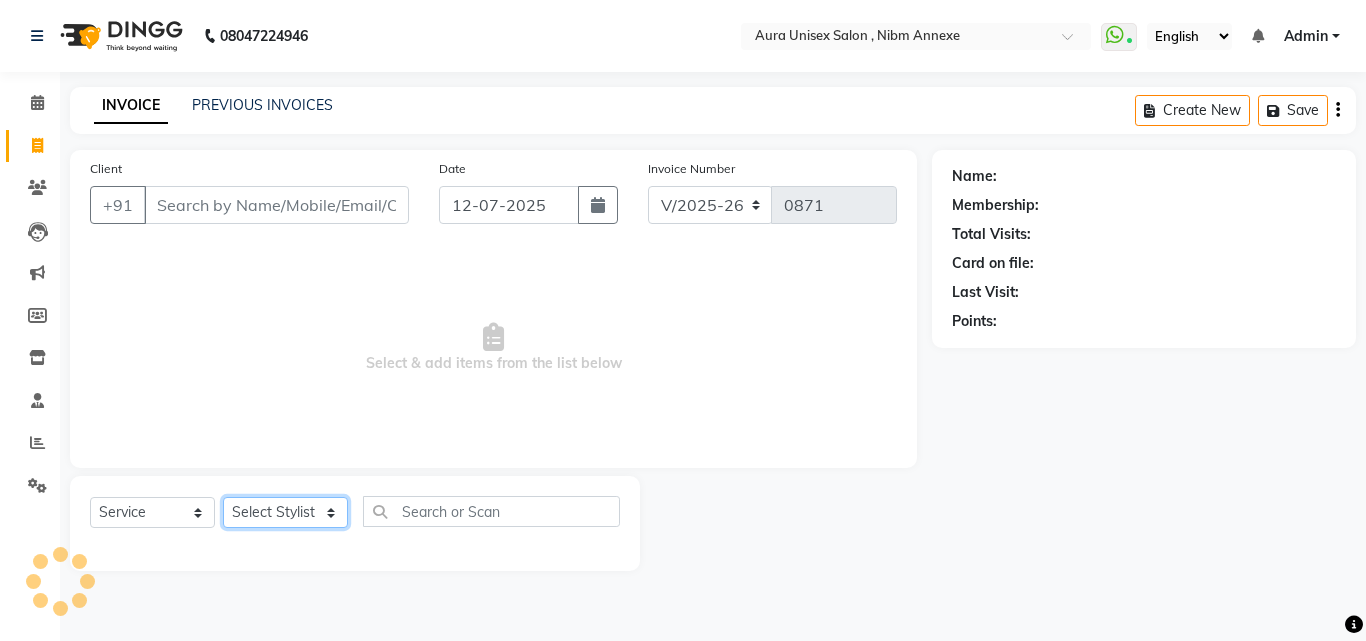 type on "9987014403" 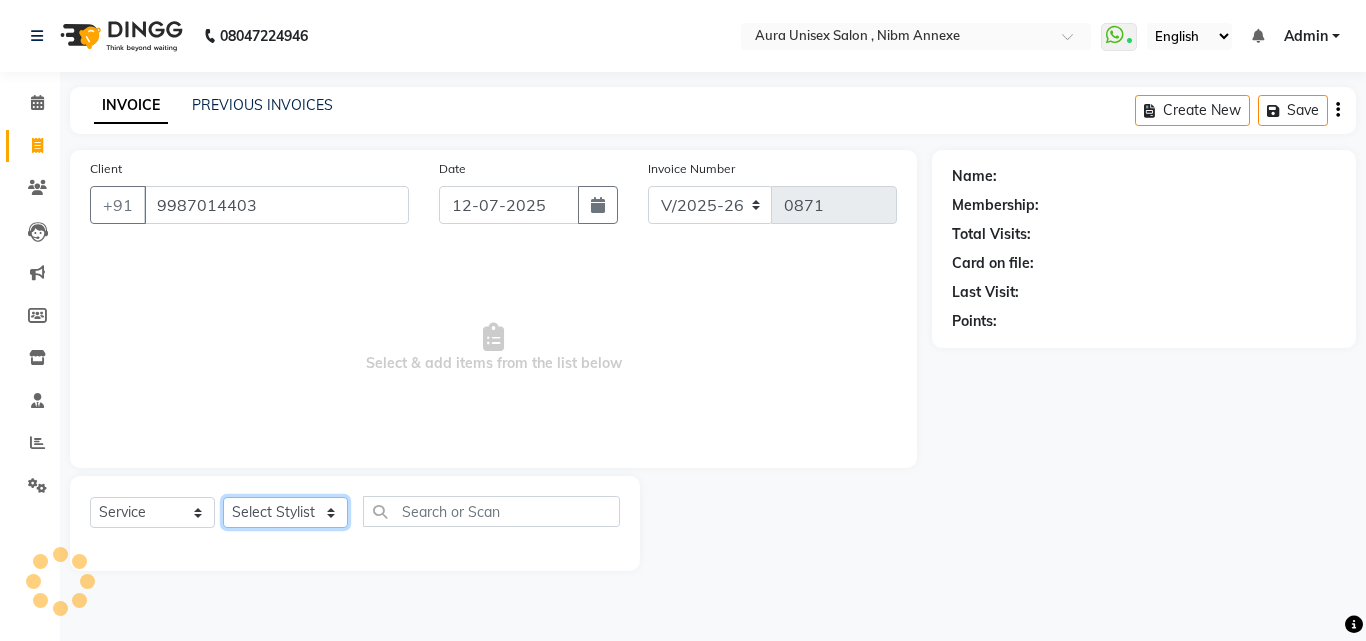 click on "Select Stylist" 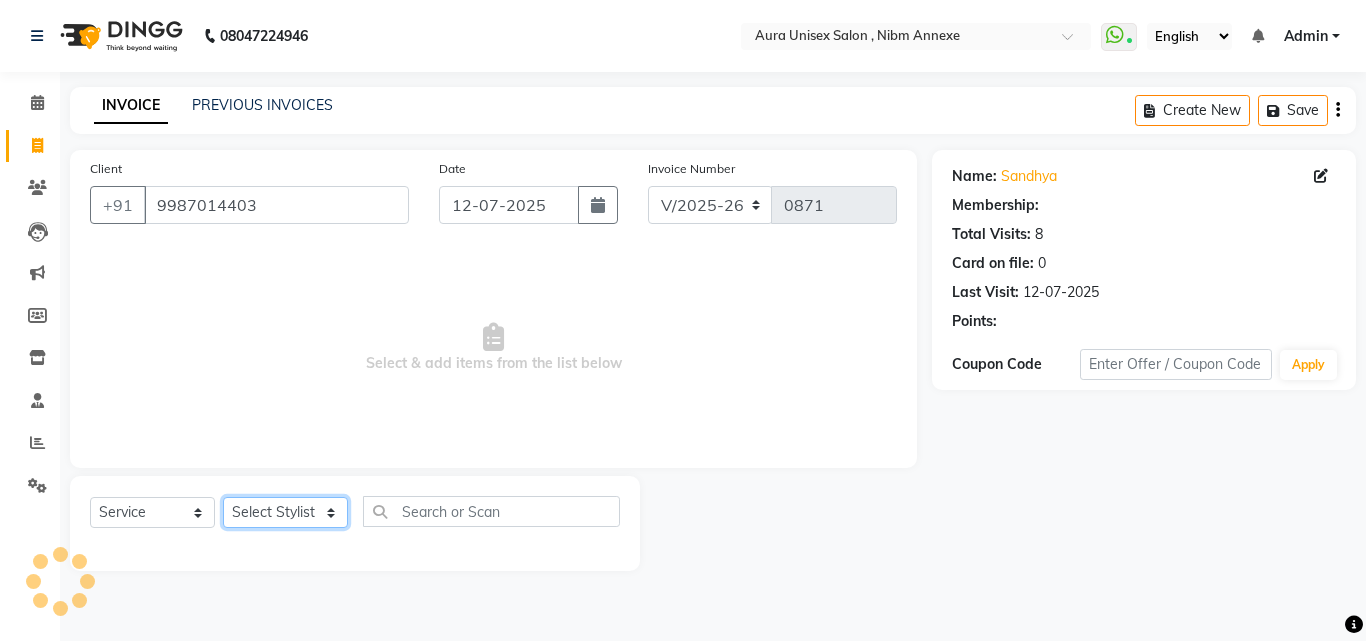 select on "1: Object" 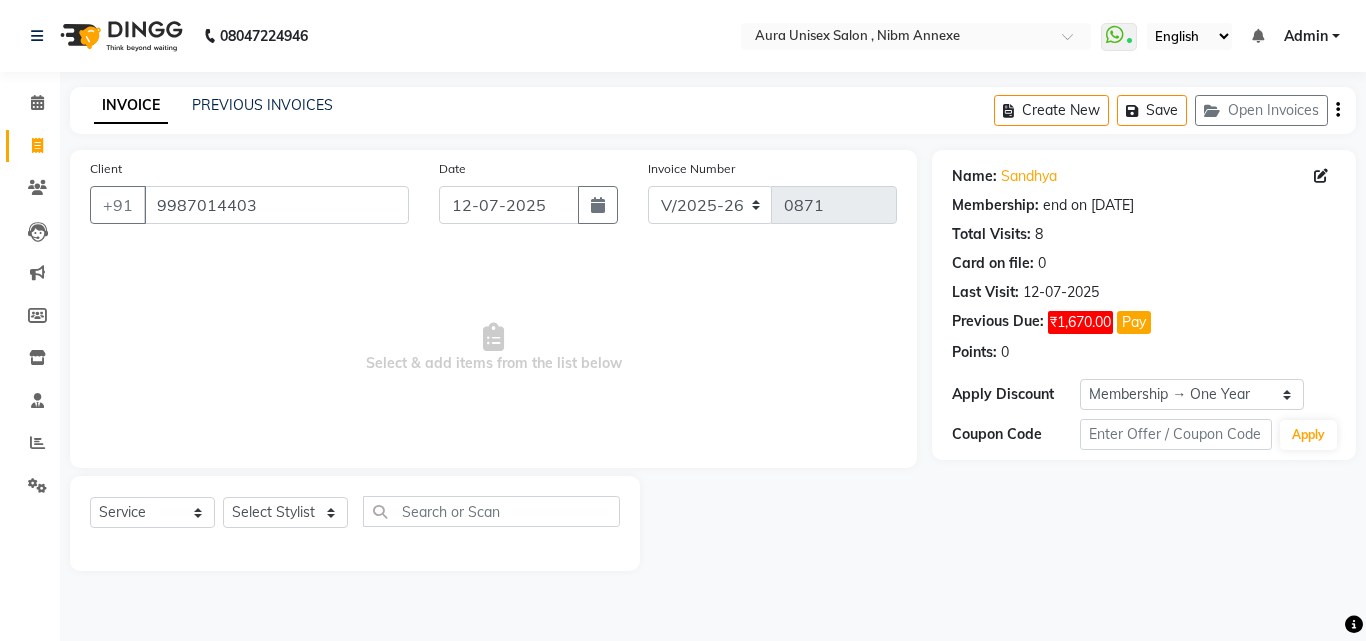 click on "Select & add items from the list below" at bounding box center [493, 348] 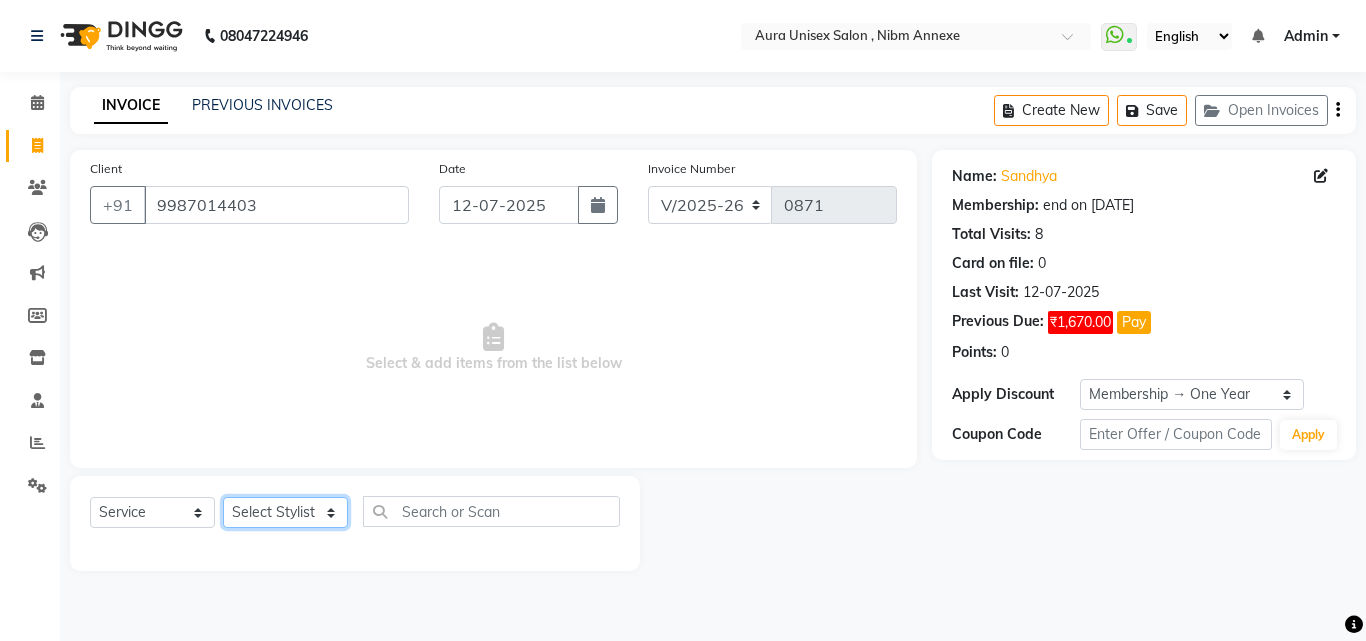 click on "Select Stylist [PERSON_NAME] Jyoti [PERSON_NAME] [PERSON_NAME]" 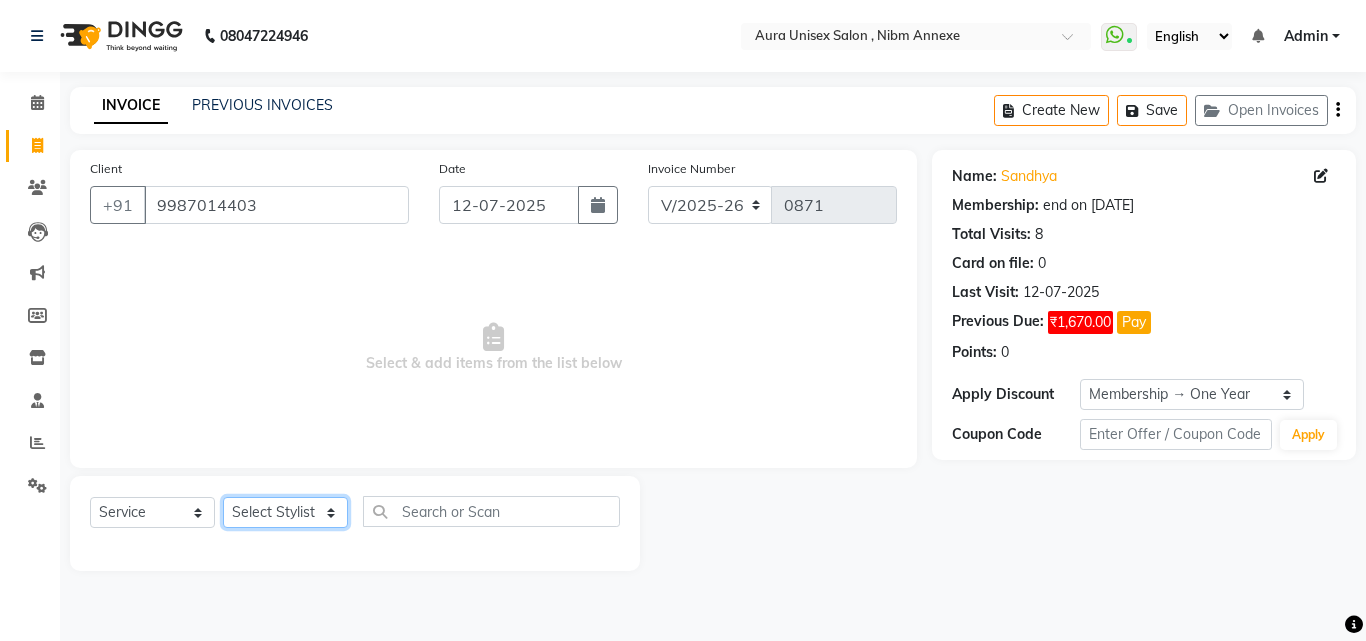 select on "36703" 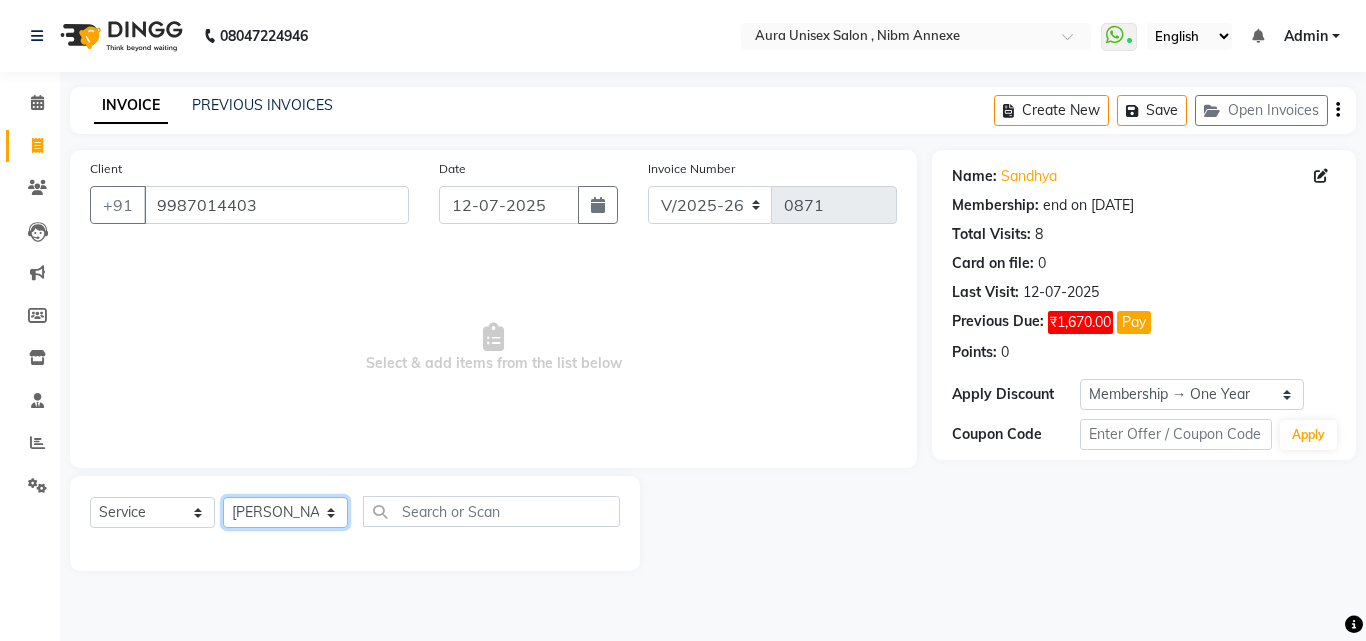 click on "Select Stylist [PERSON_NAME] Jyoti [PERSON_NAME] [PERSON_NAME]" 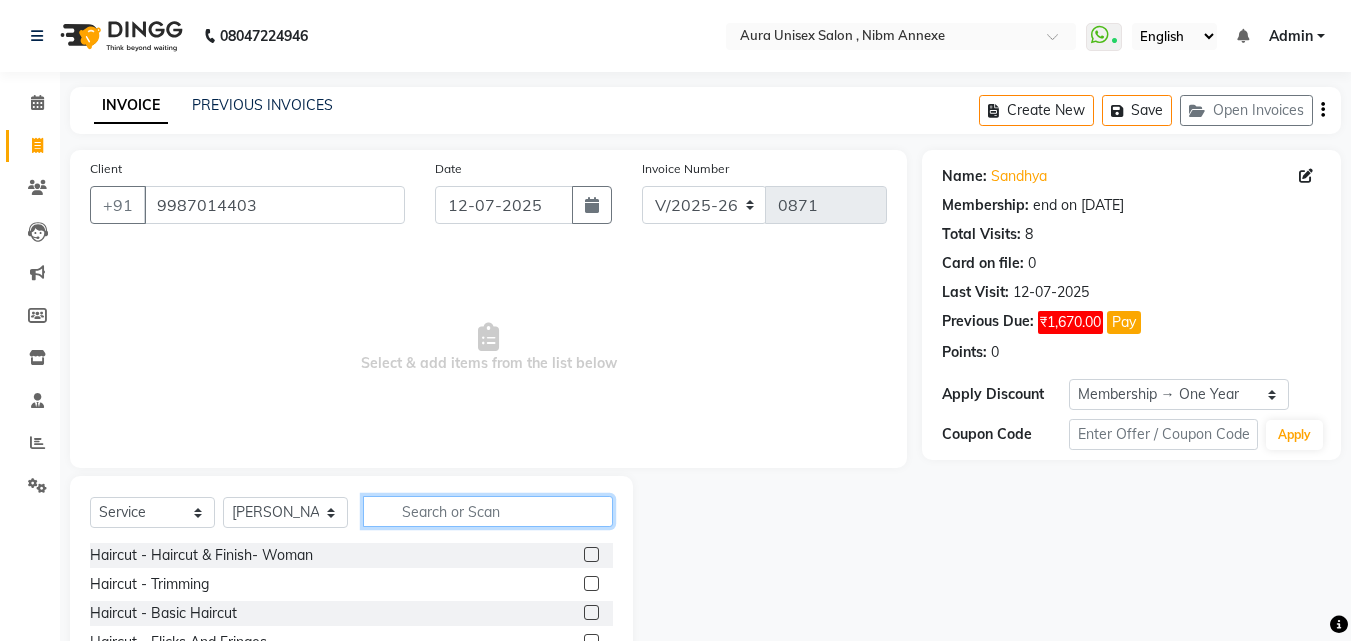 click 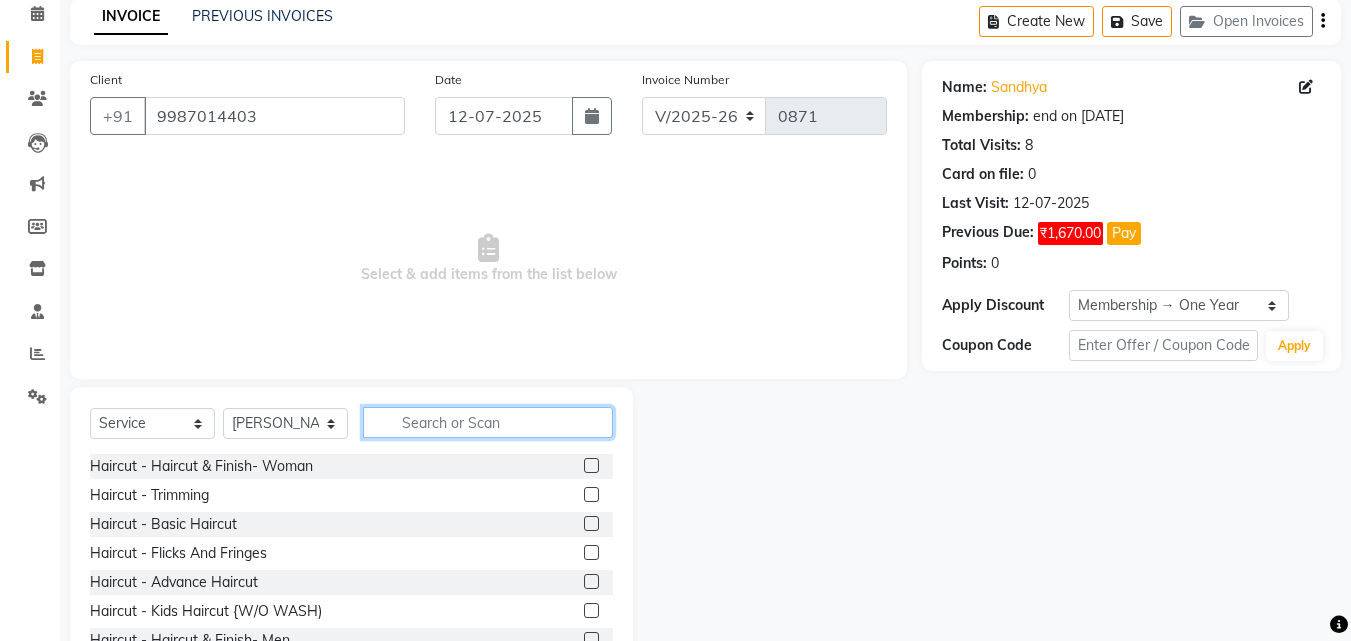 scroll, scrollTop: 160, scrollLeft: 0, axis: vertical 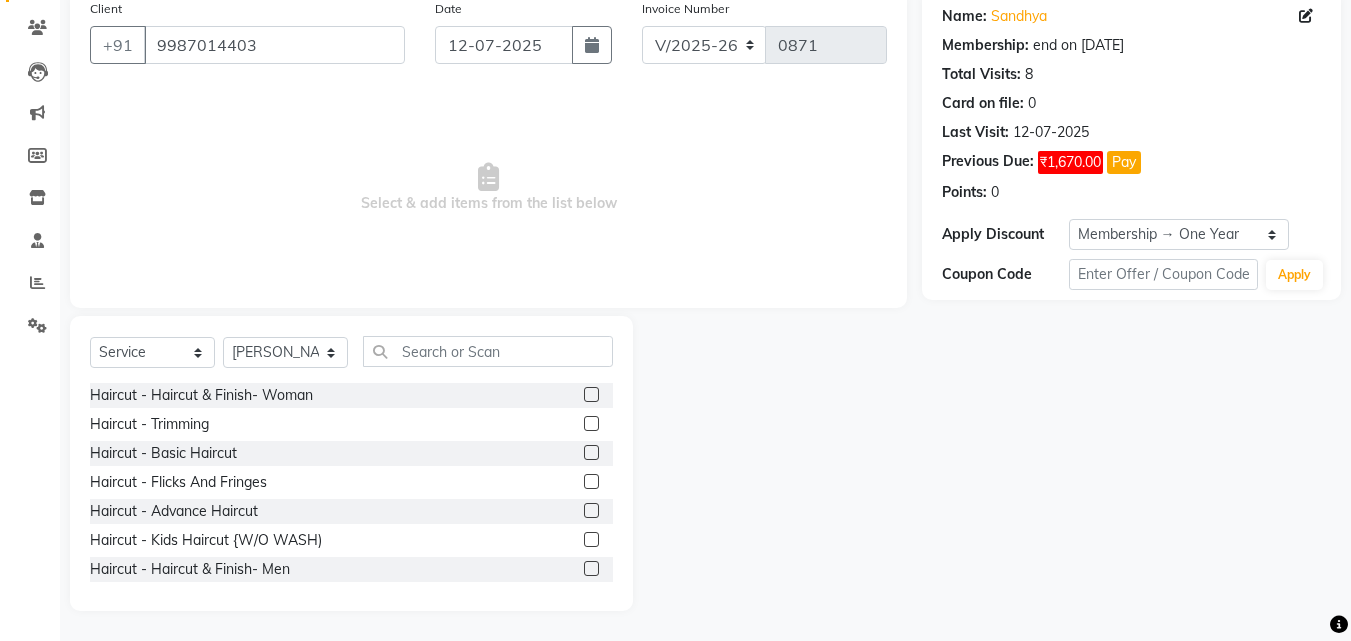 click 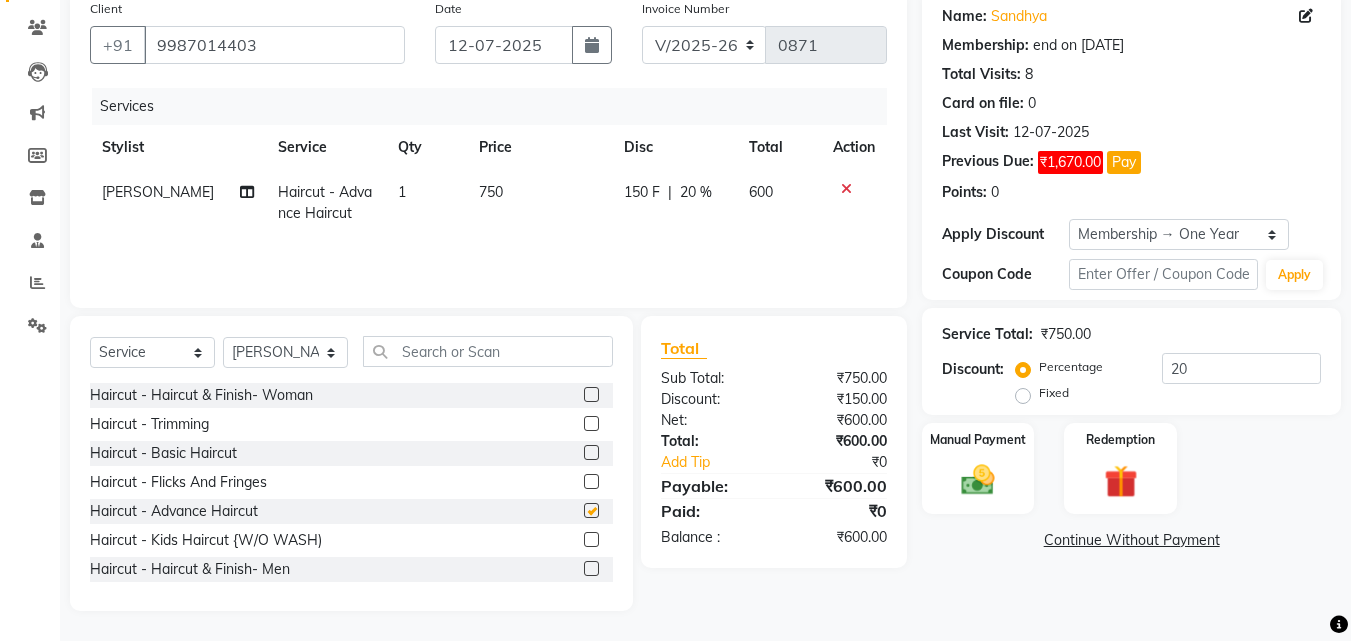 checkbox on "false" 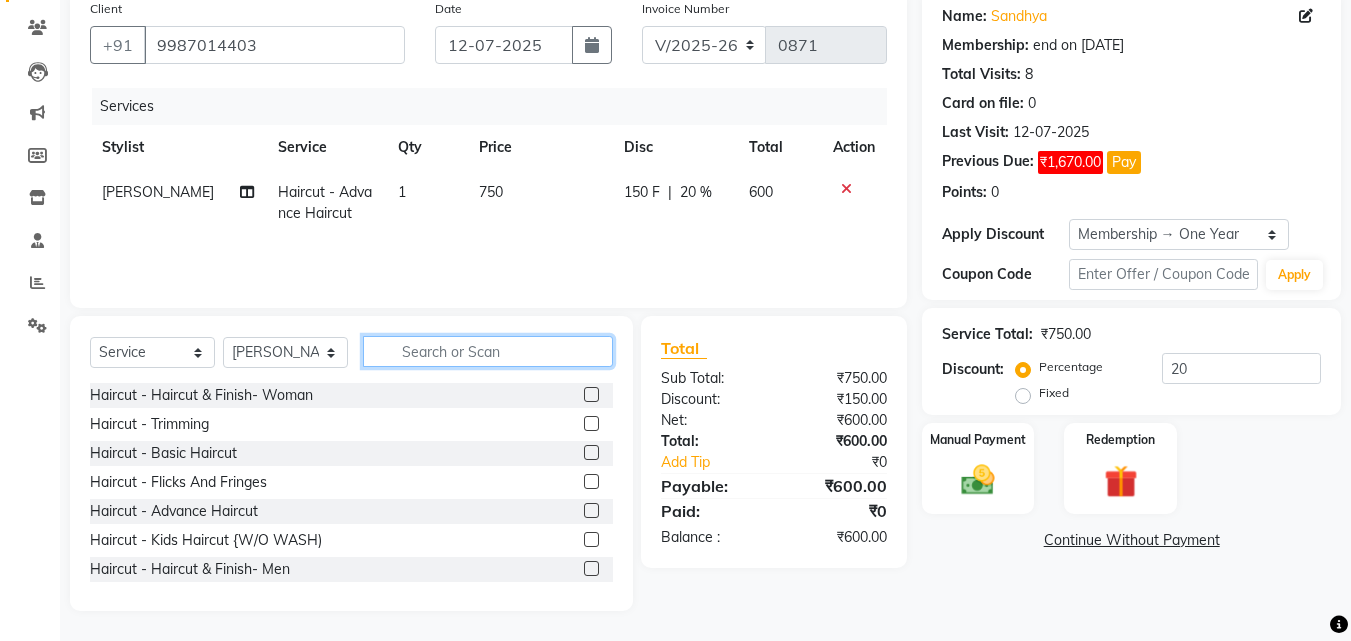 click 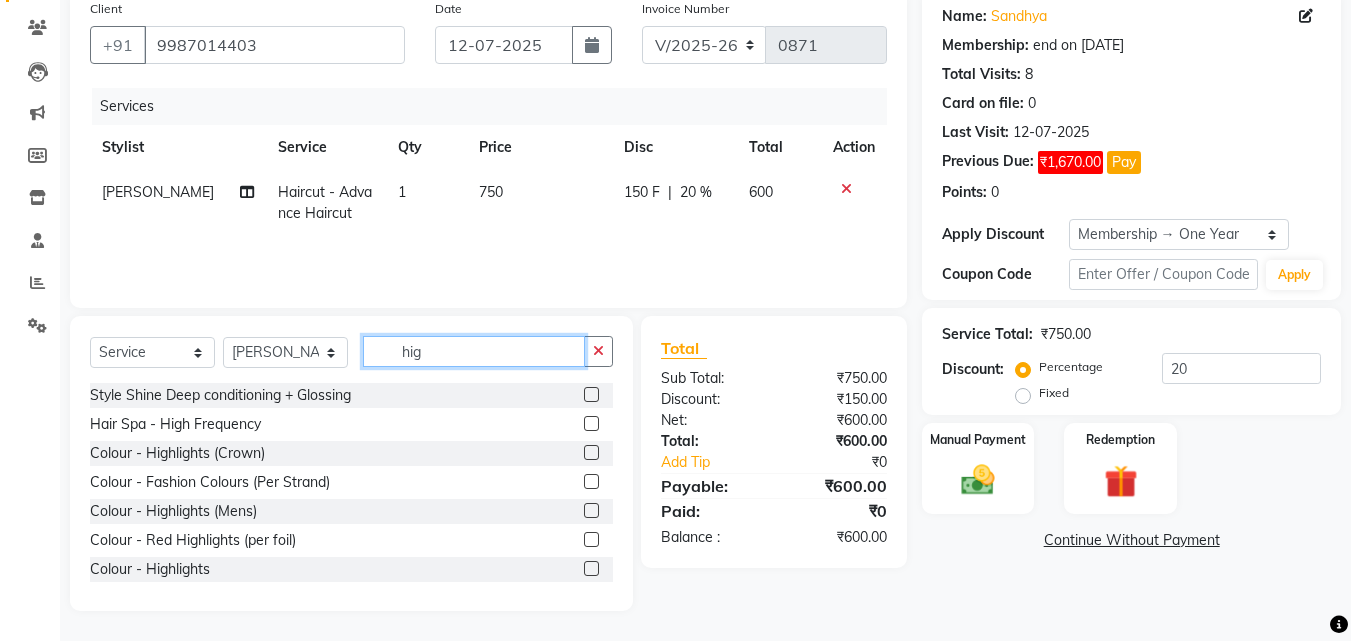 scroll, scrollTop: 134, scrollLeft: 0, axis: vertical 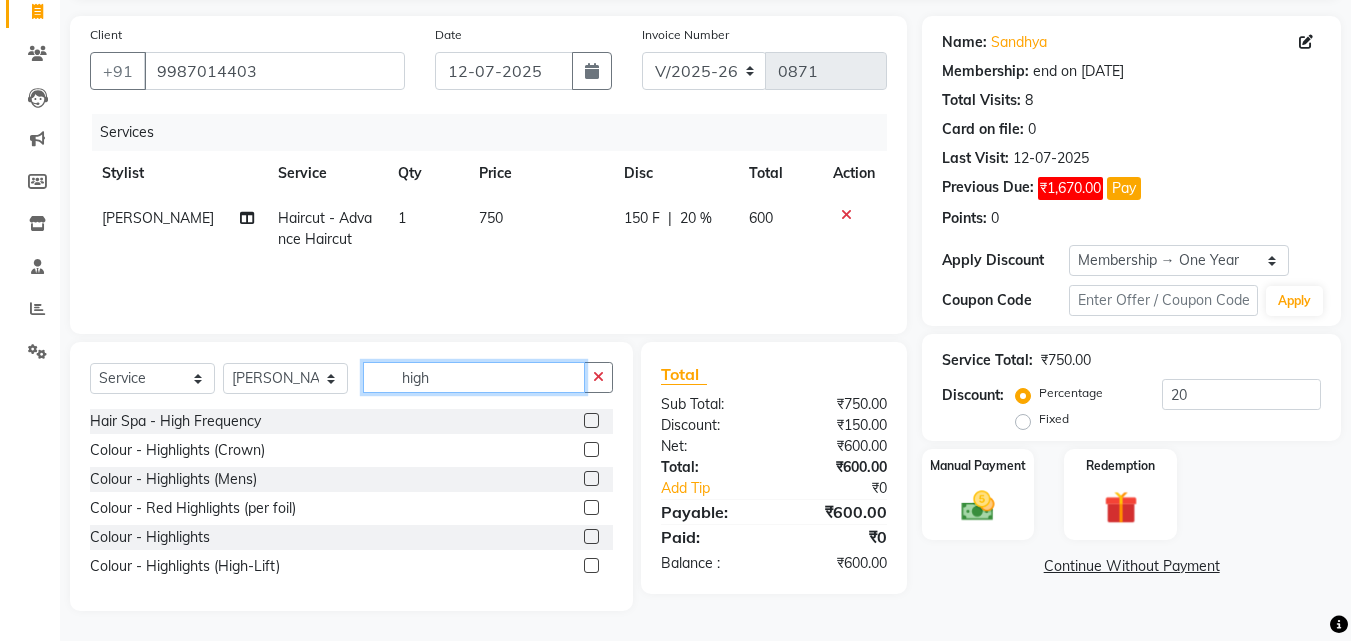 type on "high" 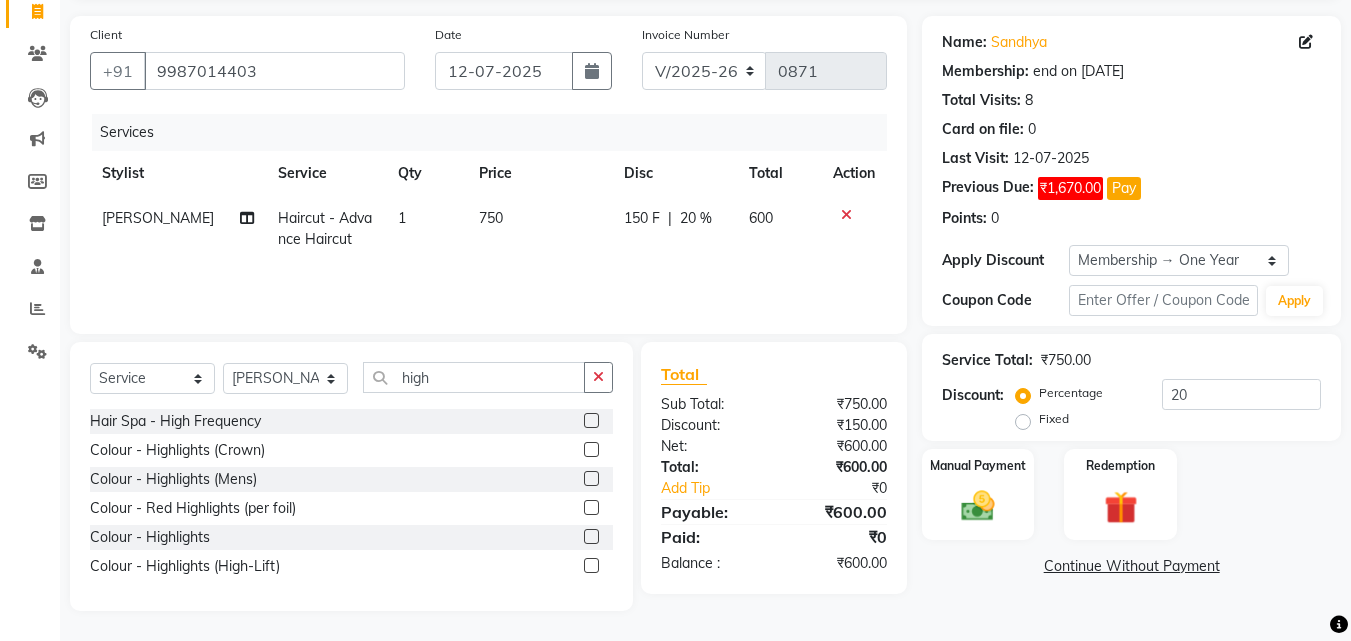 click 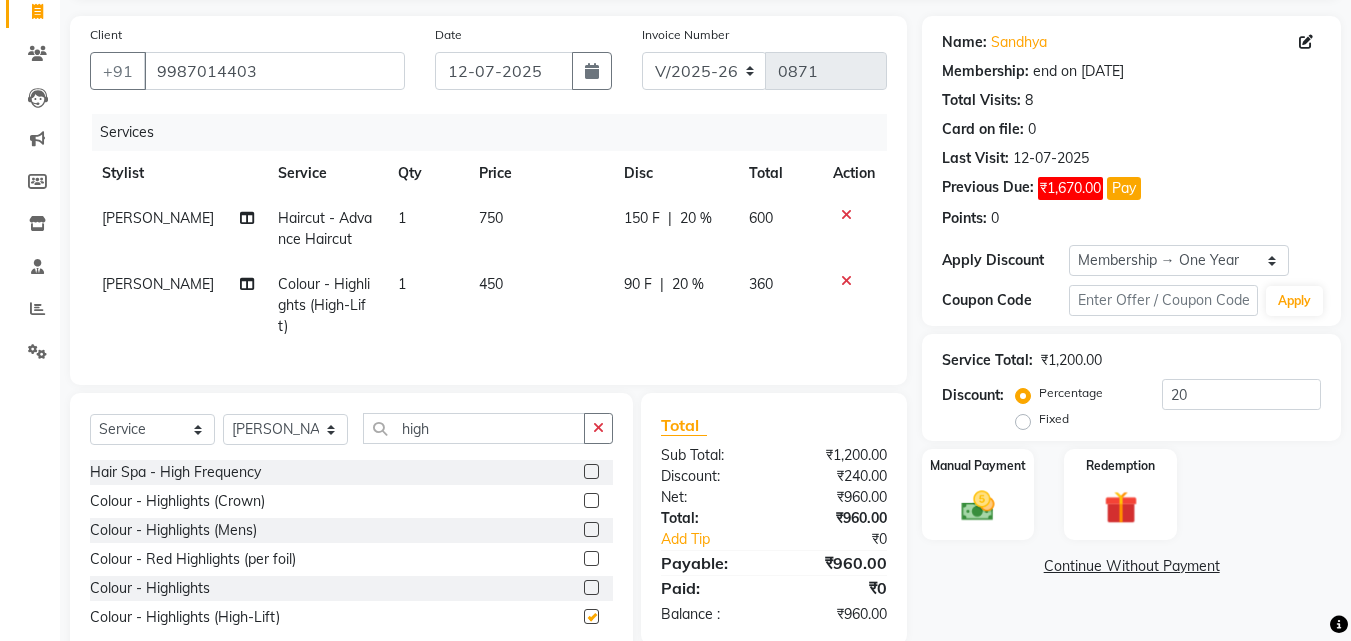 checkbox on "false" 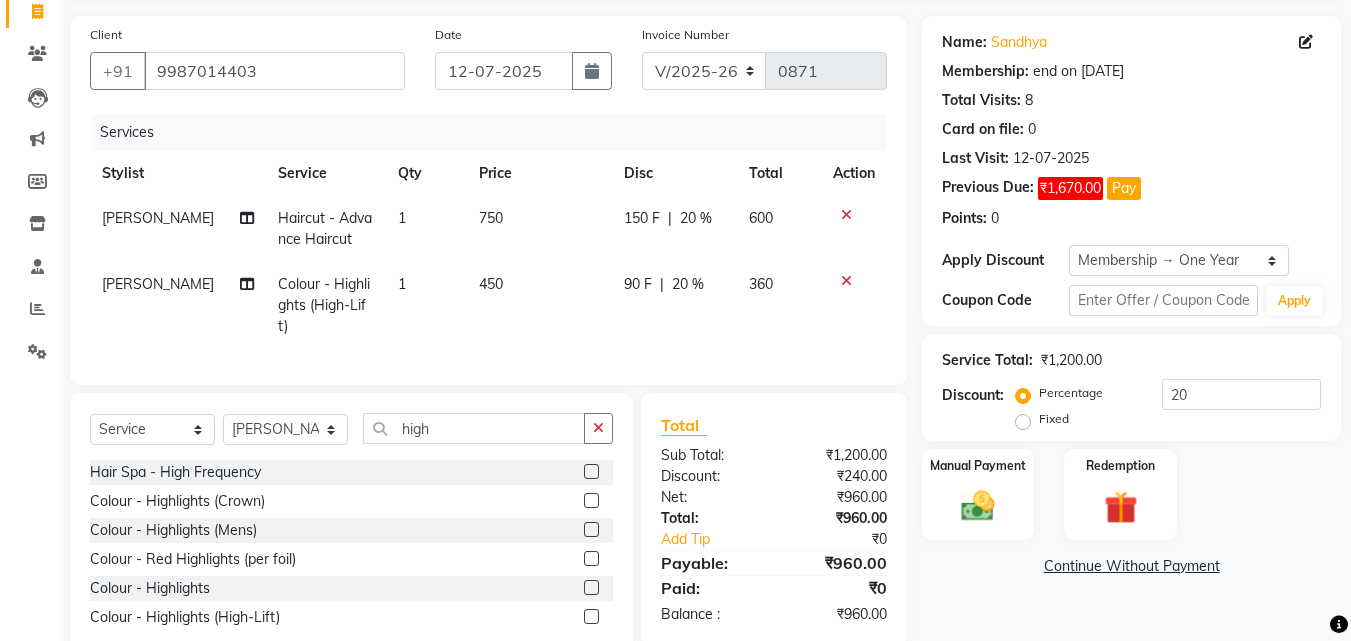 click on "1" 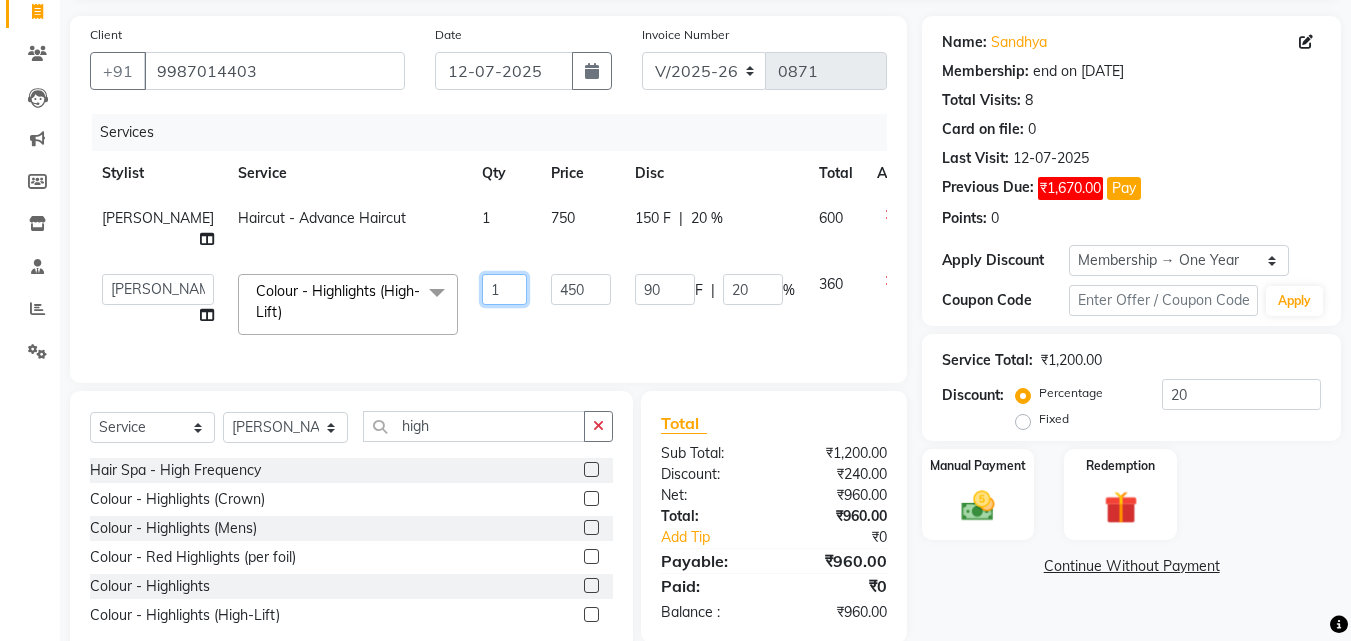 click on "1" 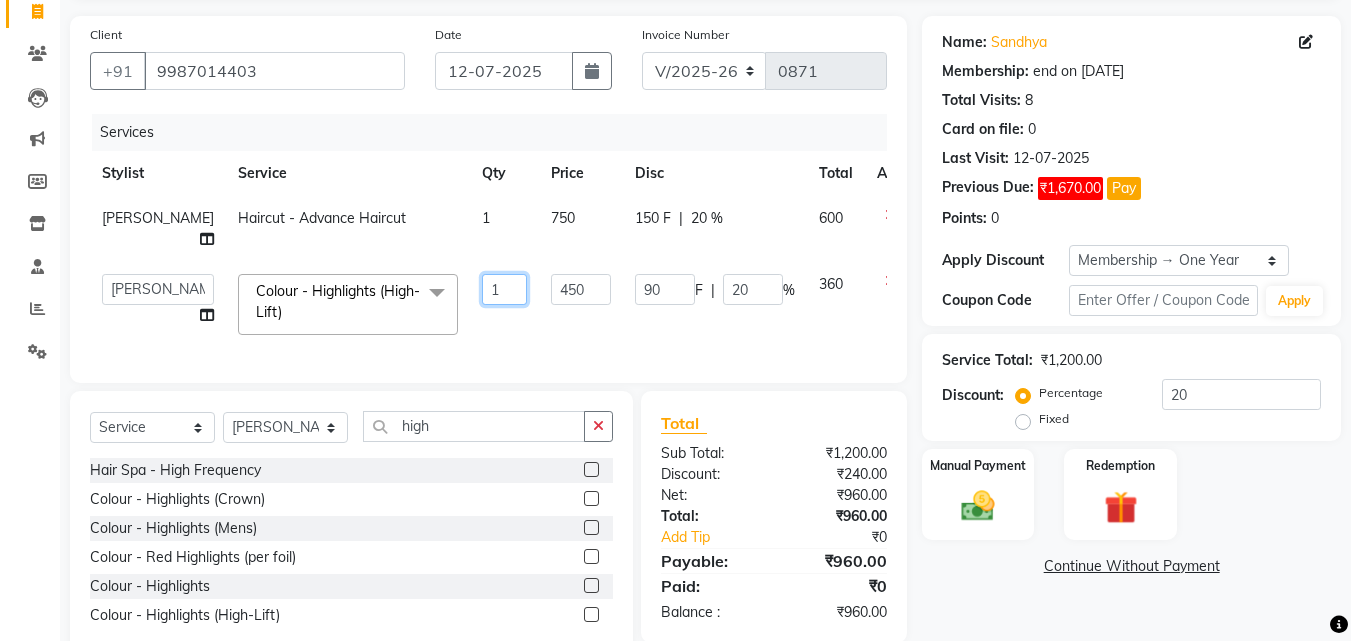 type on "15" 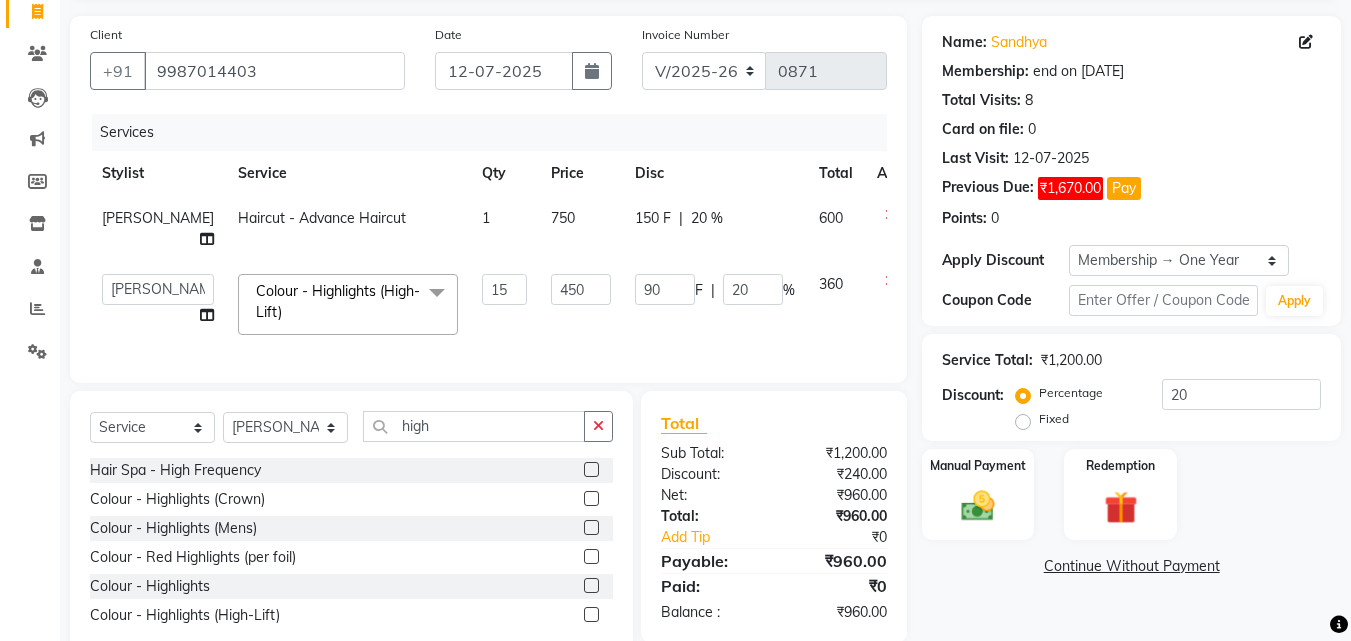 click on "Name: [PERSON_NAME]  Membership: end on [DATE] Total Visits:  8 Card on file:  0 Last Visit:   [DATE] Previous Due:  ₹1,670.00 Pay Points:   0  Apply Discount Select Membership → One Year Coupon Code Apply Service Total:  ₹1,200.00  Discount:  Percentage   Fixed  20 Manual Payment Redemption  Continue Without Payment" 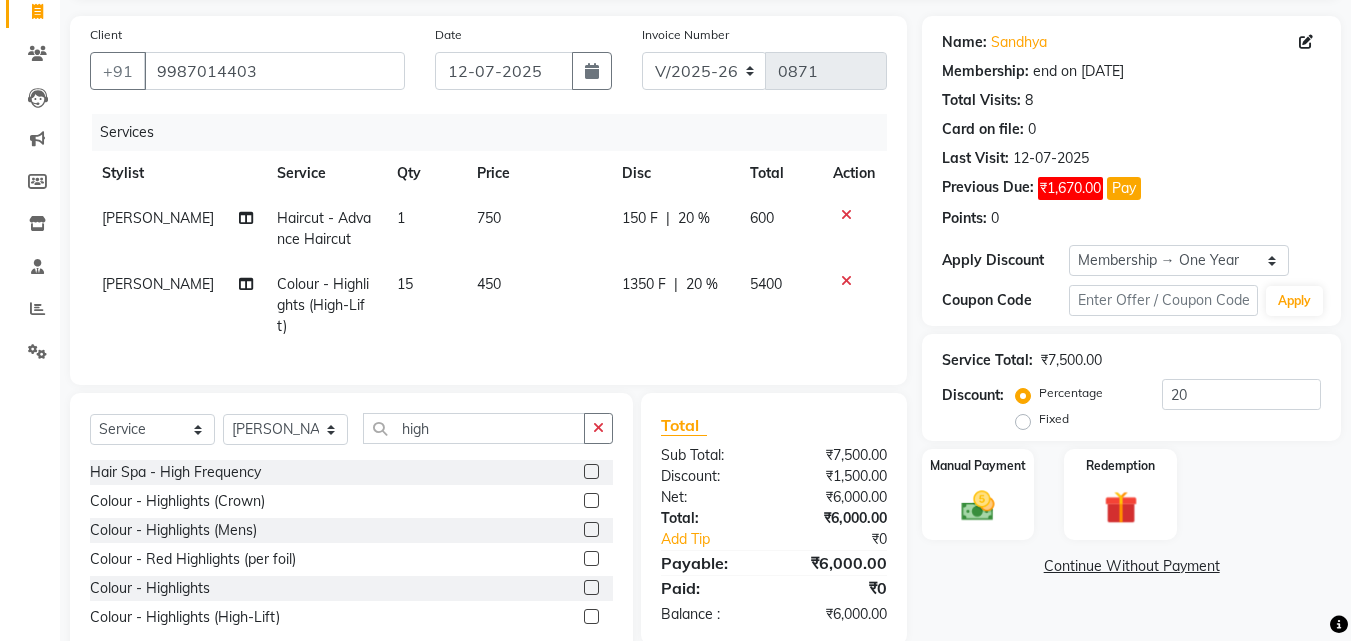 click on "1350 F | 20 %" 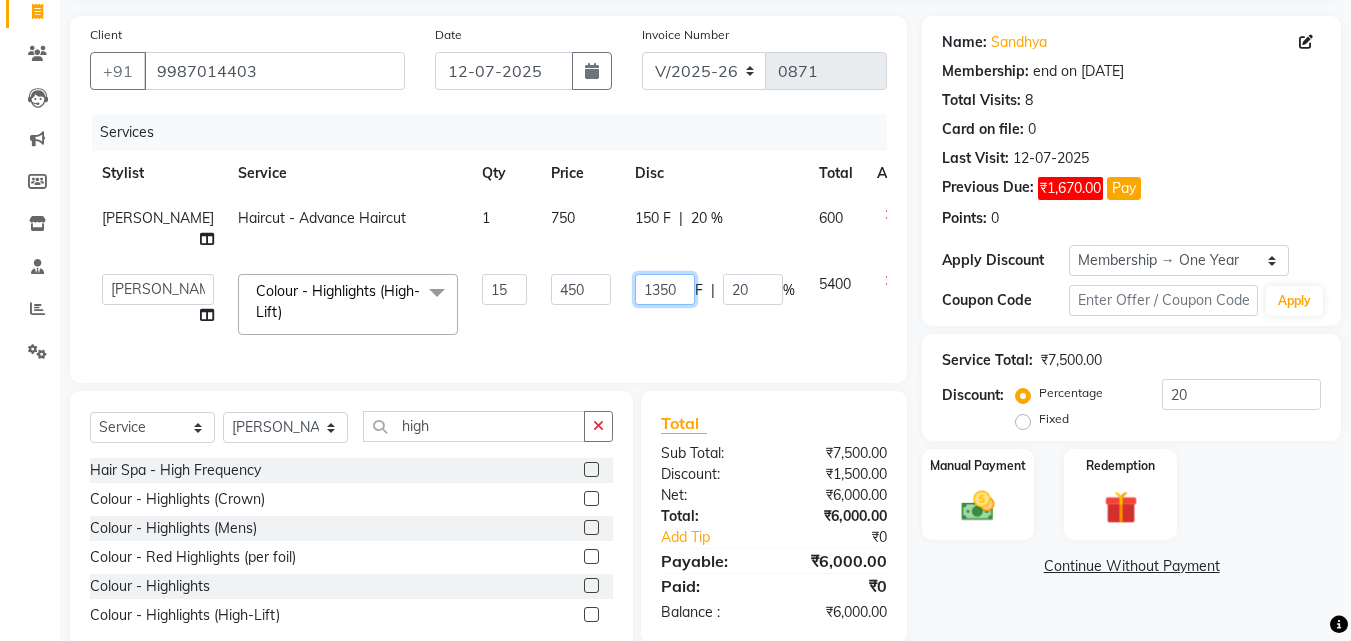 click on "1350" 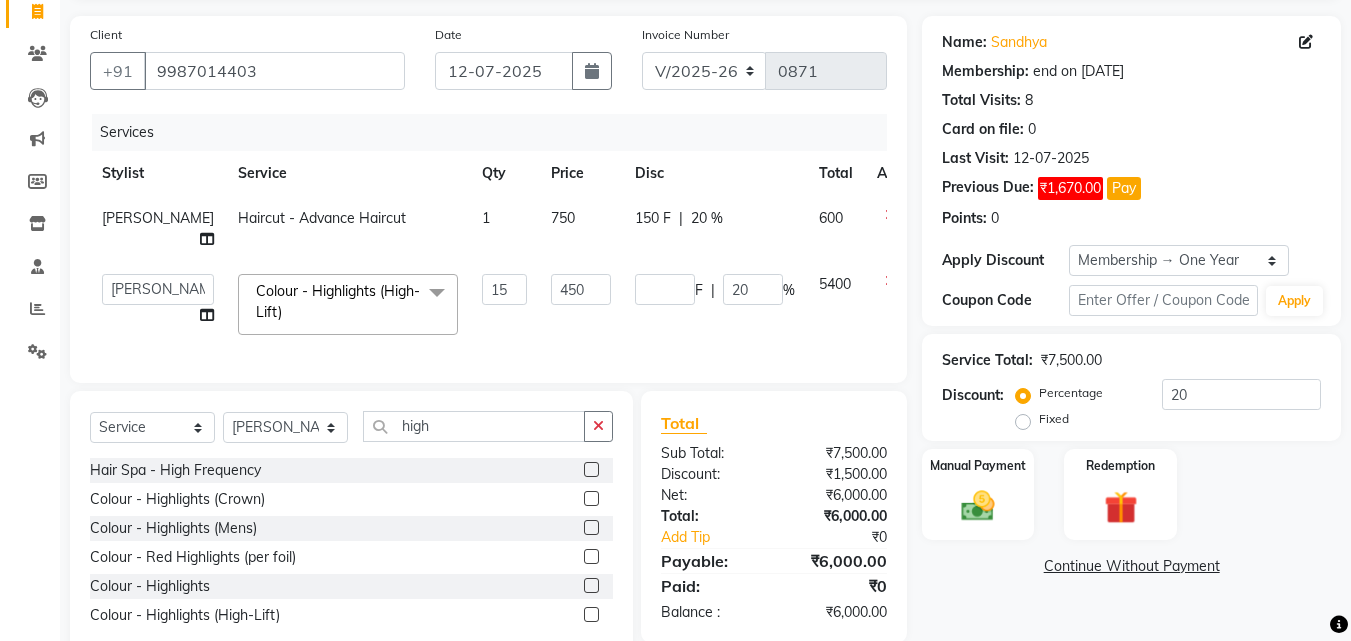 drag, startPoint x: 987, startPoint y: 592, endPoint x: 976, endPoint y: 584, distance: 13.601471 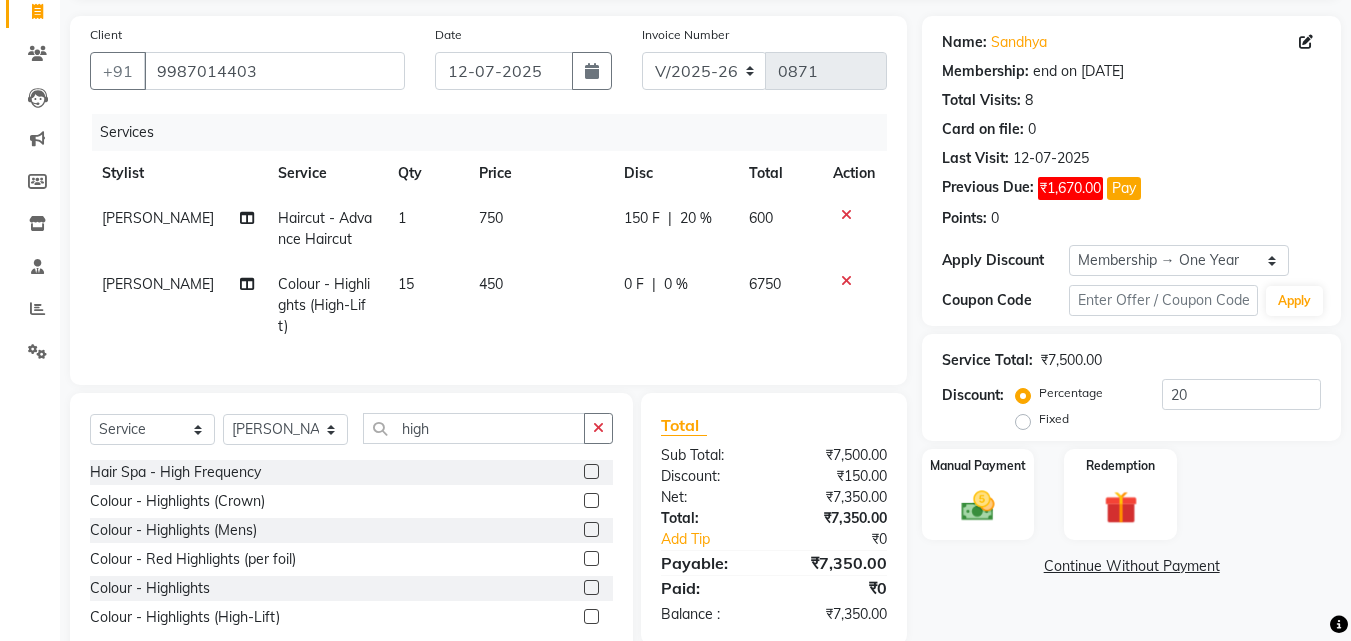 click on "150 F | 20 %" 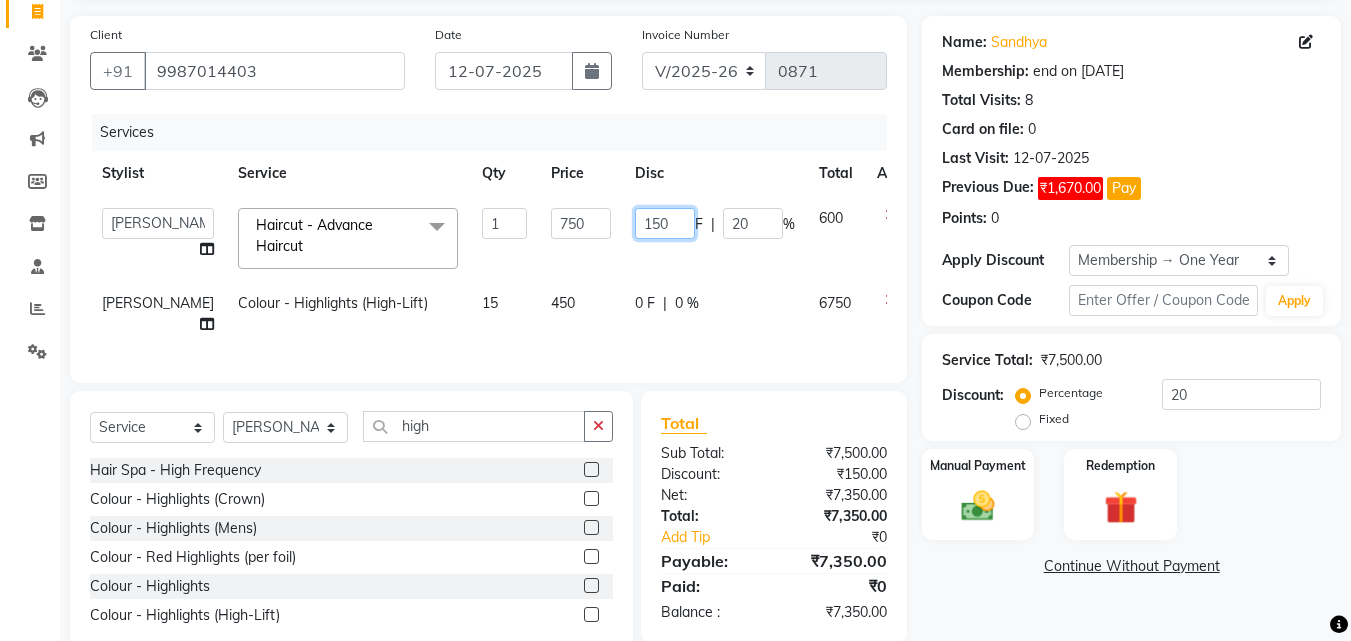 click on "150" 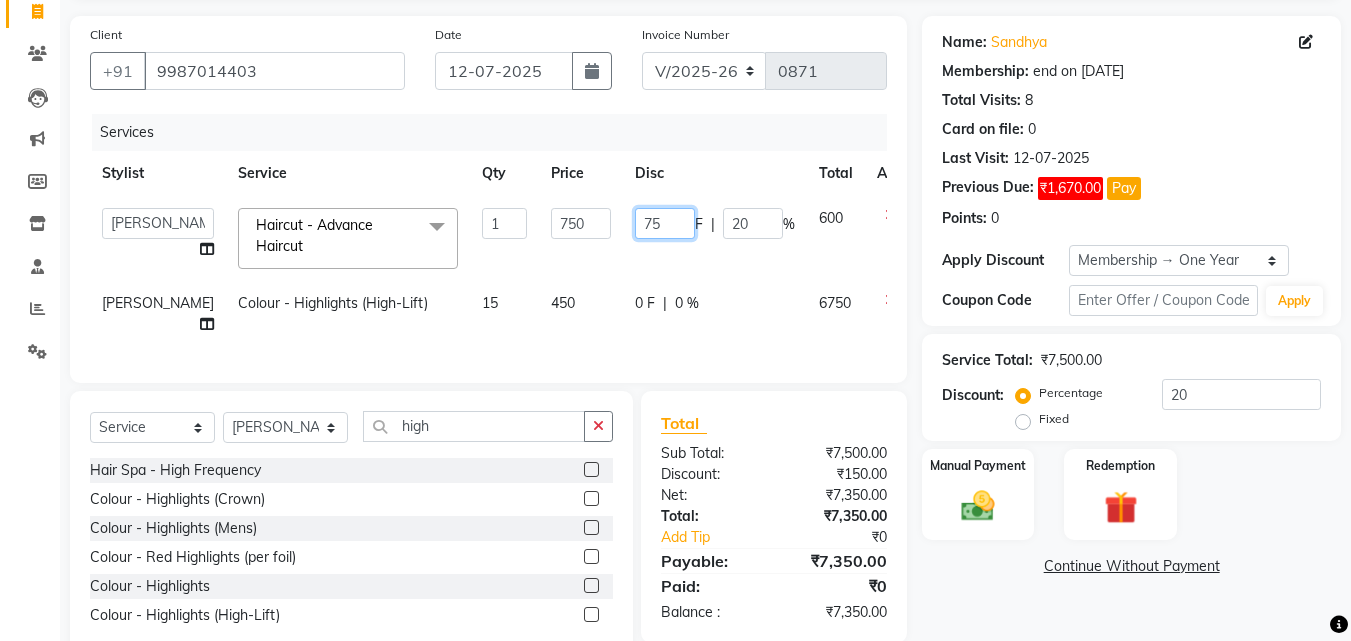 type on "750" 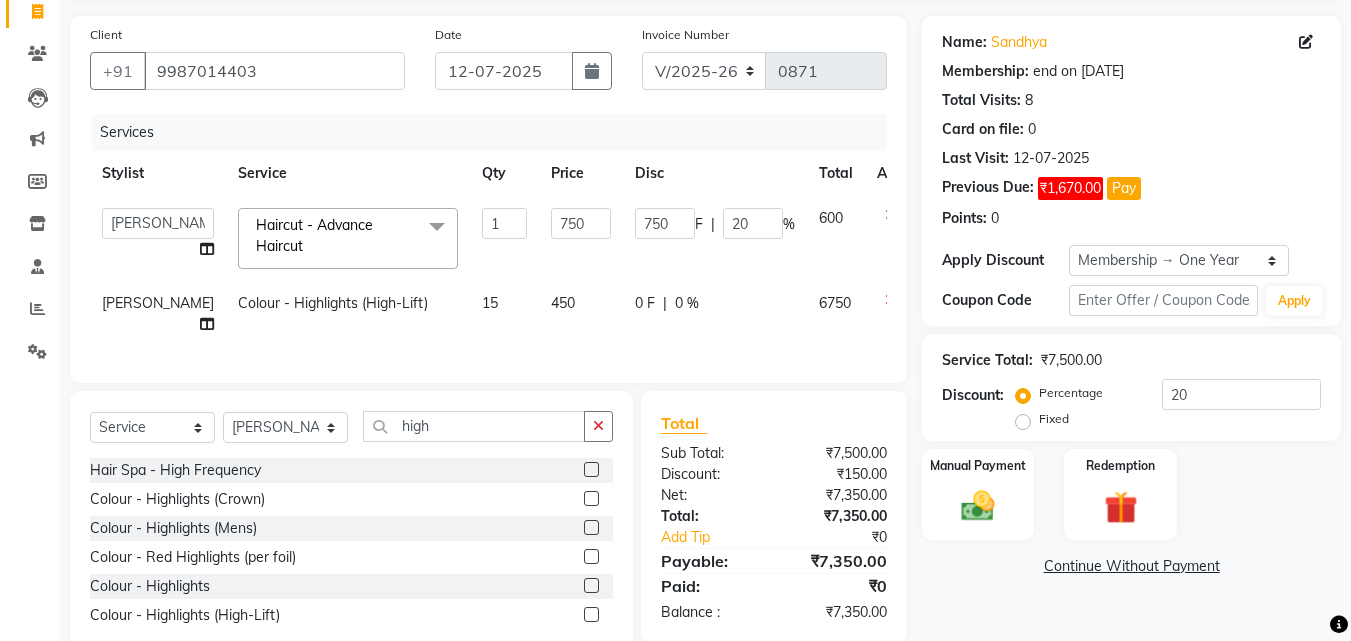 click on "0 F | 0 %" 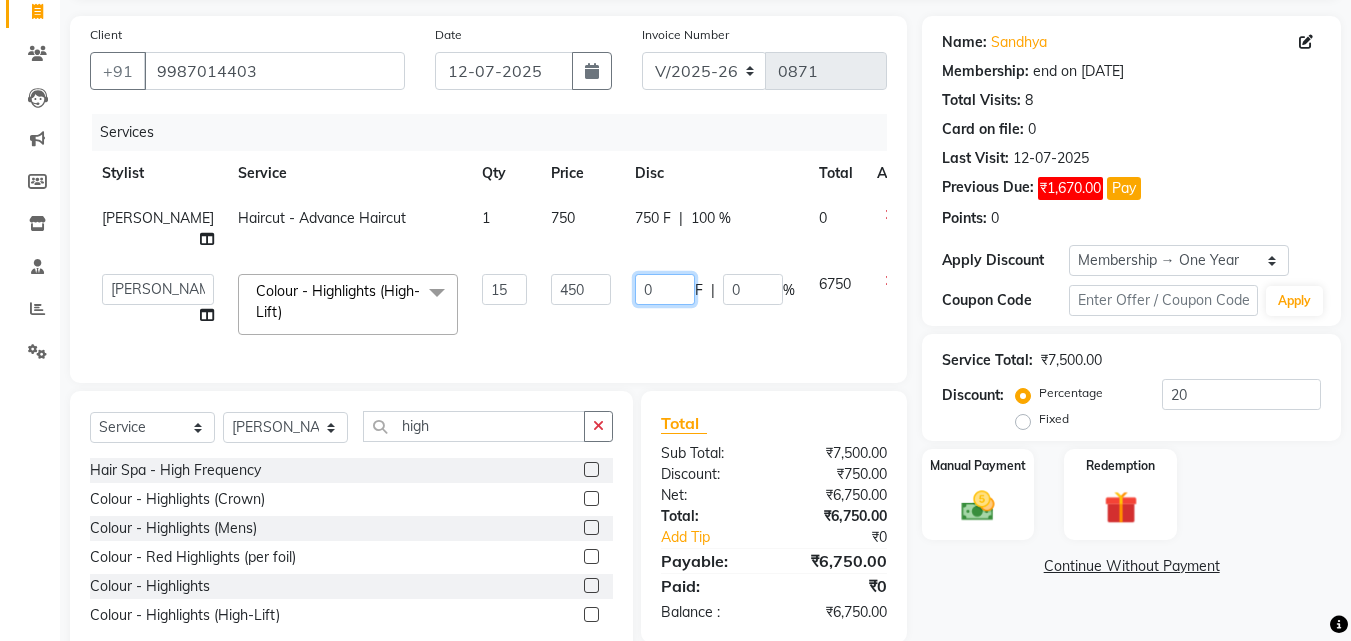 click on "0" 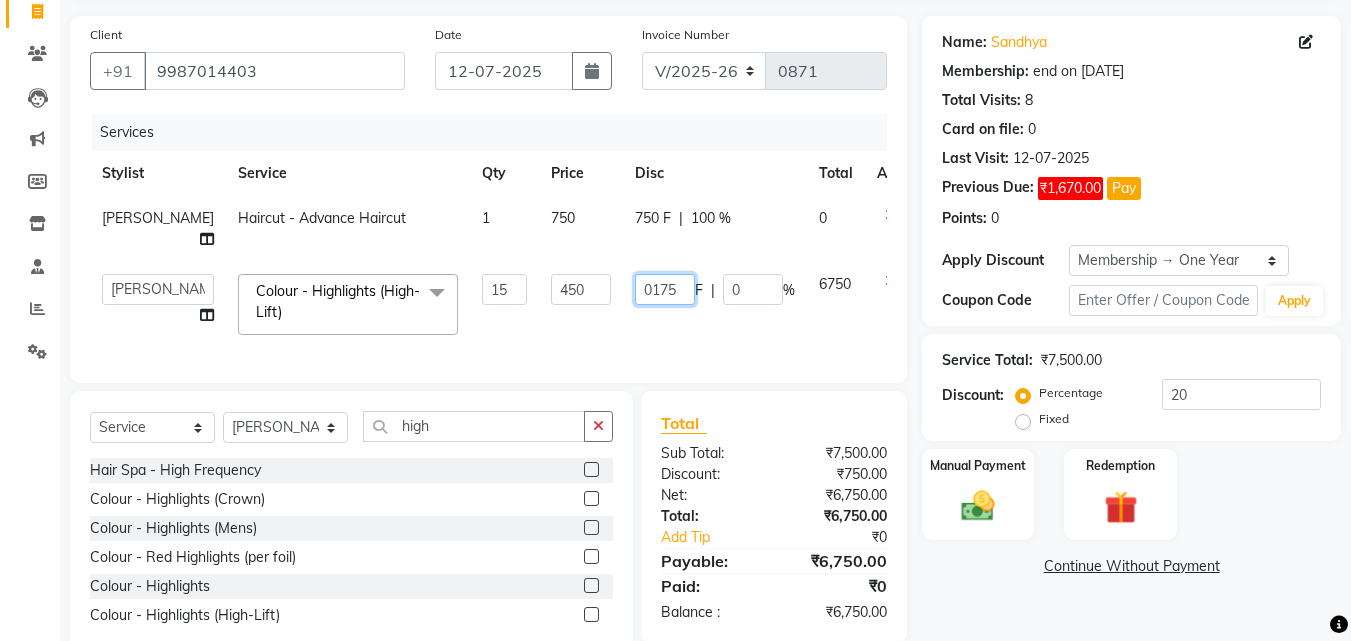 type on "01750" 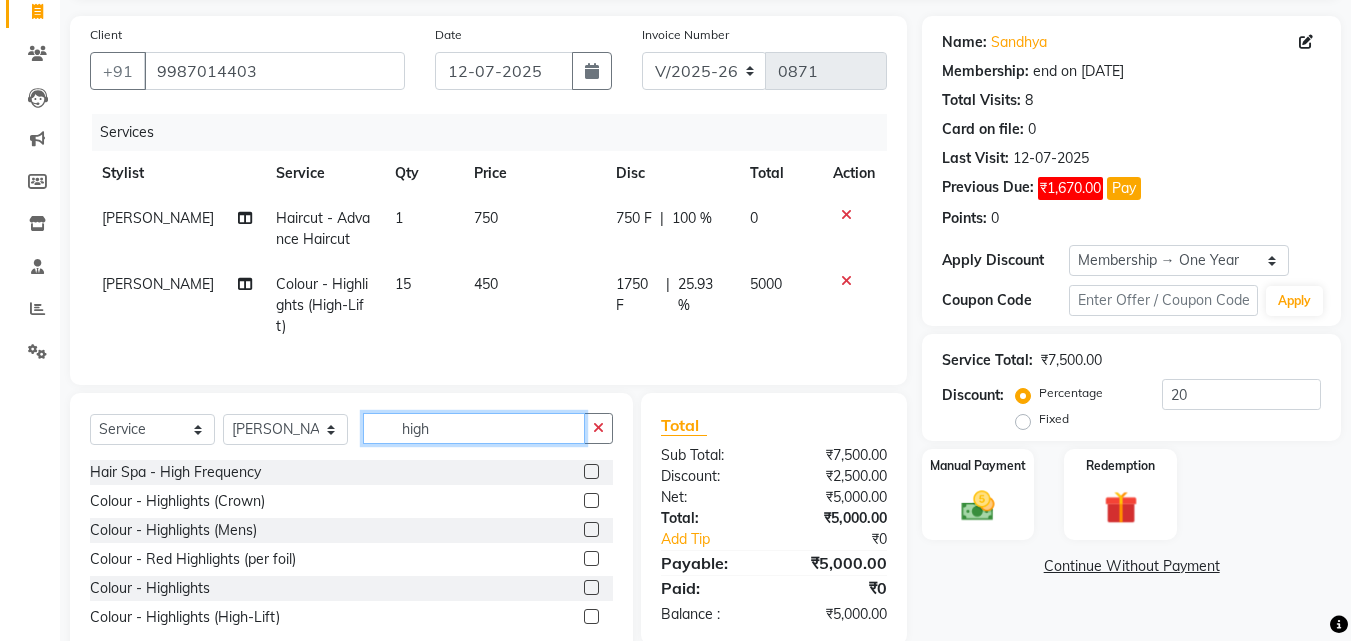 click on "high" 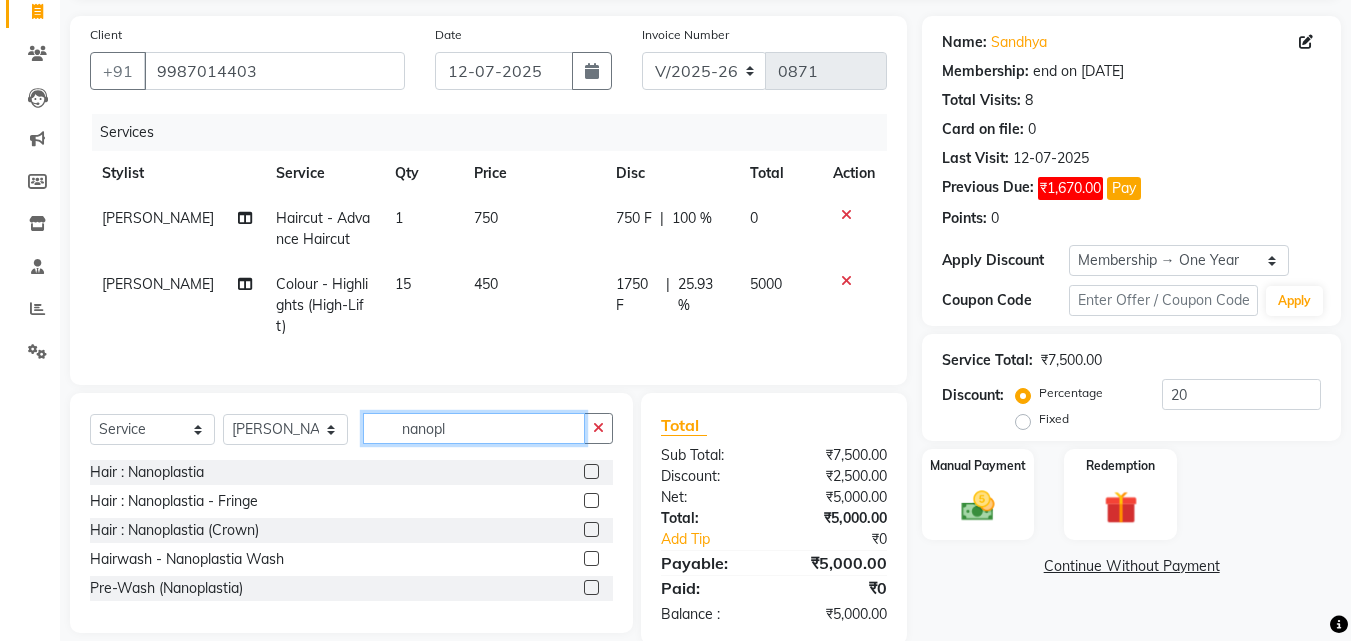 type on "nanopl" 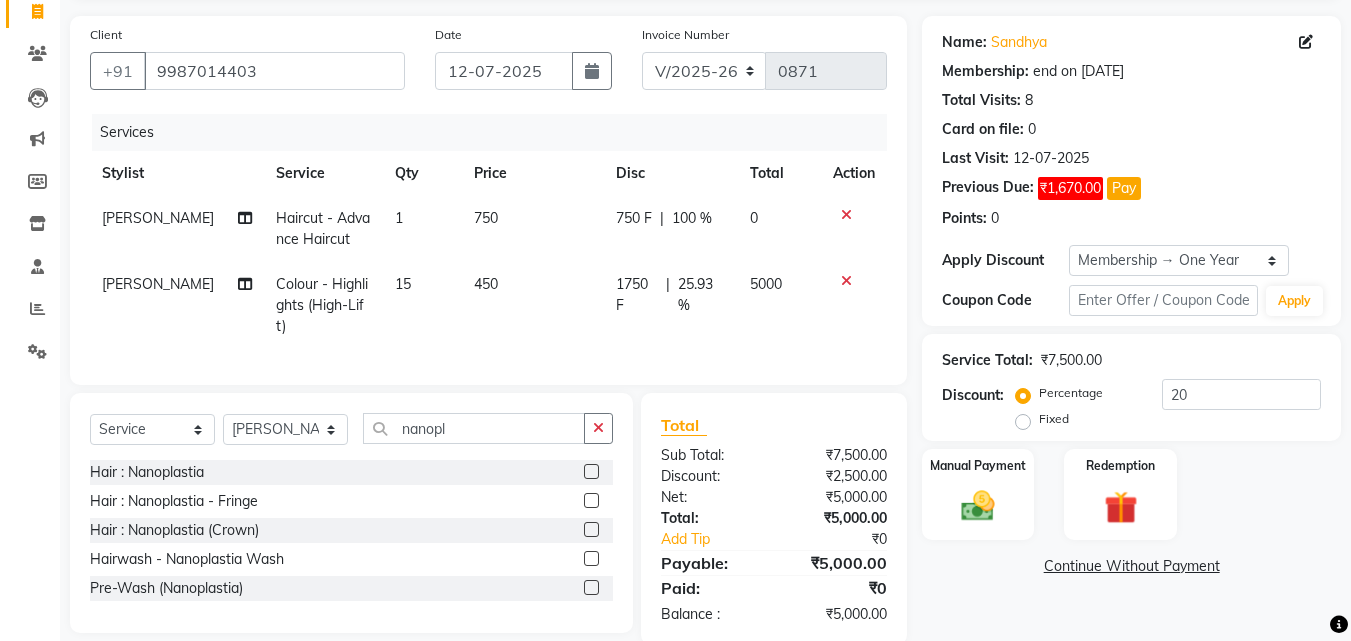 click 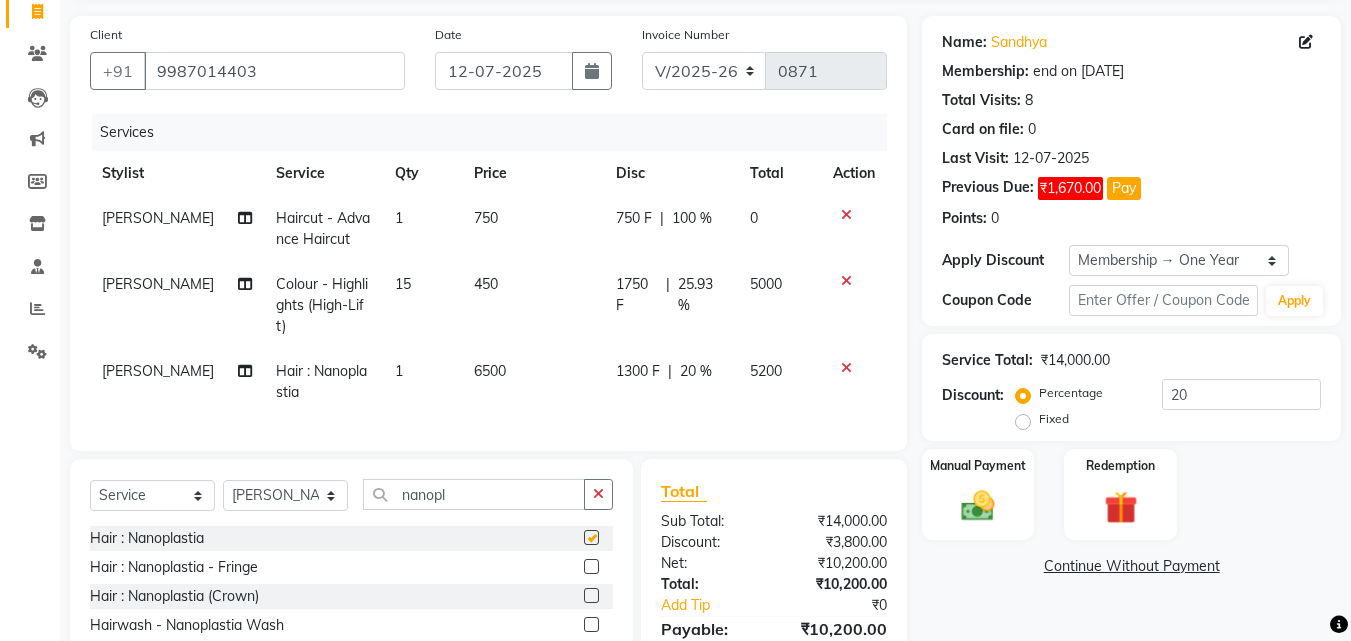 checkbox on "false" 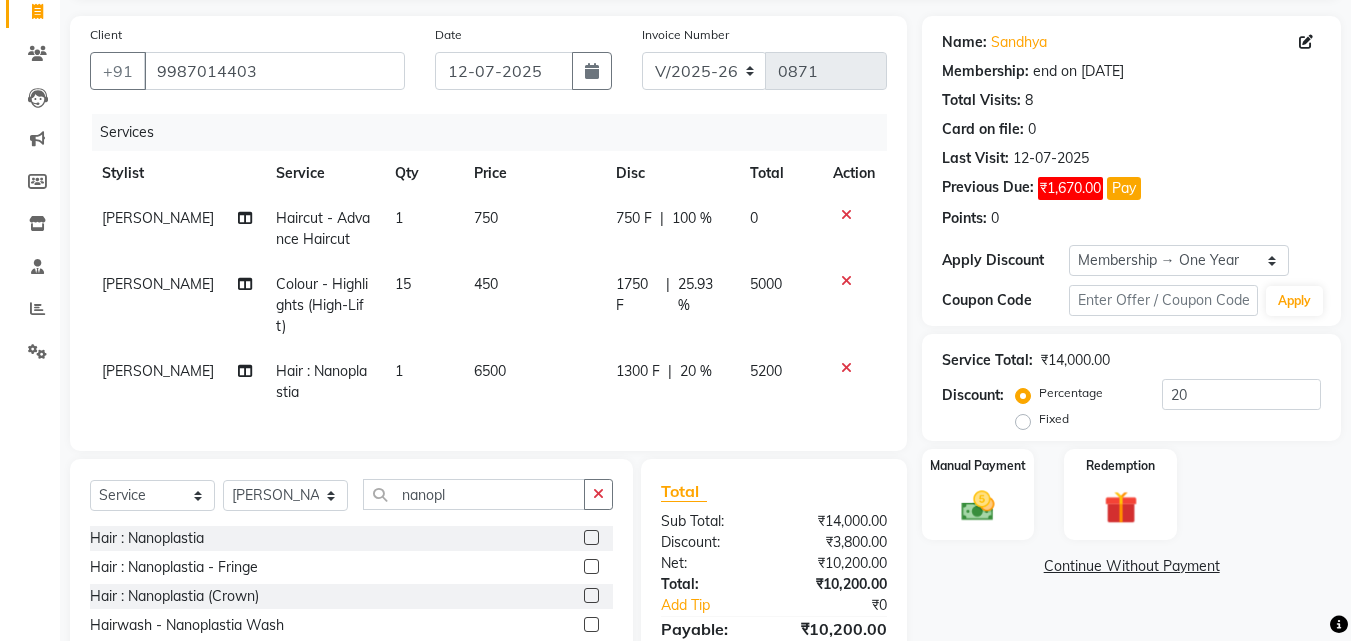click on "6500" 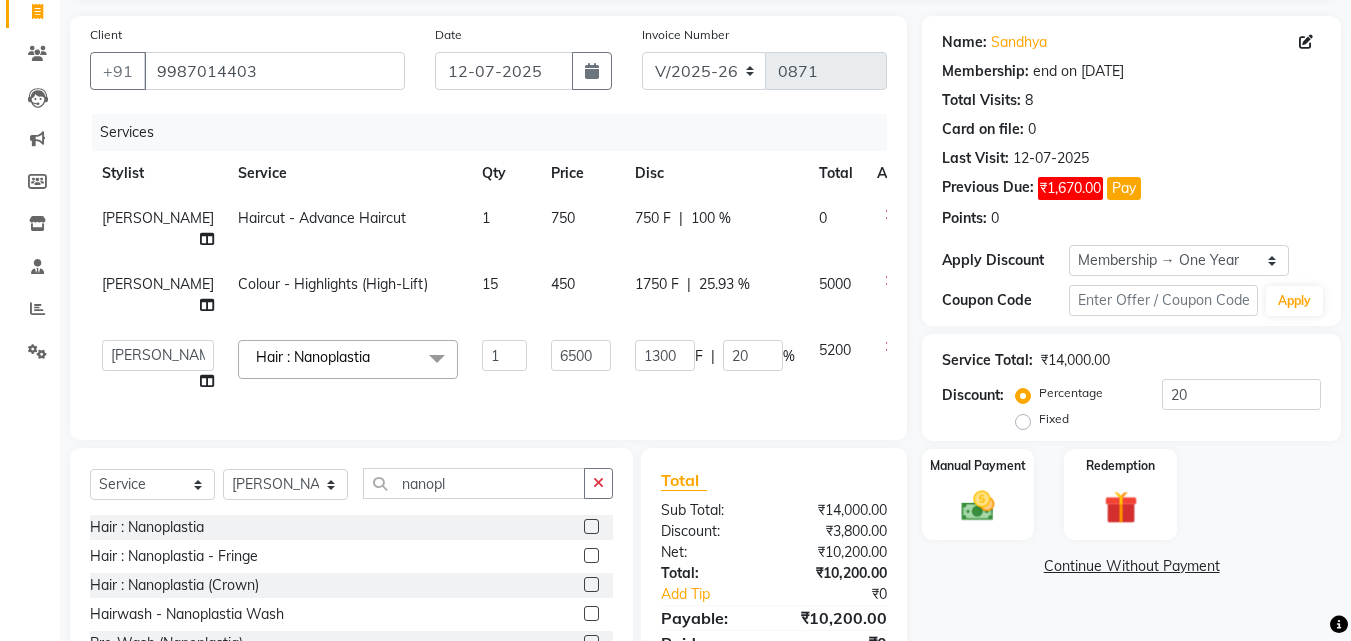 click on "6500" 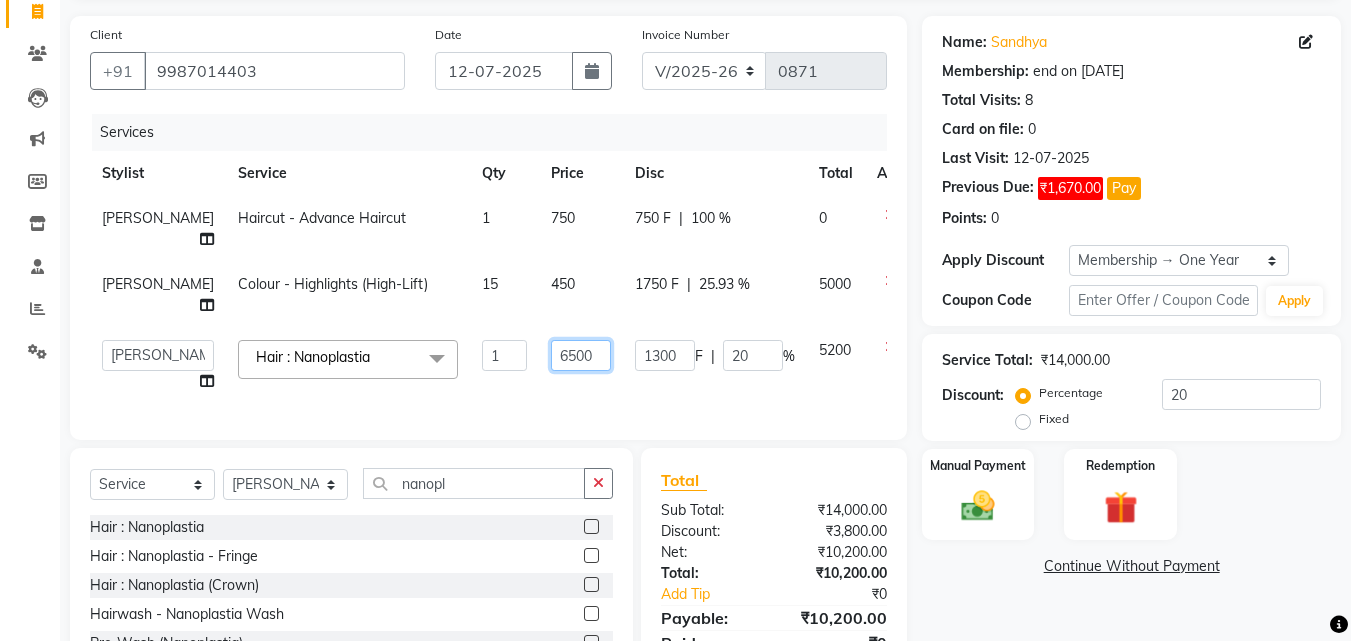 click on "6500" 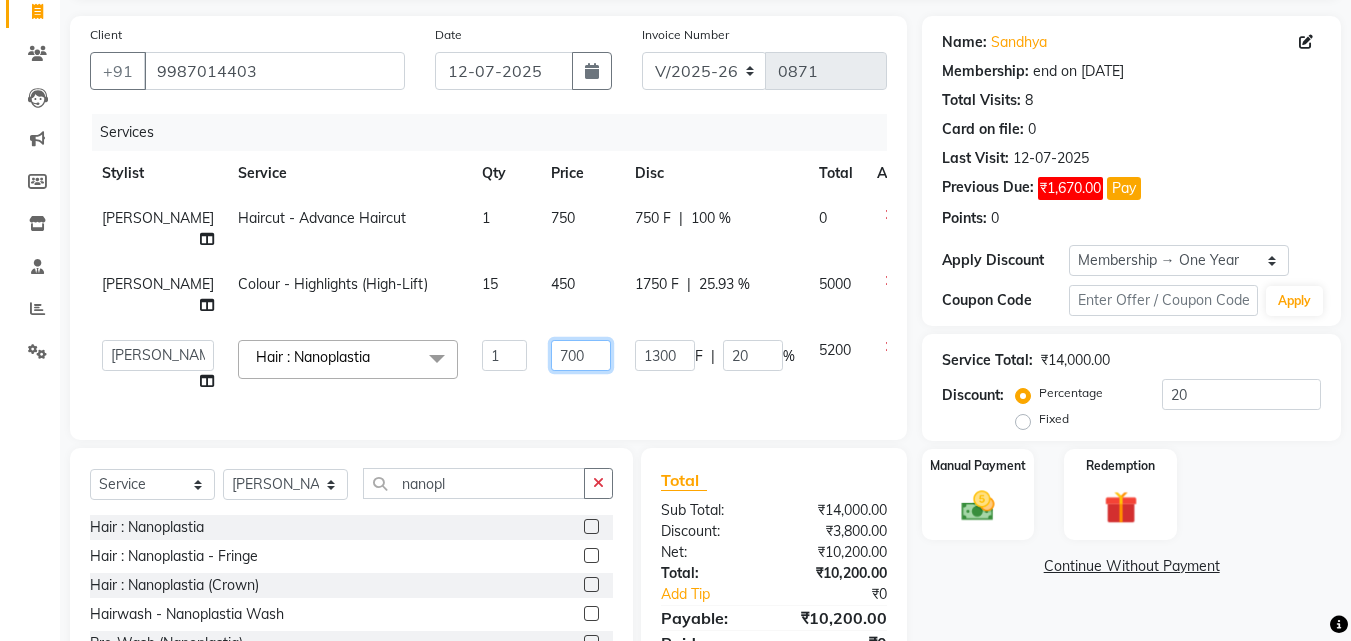 type on "7000" 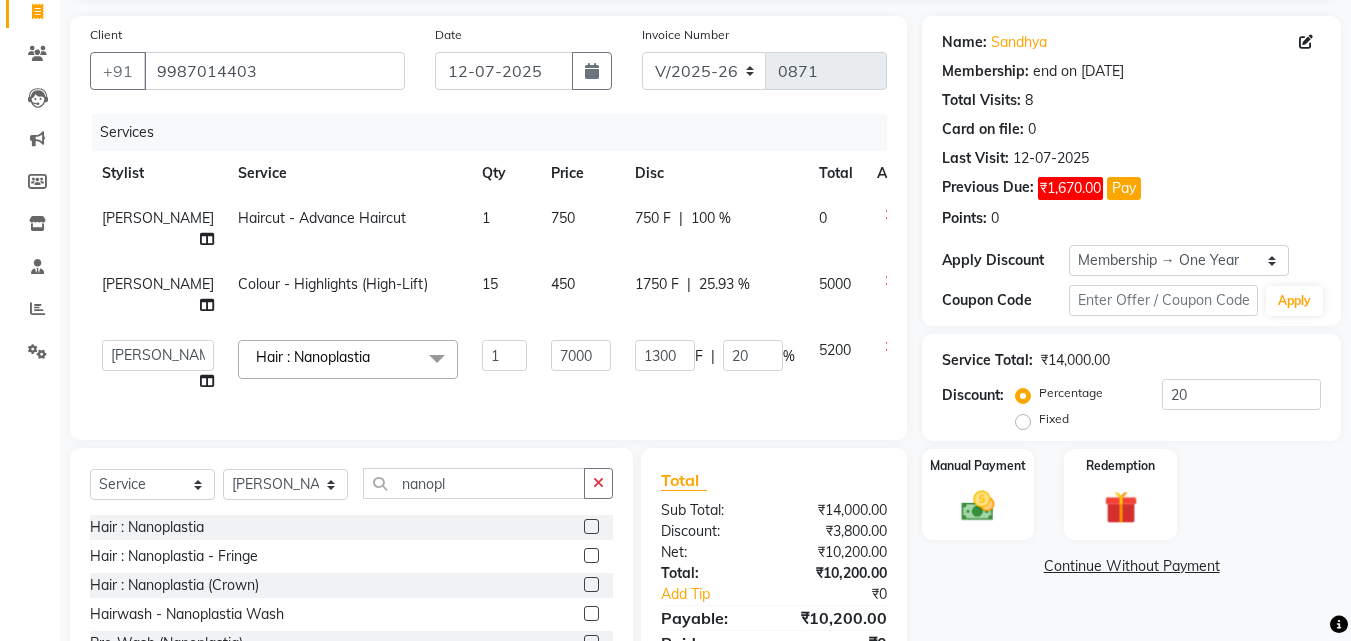click on "Name: [PERSON_NAME]  Membership: end on [DATE] Total Visits:  8 Card on file:  0 Last Visit:   [DATE] Previous Due:  ₹1,670.00 Pay Points:   0  Apply Discount Select Membership → One Year Coupon Code Apply Service Total:  ₹14,000.00  Discount:  Percentage   Fixed  20 Manual Payment Redemption  Continue Without Payment" 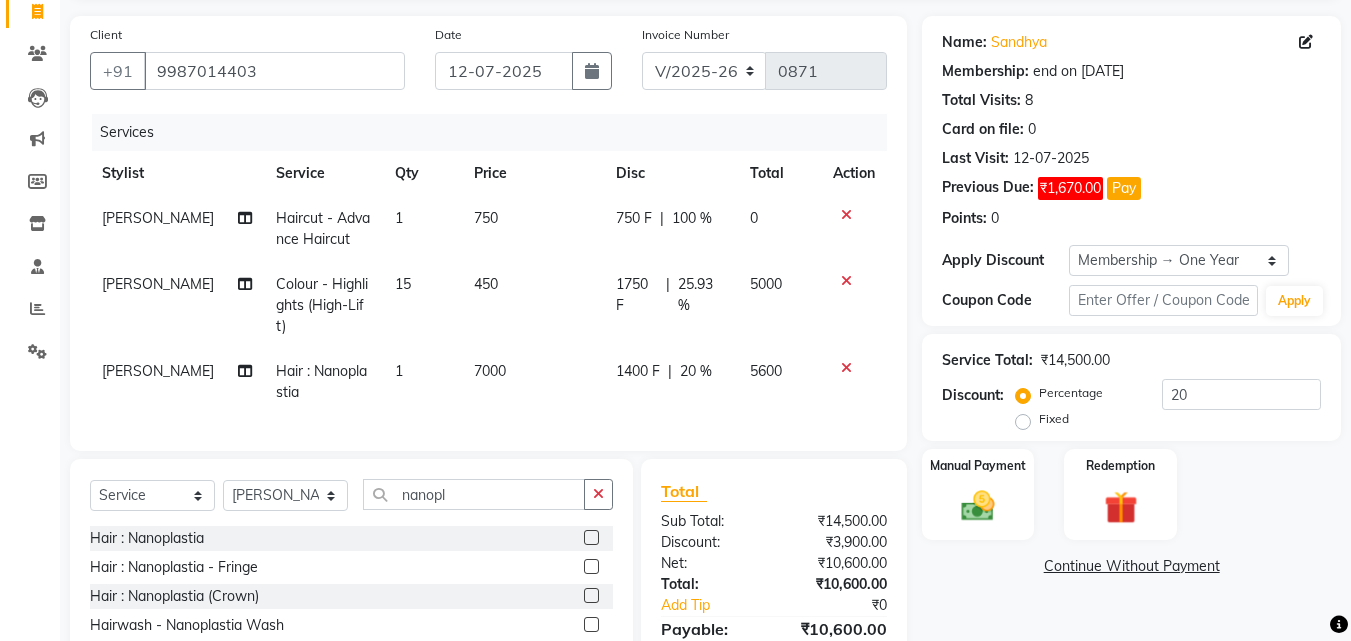 click on "7000" 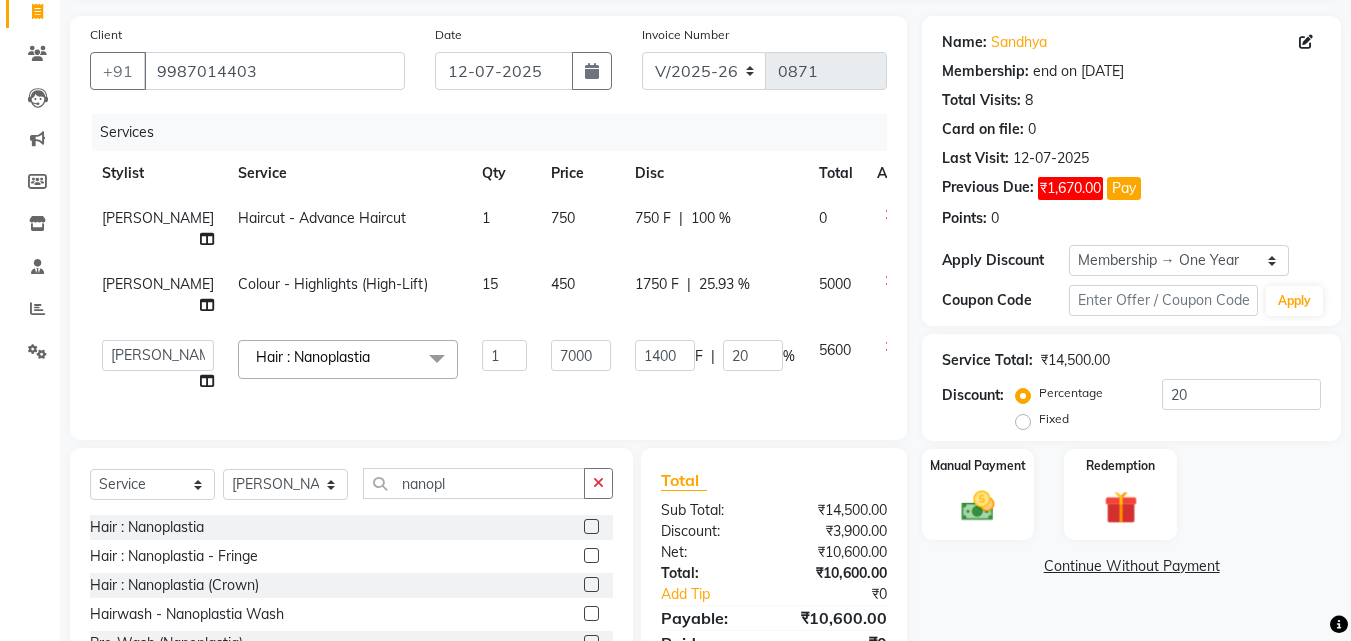 click on "1400 F | 20 %" 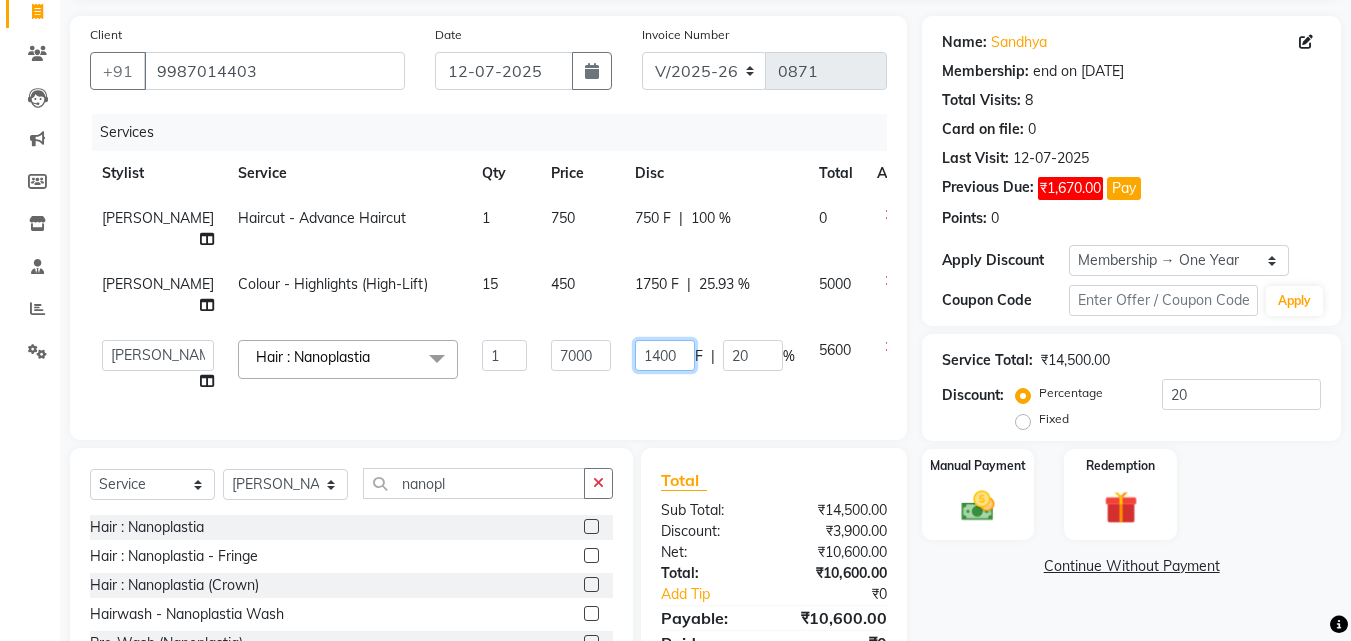 click on "1400" 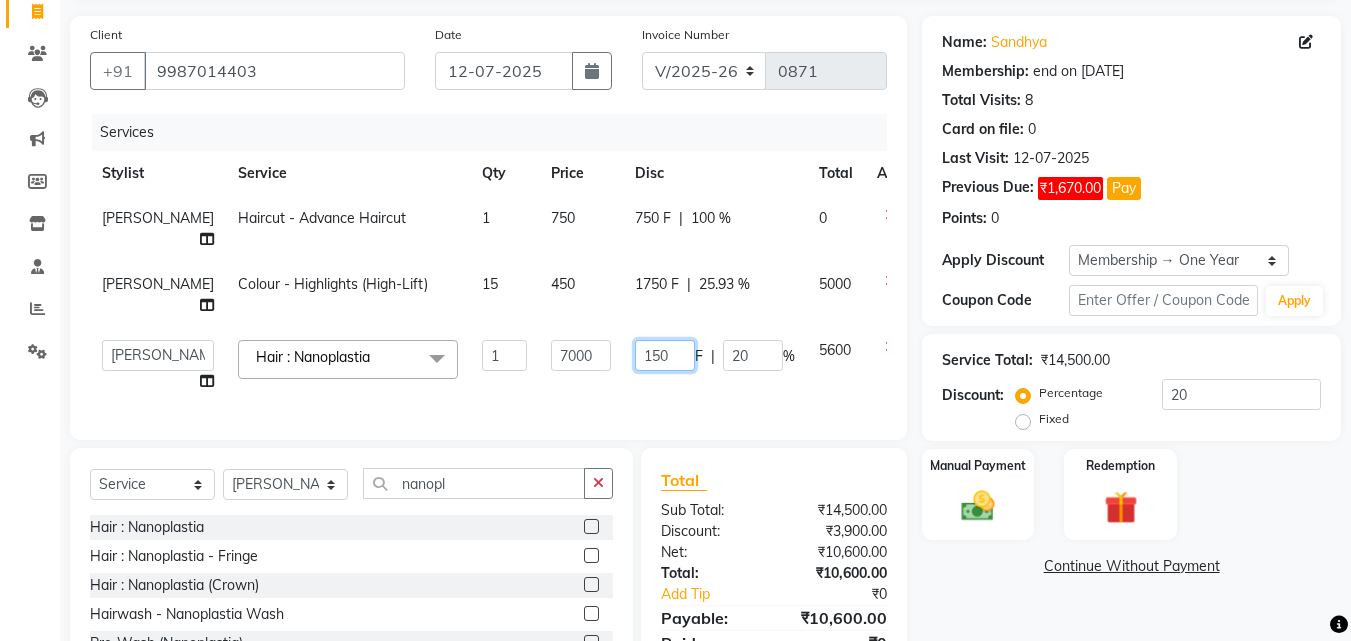 type on "1500" 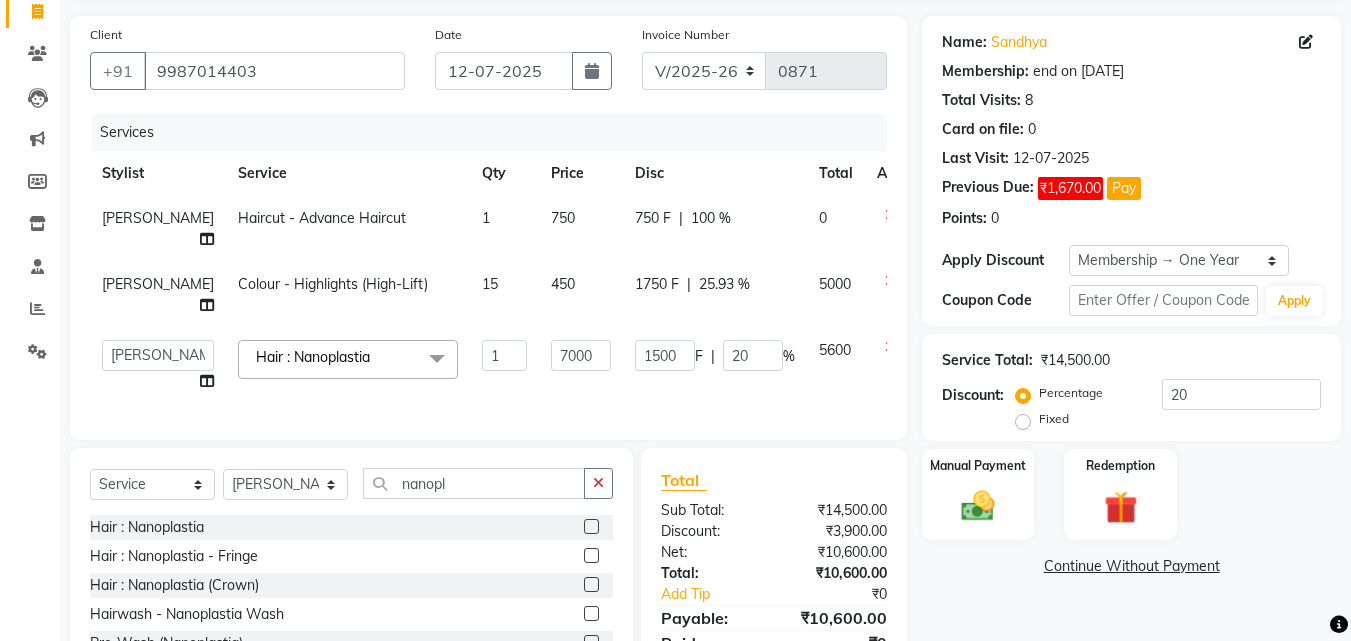 click on "Name: [PERSON_NAME]  Membership: end on [DATE] Total Visits:  8 Card on file:  0 Last Visit:   [DATE] Previous Due:  ₹1,670.00 Pay Points:   0  Apply Discount Select Membership → One Year Coupon Code Apply Service Total:  ₹14,500.00  Discount:  Percentage   Fixed  20 Manual Payment Redemption  Continue Without Payment" 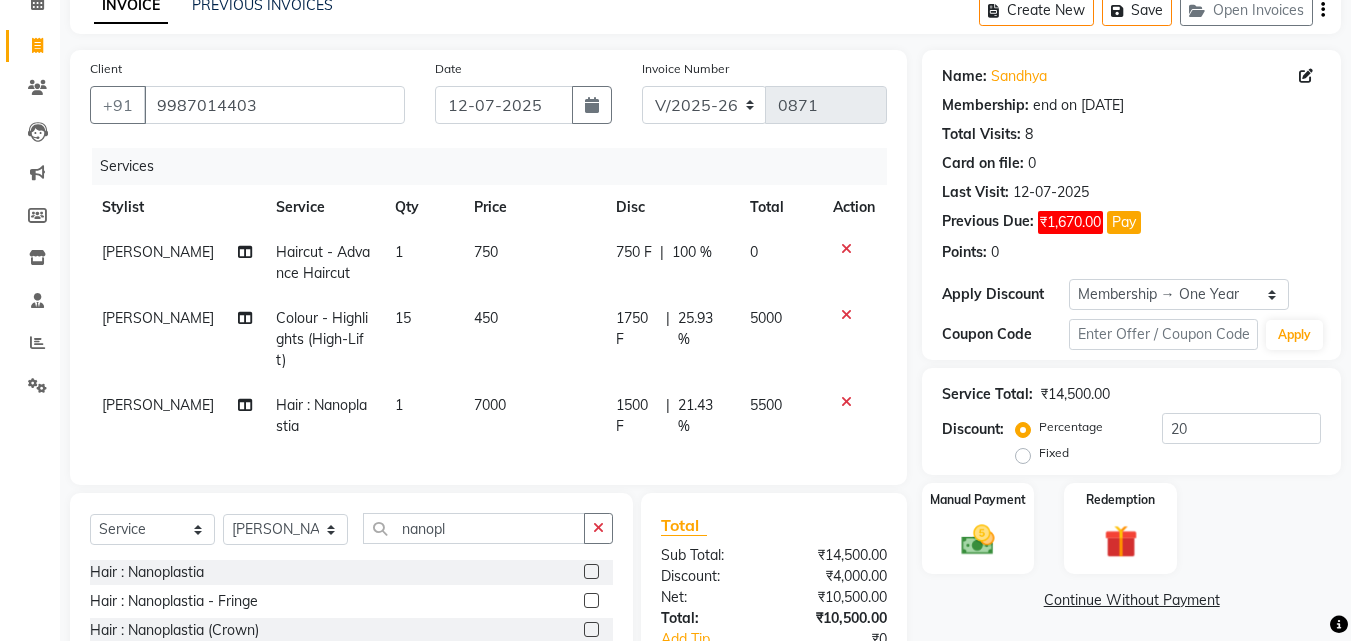 scroll, scrollTop: 0, scrollLeft: 0, axis: both 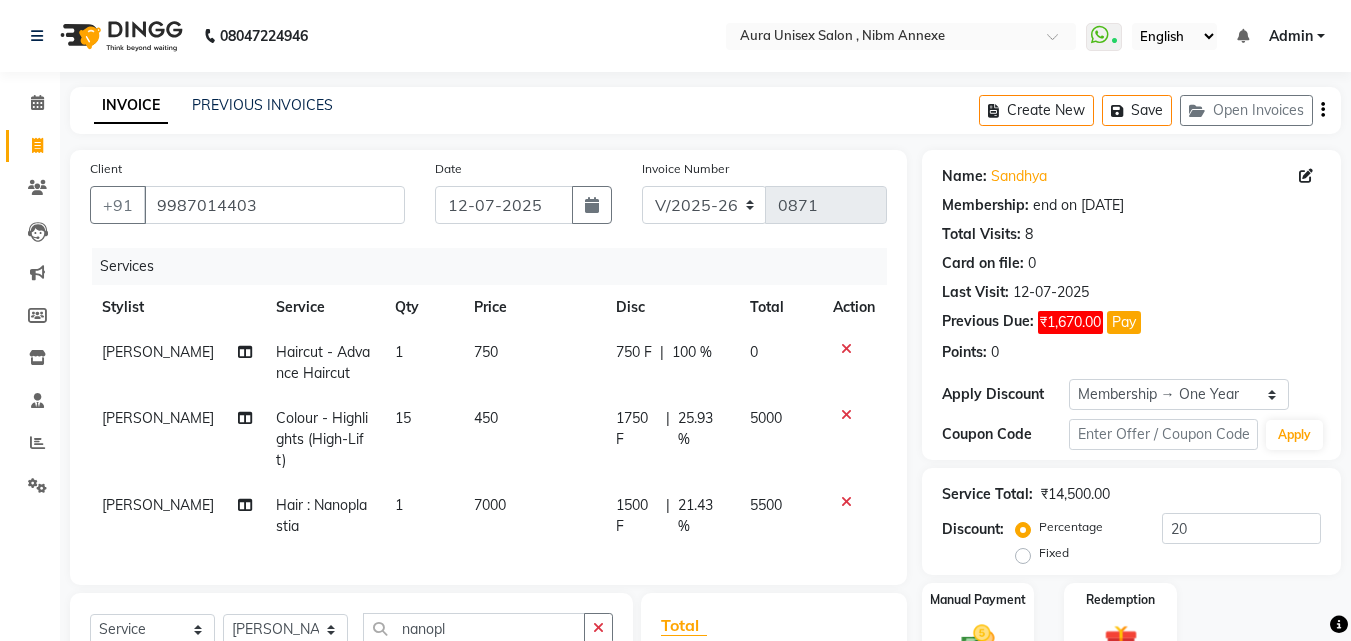 click on "15" 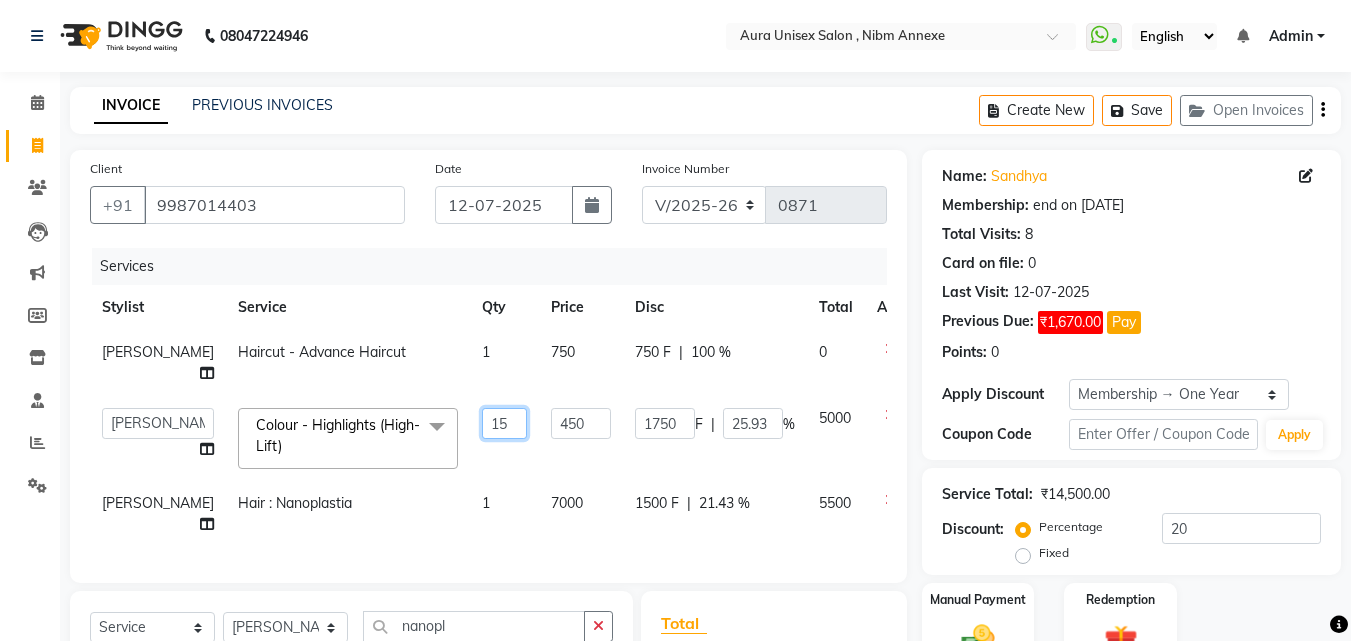 click on "15" 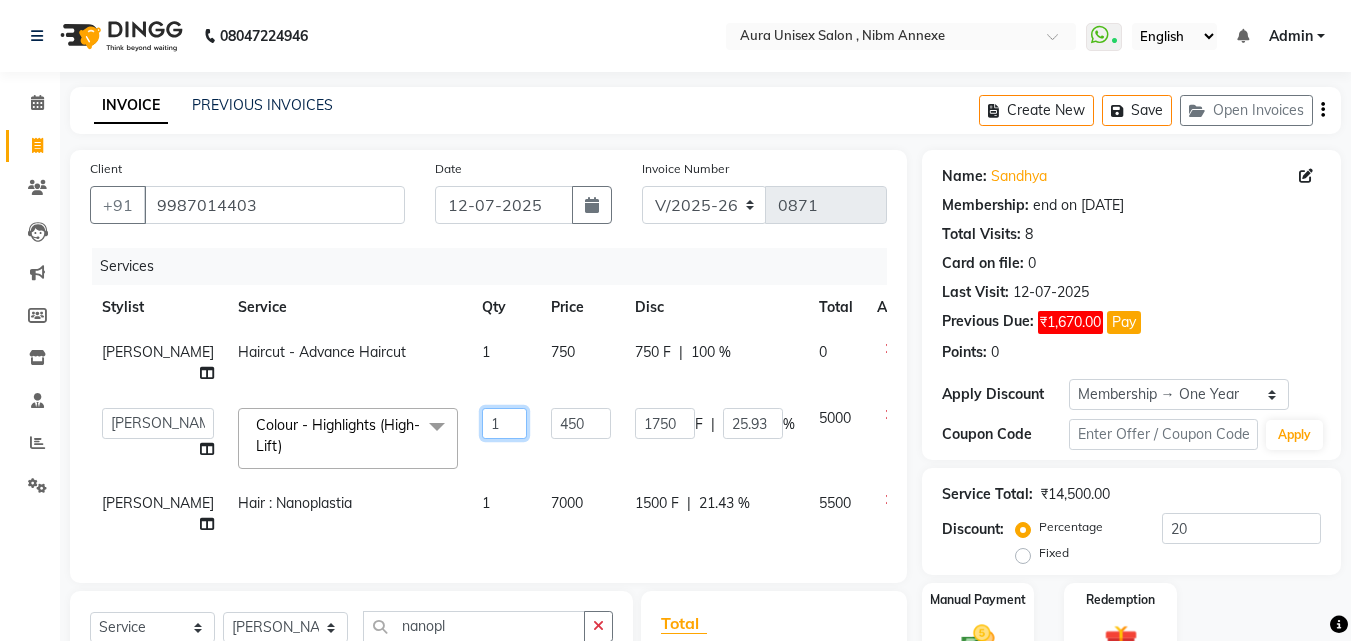 type on "16" 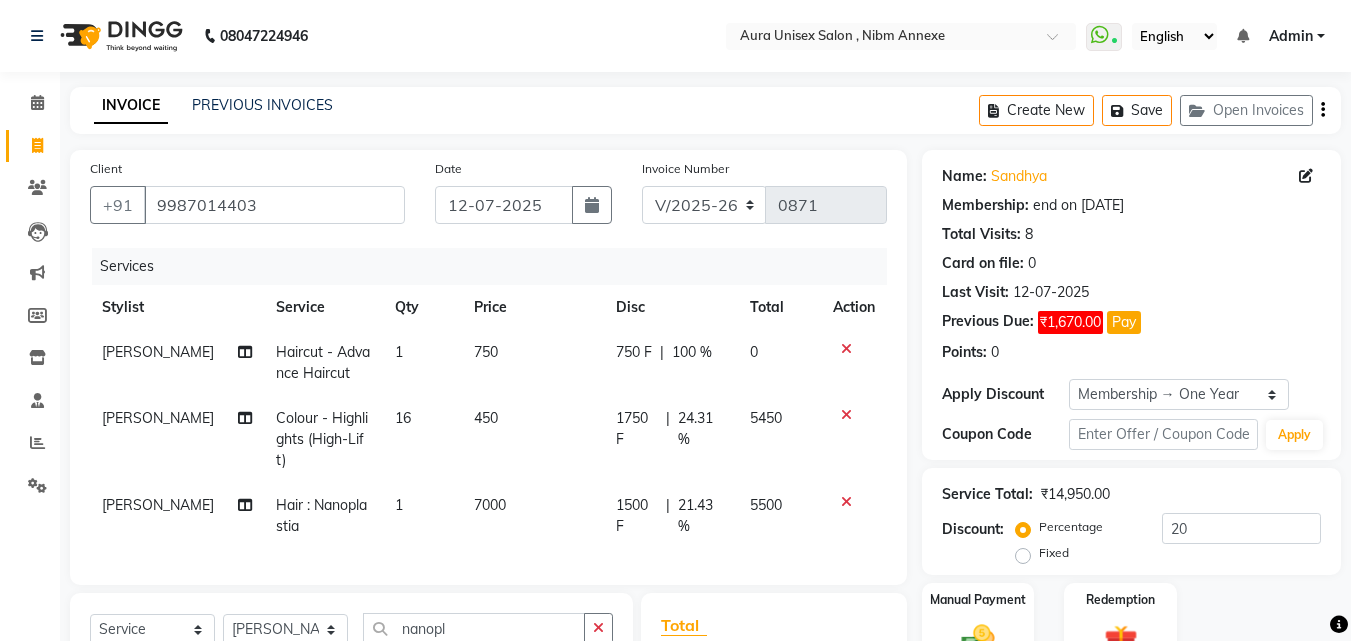 click on "1750 F | 24.31 %" 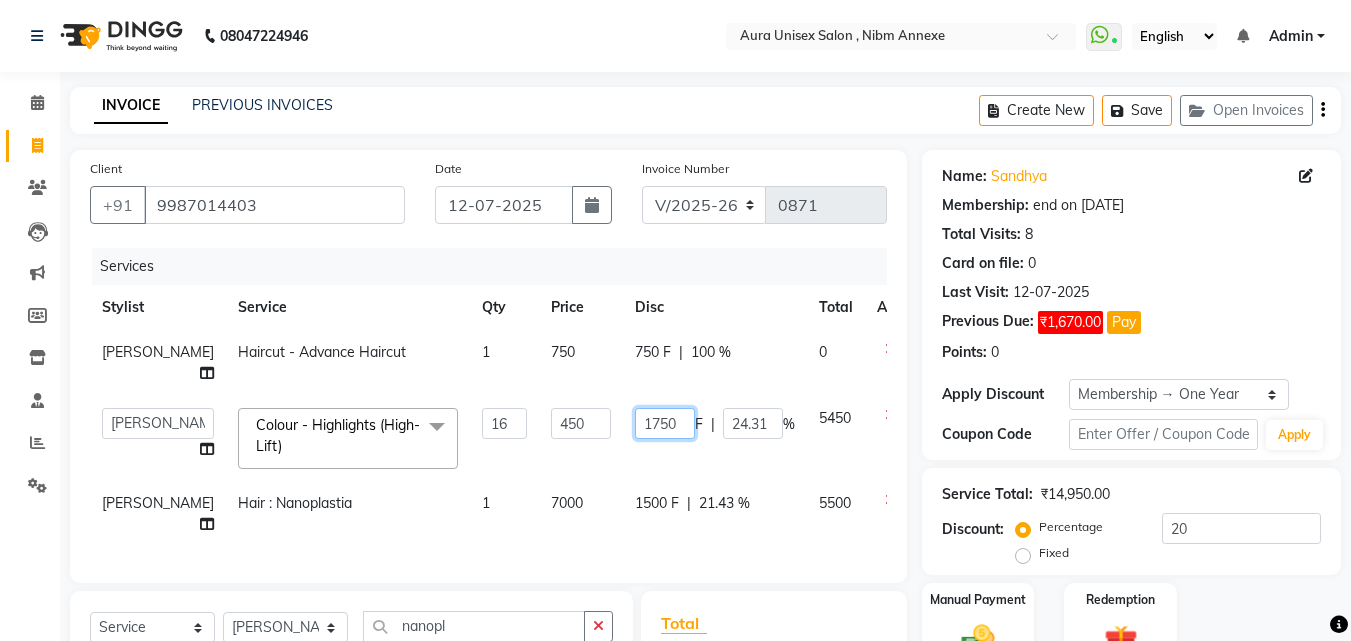 click on "1750" 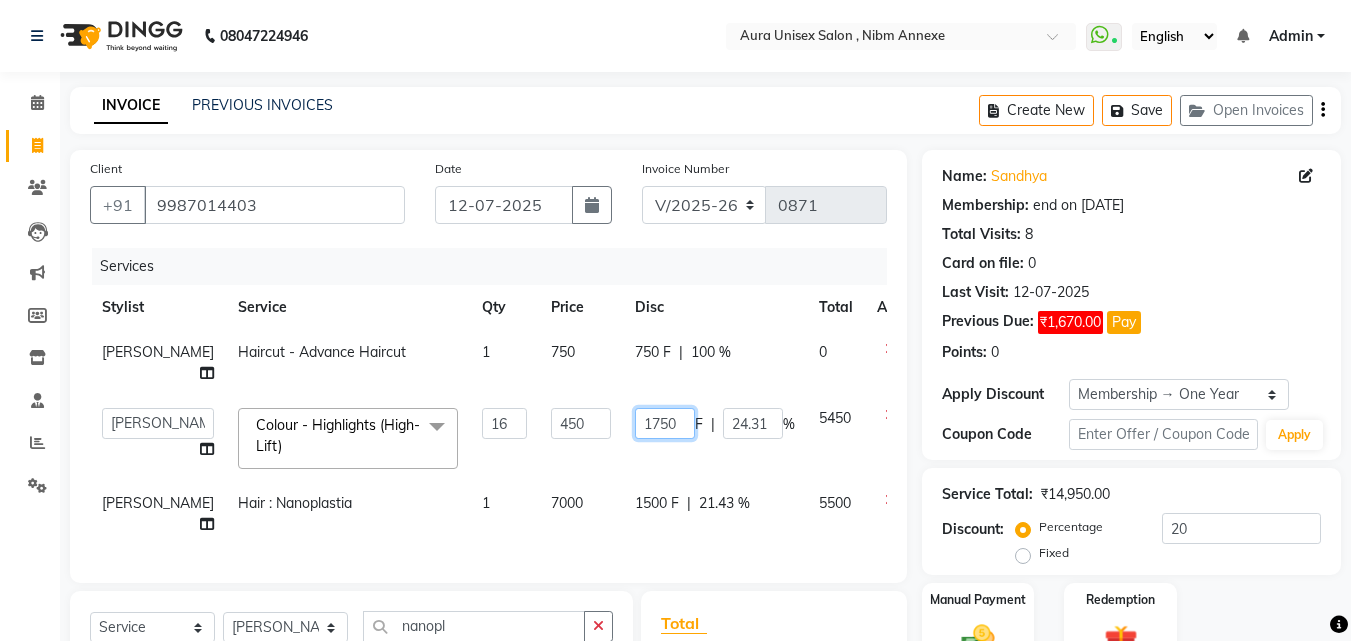 type 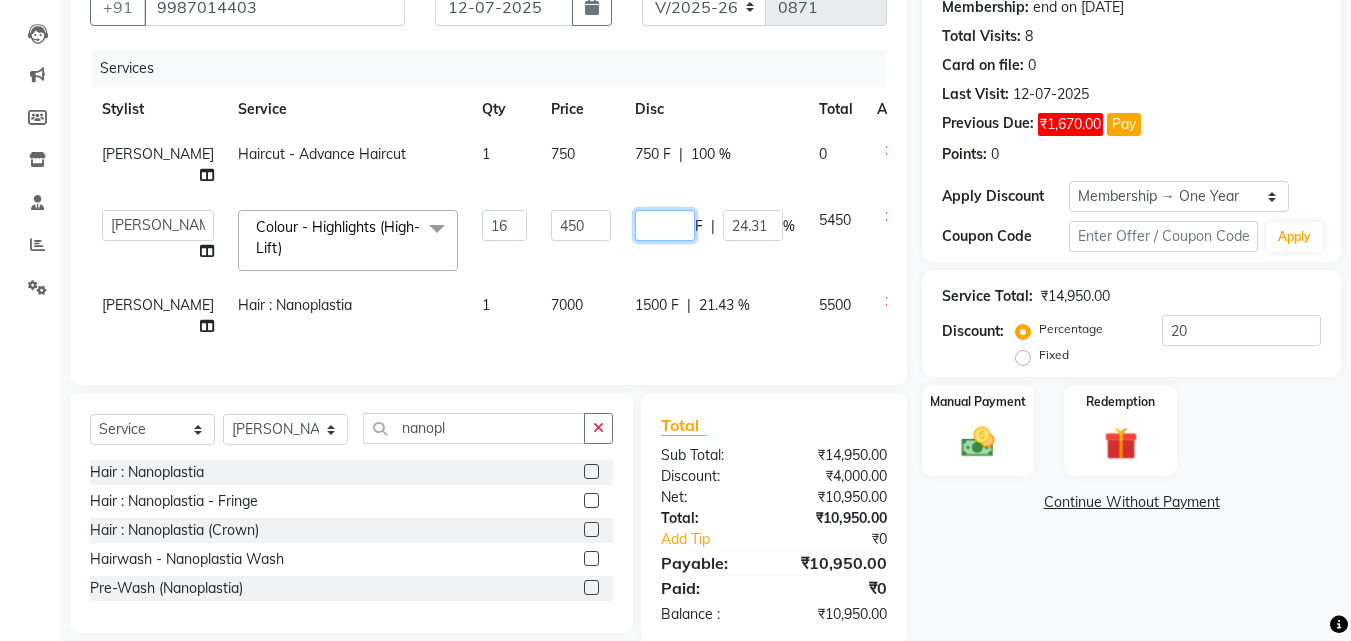 scroll, scrollTop: 200, scrollLeft: 0, axis: vertical 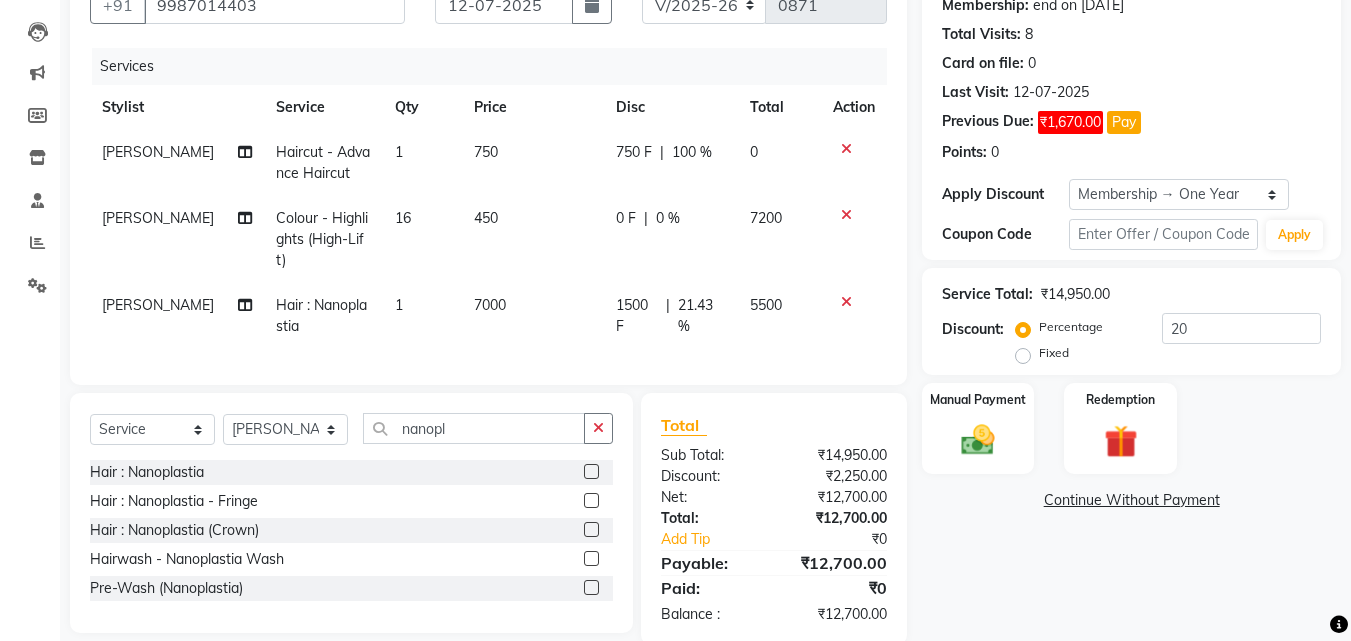 click on "Name: [PERSON_NAME]  Membership: end on [DATE] Total Visits:  8 Card on file:  0 Last Visit:   [DATE] Previous Due:  ₹1,670.00 Pay Points:   0  Apply Discount Select Membership → One Year Coupon Code Apply Service Total:  ₹14,950.00  Discount:  Percentage   Fixed  20 Manual Payment Redemption  Continue Without Payment" 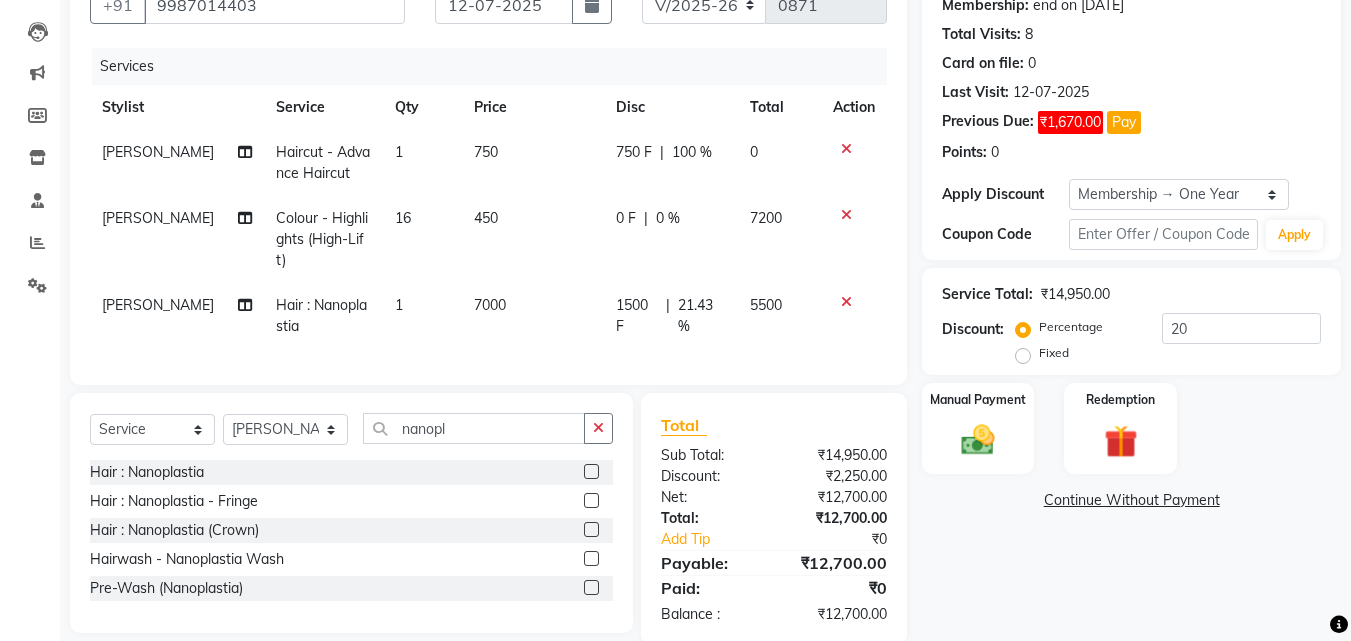 click on "450" 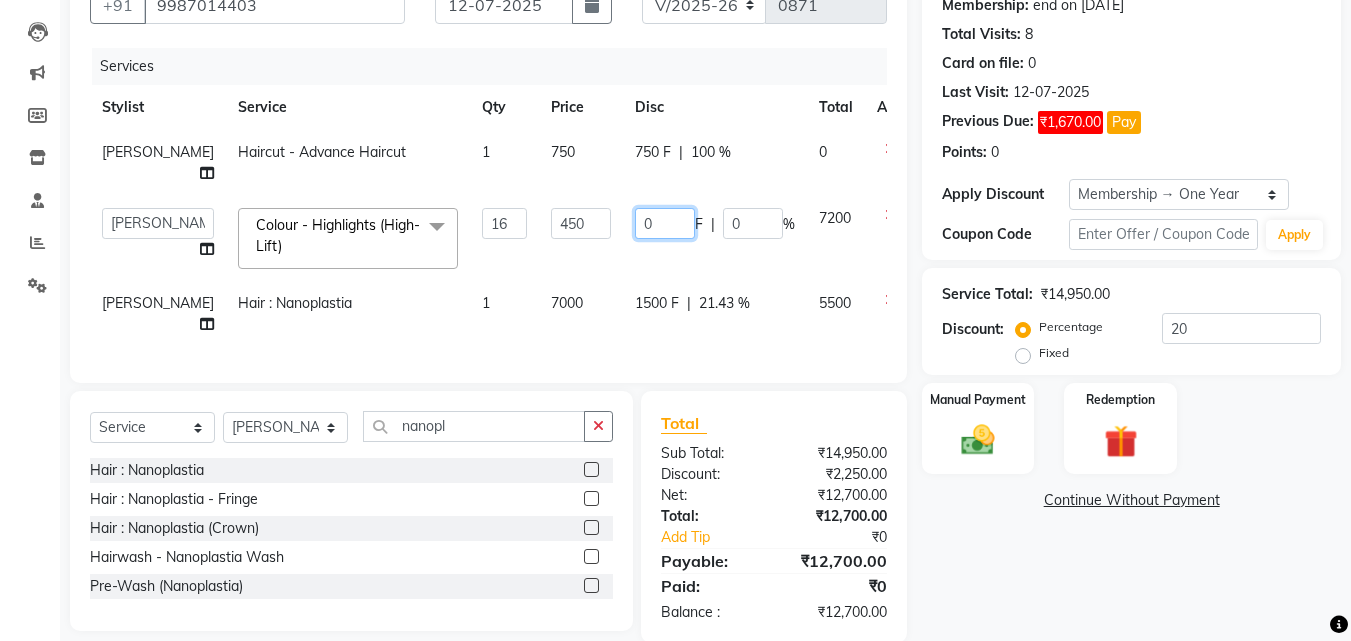 click on "0" 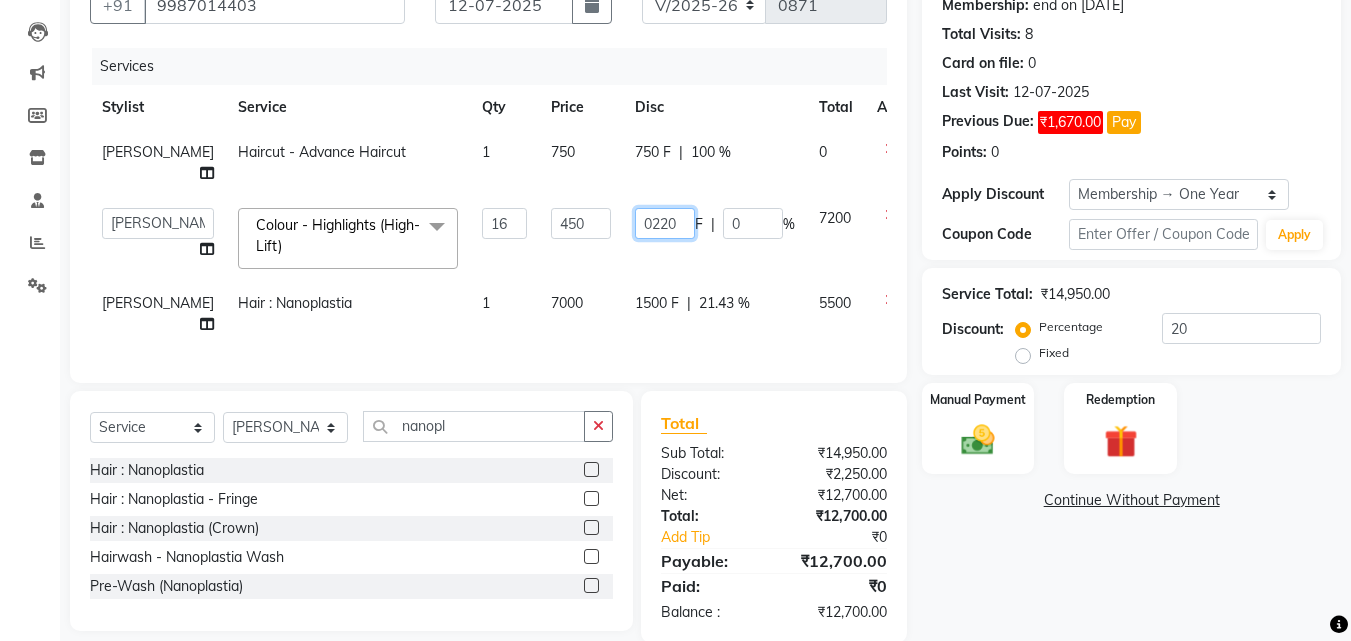 type on "02200" 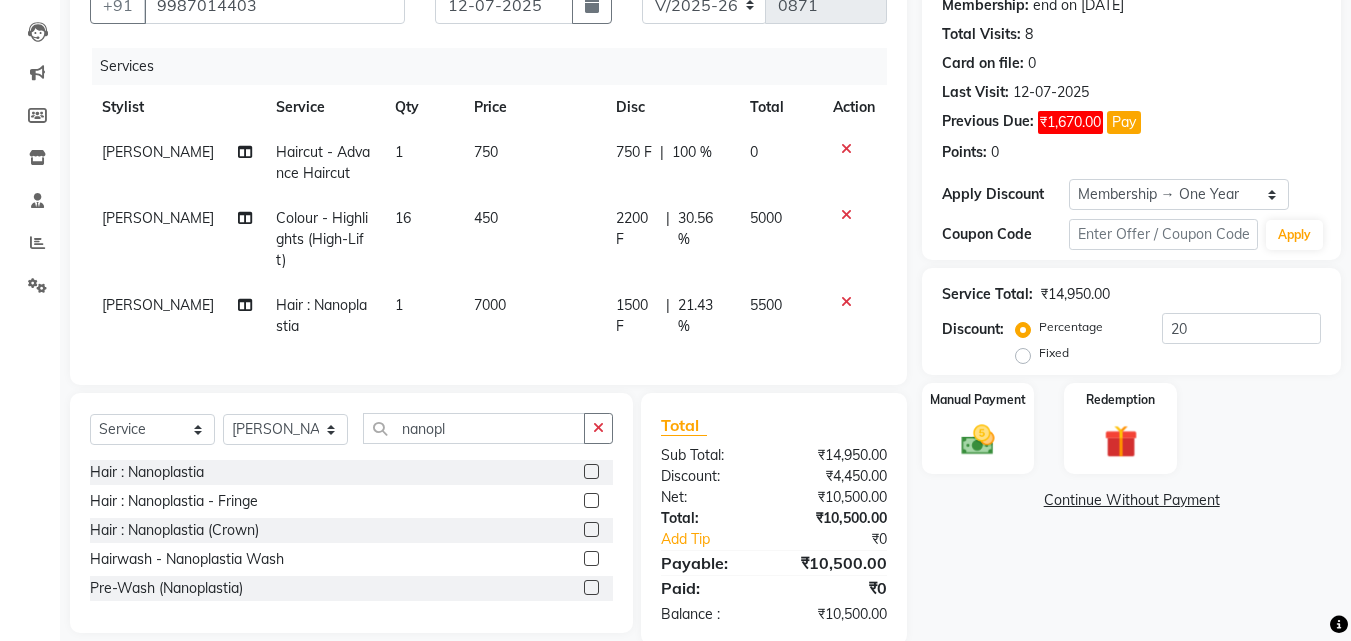 click on "Name: [PERSON_NAME]  Membership: end on [DATE] Total Visits:  8 Card on file:  0 Last Visit:   [DATE] Previous Due:  ₹1,670.00 Pay Points:   0  Apply Discount Select Membership → One Year Coupon Code Apply Service Total:  ₹14,950.00  Discount:  Percentage   Fixed  20 Manual Payment Redemption  Continue Without Payment" 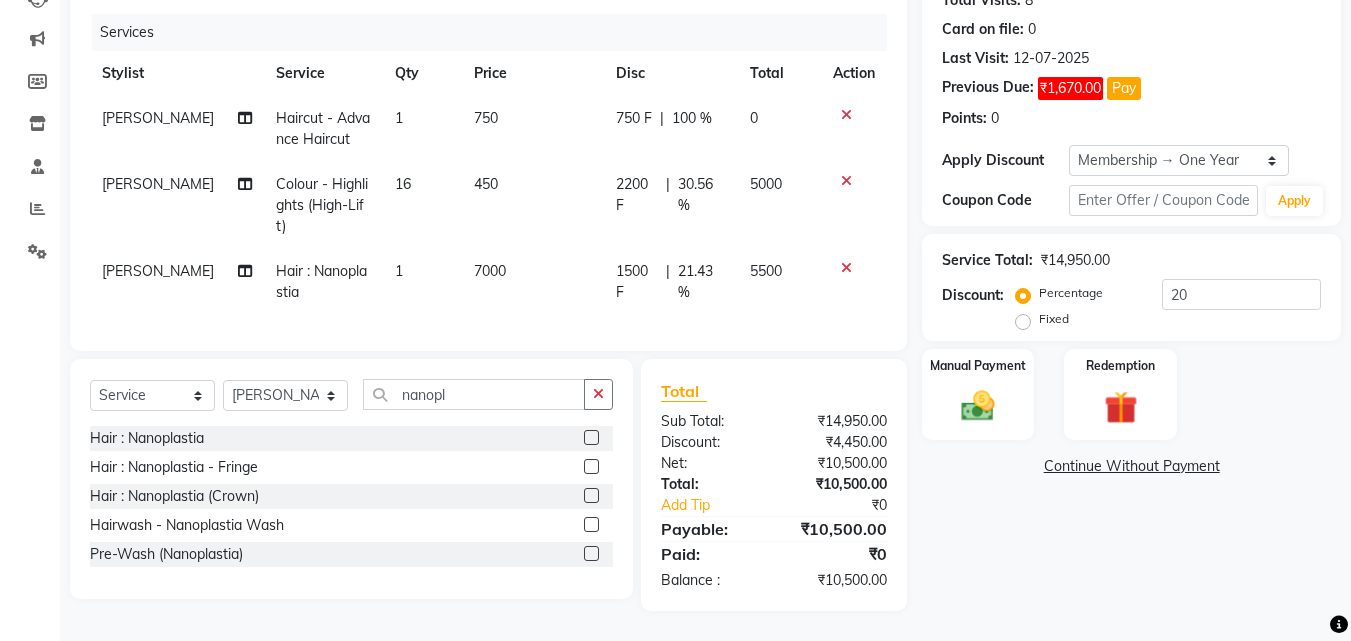 scroll, scrollTop: 249, scrollLeft: 0, axis: vertical 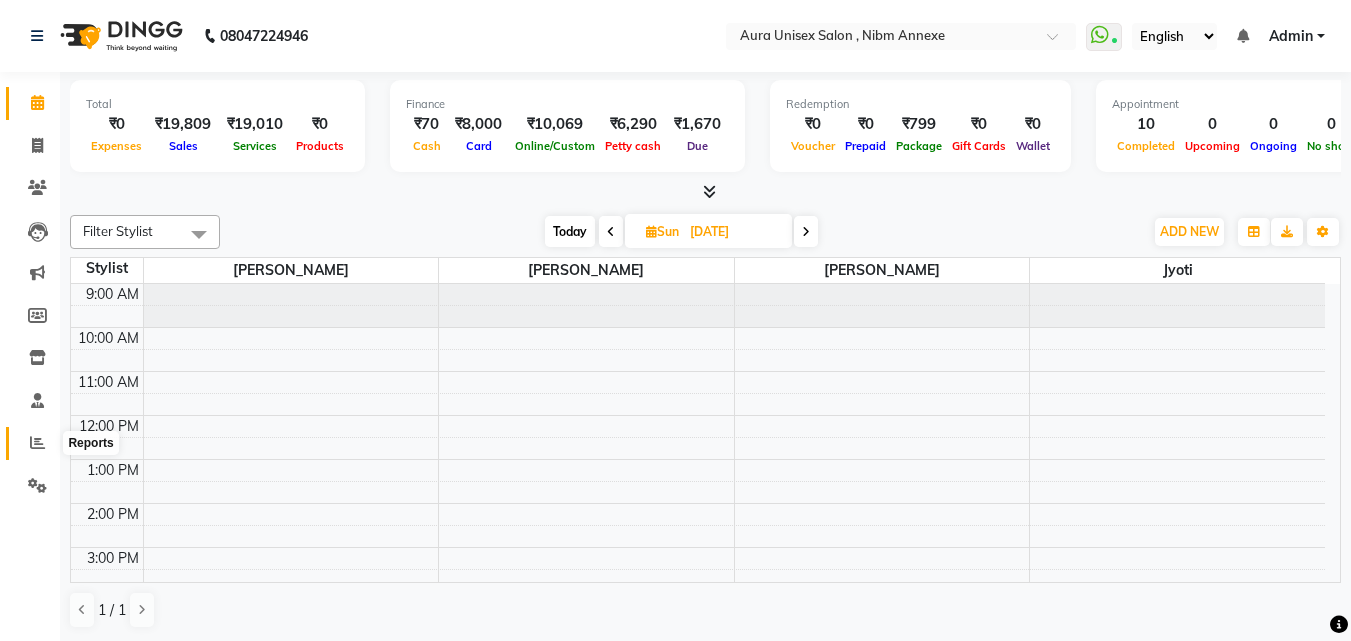 click 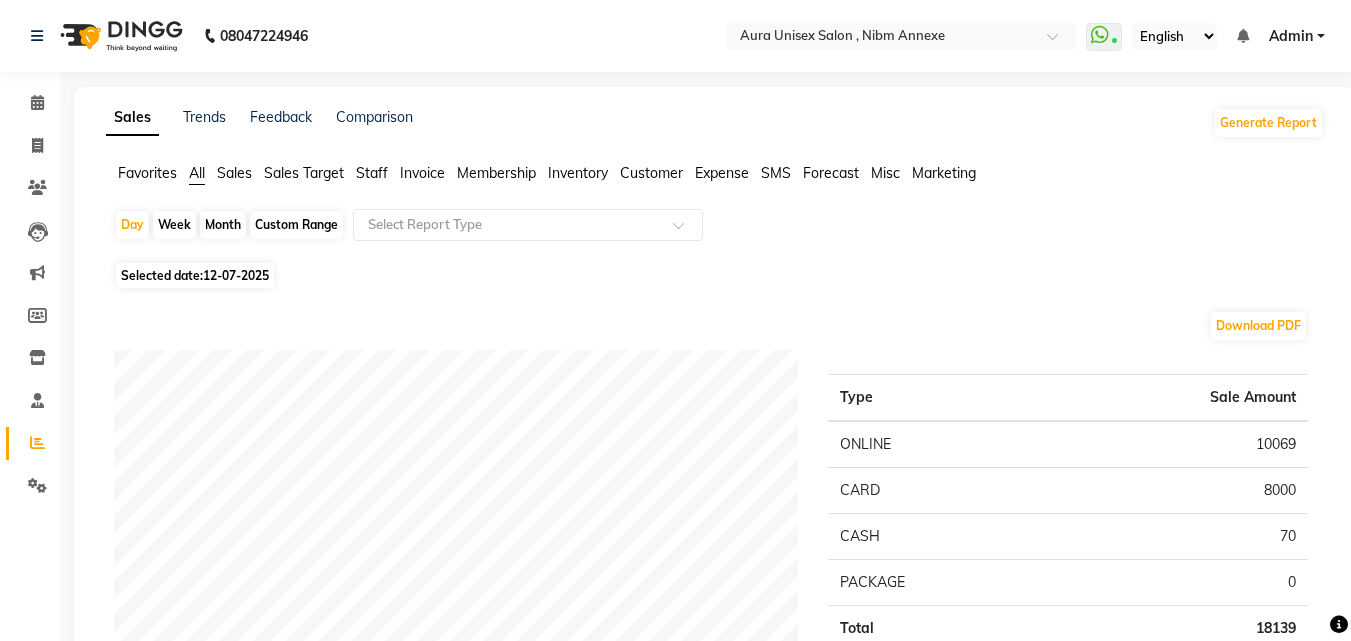 click on "Custom Range" 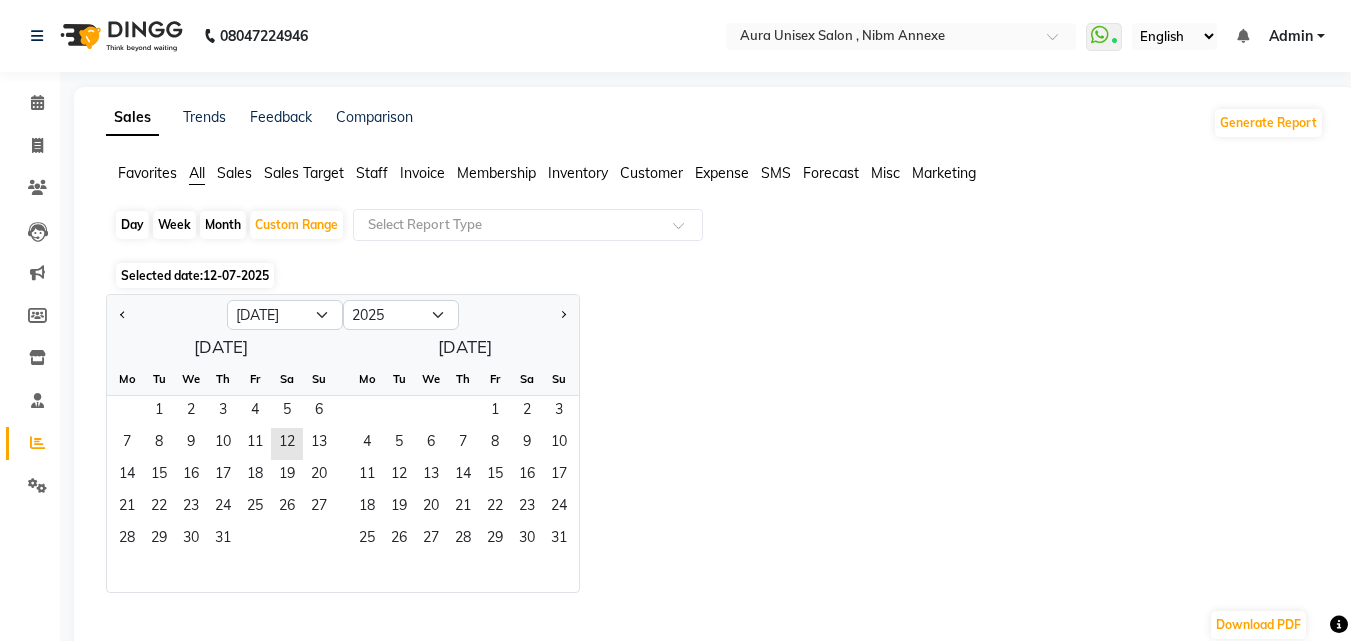 click on "Month" 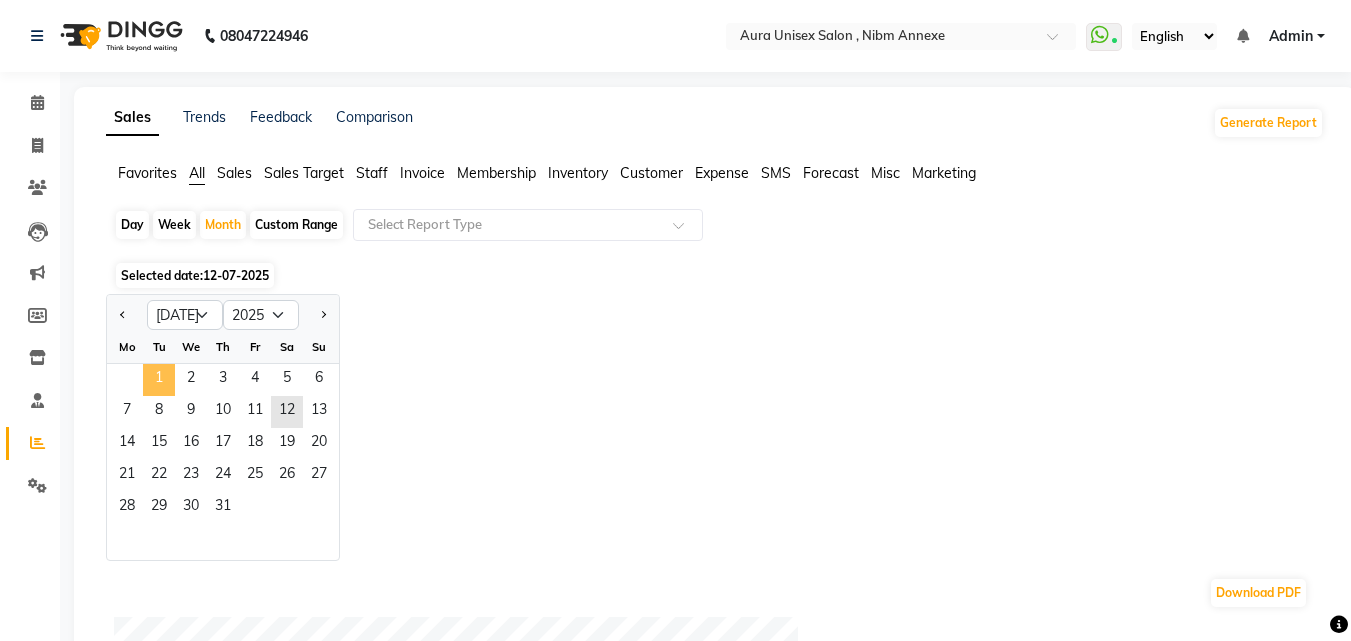 click on "1" 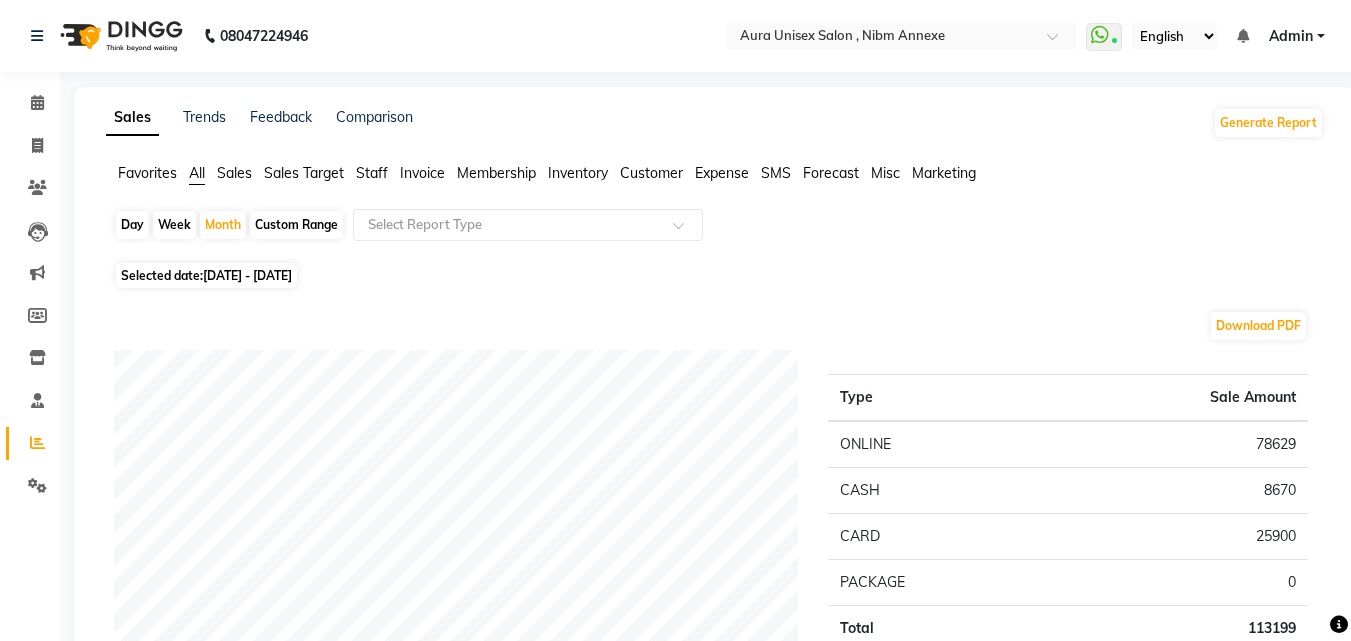 click on "Favorites All Sales Sales Target Staff Invoice Membership Inventory Customer Expense SMS Forecast Misc Marketing" 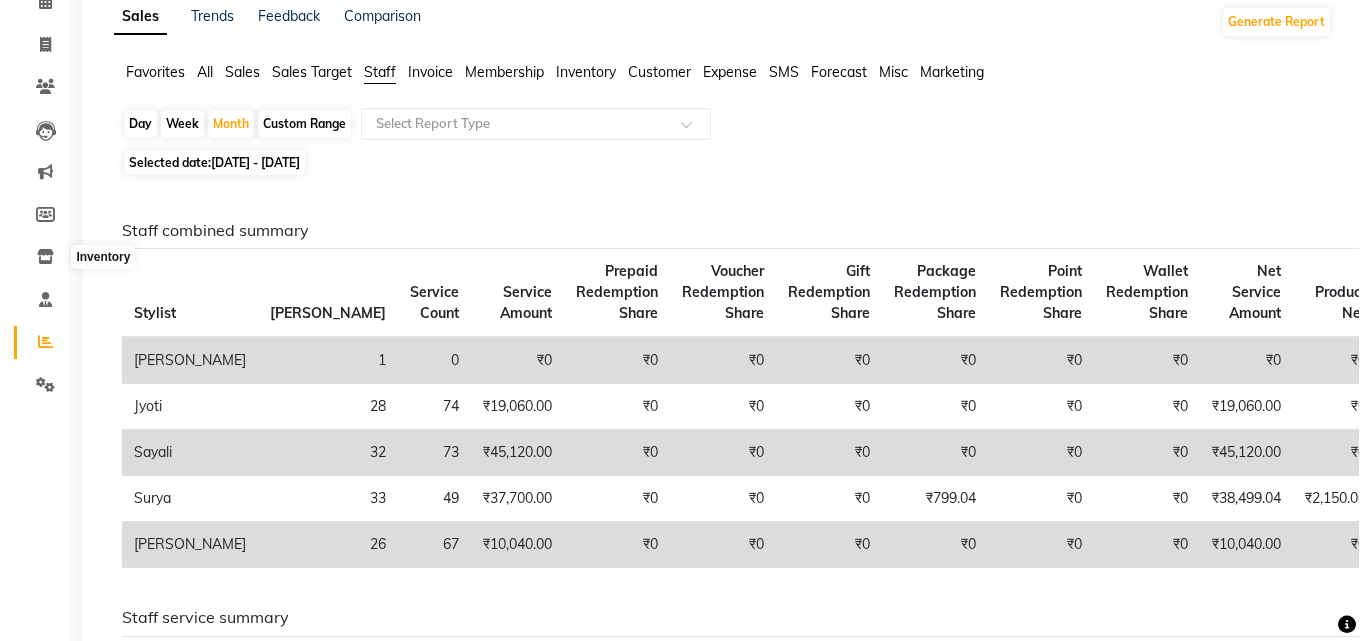 scroll, scrollTop: 0, scrollLeft: 0, axis: both 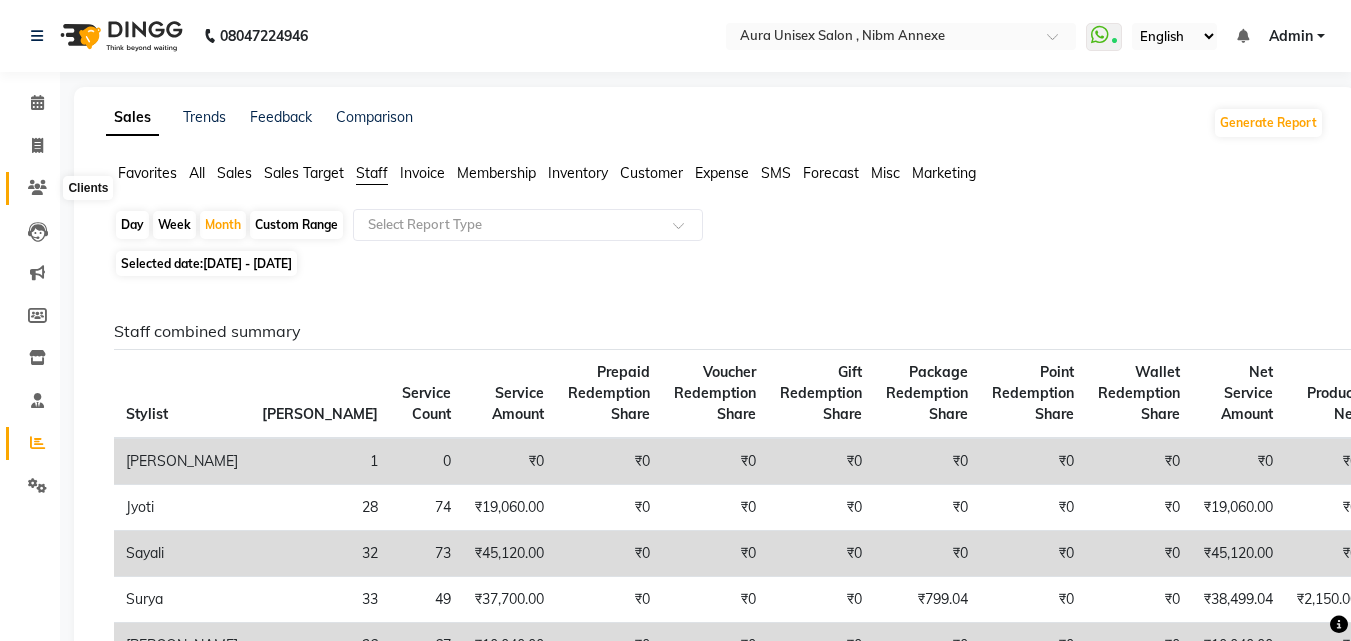 click 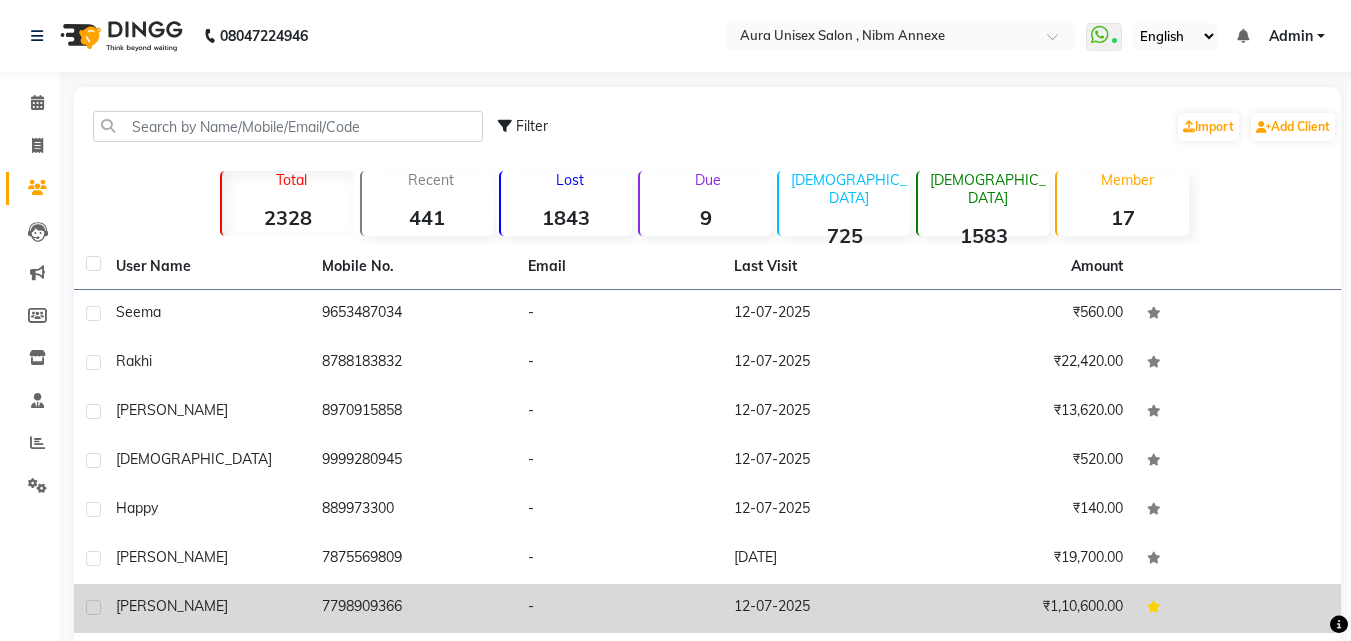 click on "[PERSON_NAME]" 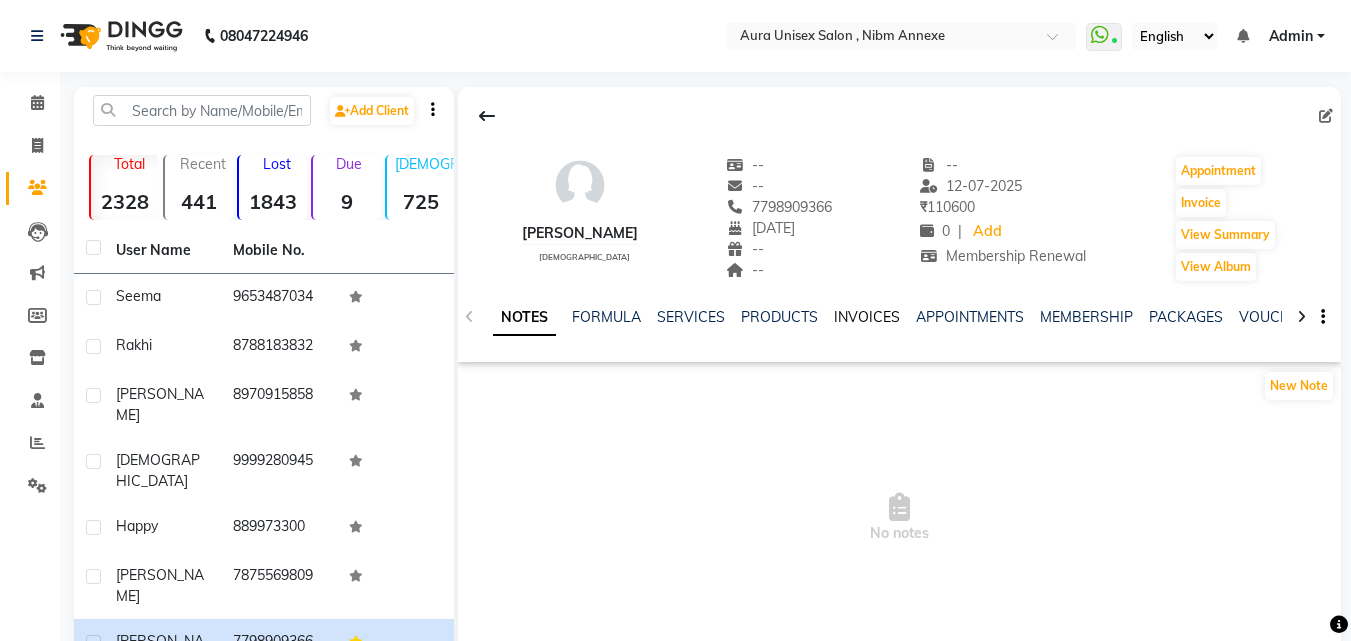 click on "INVOICES" 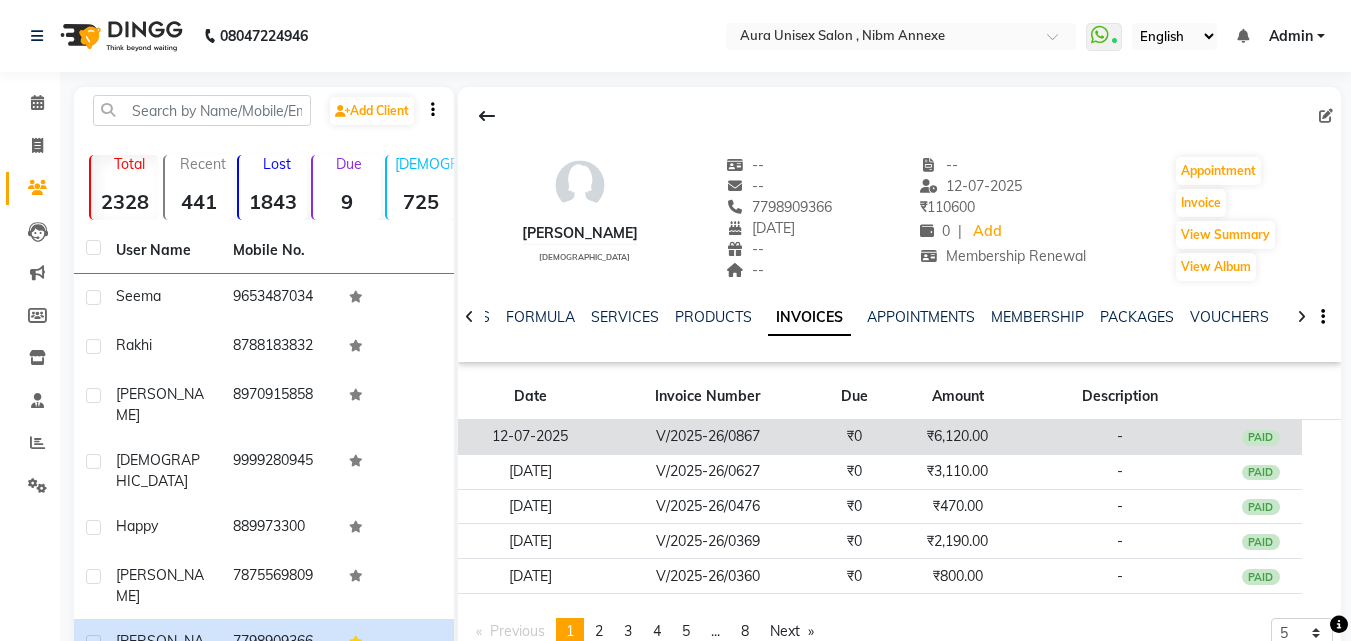 click on "V/2025-26/0867" 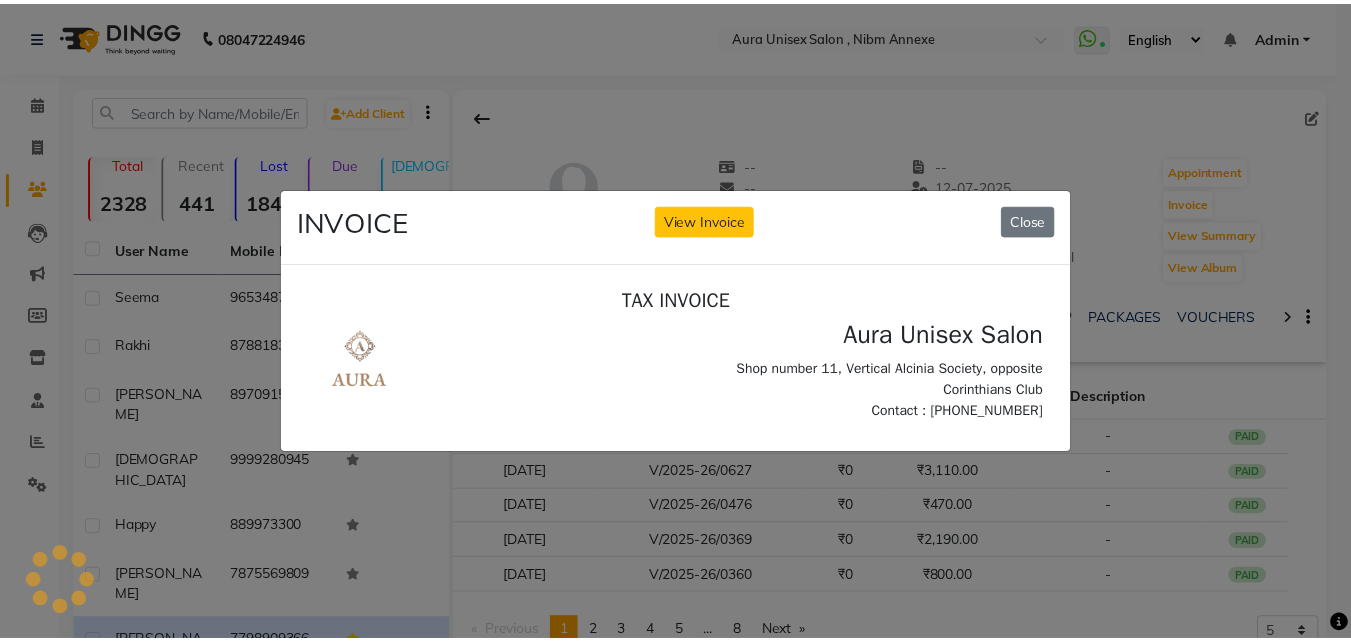 scroll, scrollTop: 0, scrollLeft: 0, axis: both 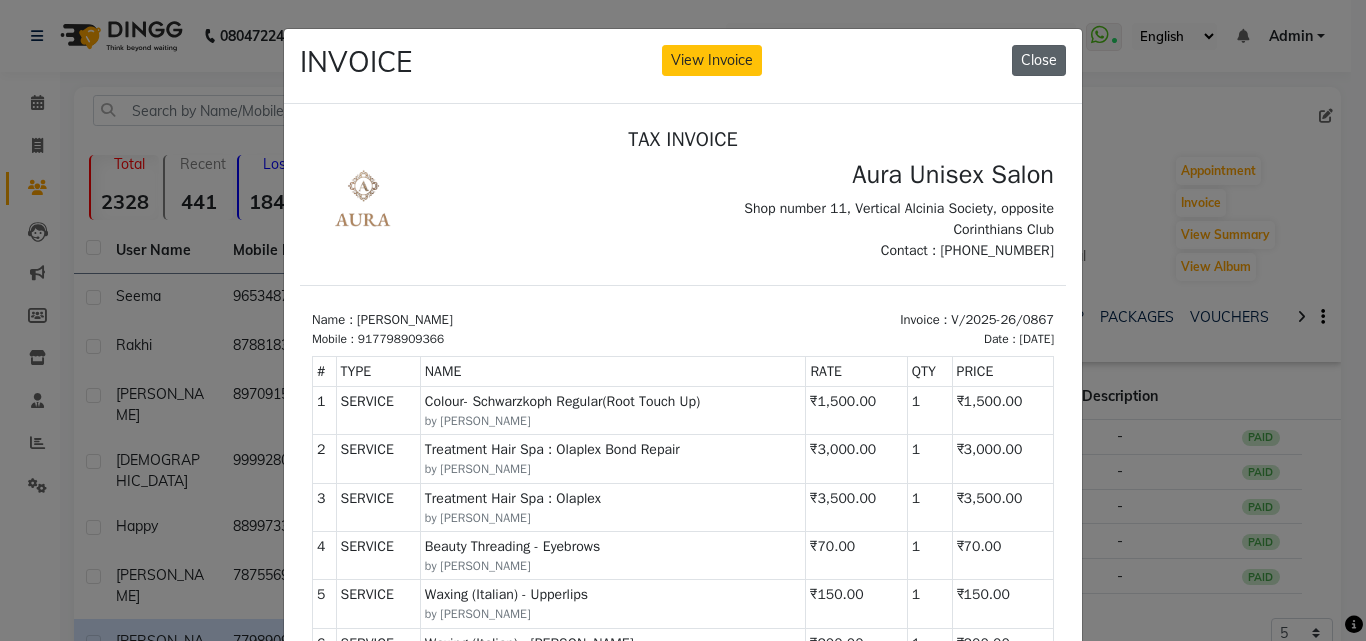 click on "Close" 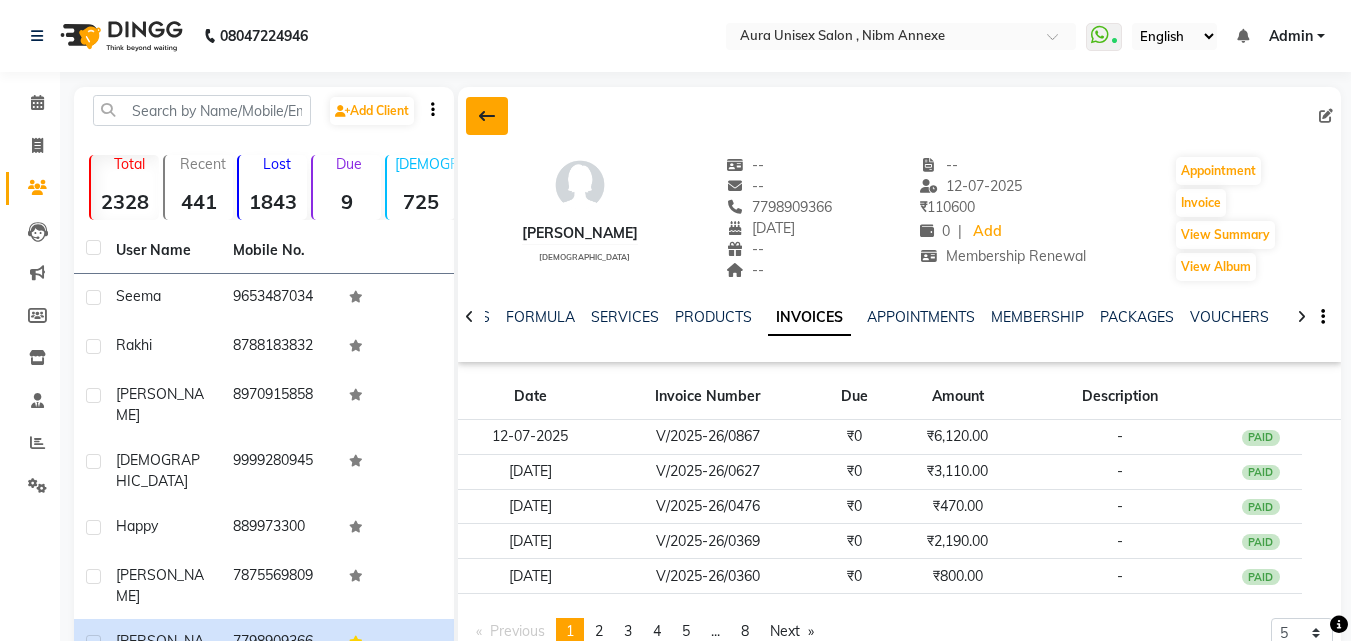 click 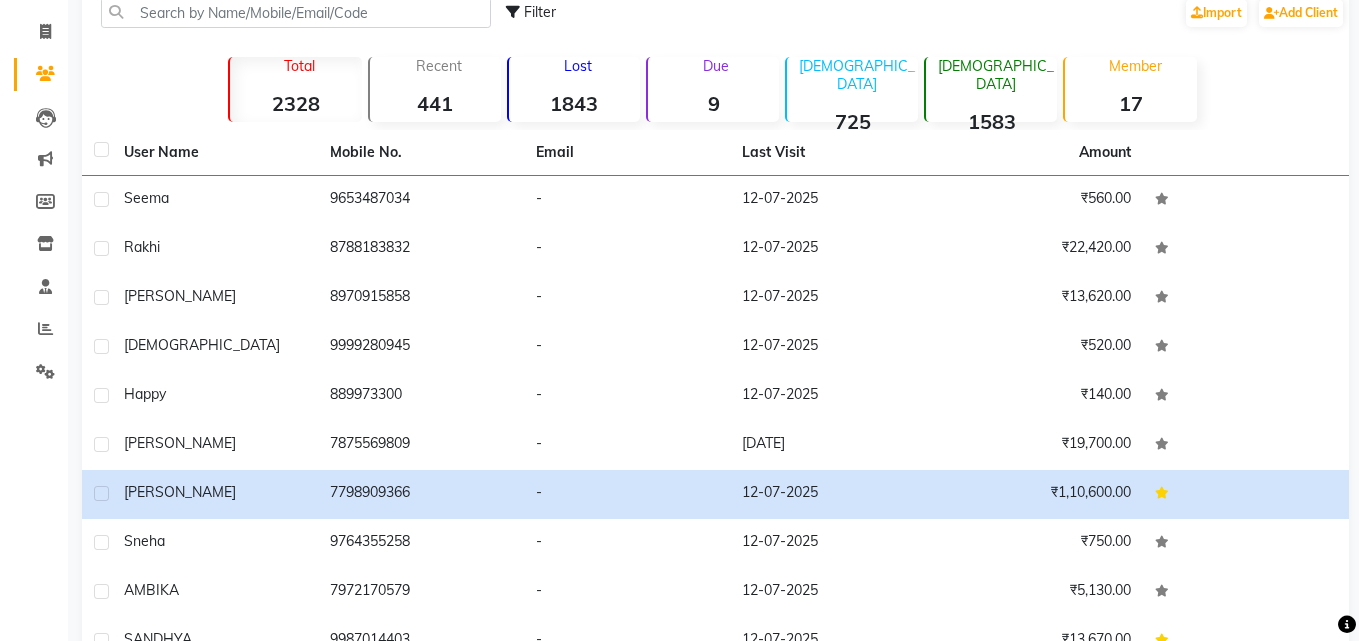 scroll, scrollTop: 0, scrollLeft: 0, axis: both 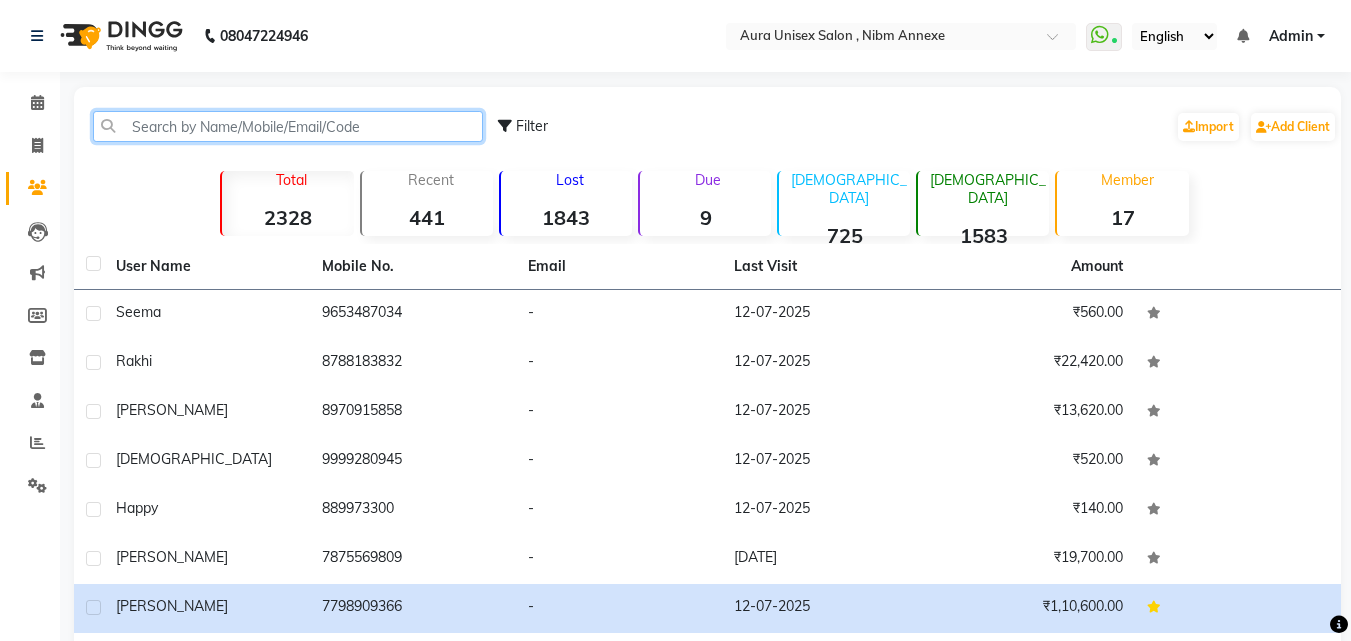 click 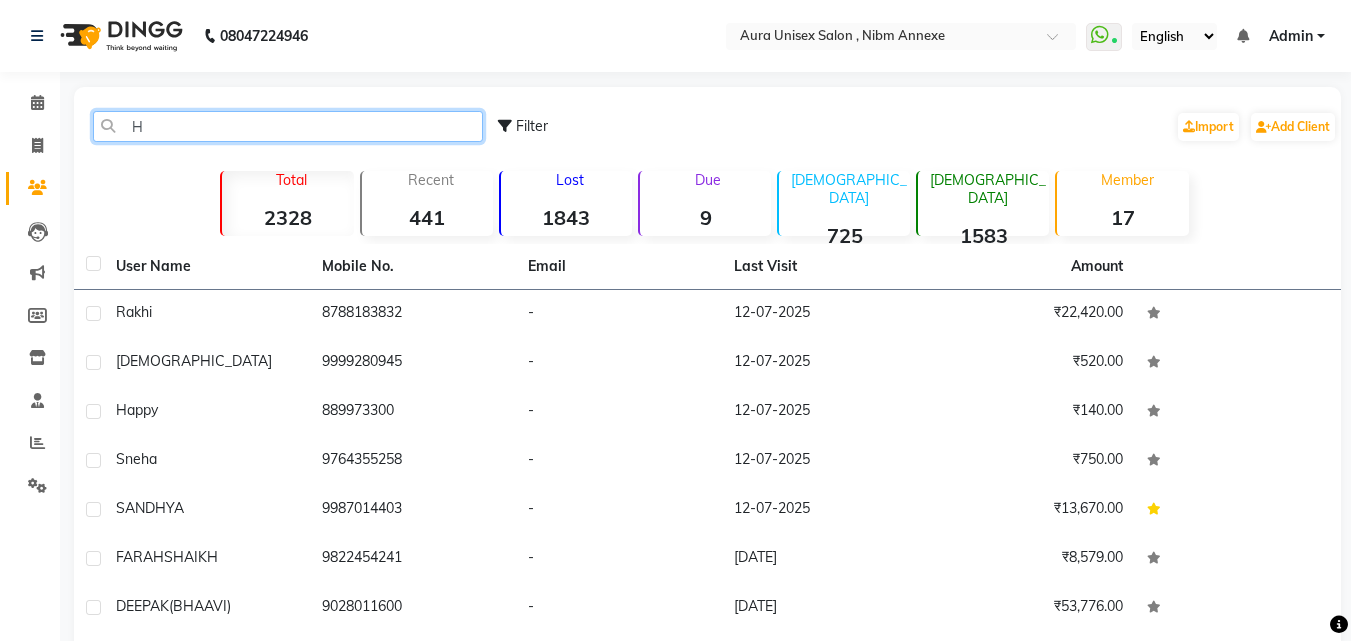 type 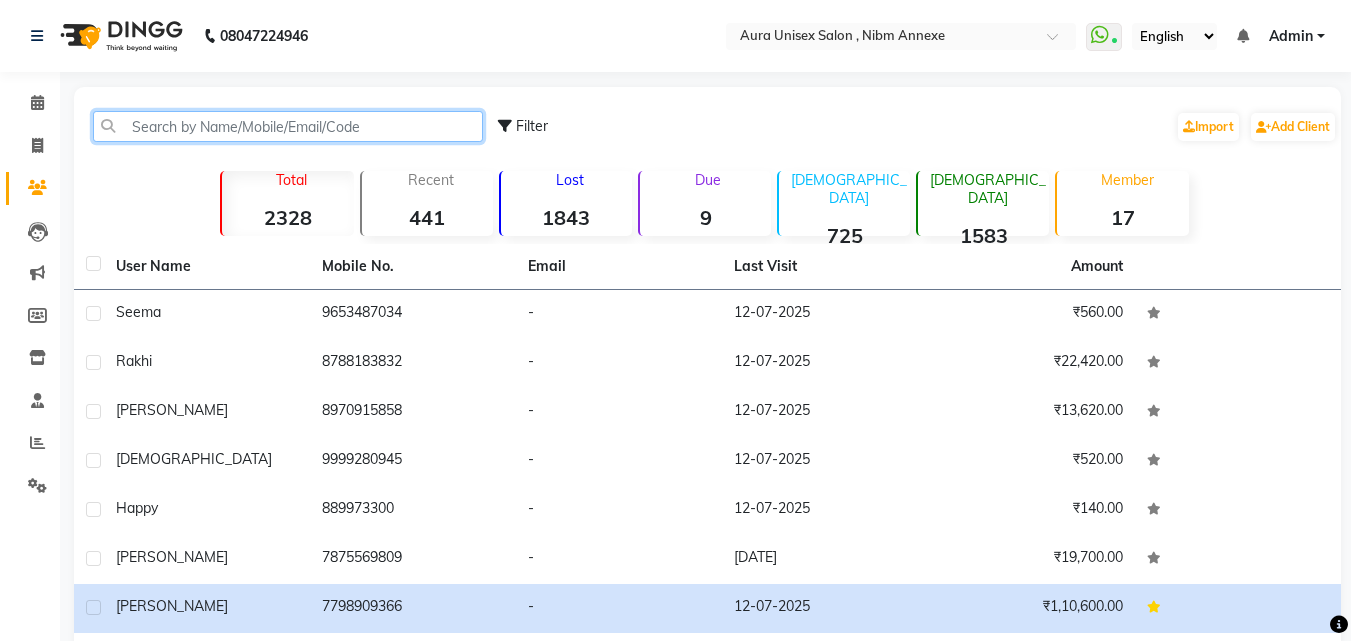 click 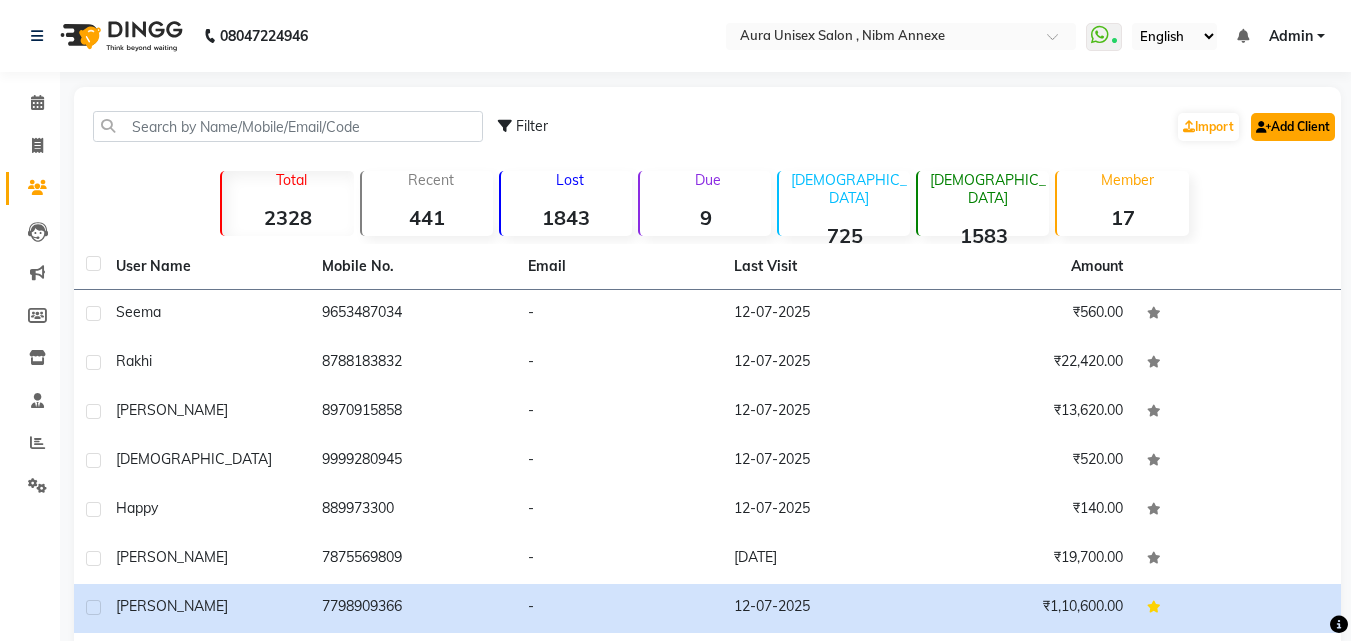 click on "Add Client" 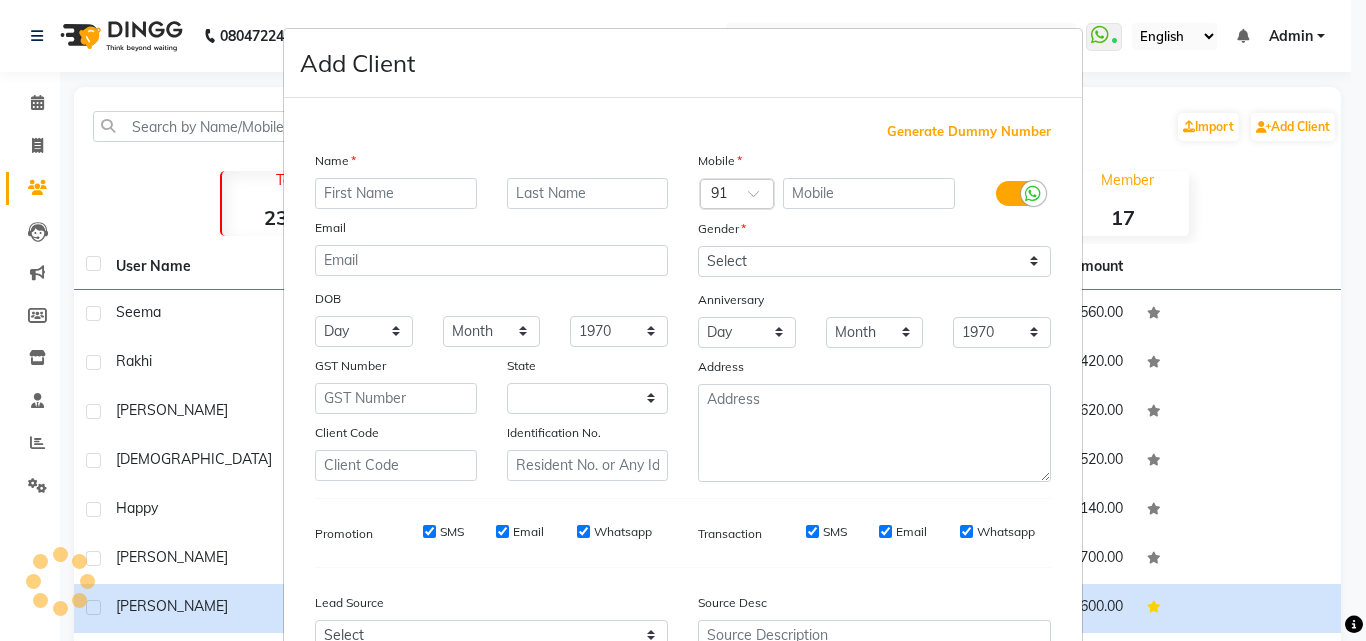 select on "22" 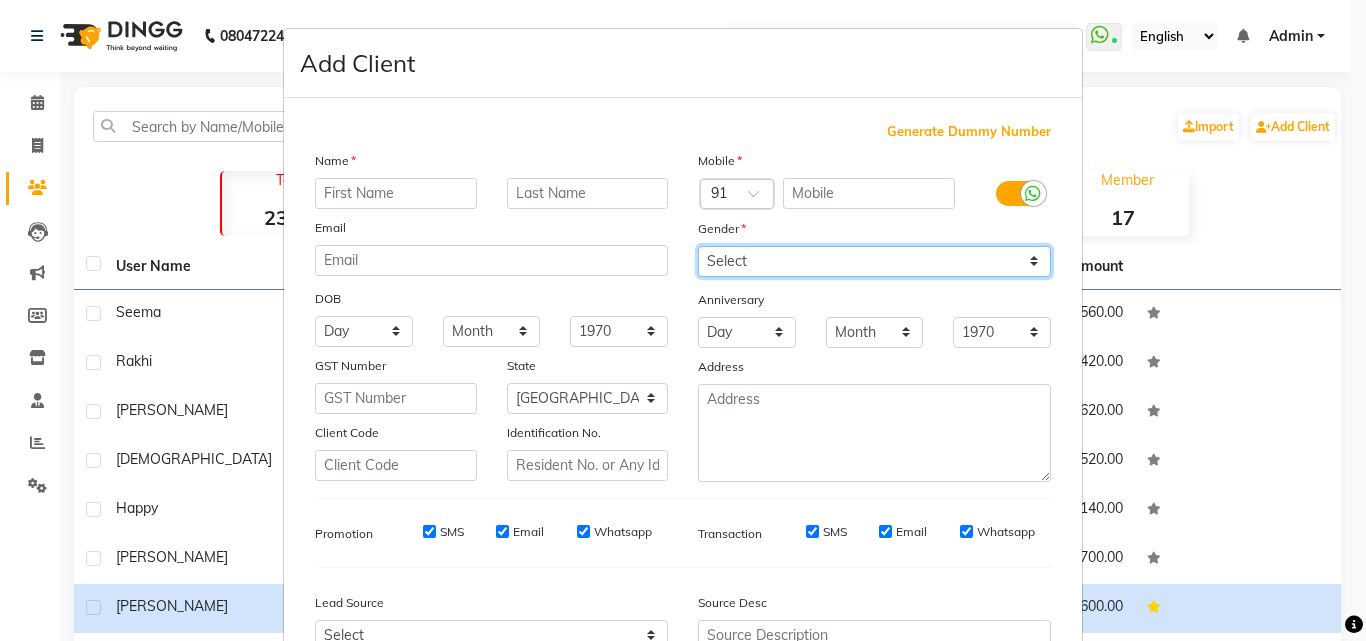 click on "Select Male Female Other Prefer Not To Say" at bounding box center (874, 261) 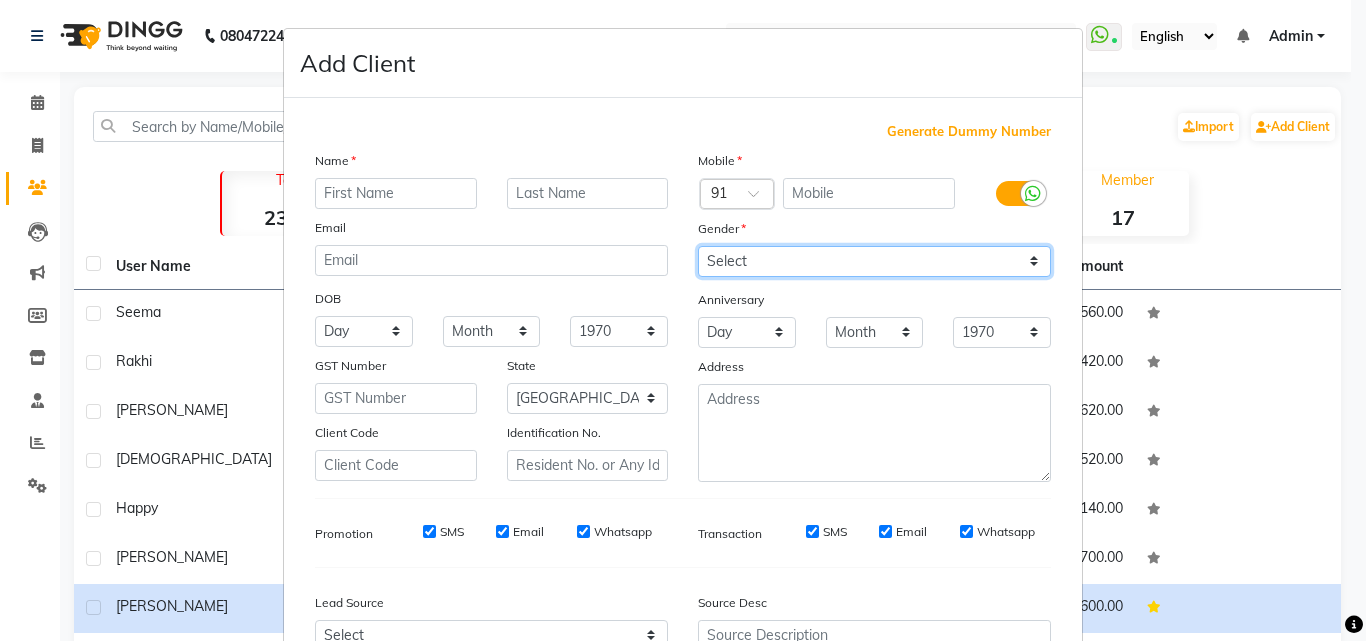 select on "[DEMOGRAPHIC_DATA]" 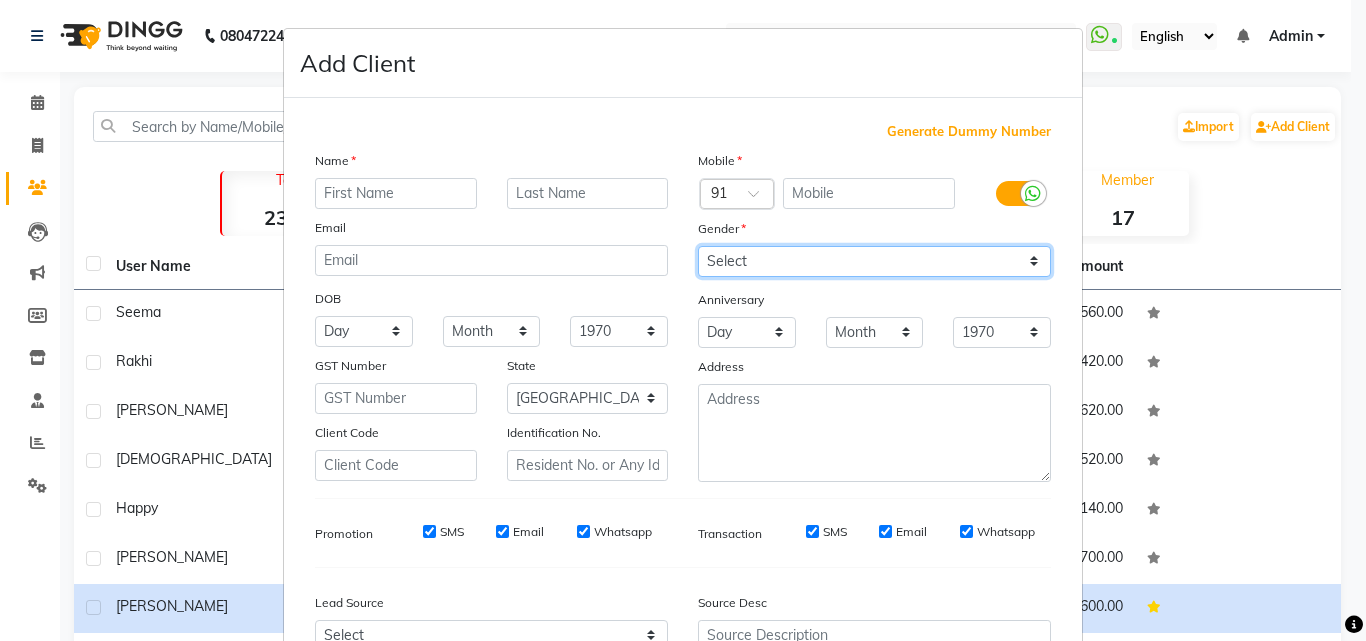 click on "Select Male Female Other Prefer Not To Say" at bounding box center [874, 261] 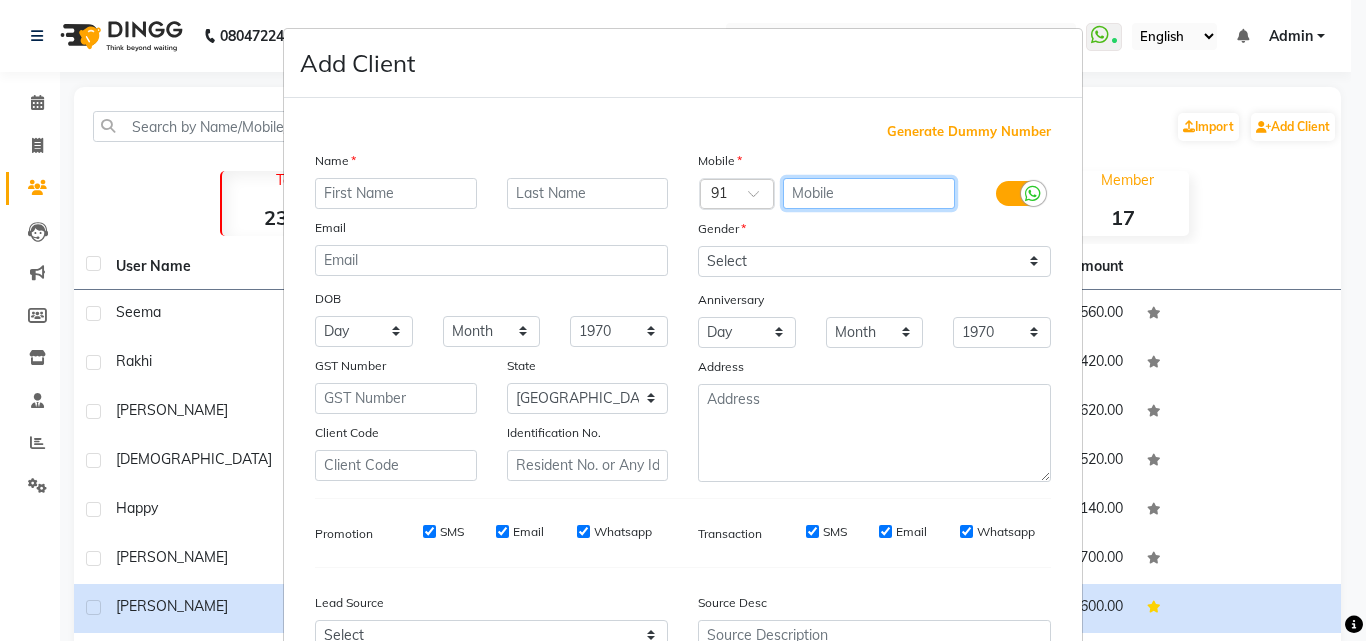 click at bounding box center (869, 193) 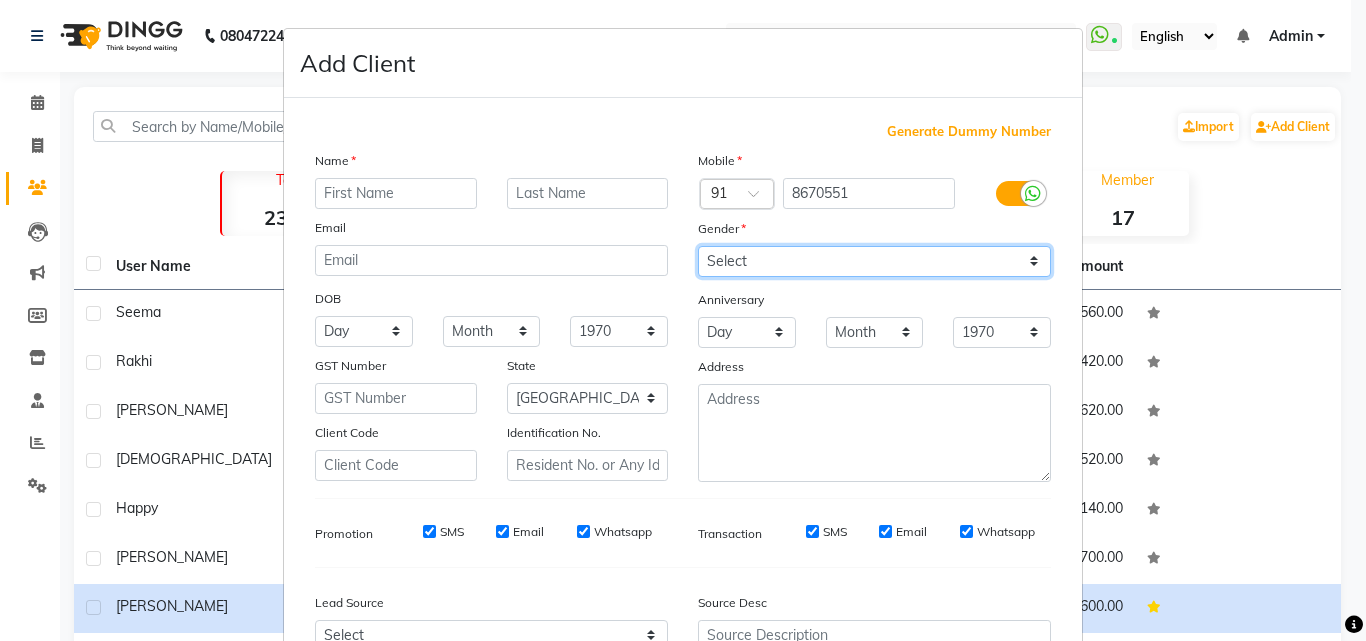click on "Select Male Female Other Prefer Not To Say" at bounding box center (874, 261) 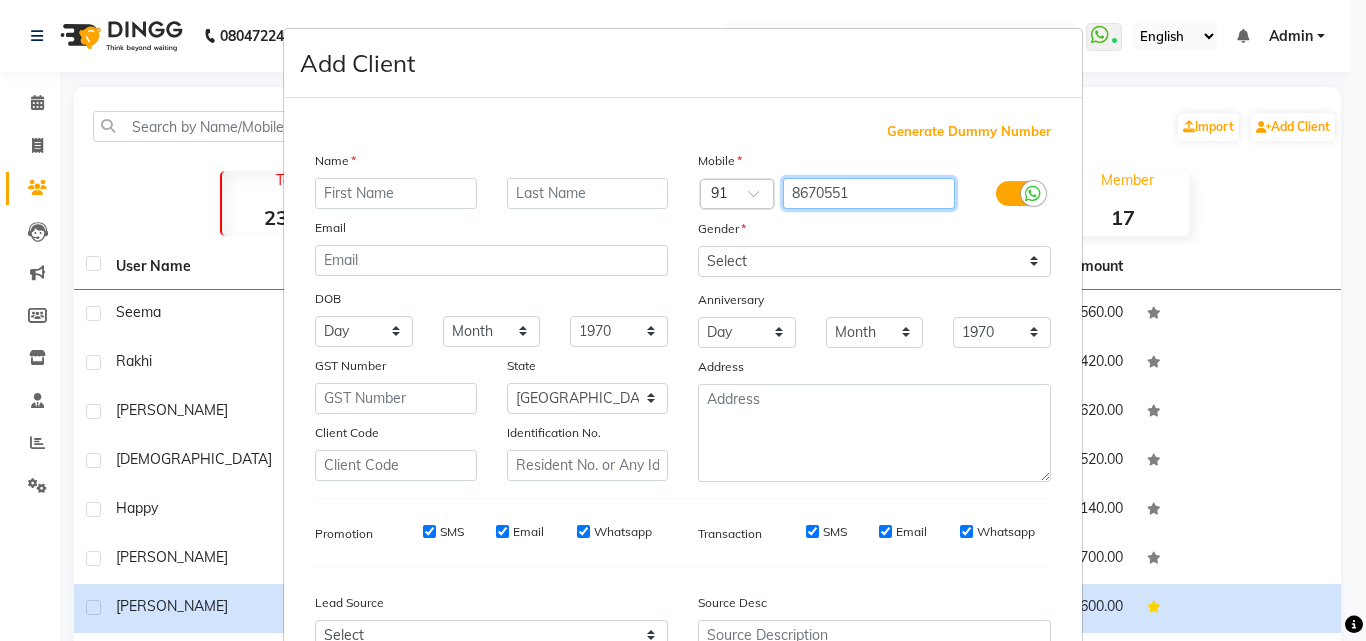 click on "8670551" at bounding box center (869, 193) 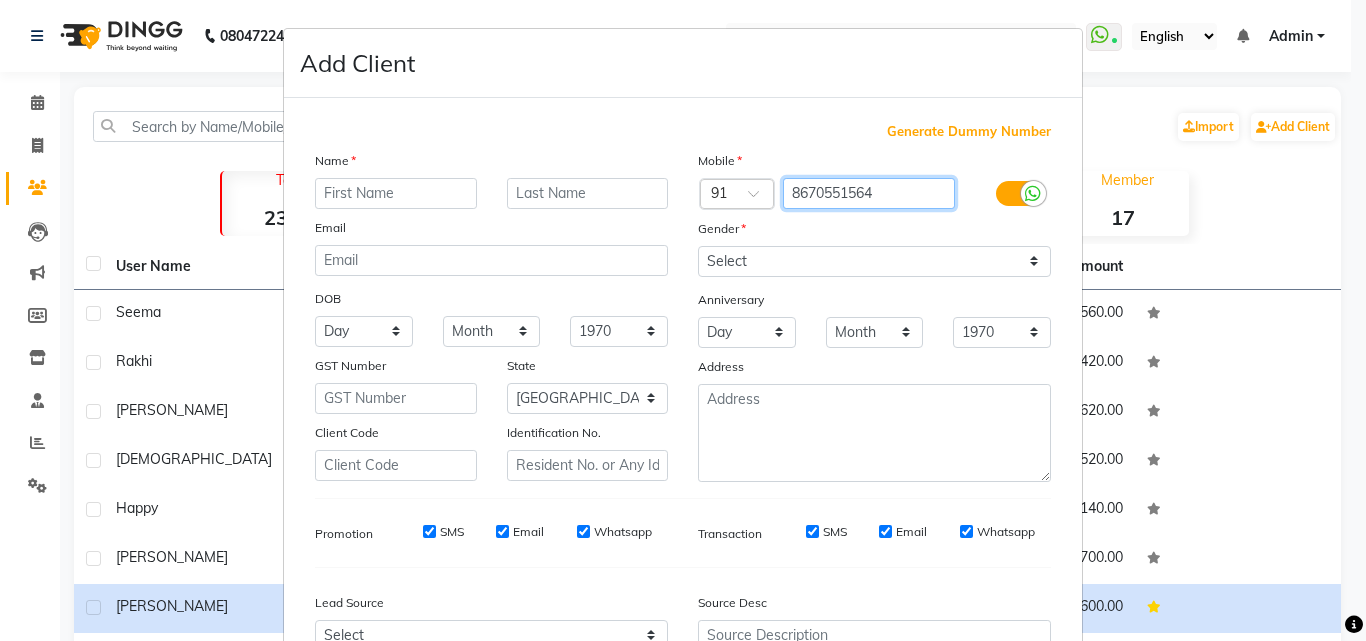 type on "8670551564" 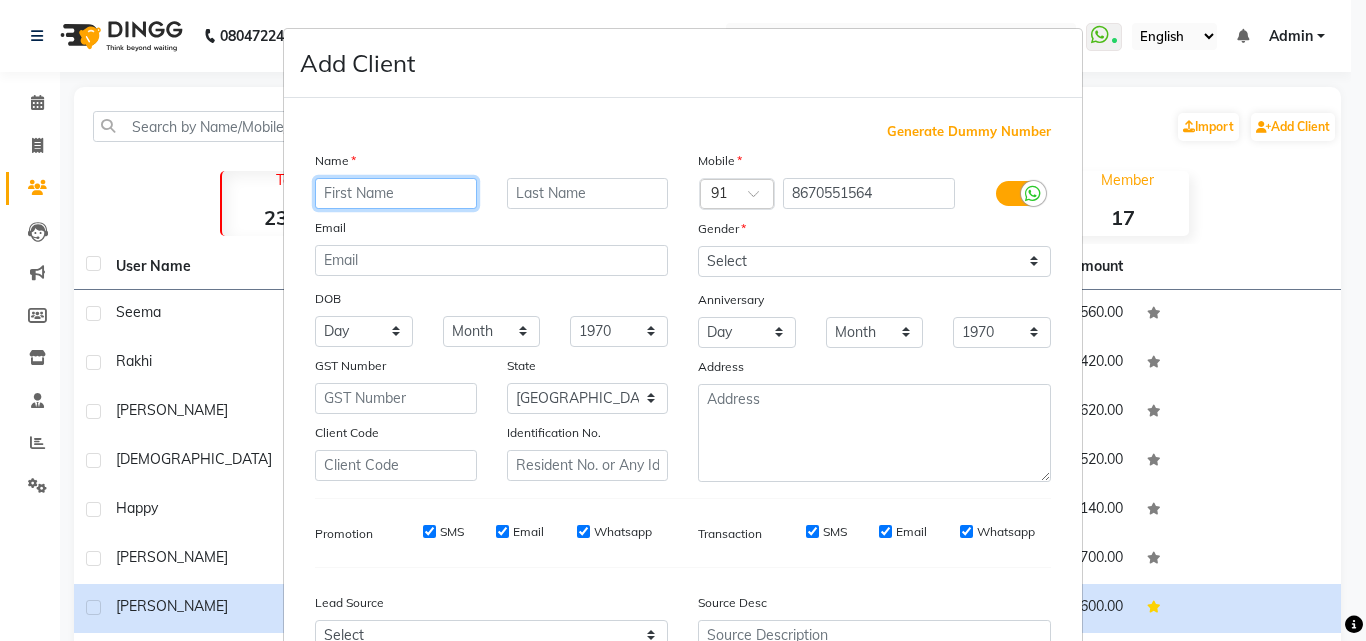 click at bounding box center [396, 193] 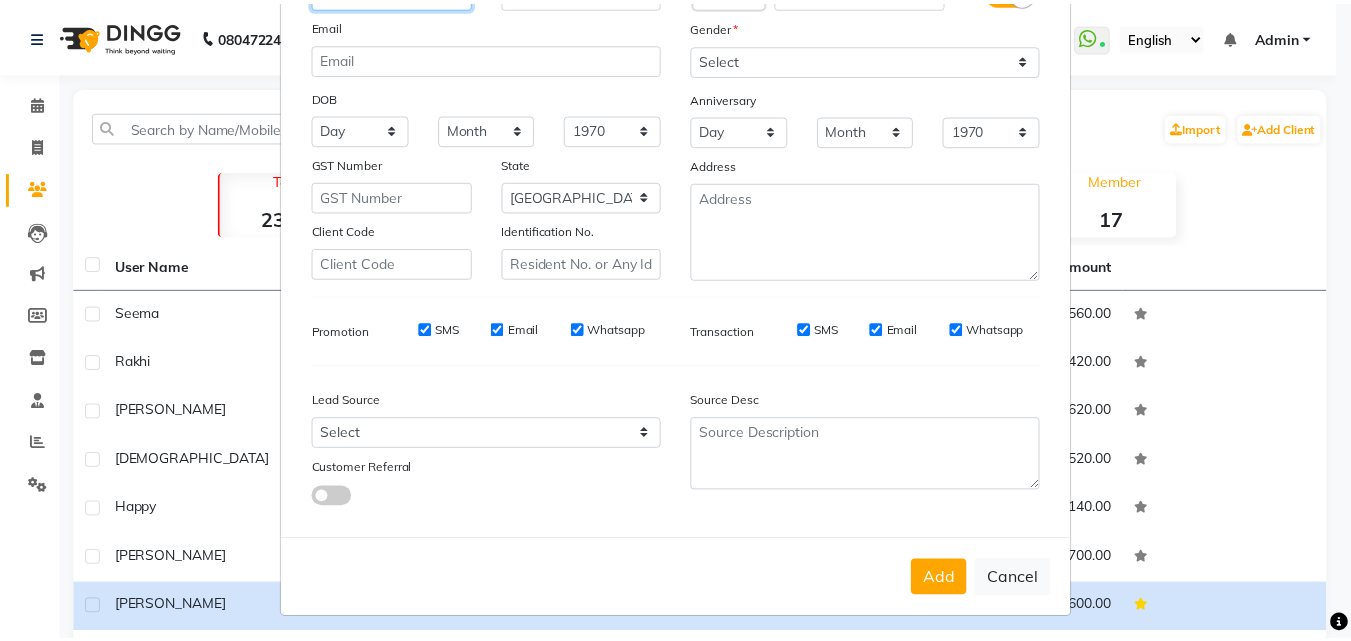 scroll, scrollTop: 208, scrollLeft: 0, axis: vertical 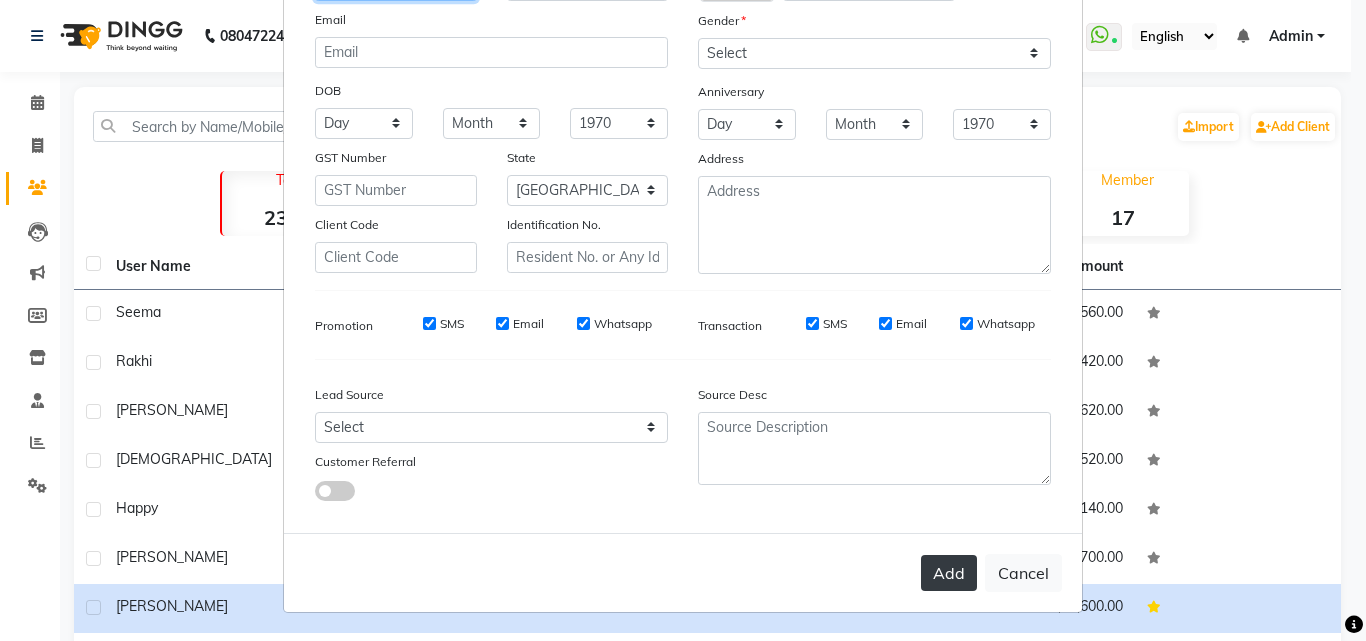 type on "Dikshya" 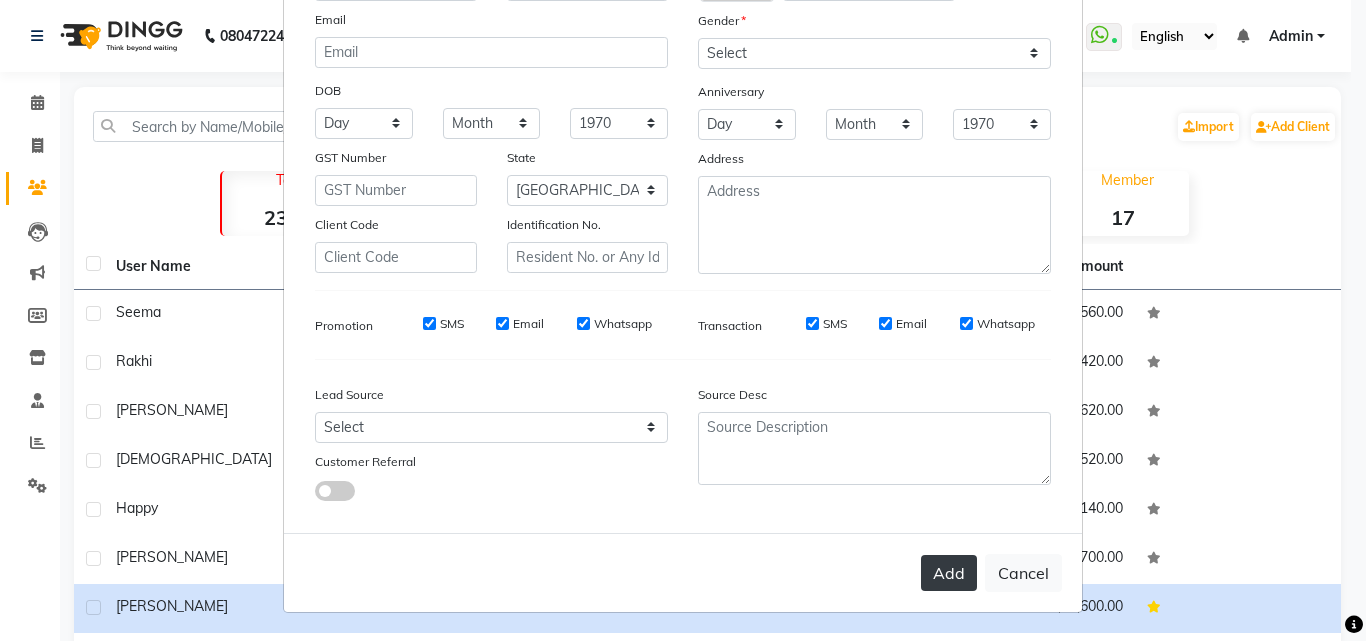 click on "Add" at bounding box center [949, 573] 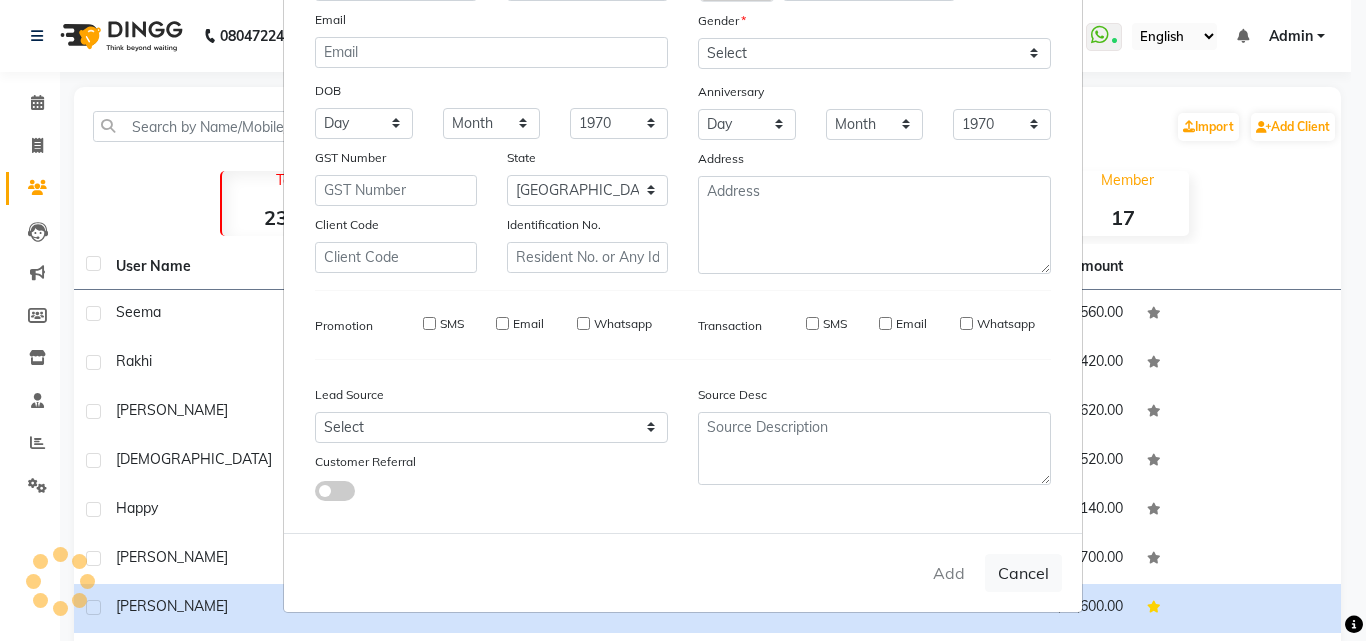 type 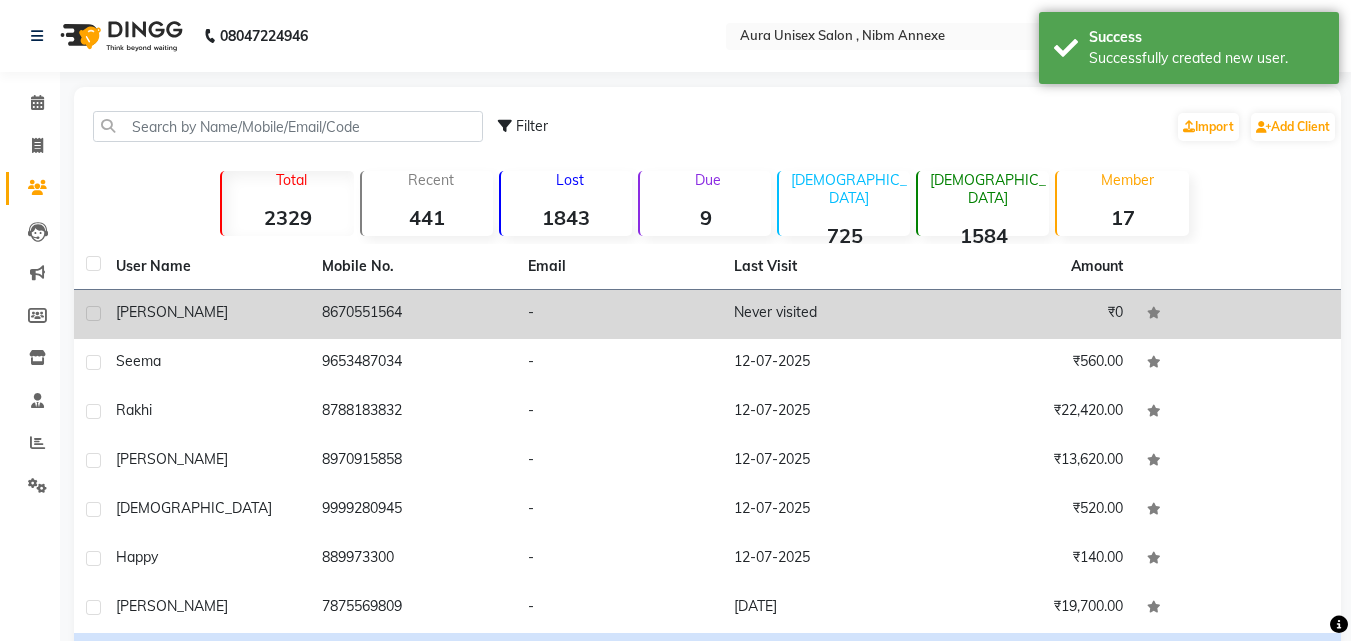 click on "Dikshya" 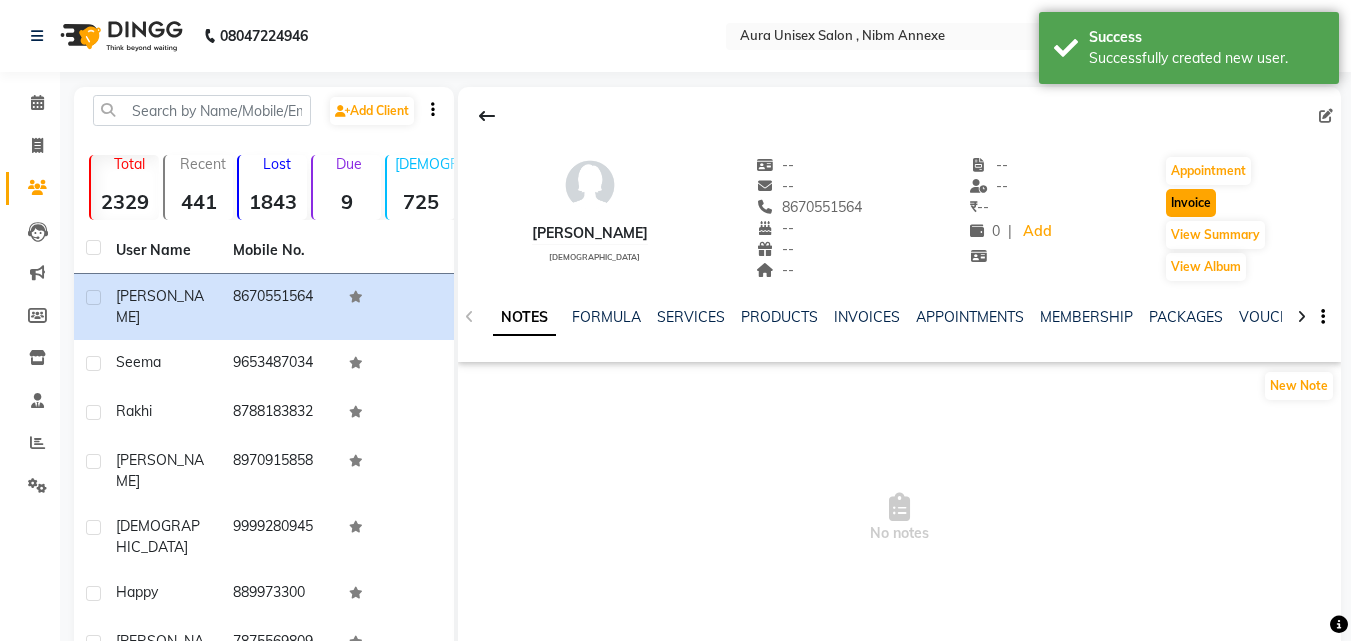 click on "Invoice" 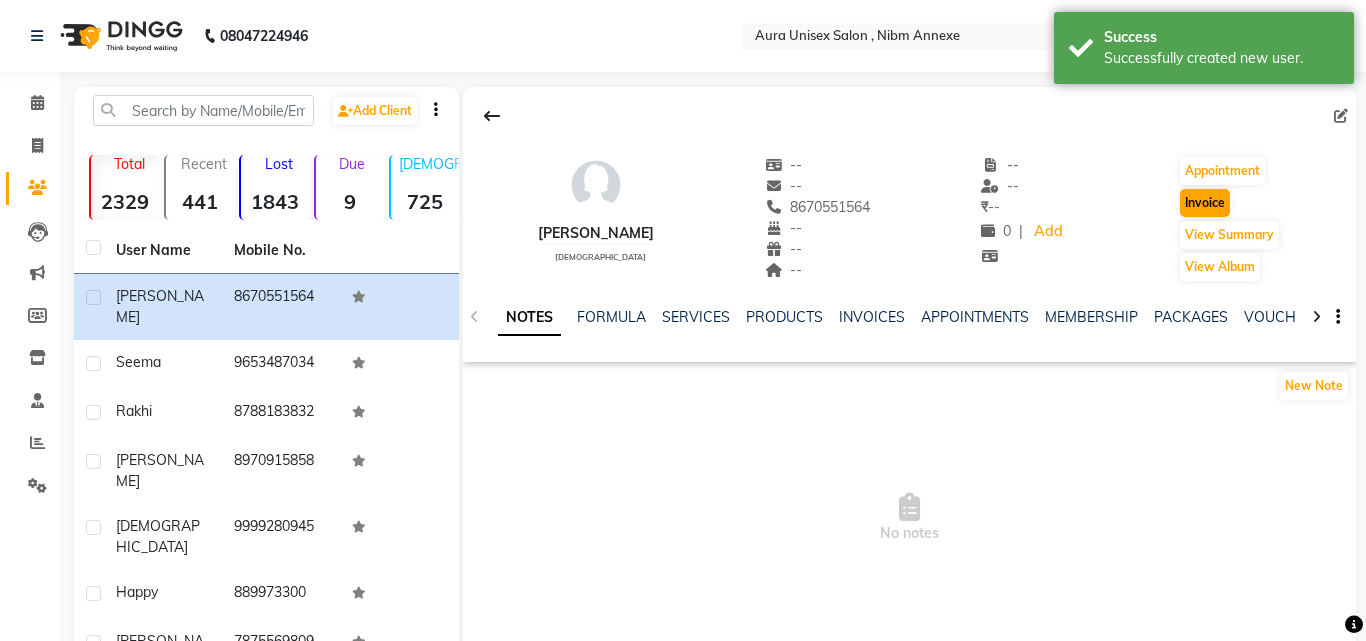 select on "service" 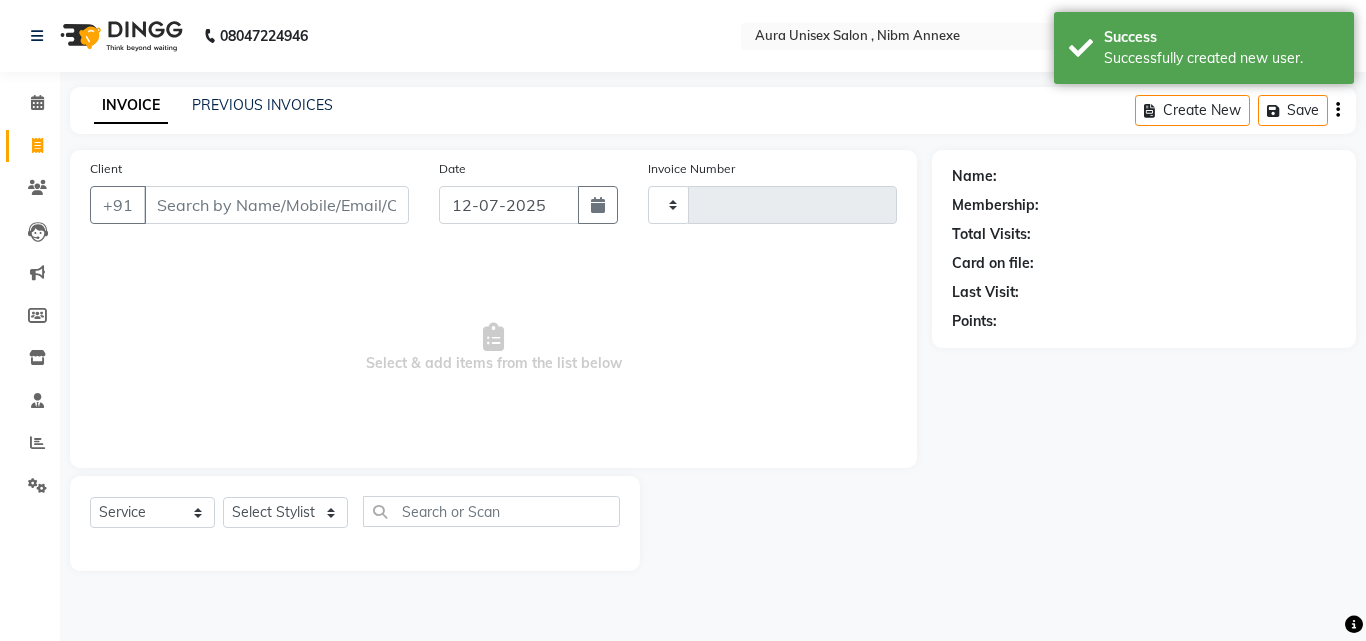 type on "0873" 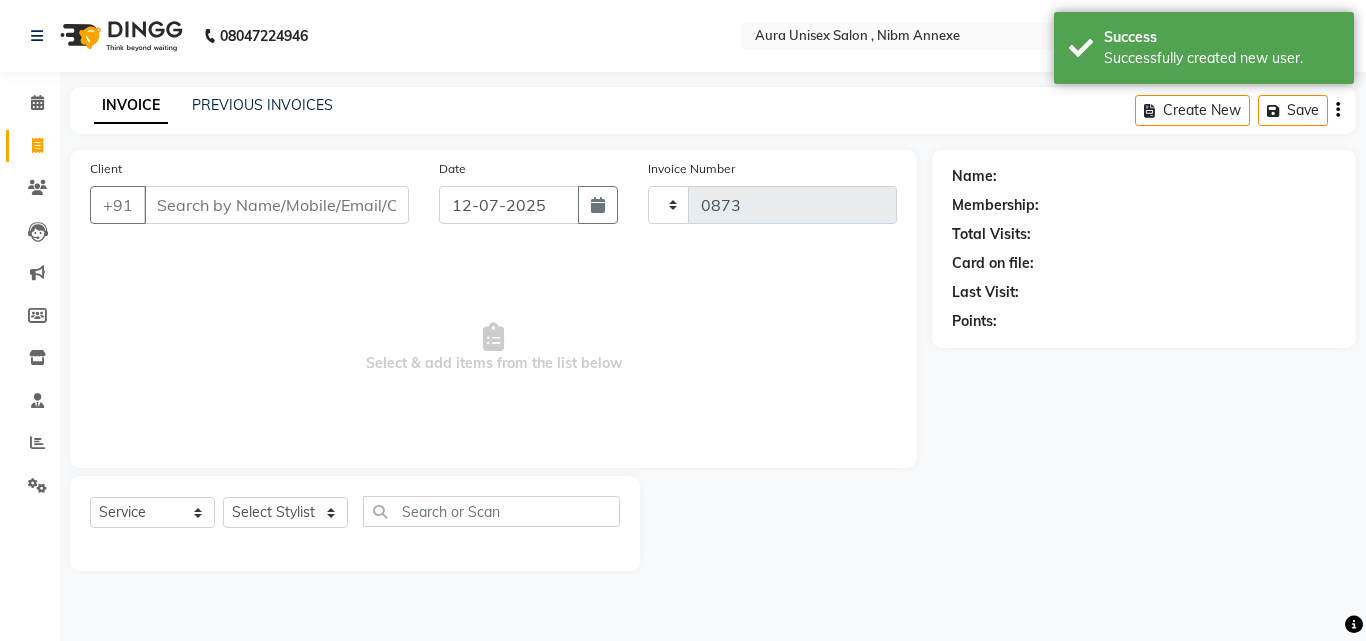 select on "823" 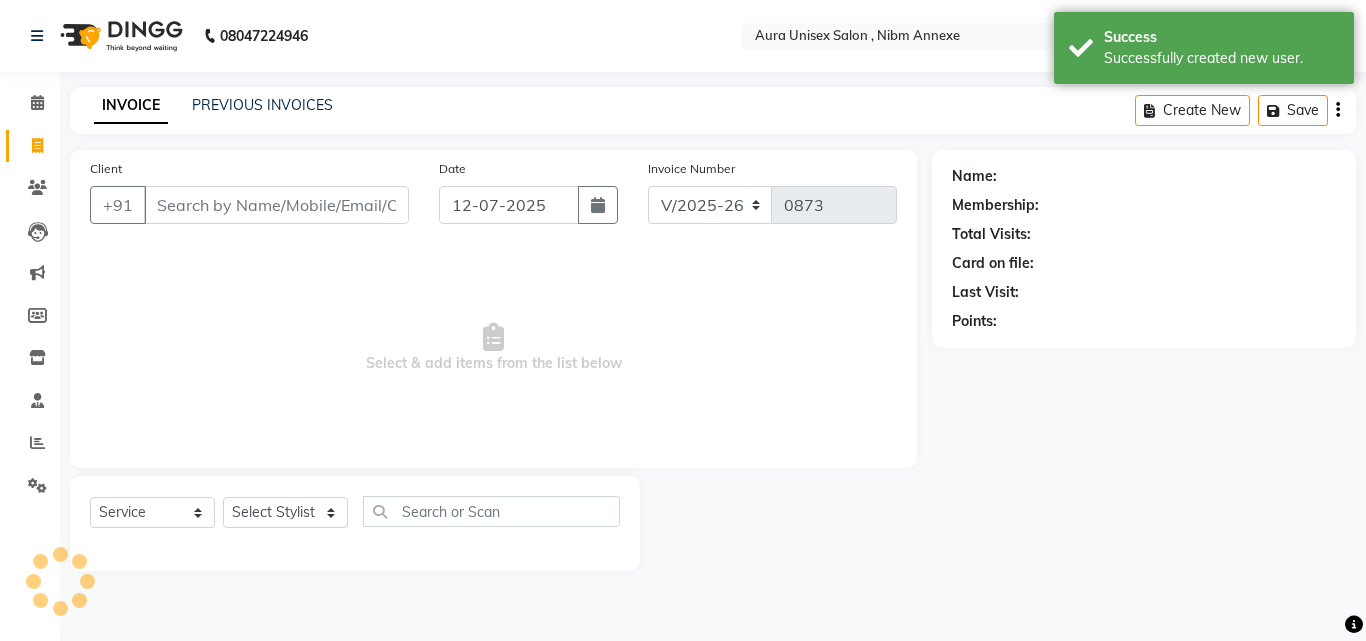 drag, startPoint x: 286, startPoint y: 551, endPoint x: 285, endPoint y: 514, distance: 37.01351 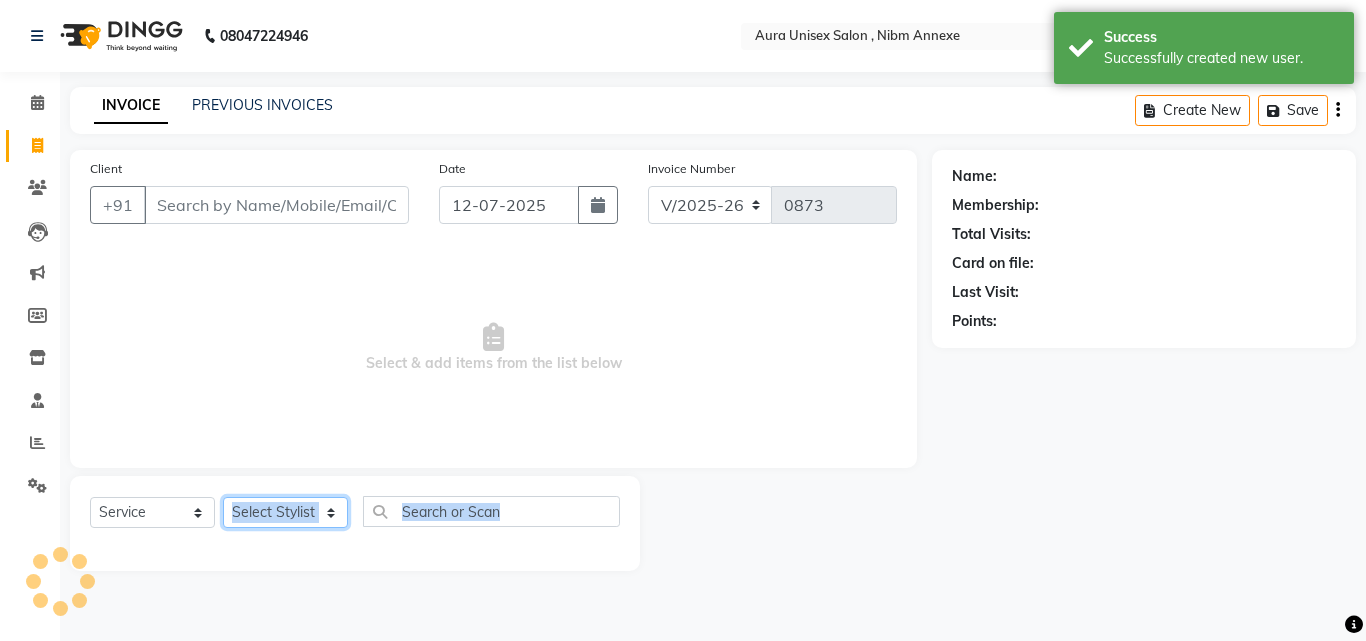 click on "Select Stylist" 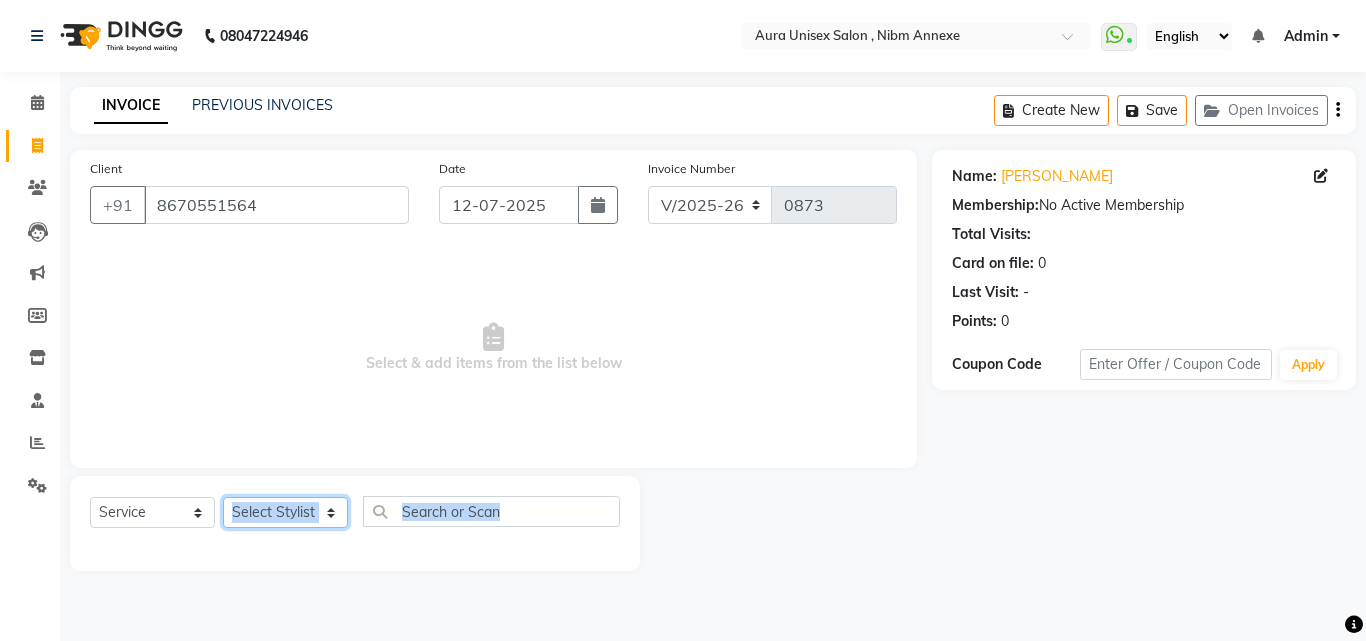 select on "69638" 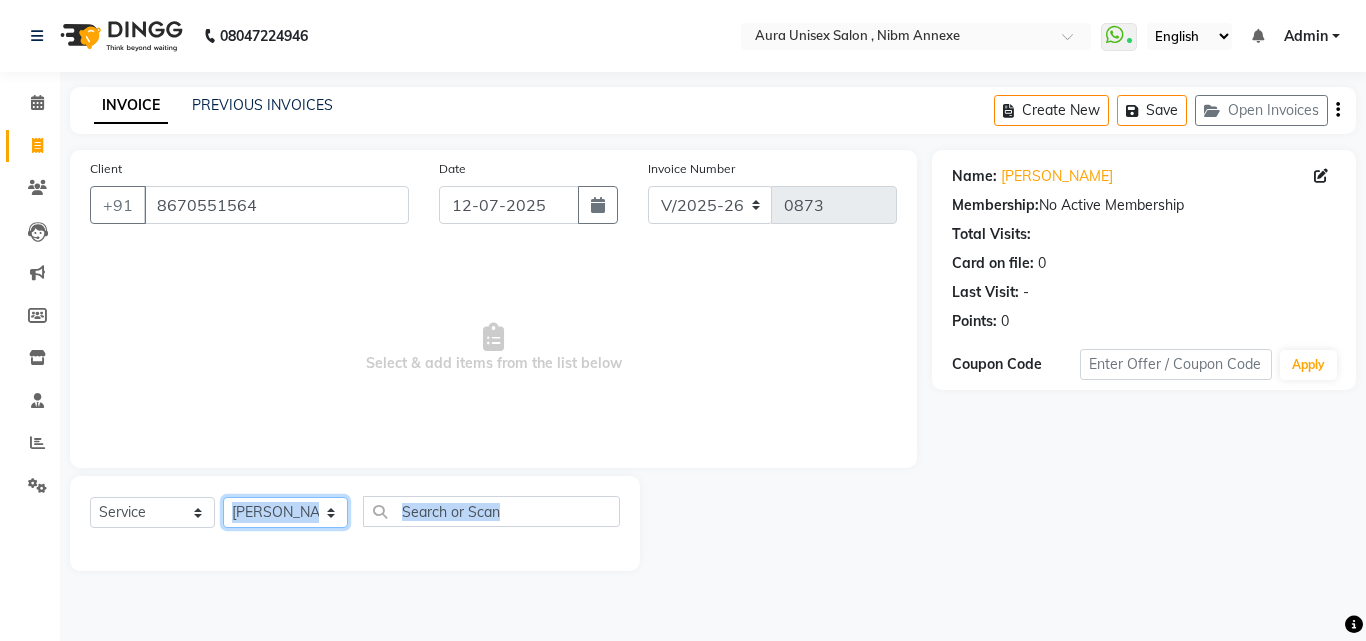 click on "Select Stylist [PERSON_NAME] Jyoti [PERSON_NAME] [PERSON_NAME]" 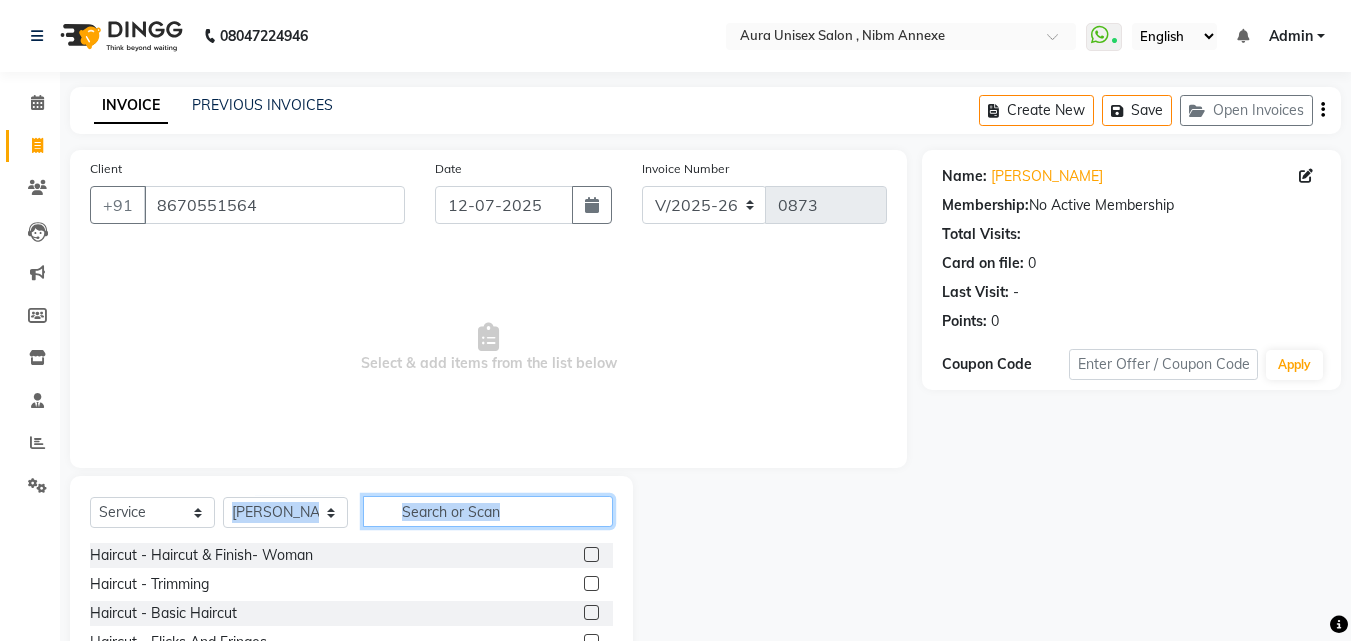 click 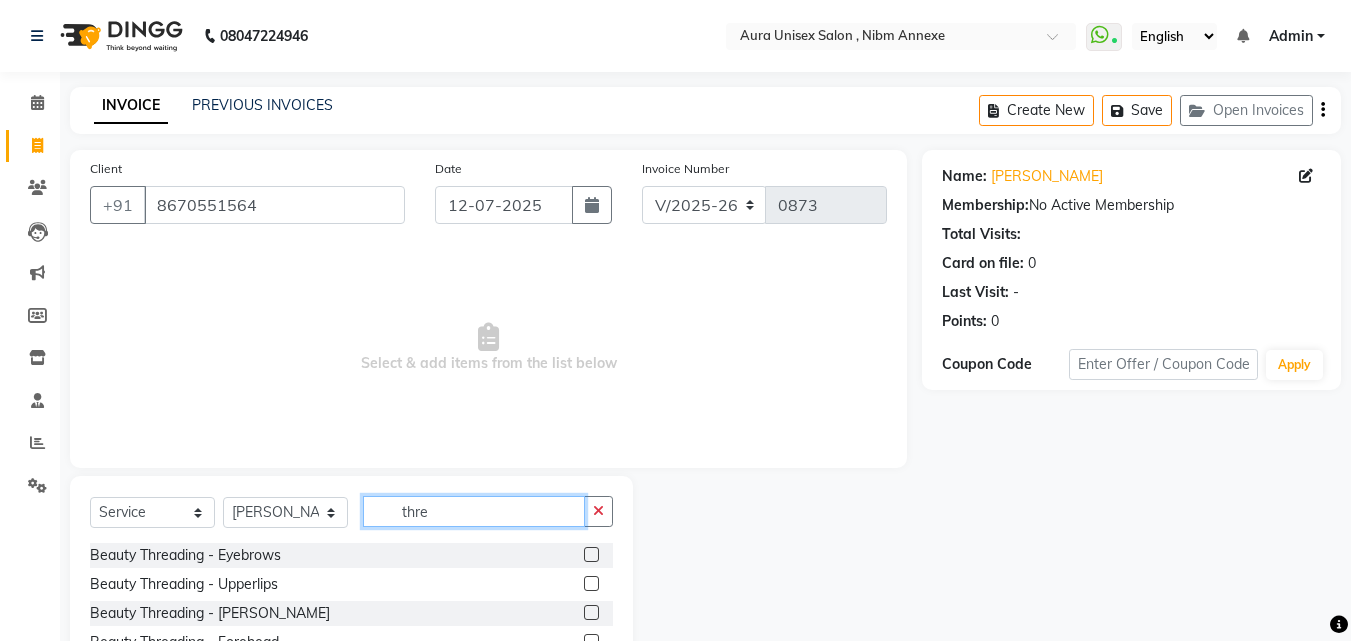 type on "thre" 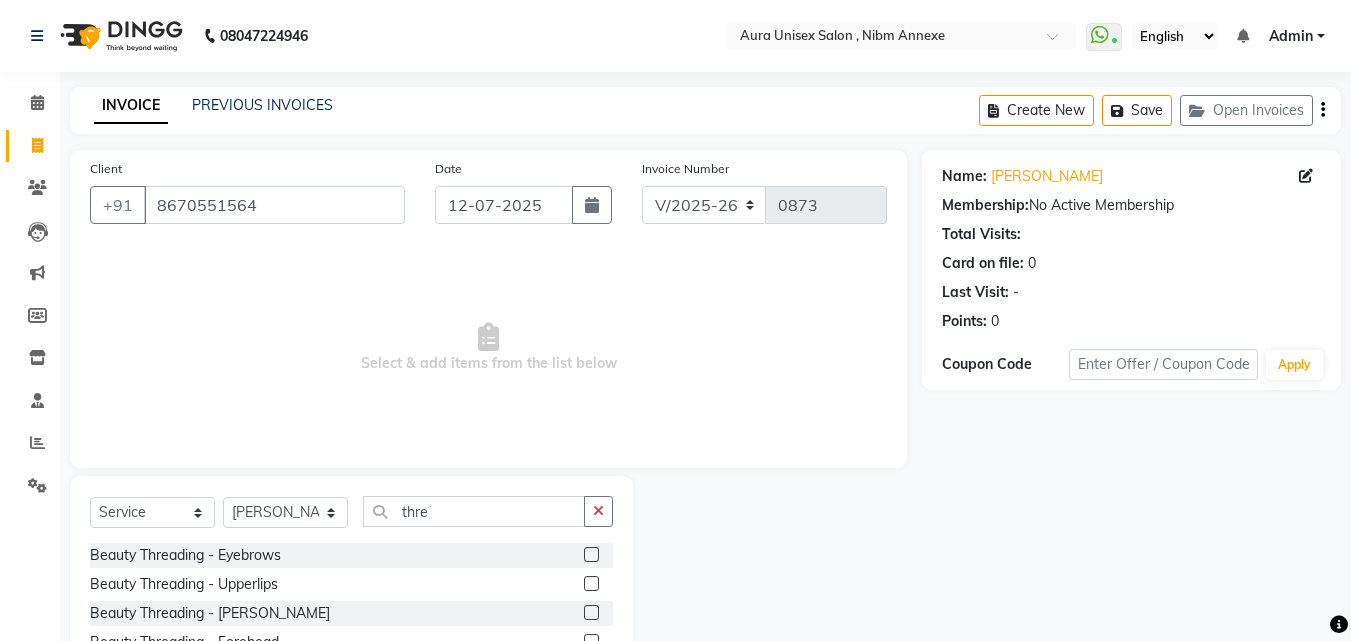 click 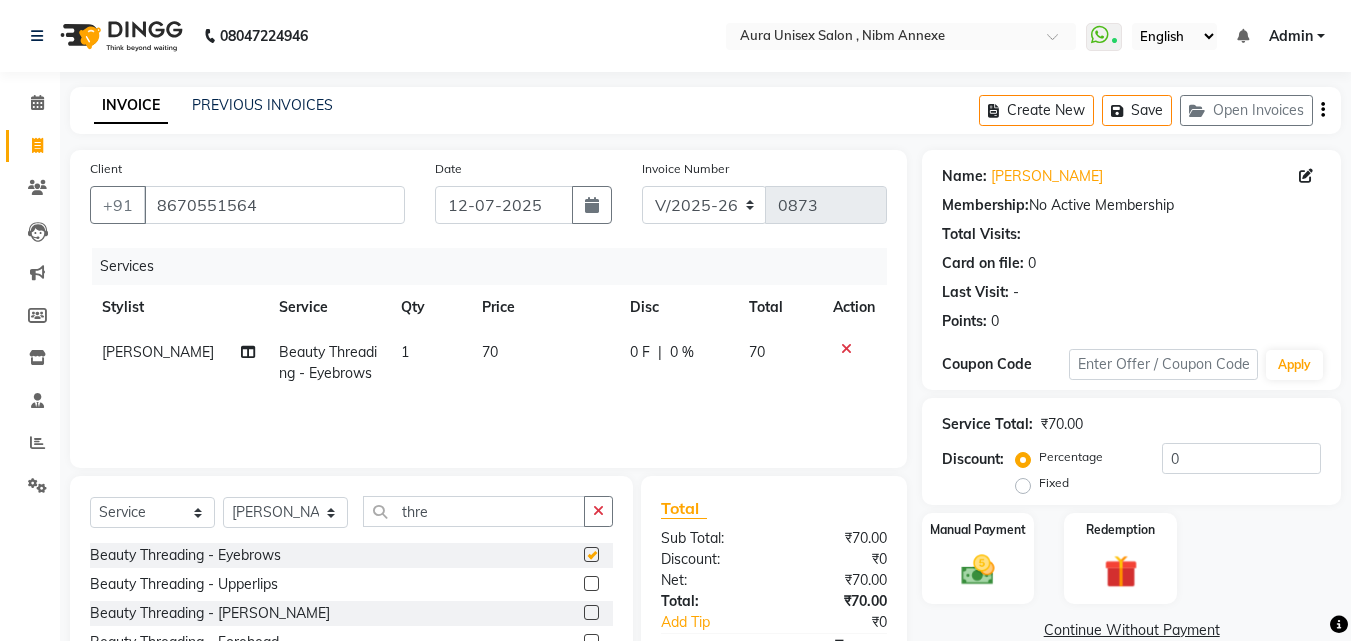 checkbox on "false" 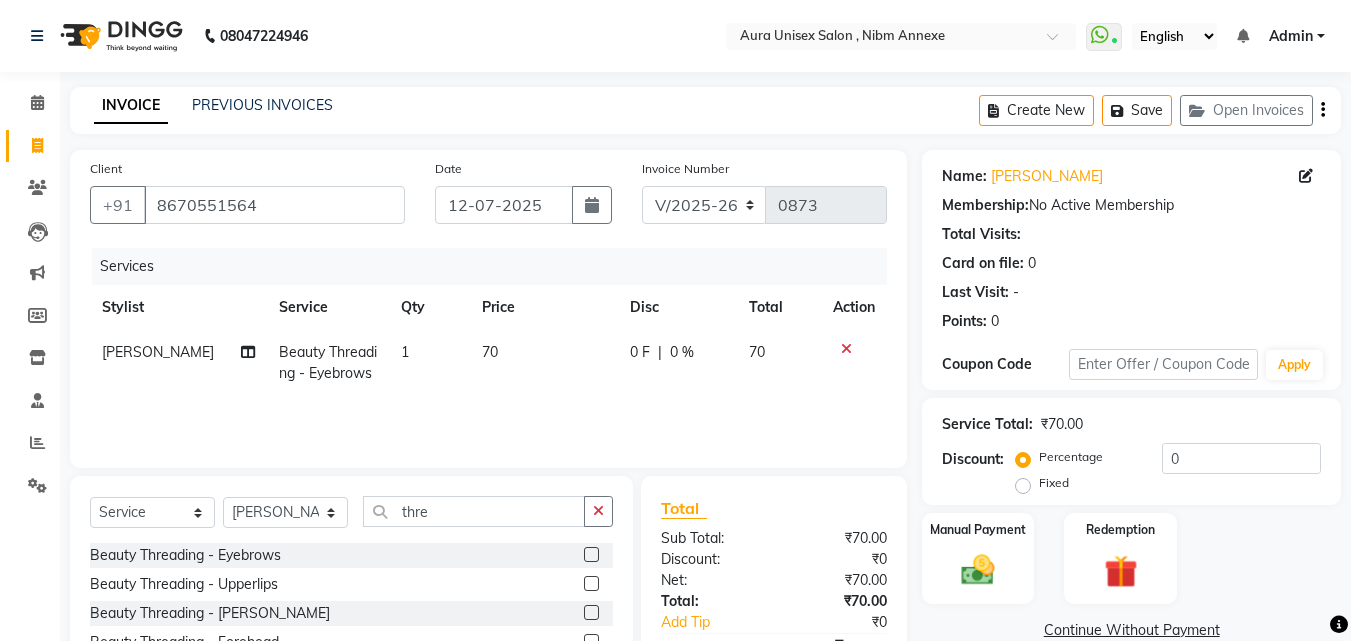 click 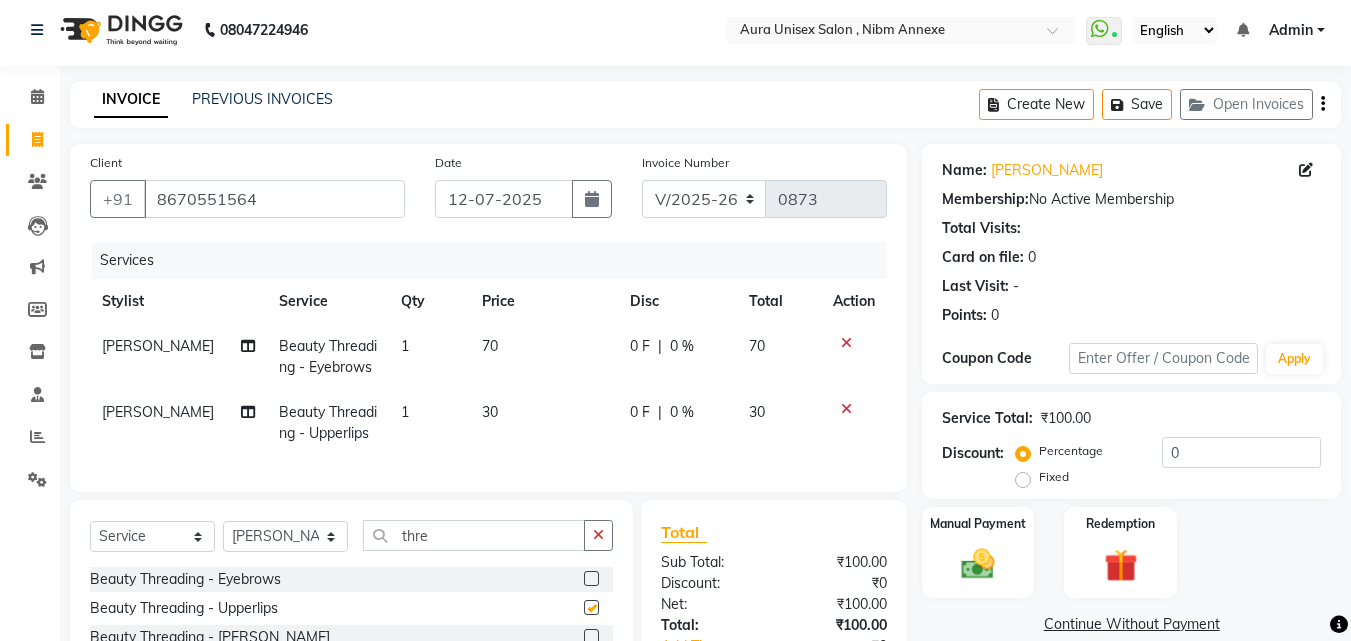 scroll, scrollTop: 205, scrollLeft: 0, axis: vertical 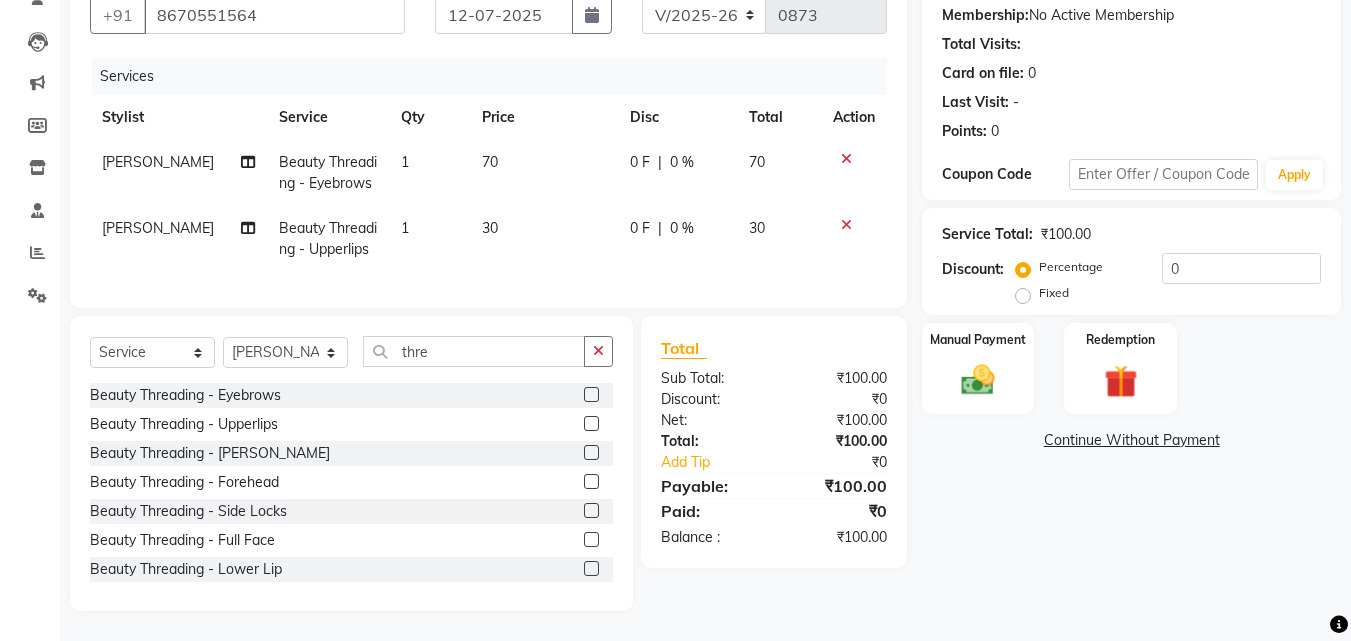 checkbox on "false" 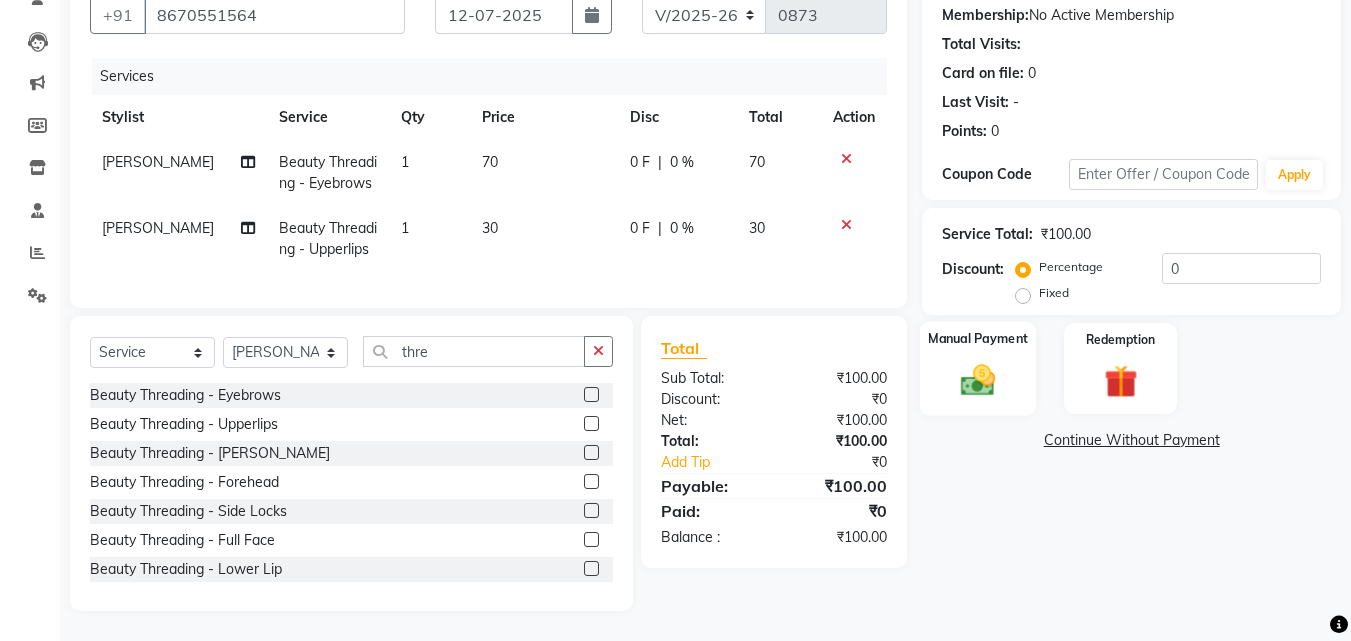 click 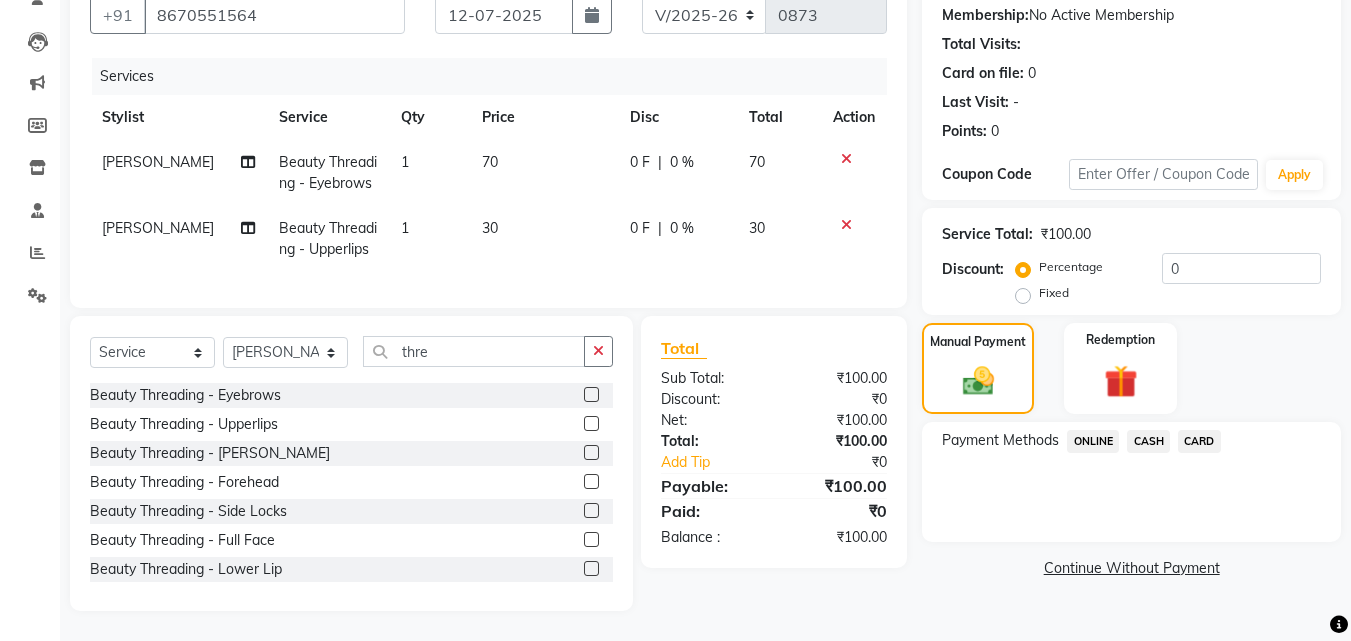 click on "ONLINE" 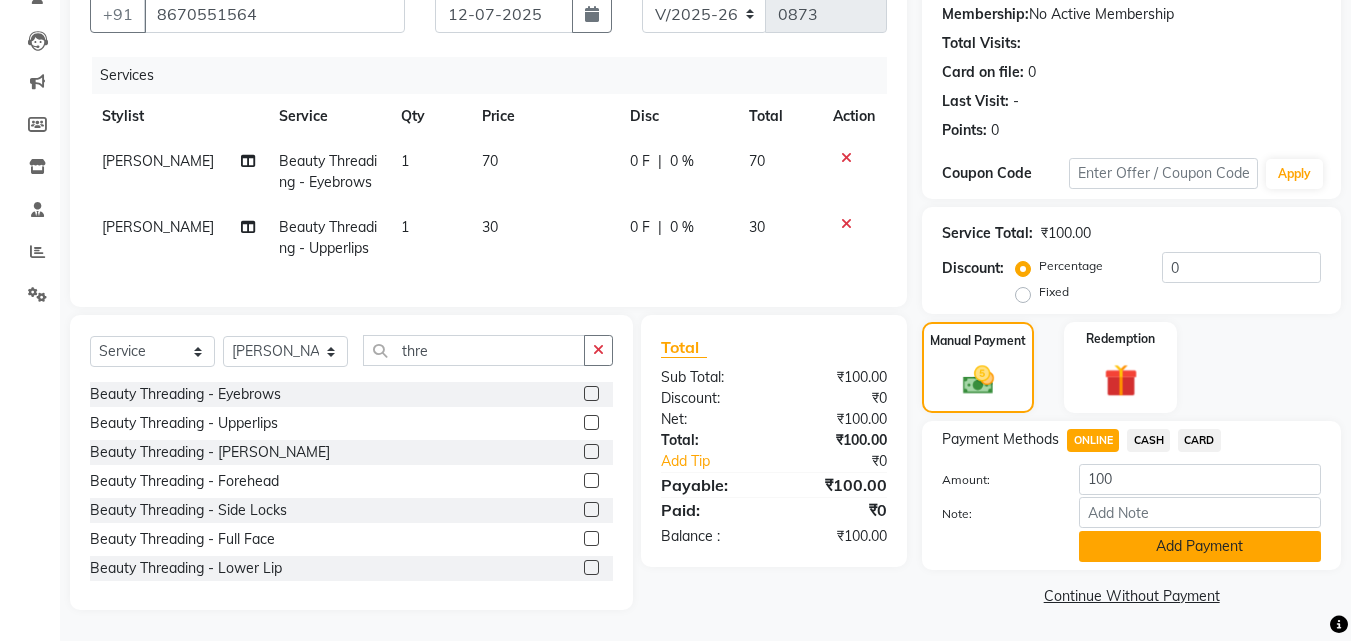 click on "Add Payment" 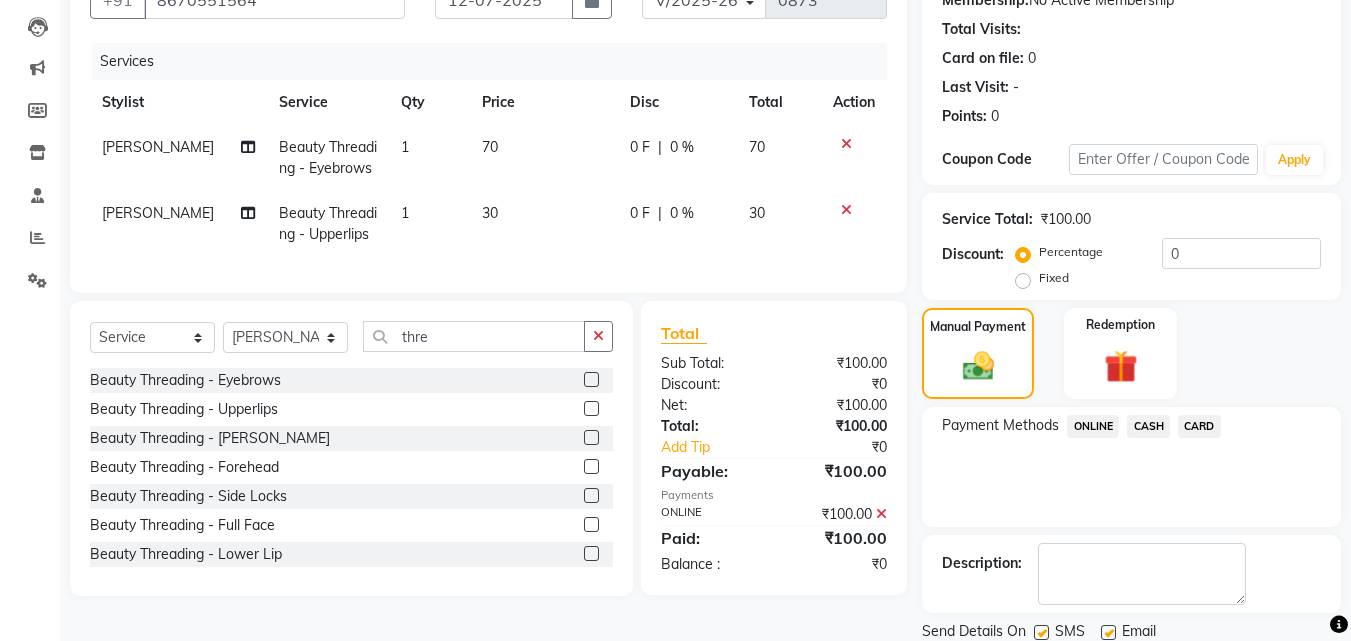 scroll, scrollTop: 275, scrollLeft: 0, axis: vertical 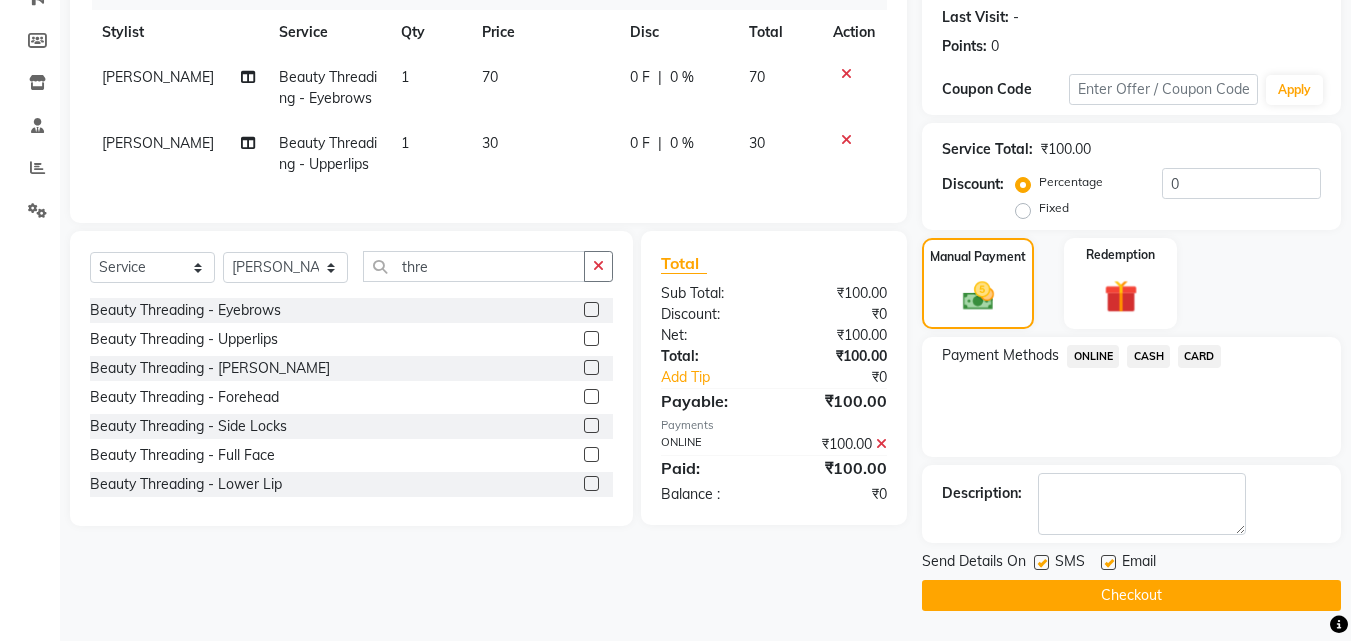 click on "Email" 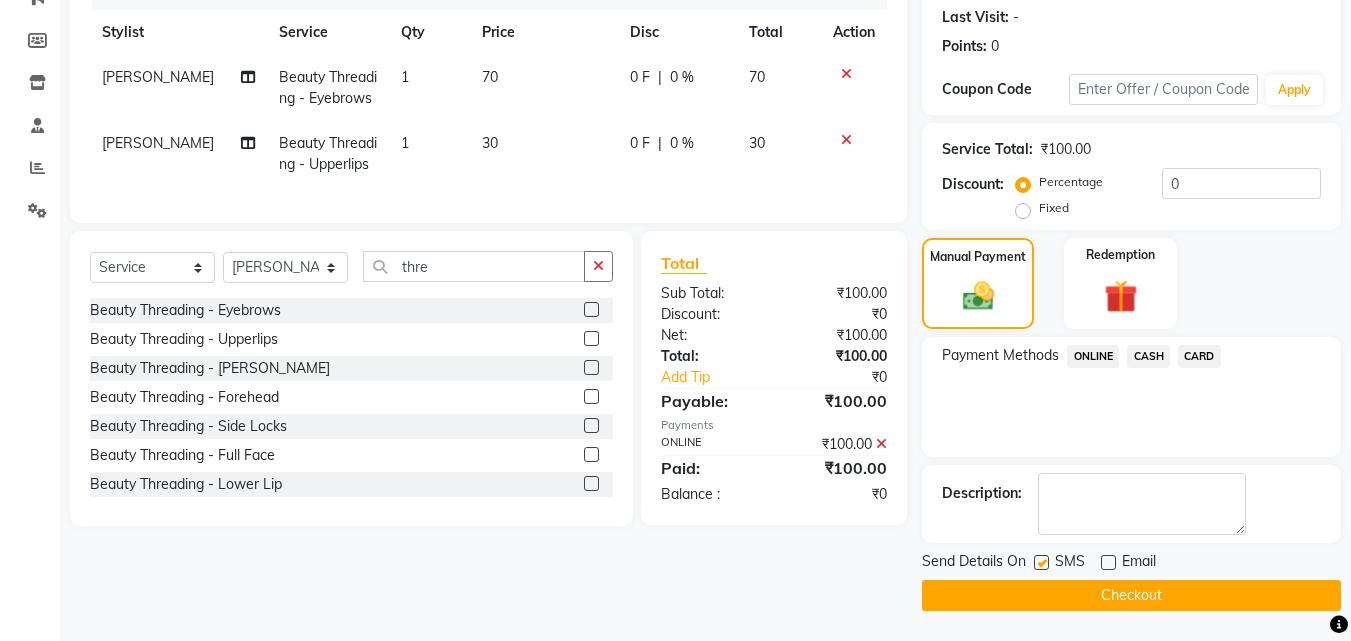 click on "Checkout" 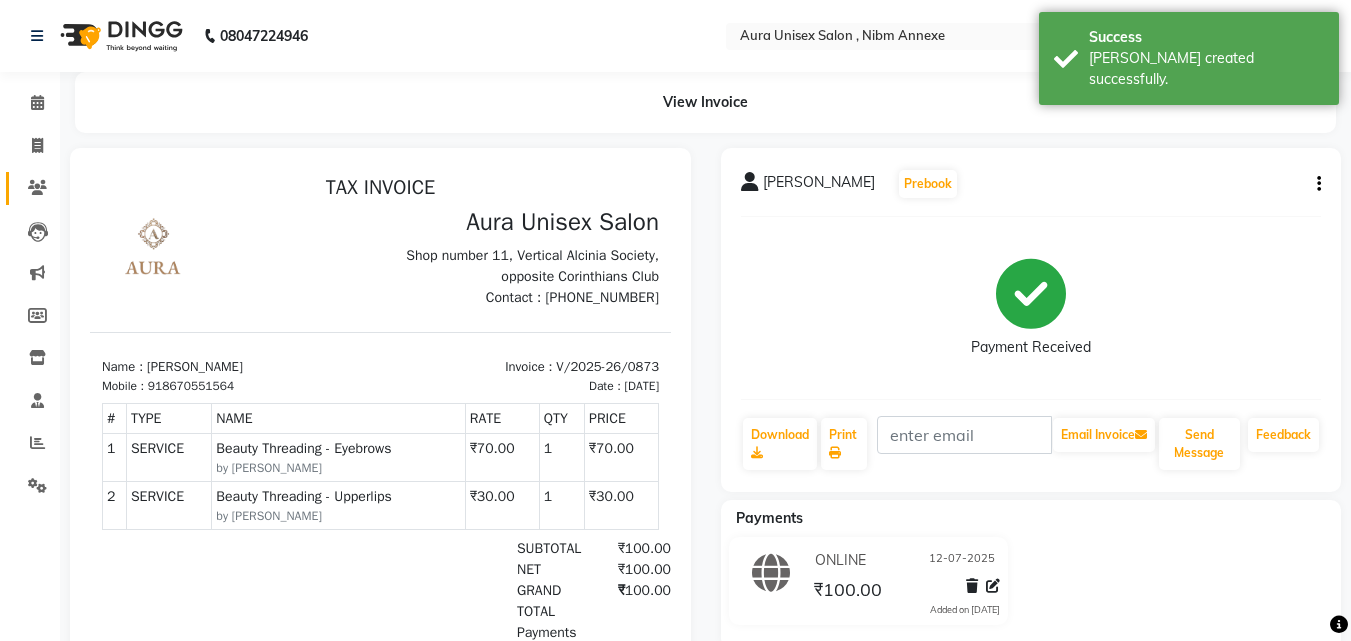 scroll, scrollTop: 0, scrollLeft: 0, axis: both 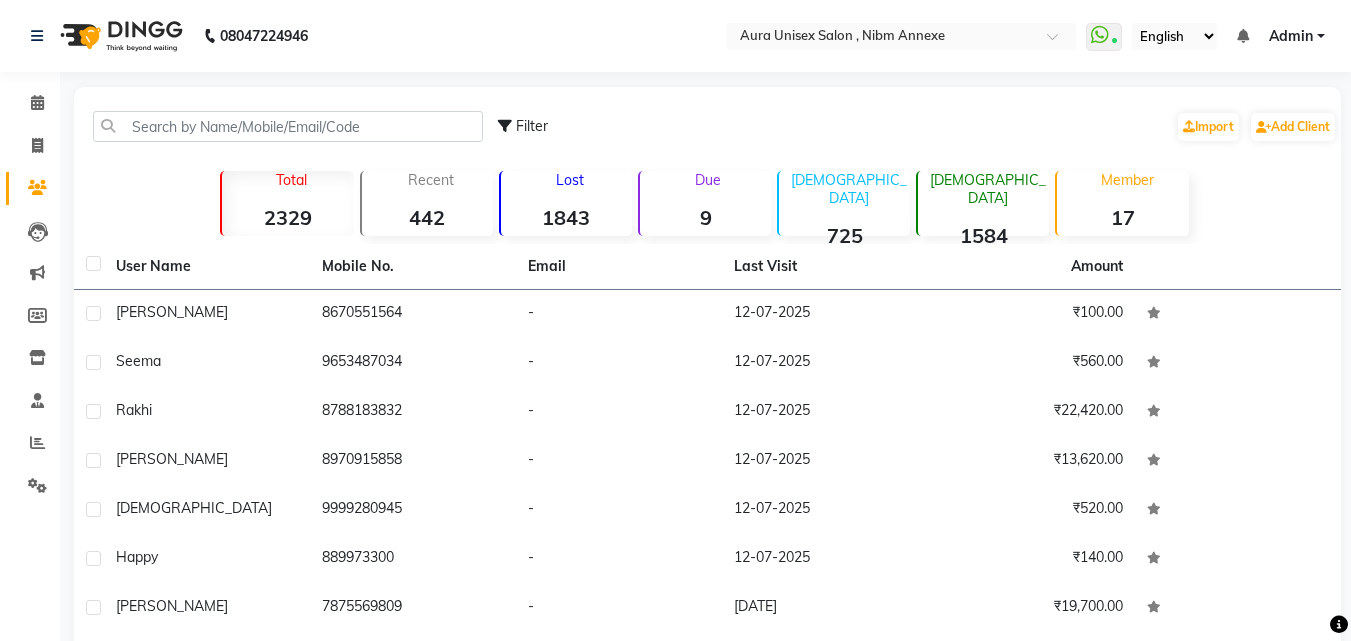 click on "Filter  Import   Add Client" 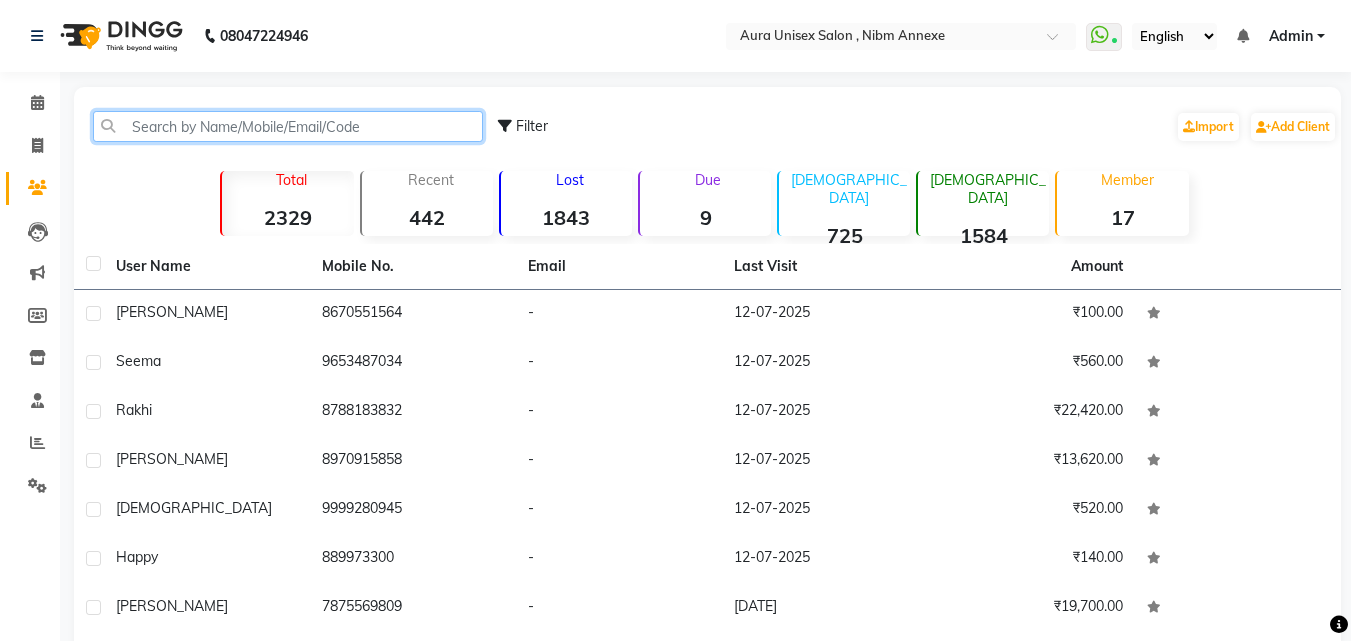 click 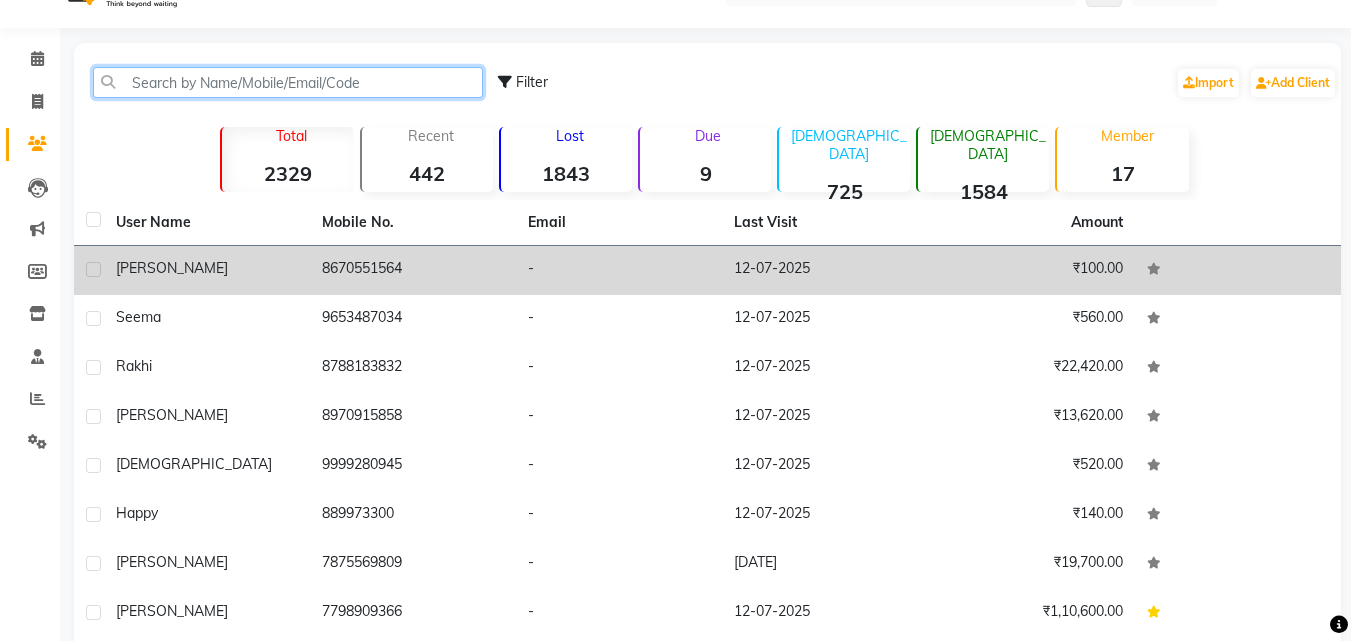 scroll, scrollTop: 0, scrollLeft: 0, axis: both 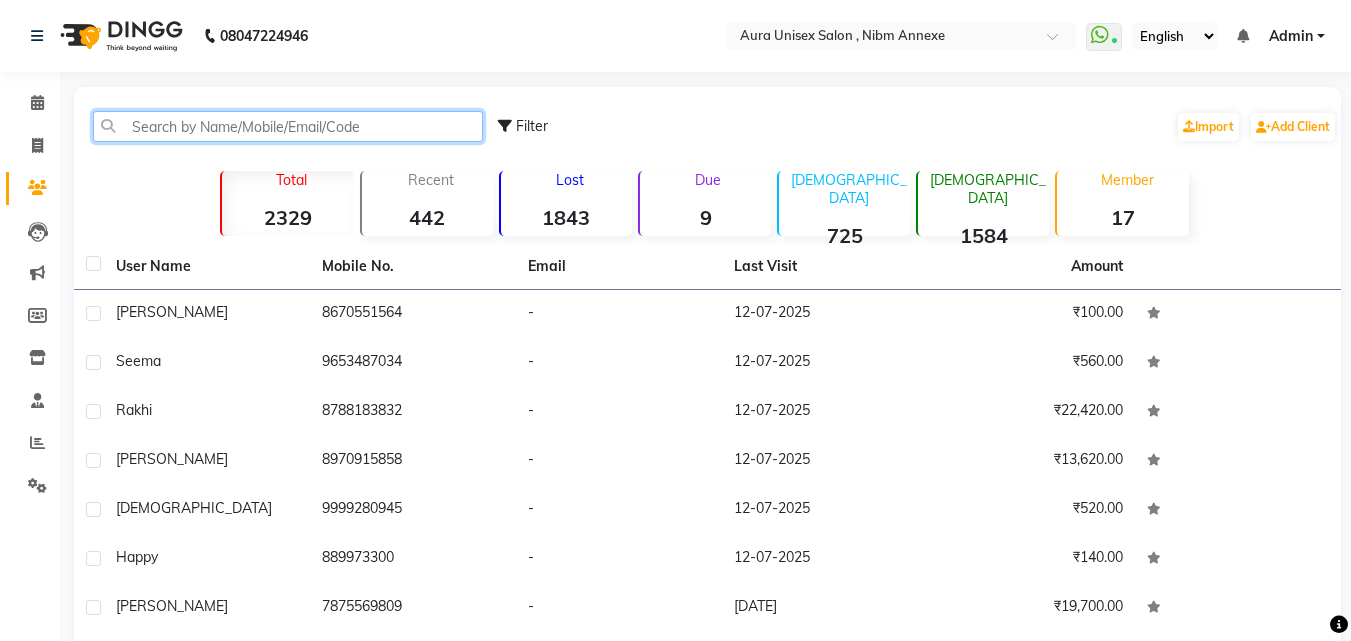 click 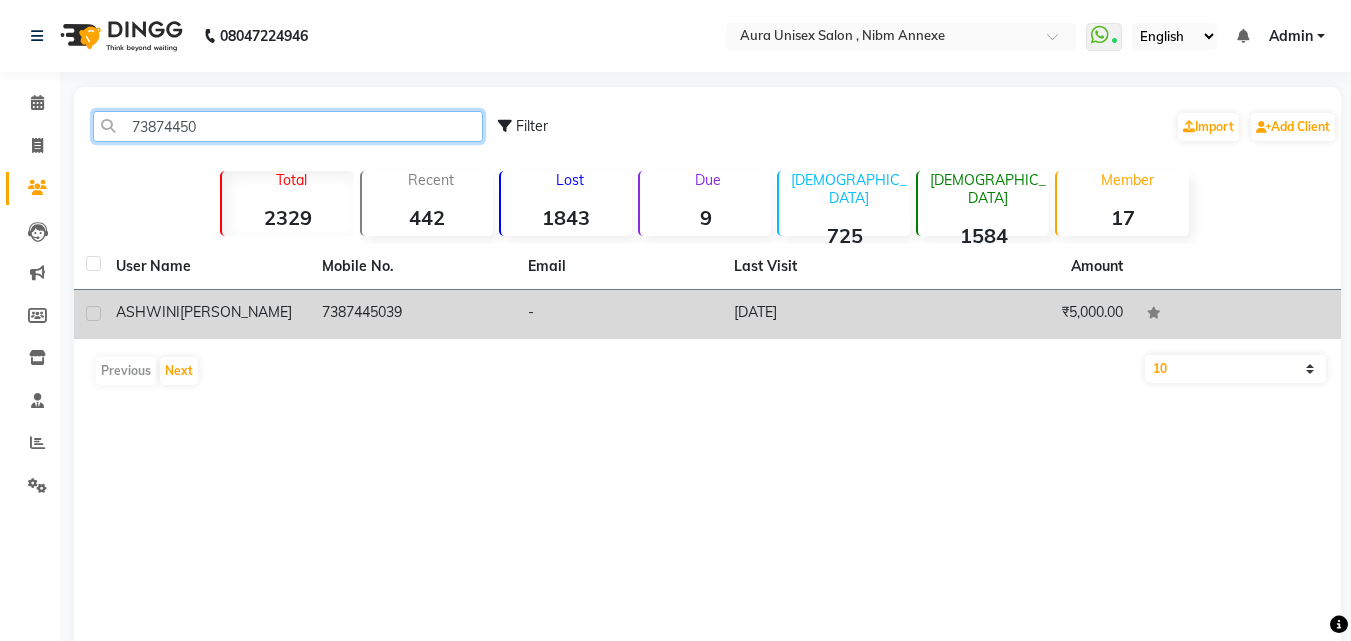 type on "73874450" 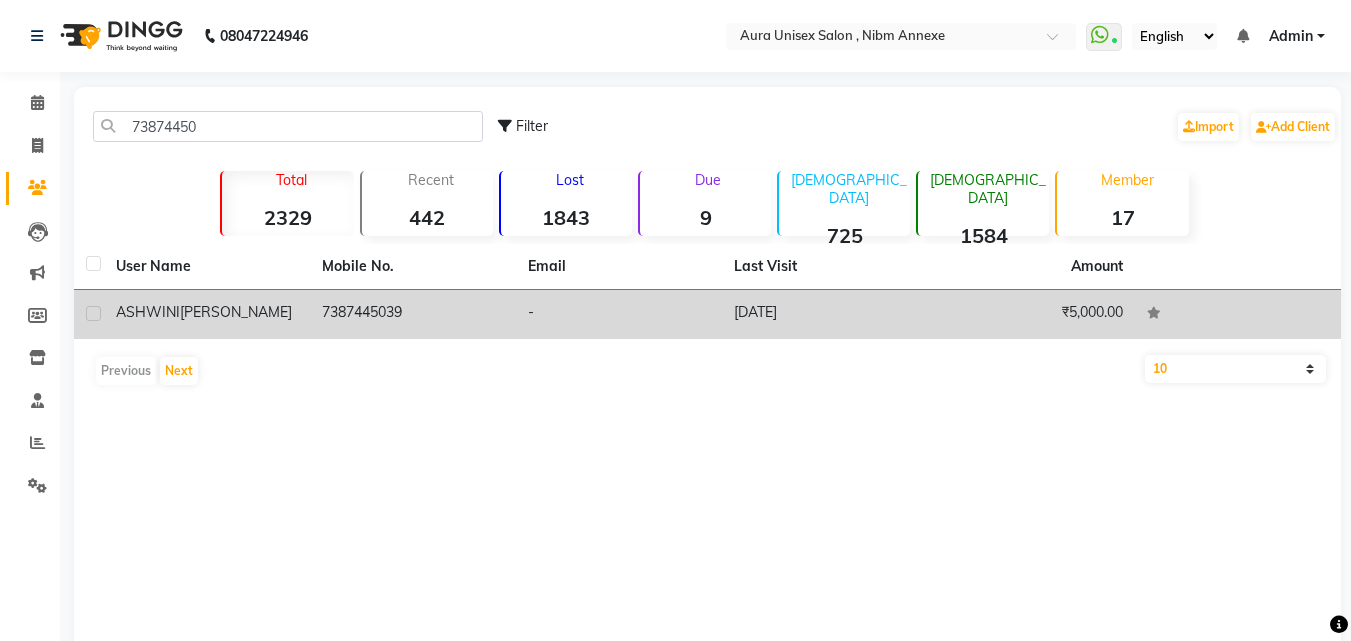 click on "7387445039" 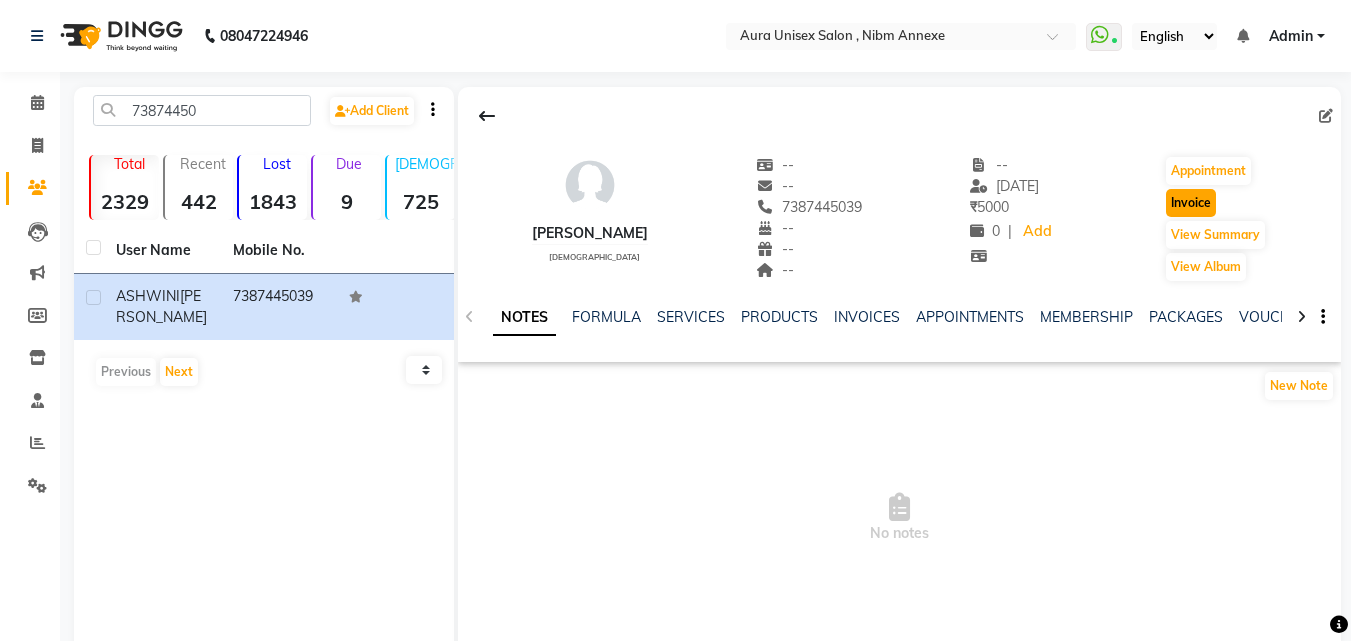 click on "Invoice" 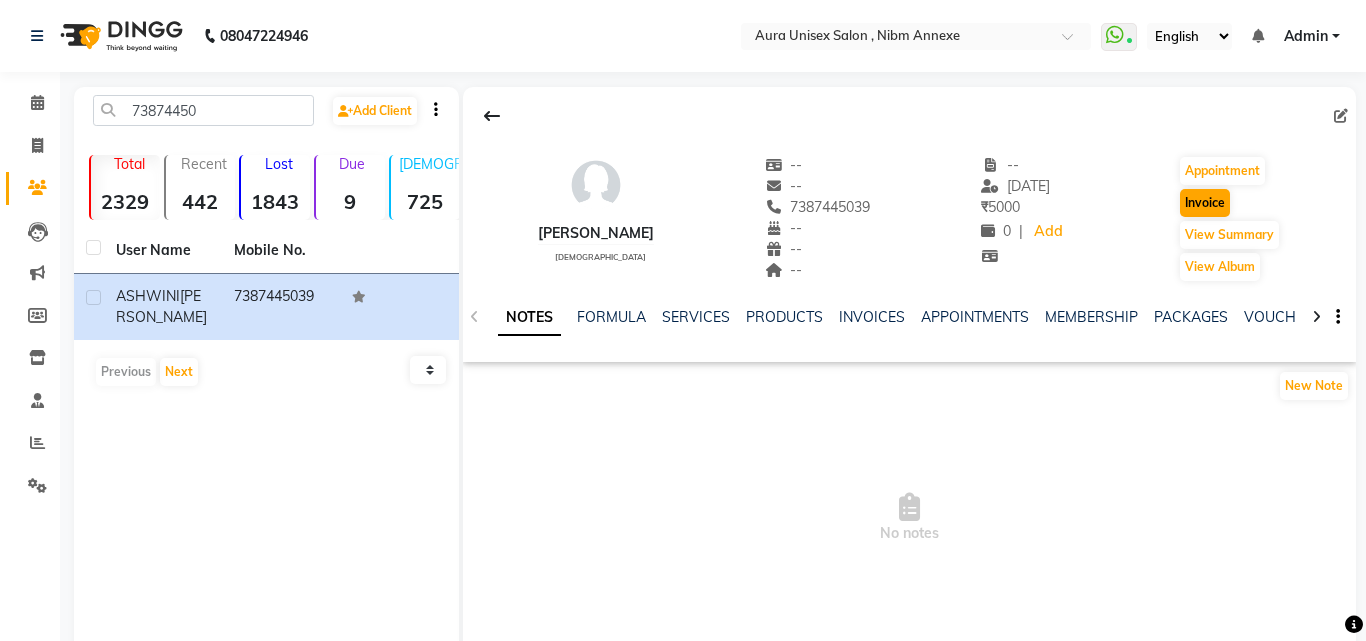 select on "823" 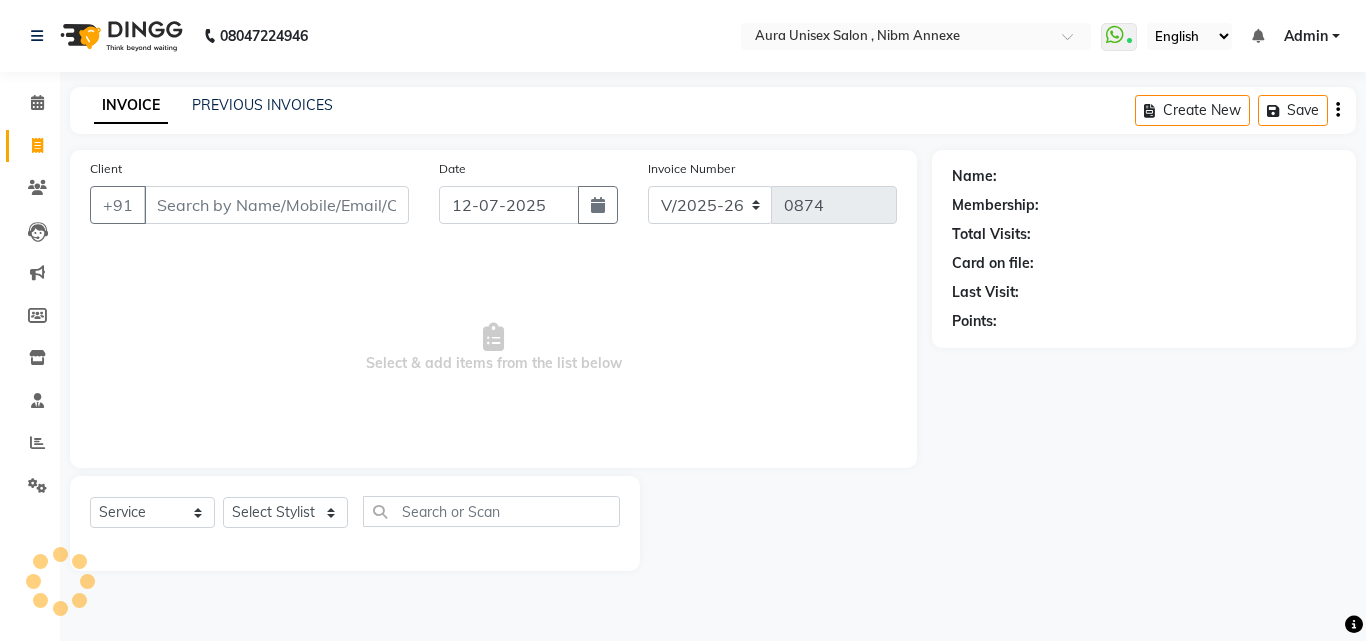 click on "Select  Service  Product  Membership  Package Voucher Prepaid Gift Card  Select Stylist" 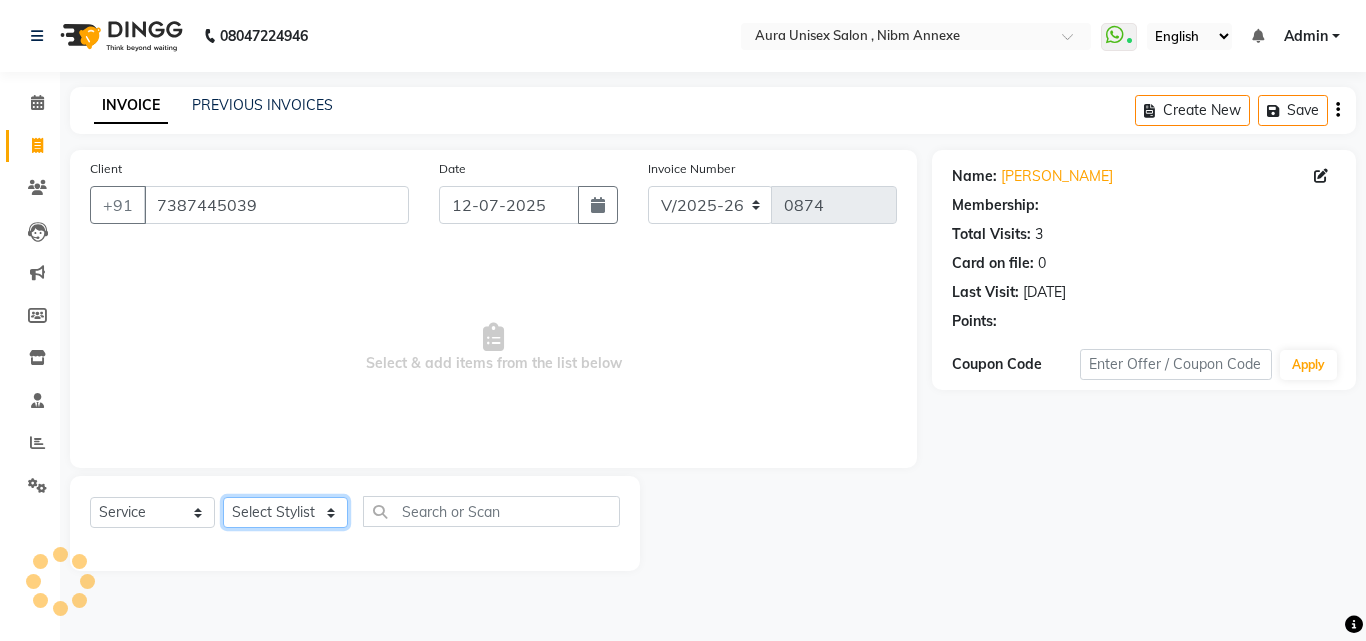 click on "Select Stylist [PERSON_NAME] Jyoti [PERSON_NAME] [PERSON_NAME]" 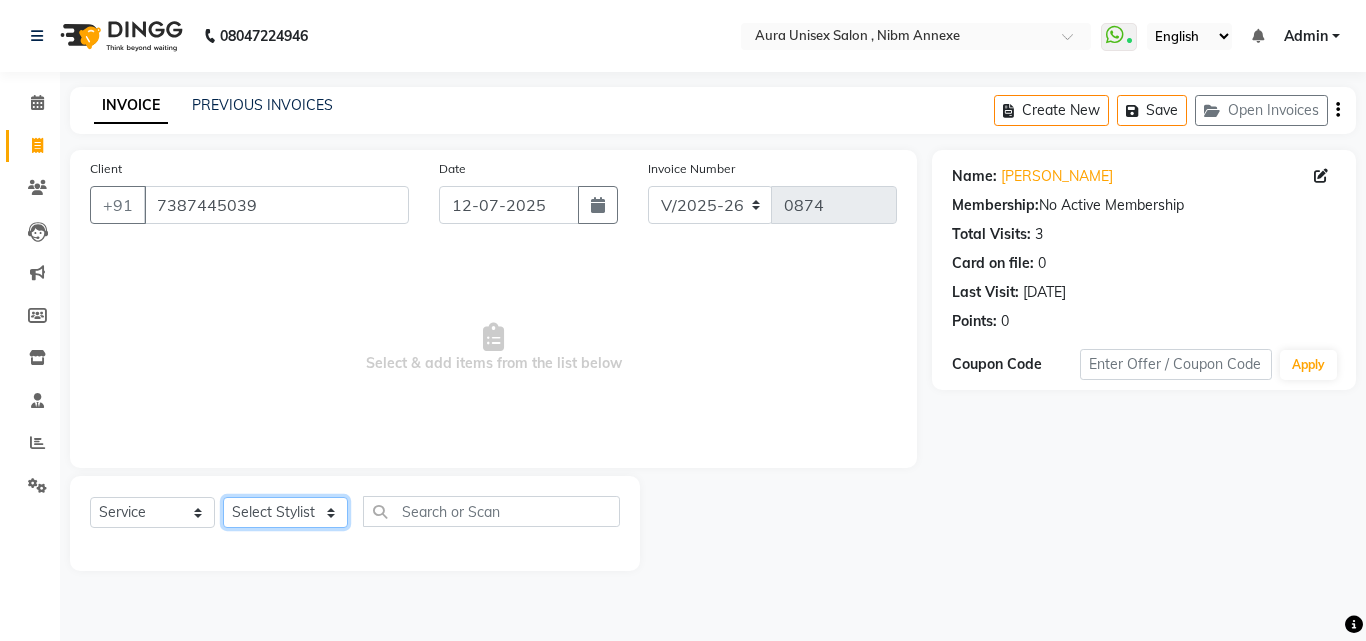 select on "69183" 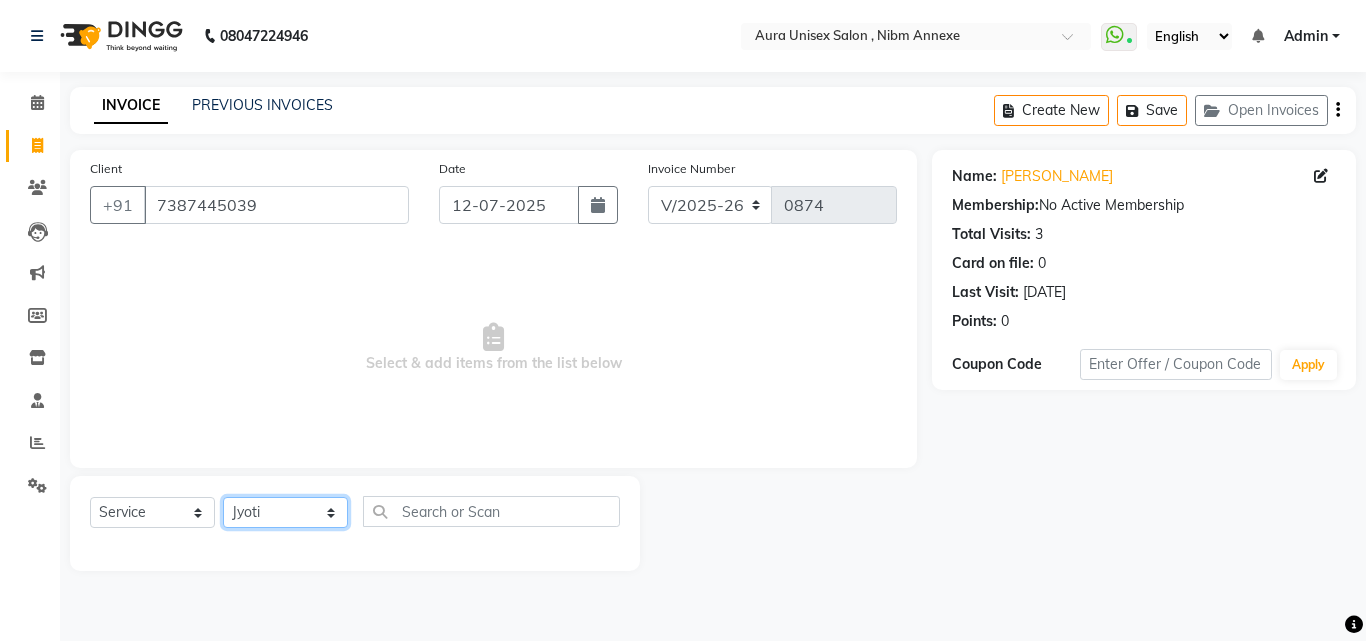 click on "Select Stylist [PERSON_NAME] Jyoti [PERSON_NAME] [PERSON_NAME]" 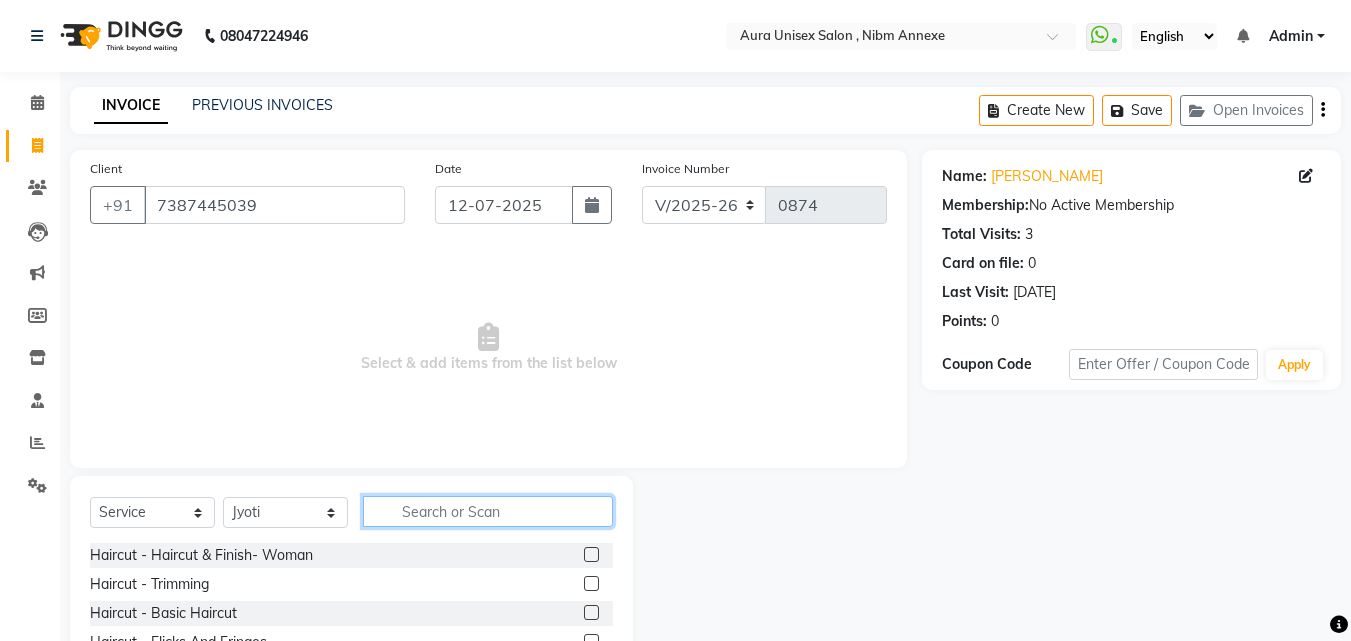 click 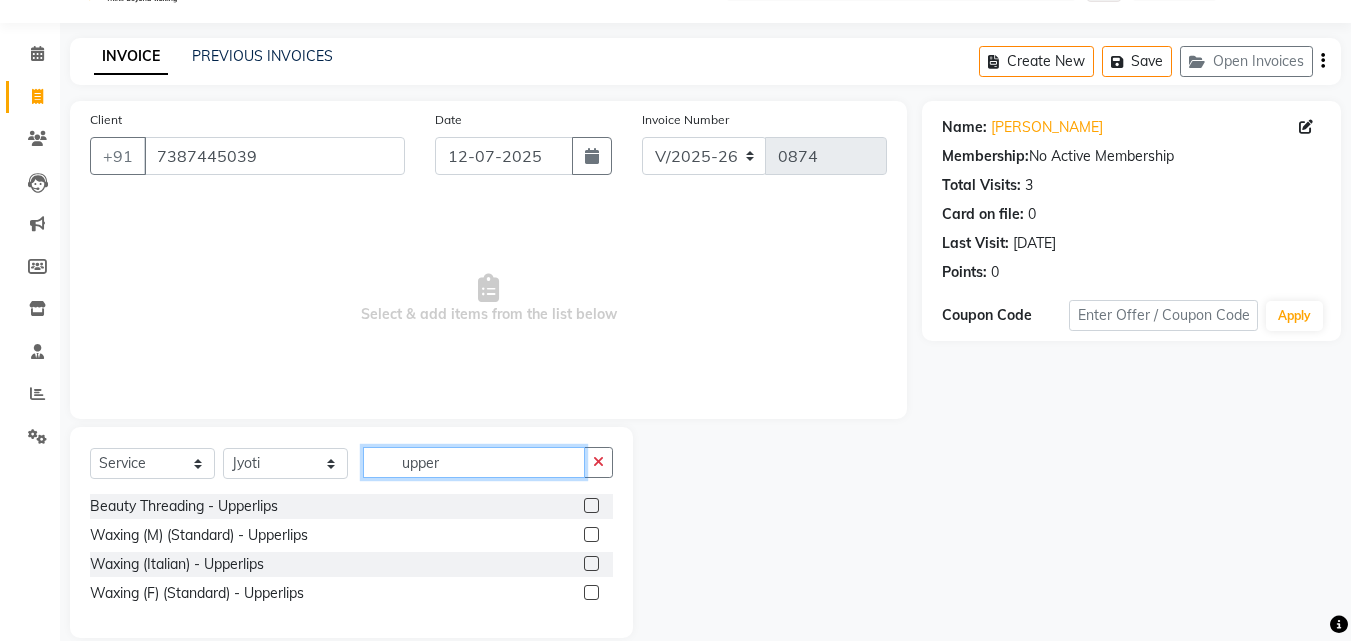 scroll, scrollTop: 76, scrollLeft: 0, axis: vertical 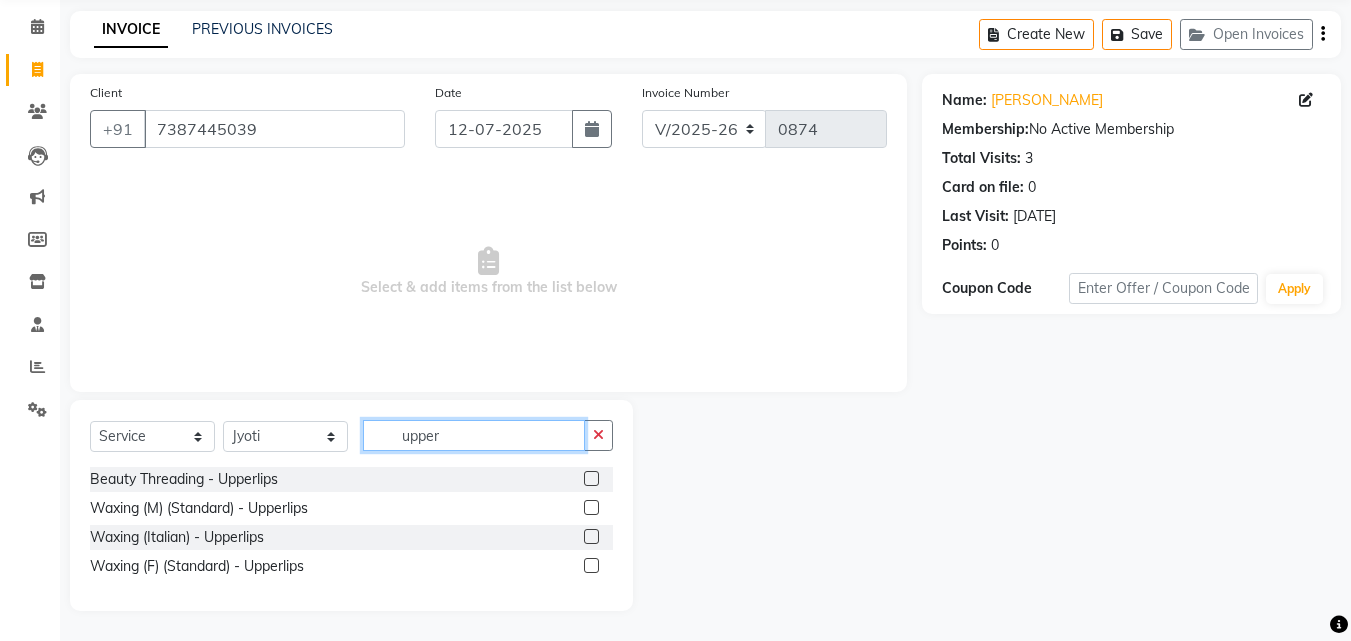 type on "upper" 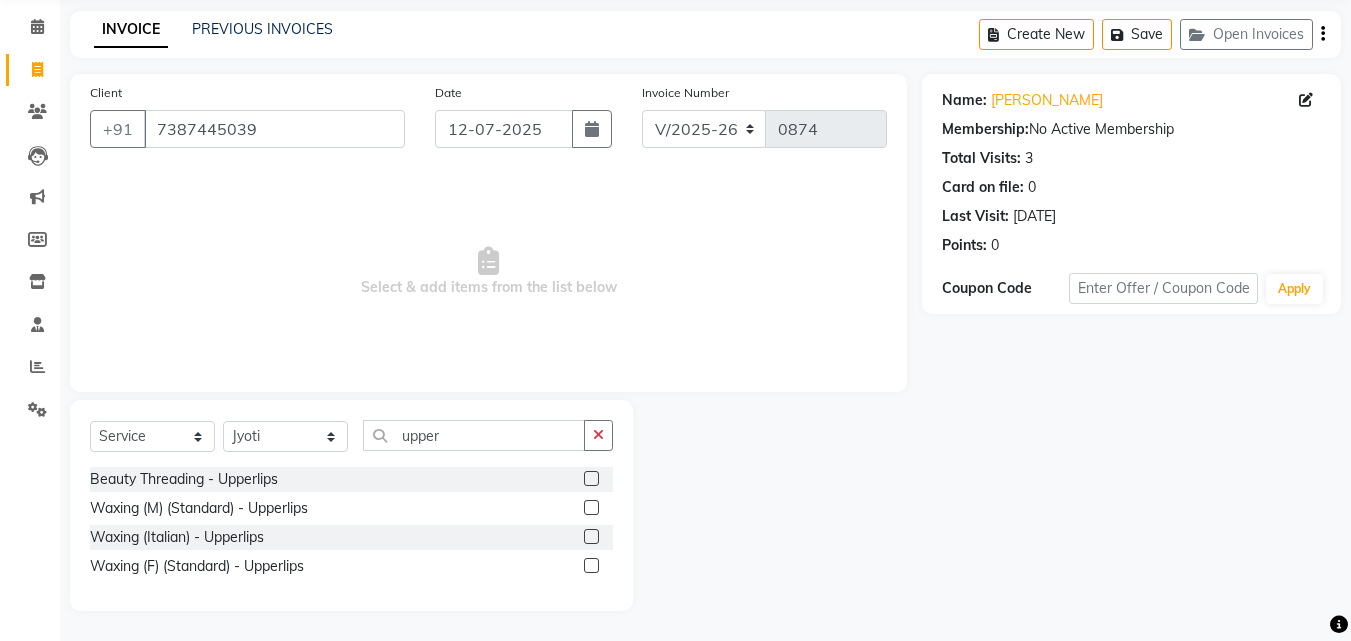 click 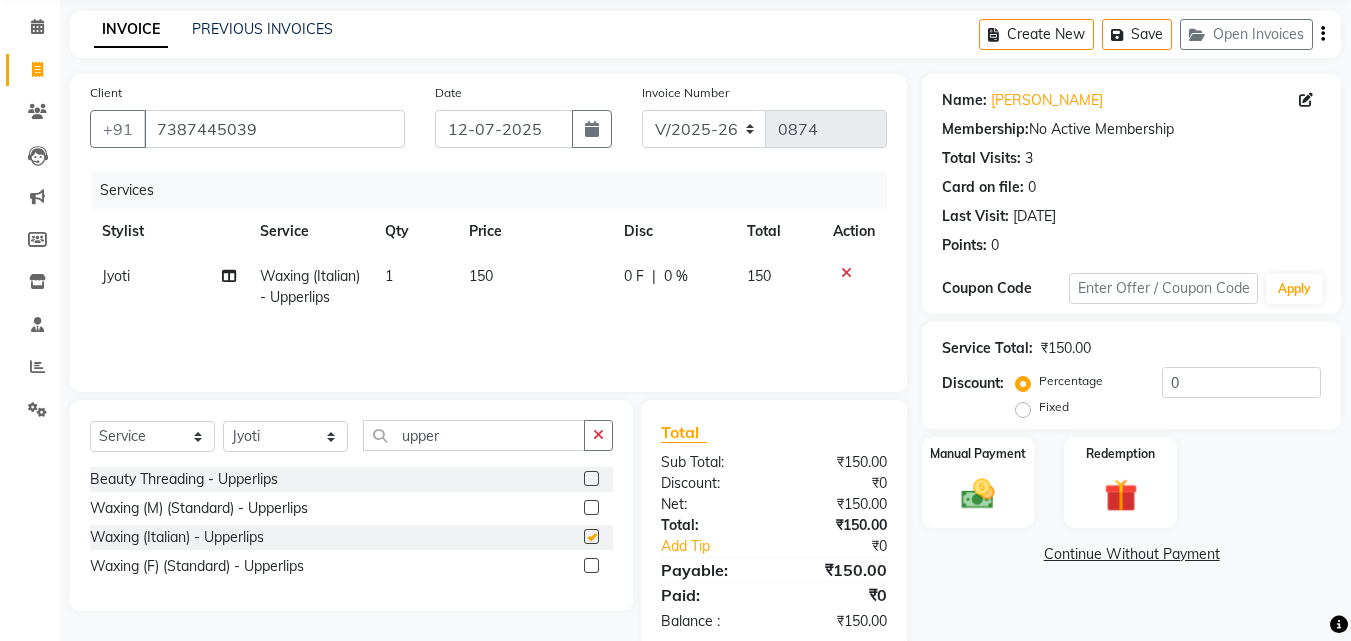 checkbox on "false" 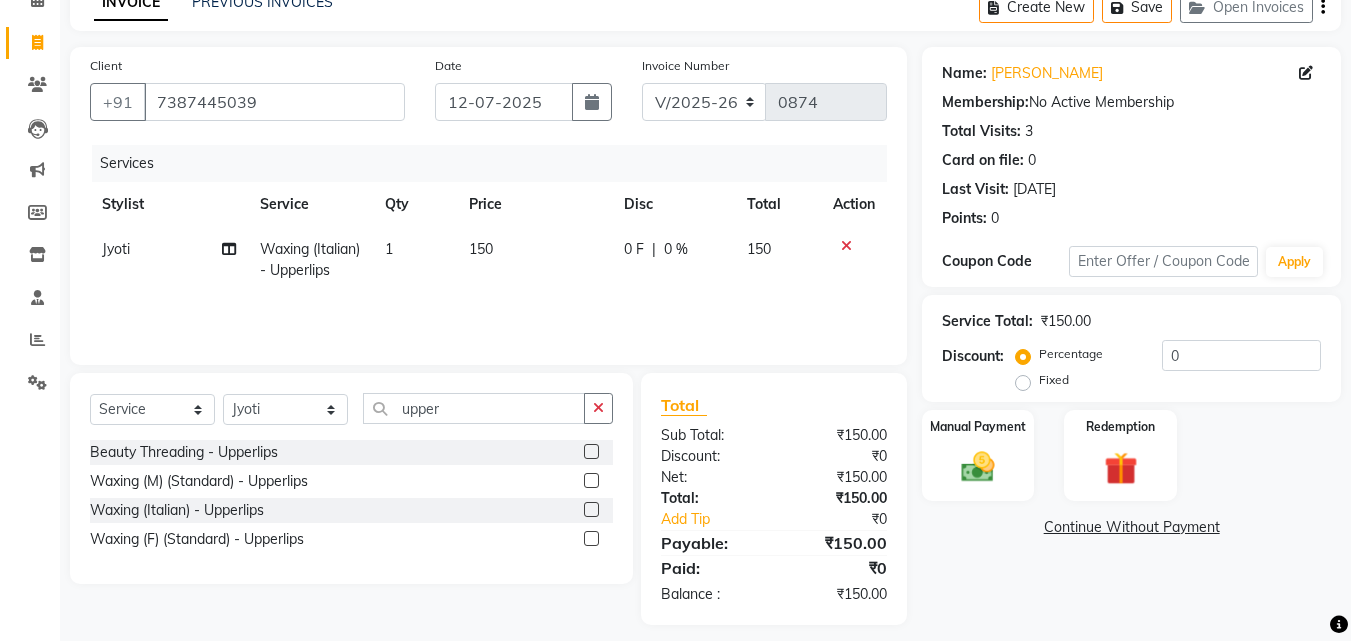 scroll, scrollTop: 117, scrollLeft: 0, axis: vertical 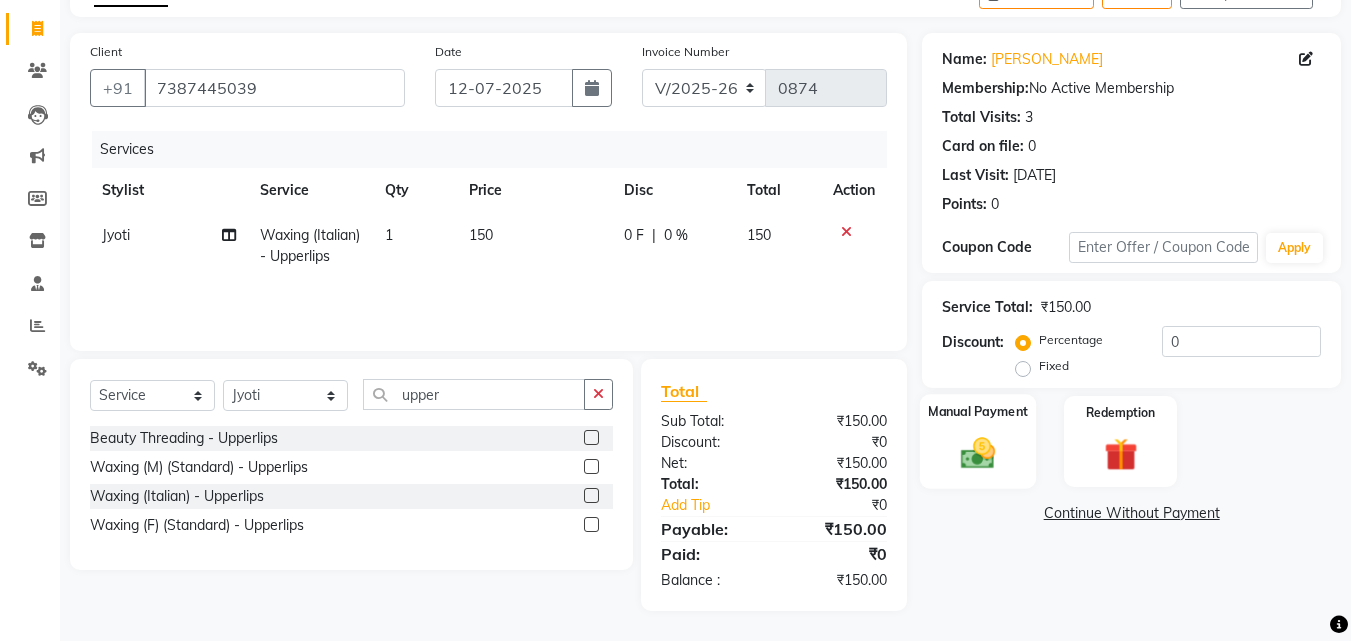 click 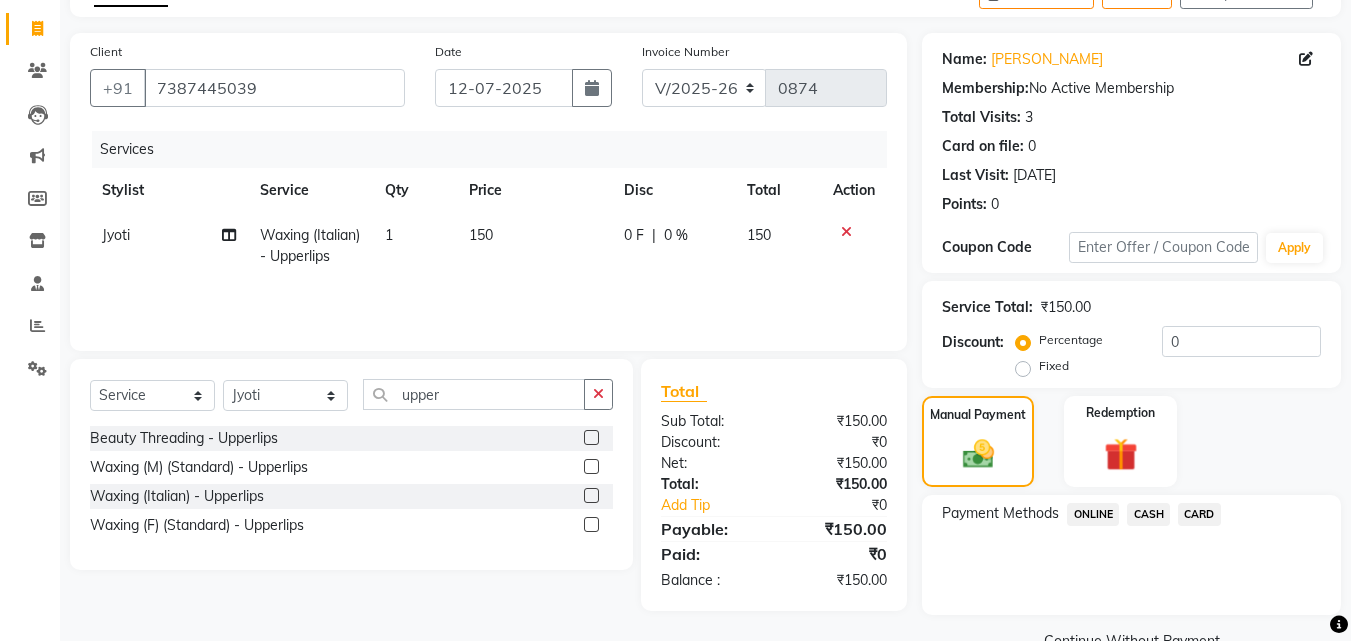 click on "ONLINE" 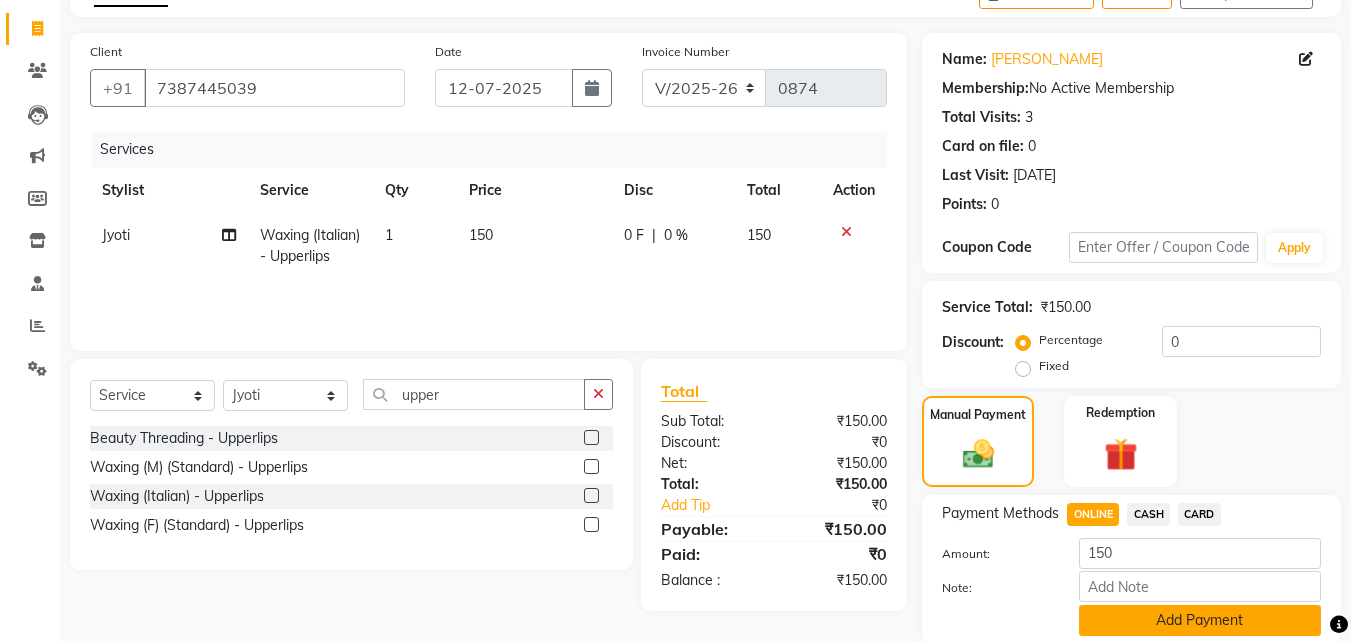 click on "Add Payment" 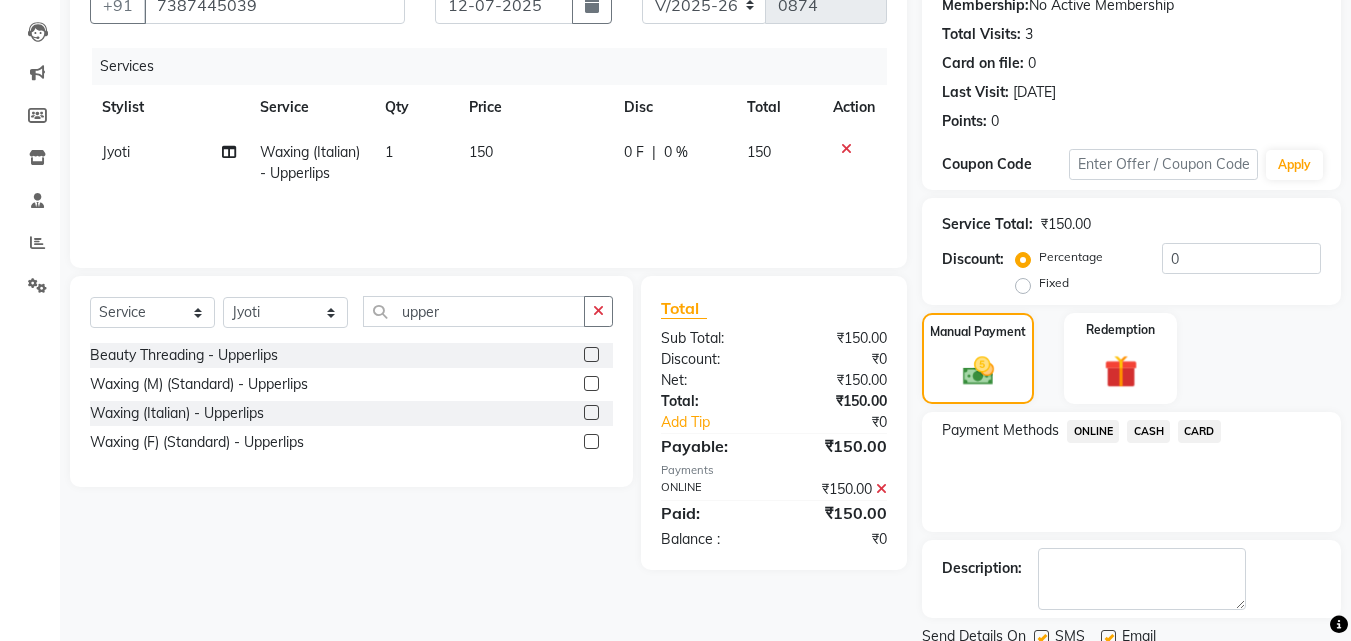 scroll, scrollTop: 275, scrollLeft: 0, axis: vertical 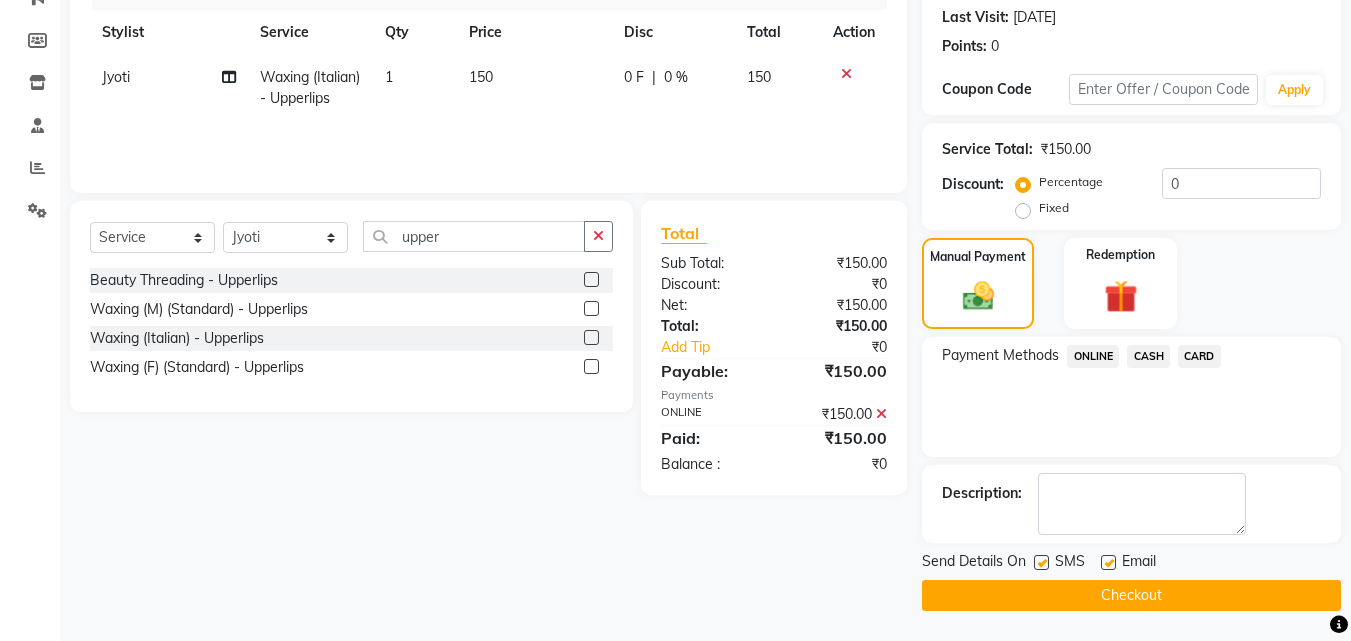 click 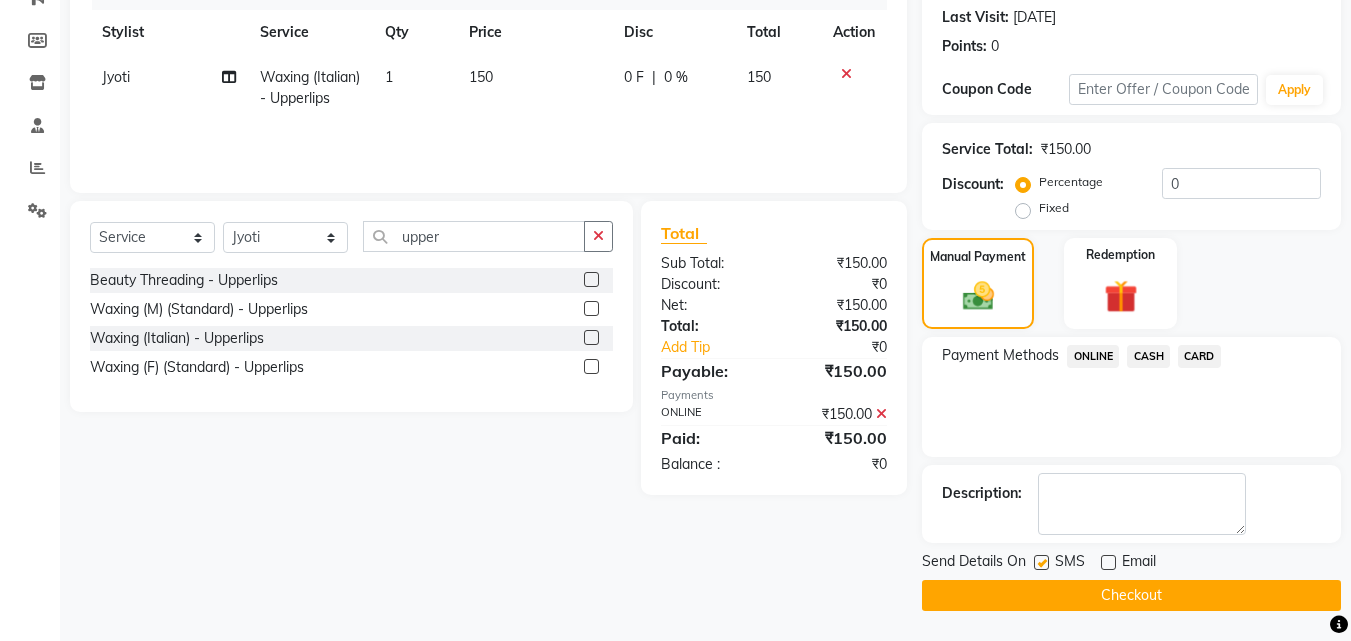 click 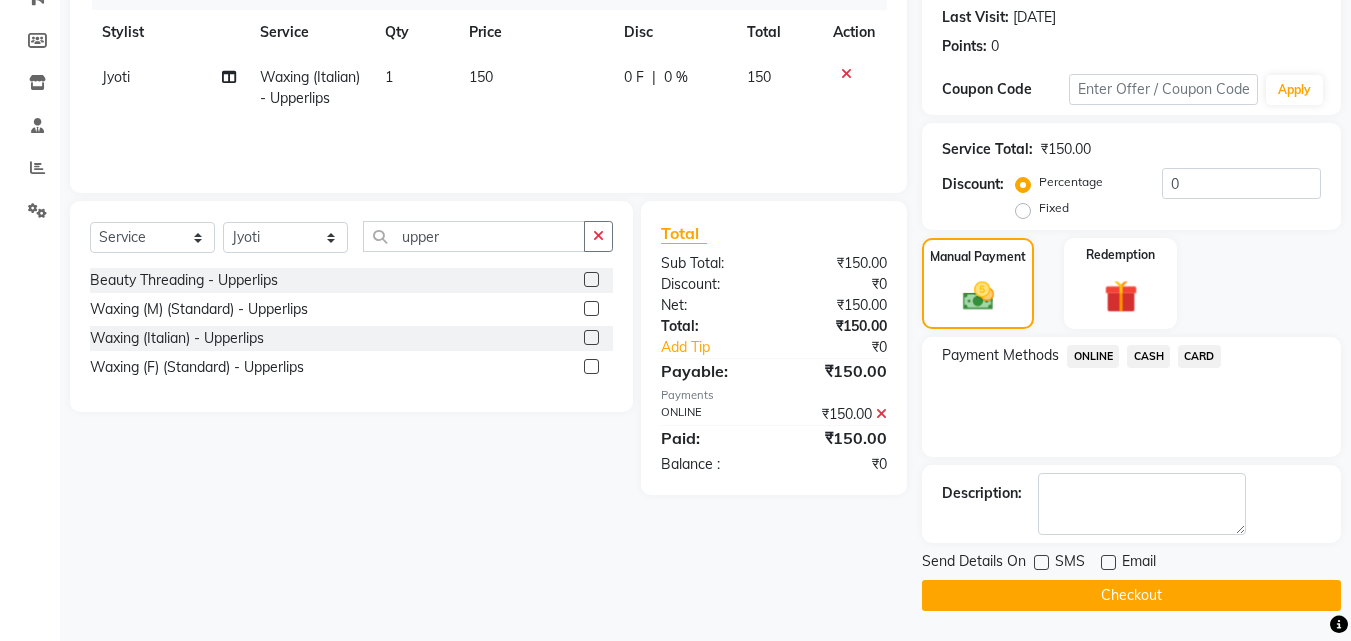 click on "Checkout" 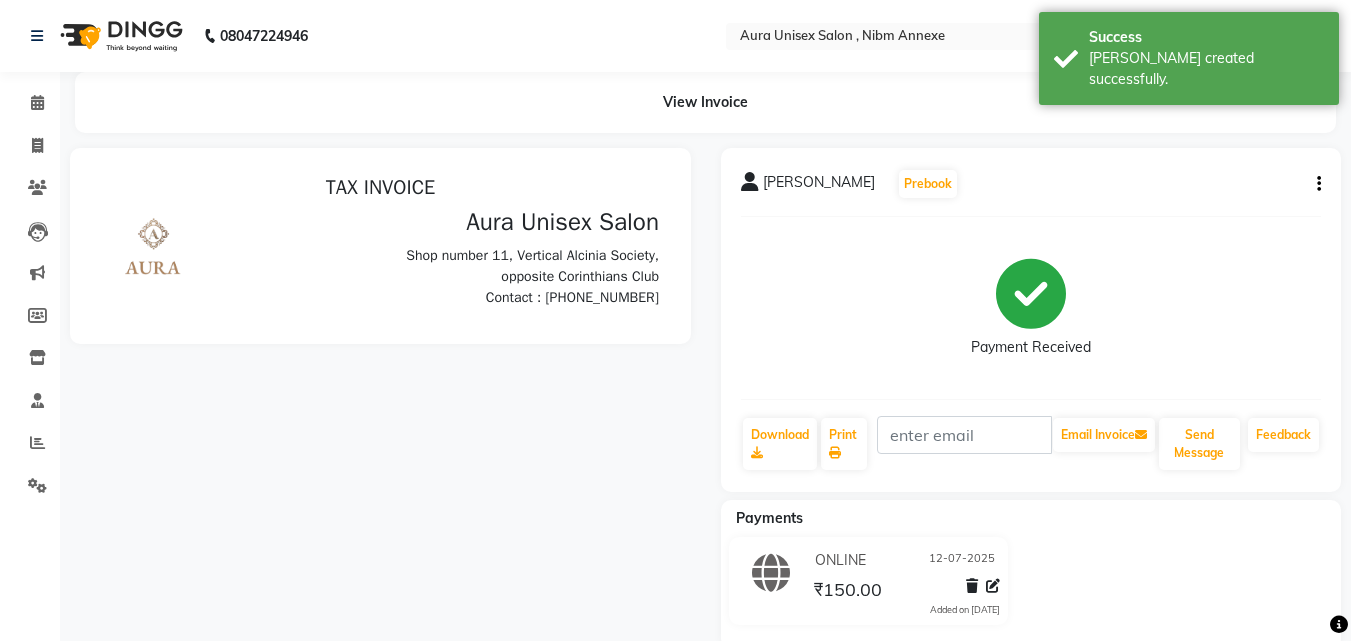 scroll, scrollTop: 0, scrollLeft: 0, axis: both 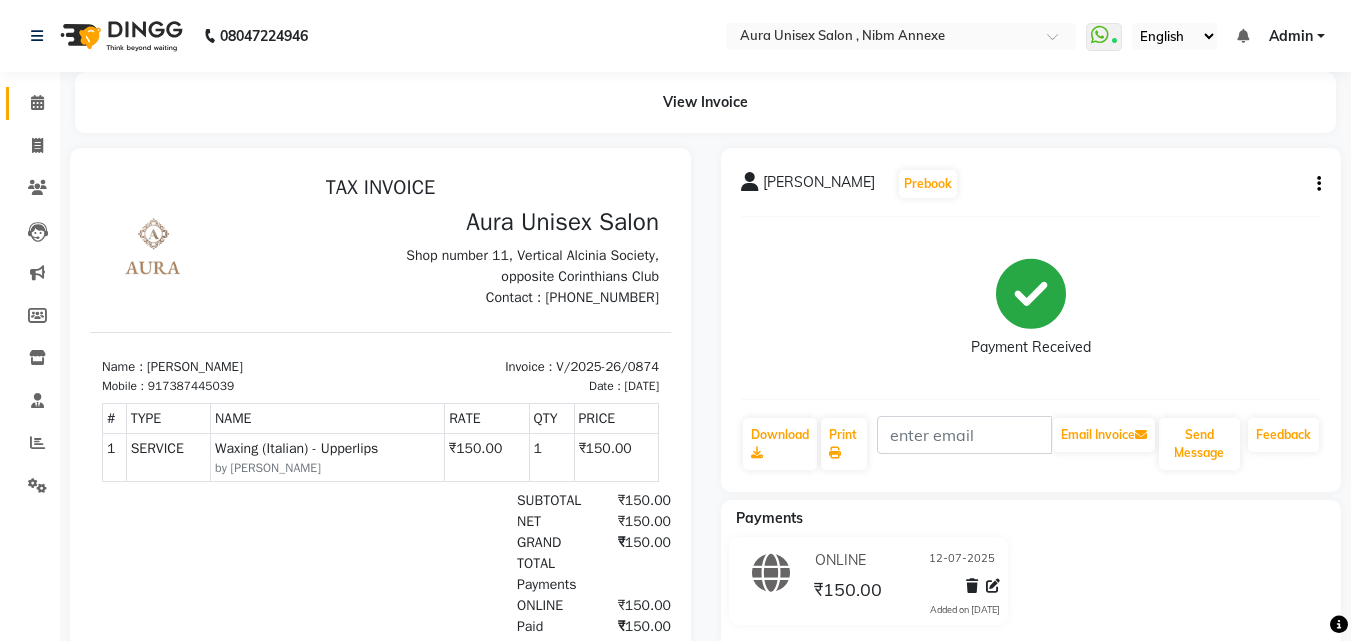 click on "Calendar" 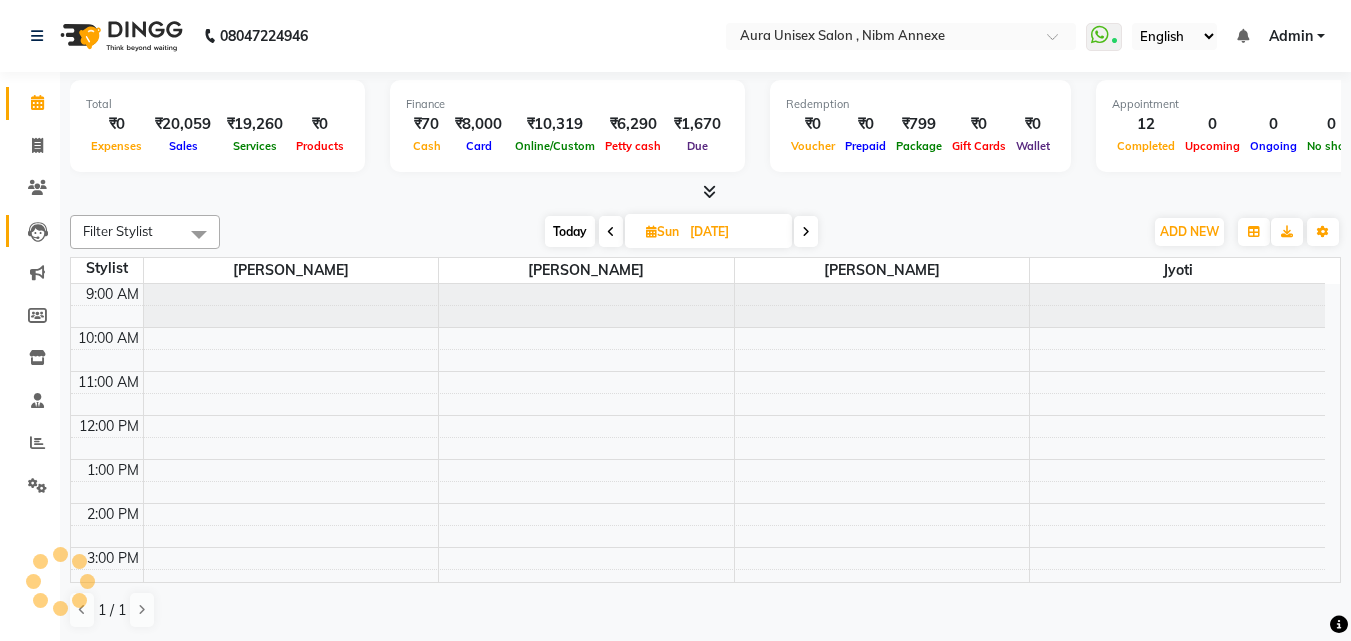 scroll, scrollTop: 0, scrollLeft: 0, axis: both 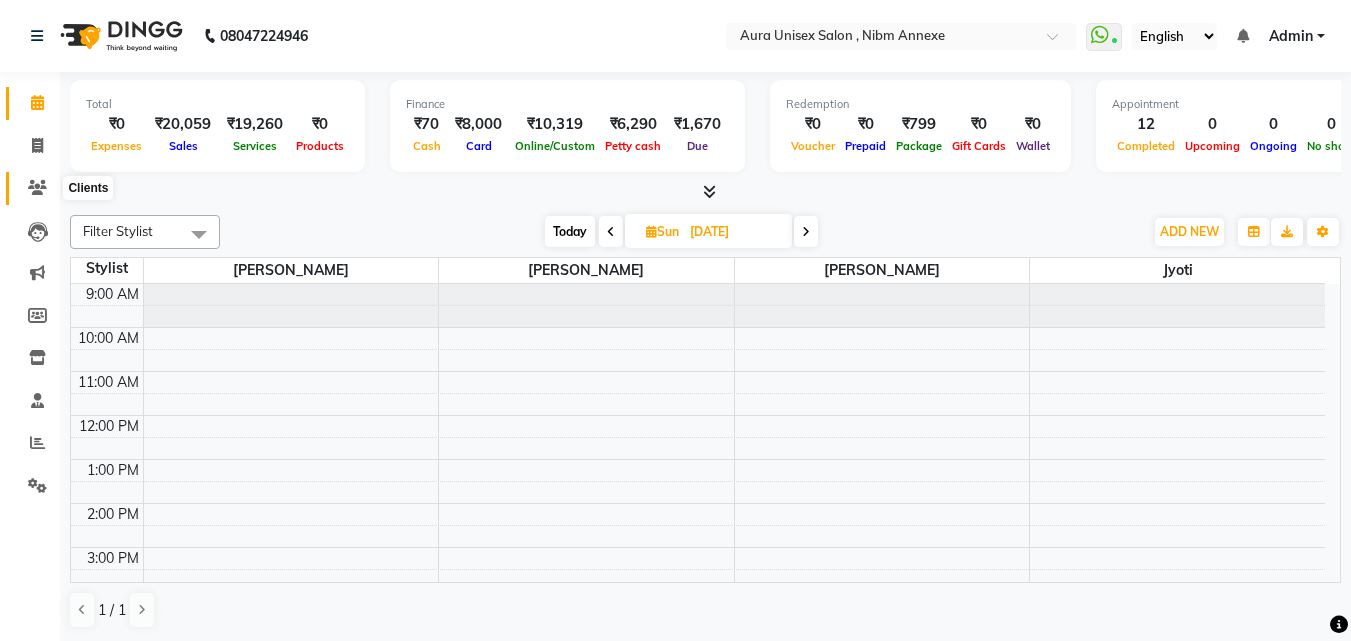 click 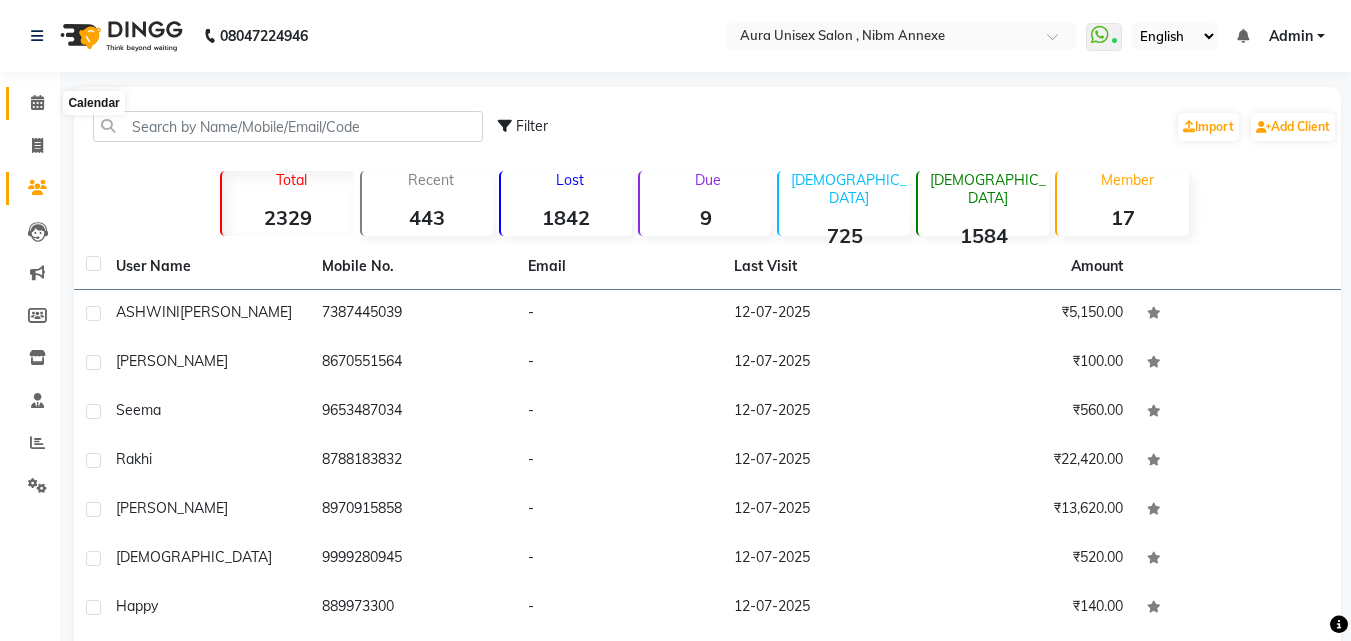 click 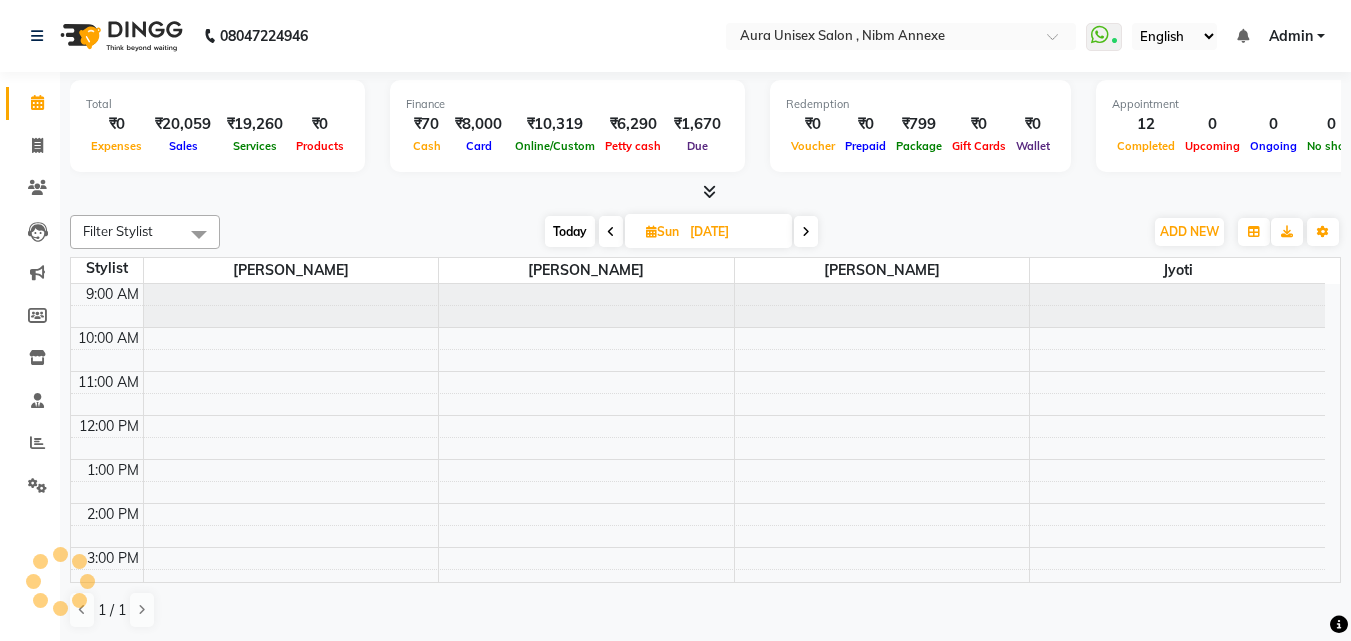 scroll, scrollTop: 0, scrollLeft: 0, axis: both 